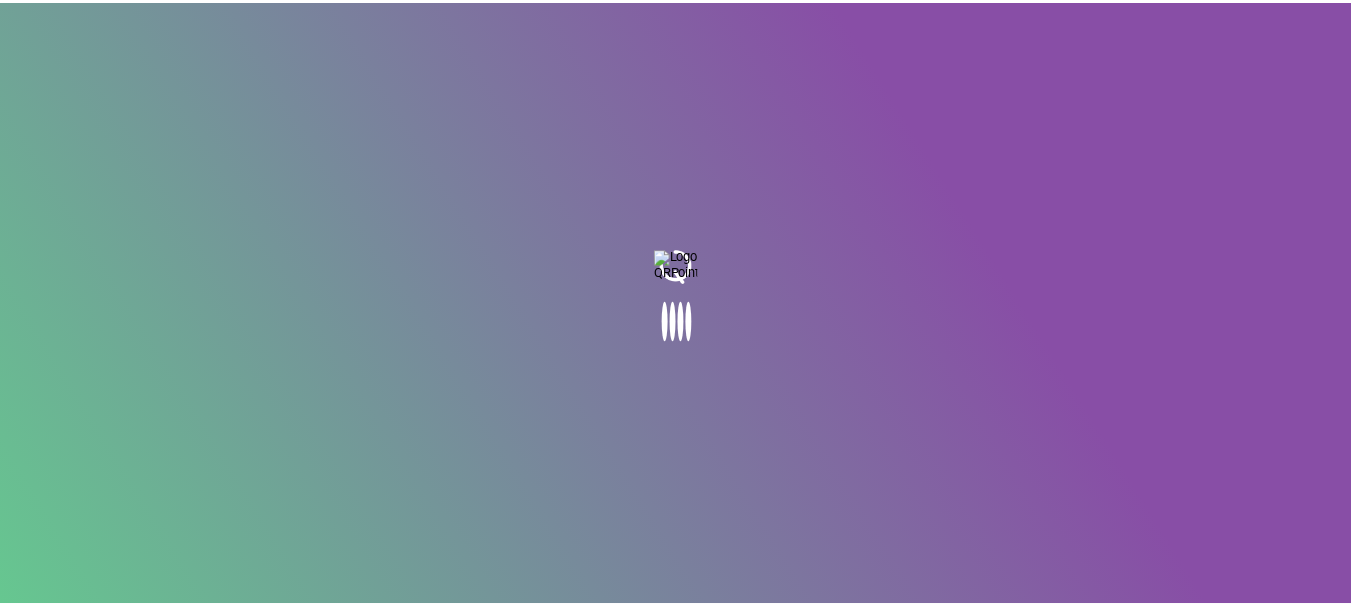 scroll, scrollTop: 0, scrollLeft: 0, axis: both 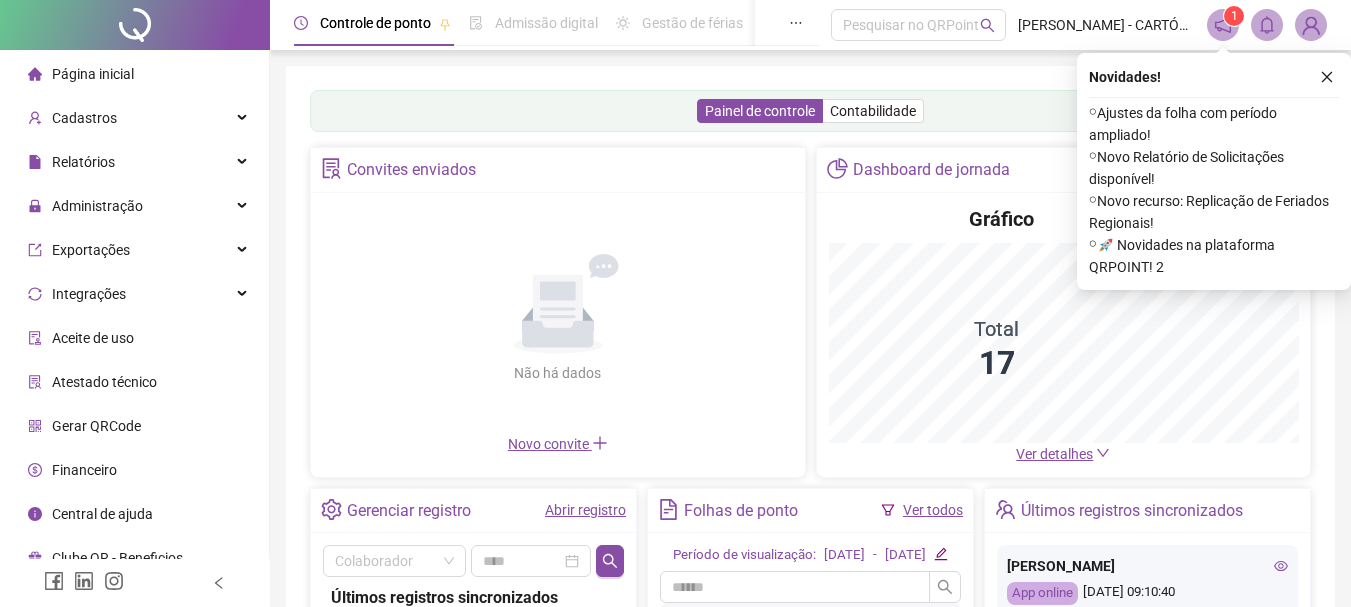 click 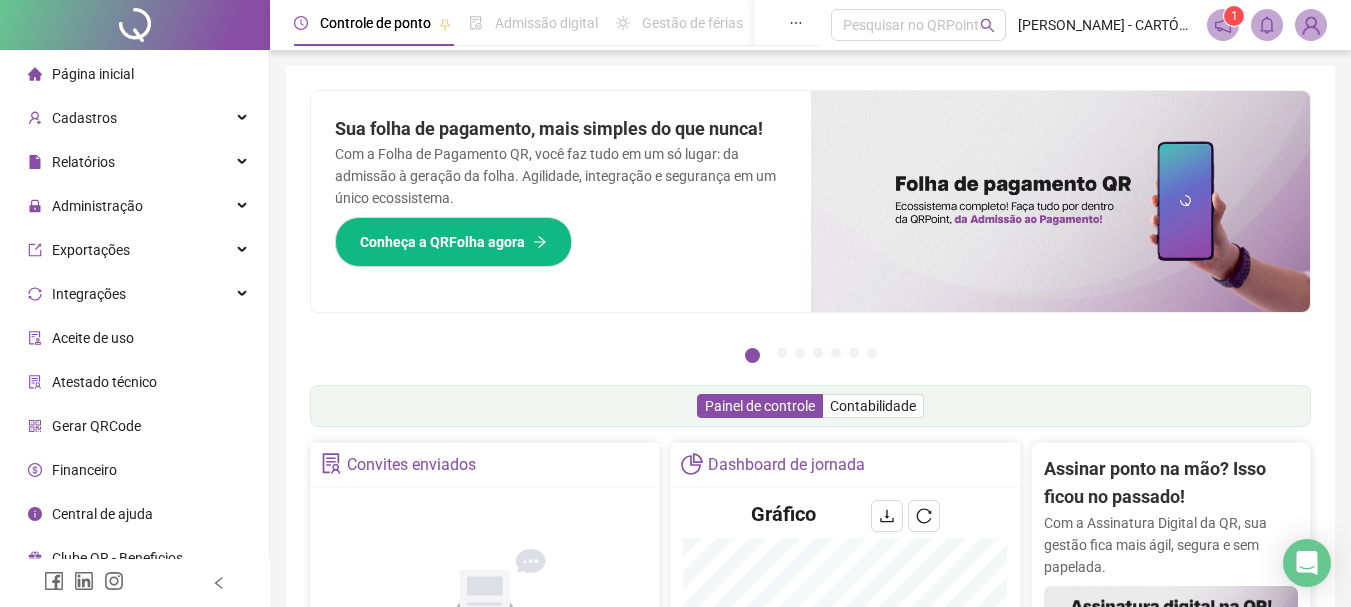 scroll, scrollTop: 300, scrollLeft: 0, axis: vertical 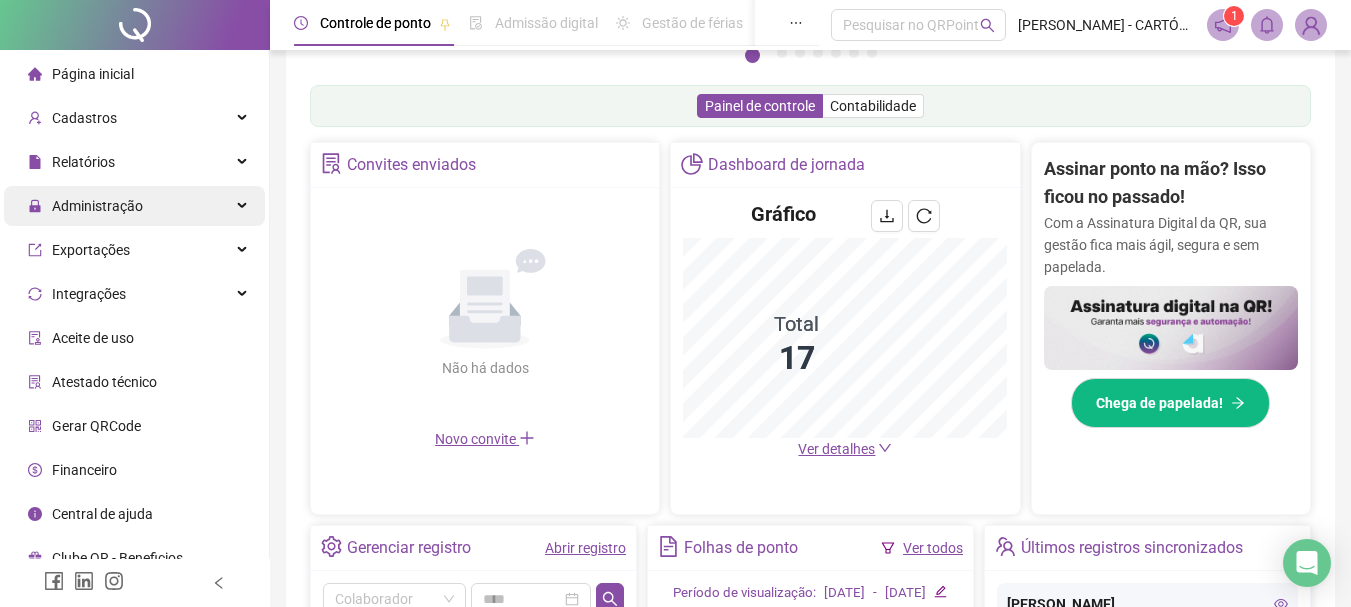 click on "Administração" at bounding box center [97, 206] 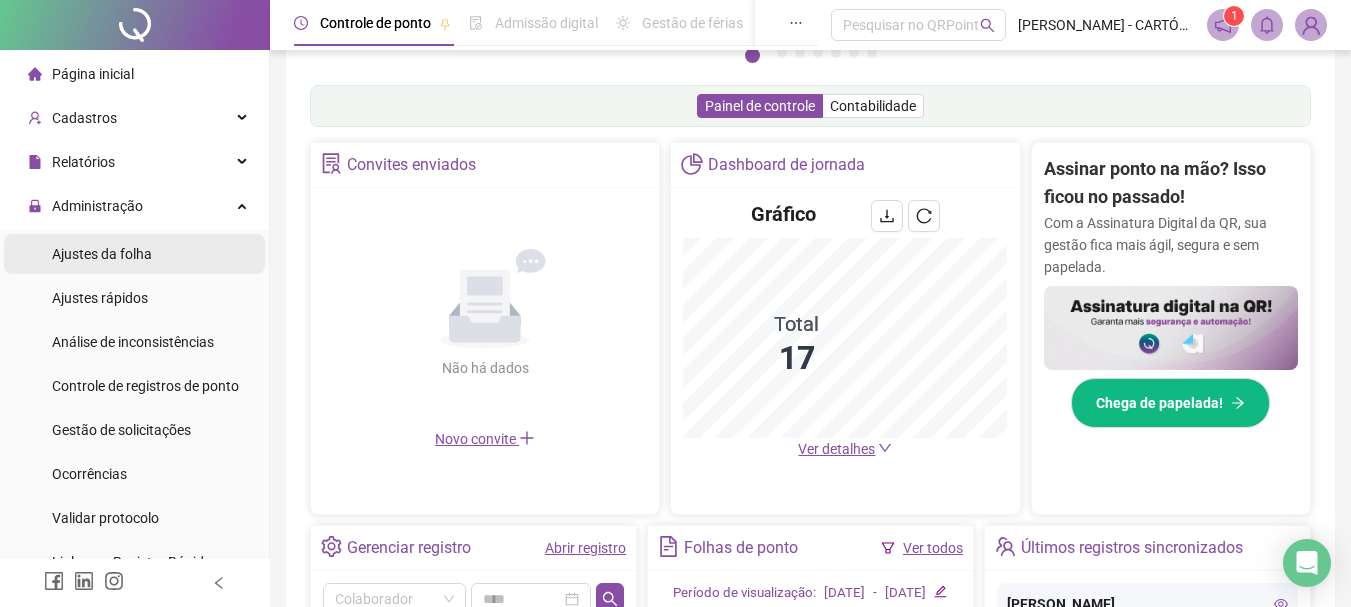 click on "Ajustes da folha" at bounding box center [102, 254] 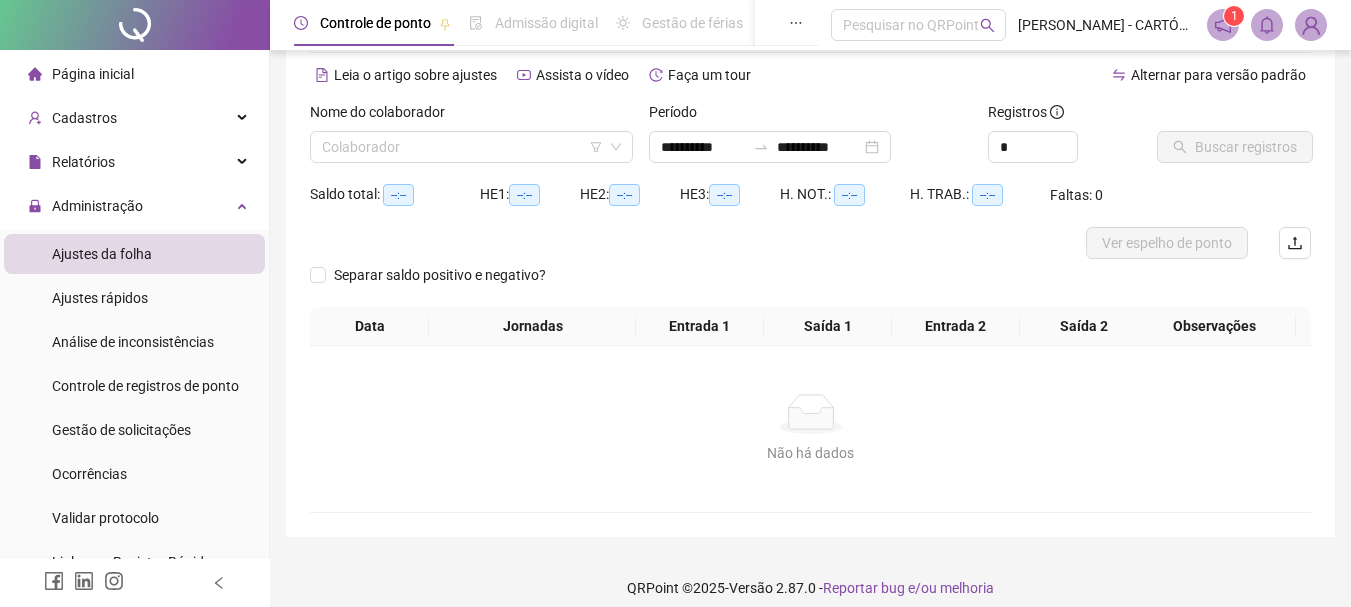 scroll, scrollTop: 99, scrollLeft: 0, axis: vertical 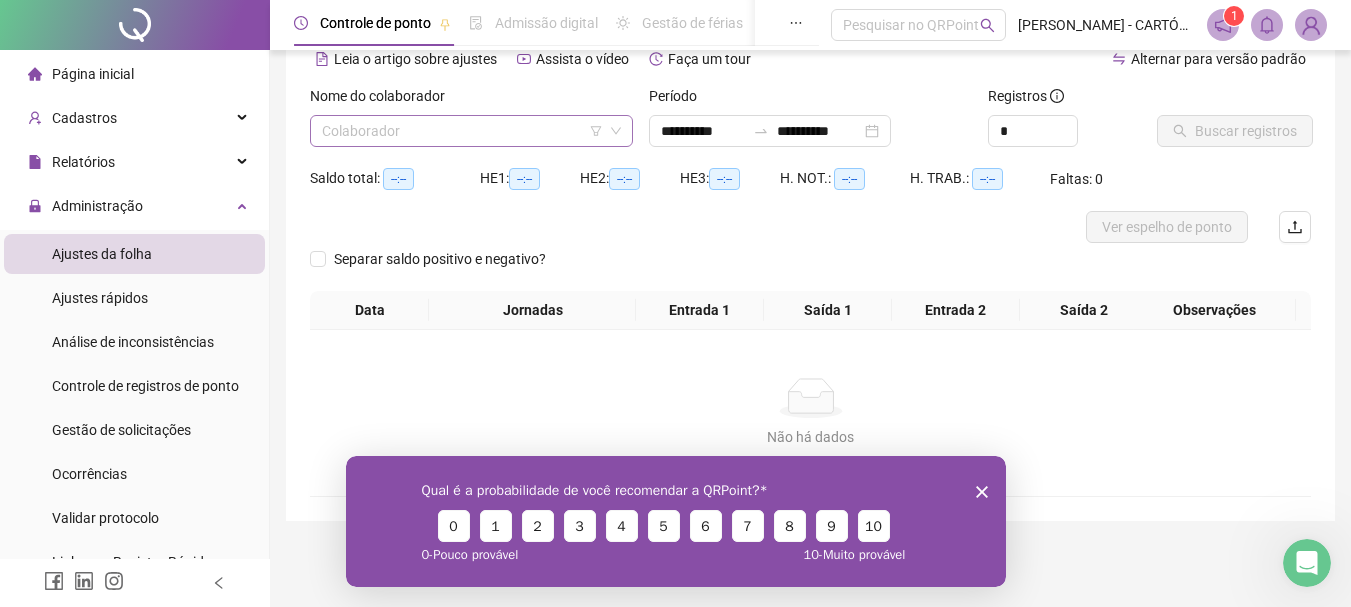 click at bounding box center (465, 131) 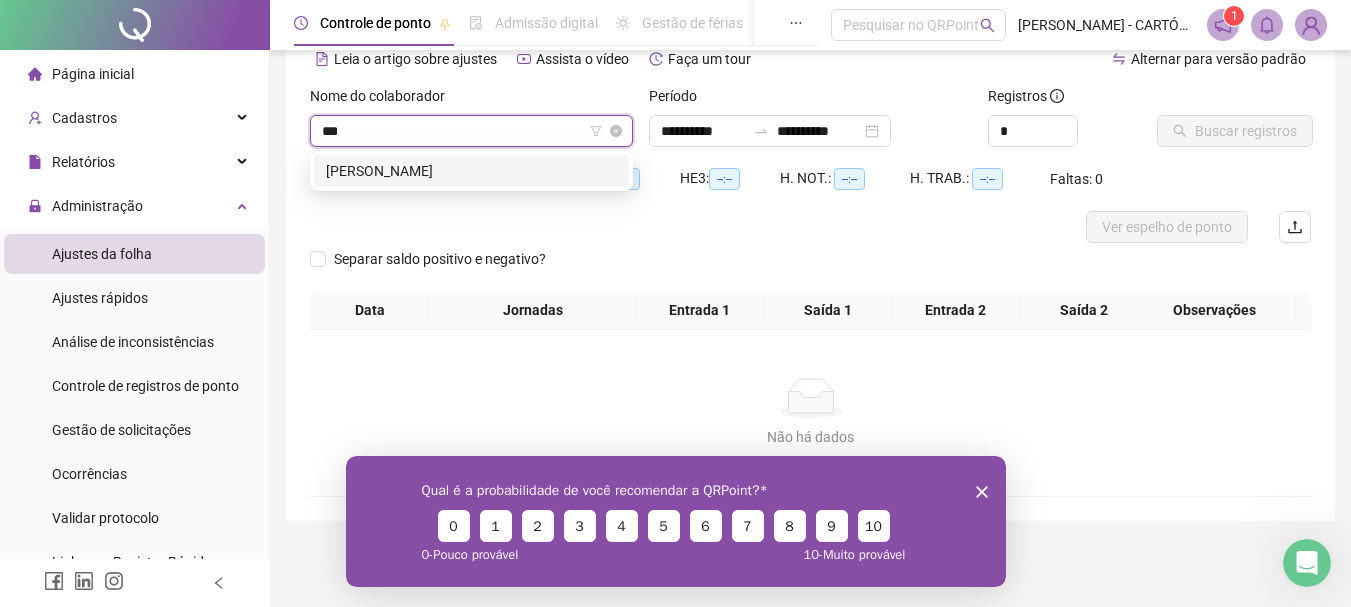 type on "****" 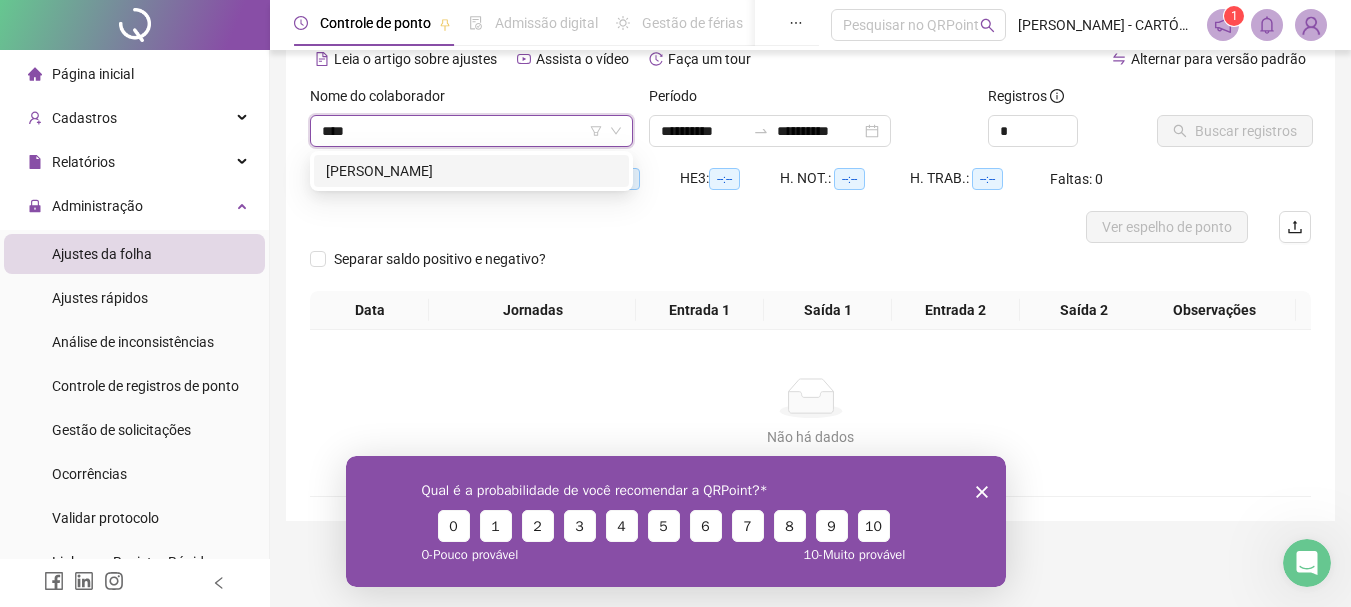 drag, startPoint x: 386, startPoint y: 173, endPoint x: 388, endPoint y: 162, distance: 11.18034 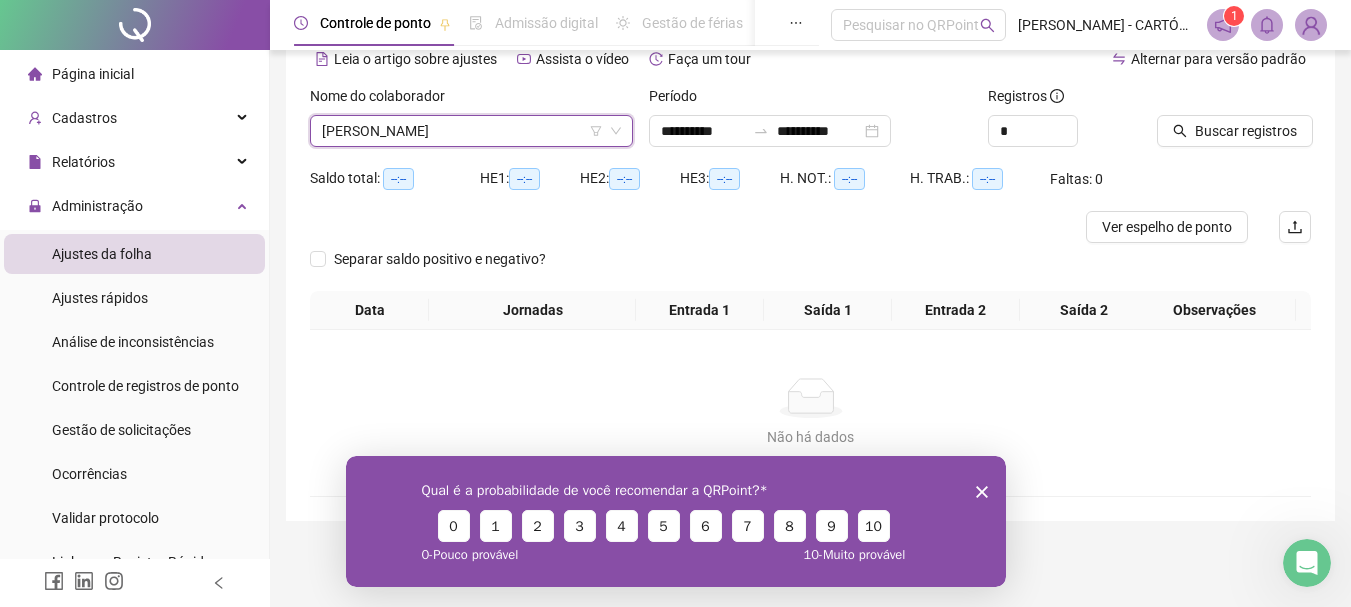 click on "**********" at bounding box center [770, 131] 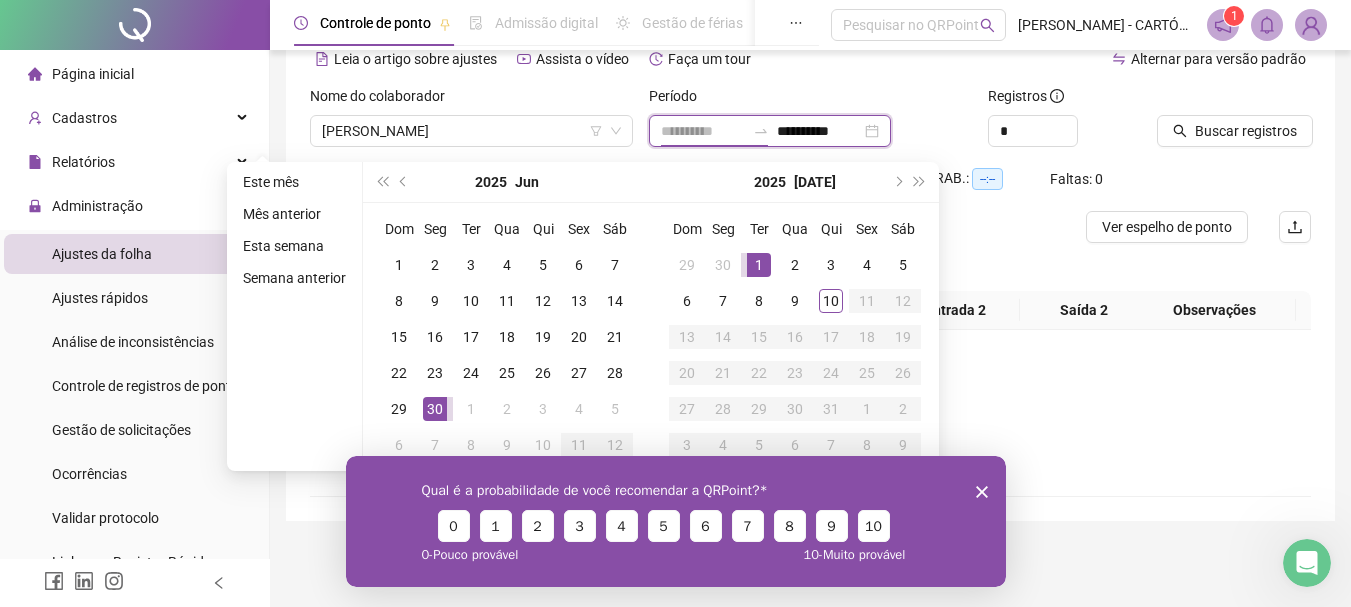 type on "**********" 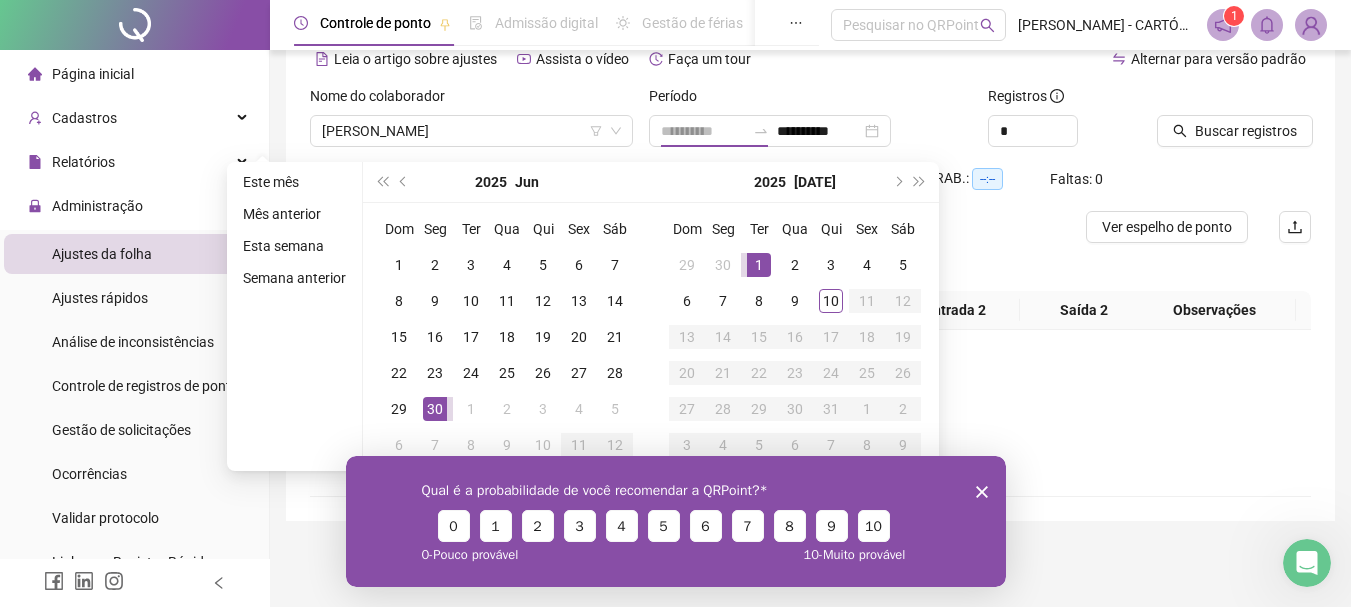 click on "1" at bounding box center (759, 265) 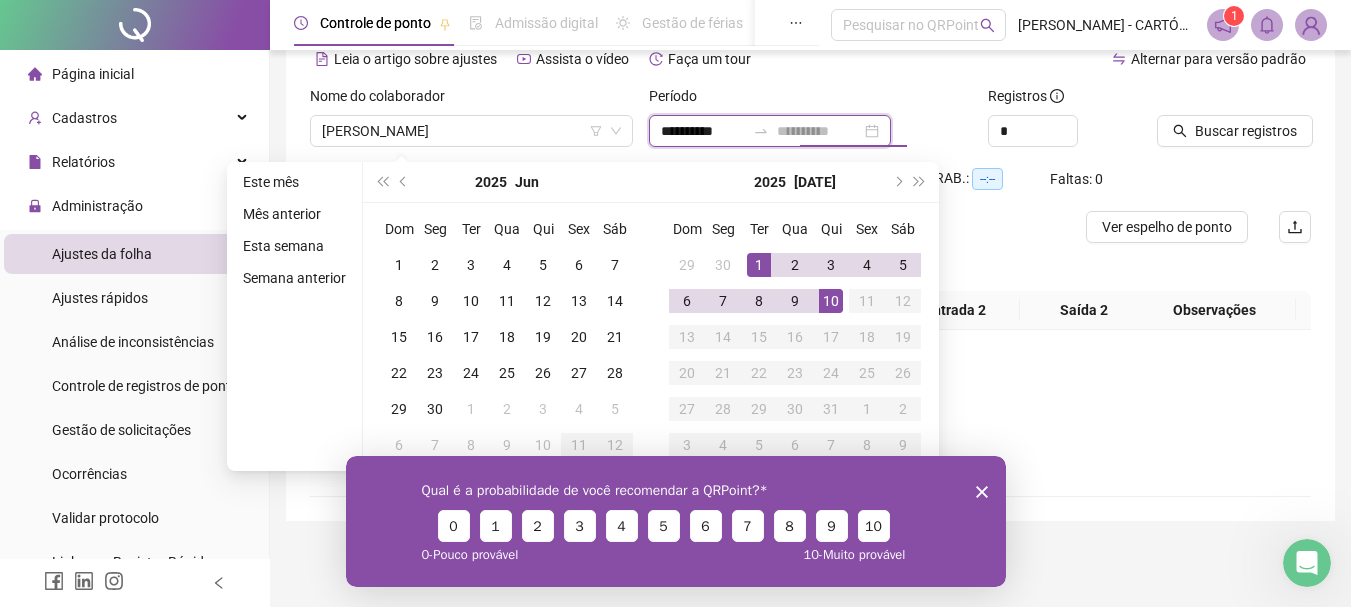 type on "**********" 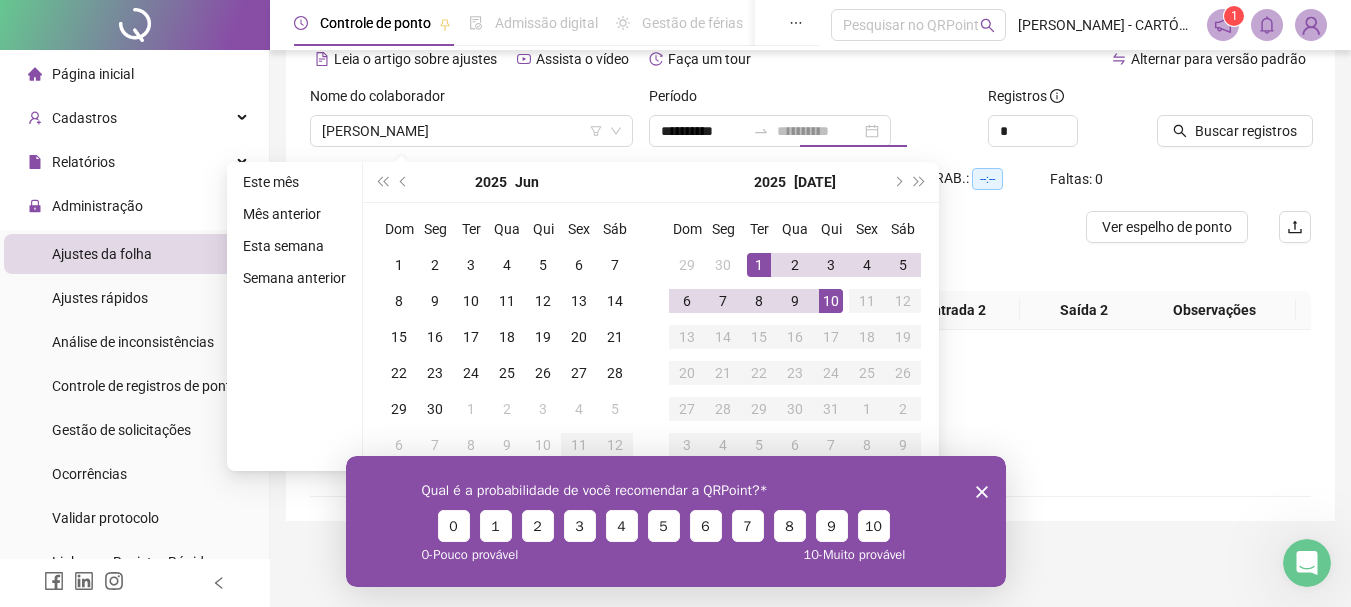 click on "10" at bounding box center (831, 301) 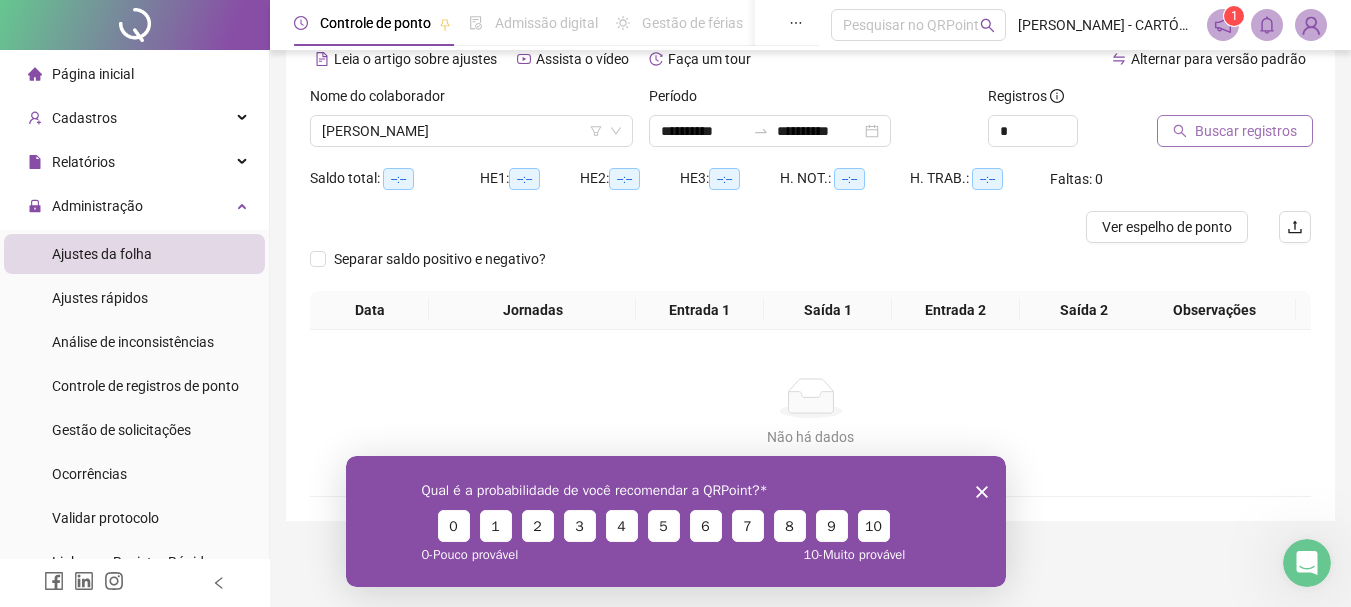 click on "Buscar registros" at bounding box center (1246, 131) 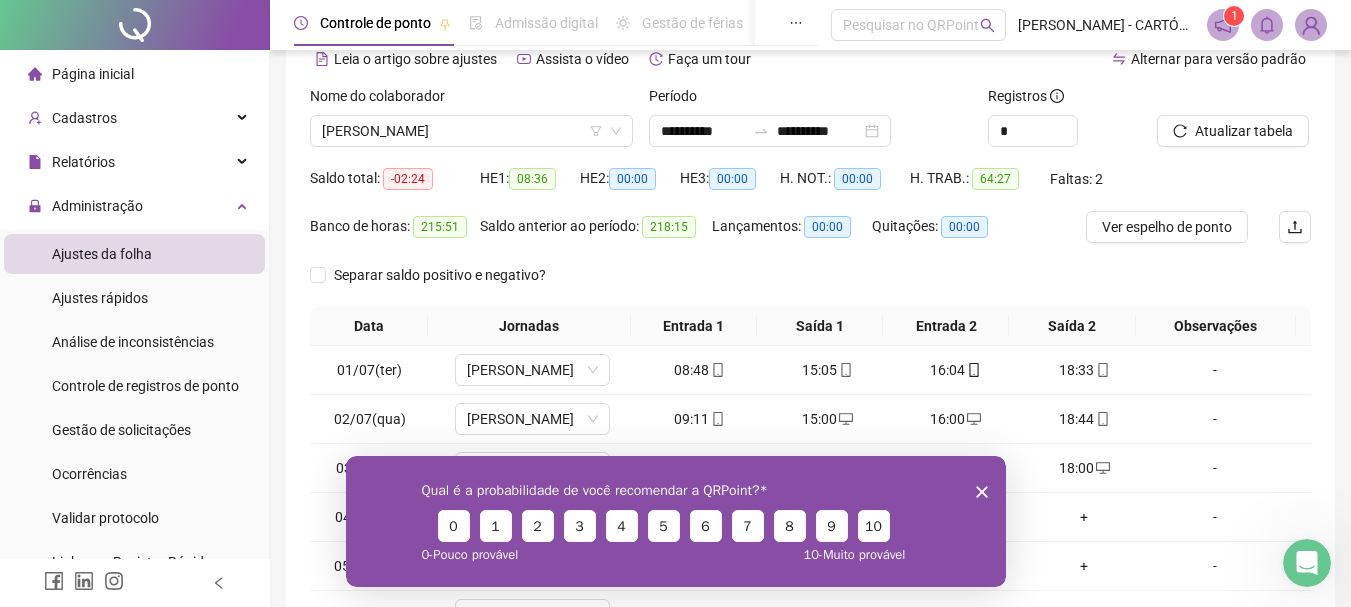 click 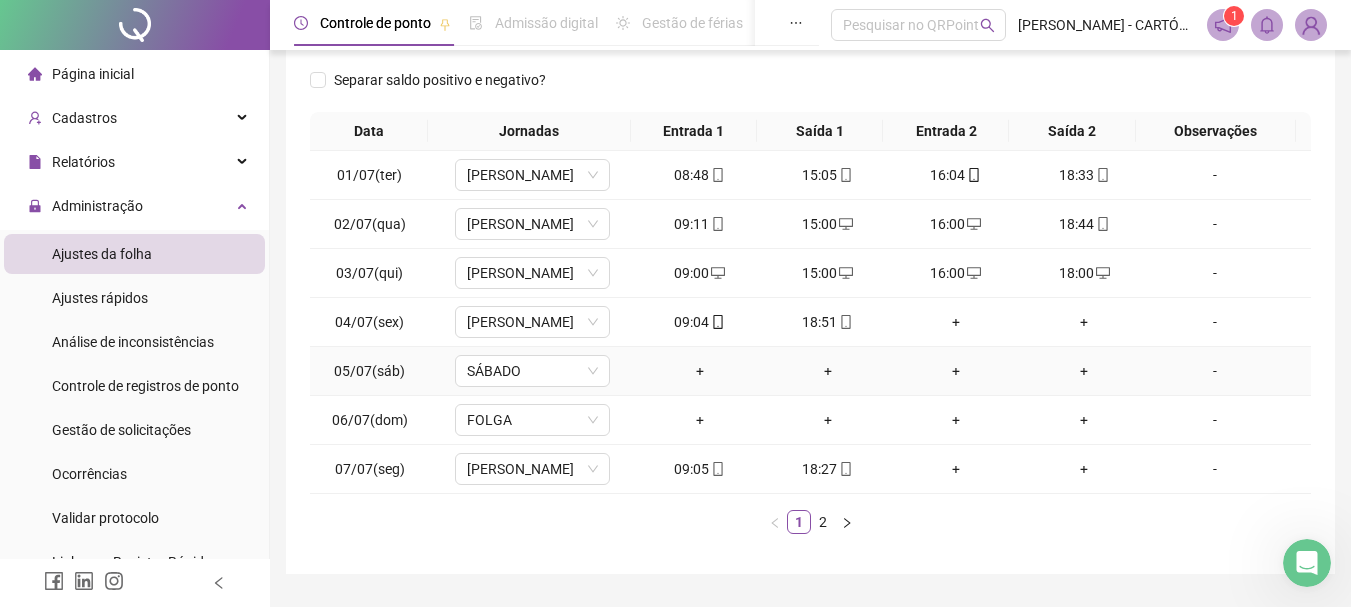 scroll, scrollTop: 299, scrollLeft: 0, axis: vertical 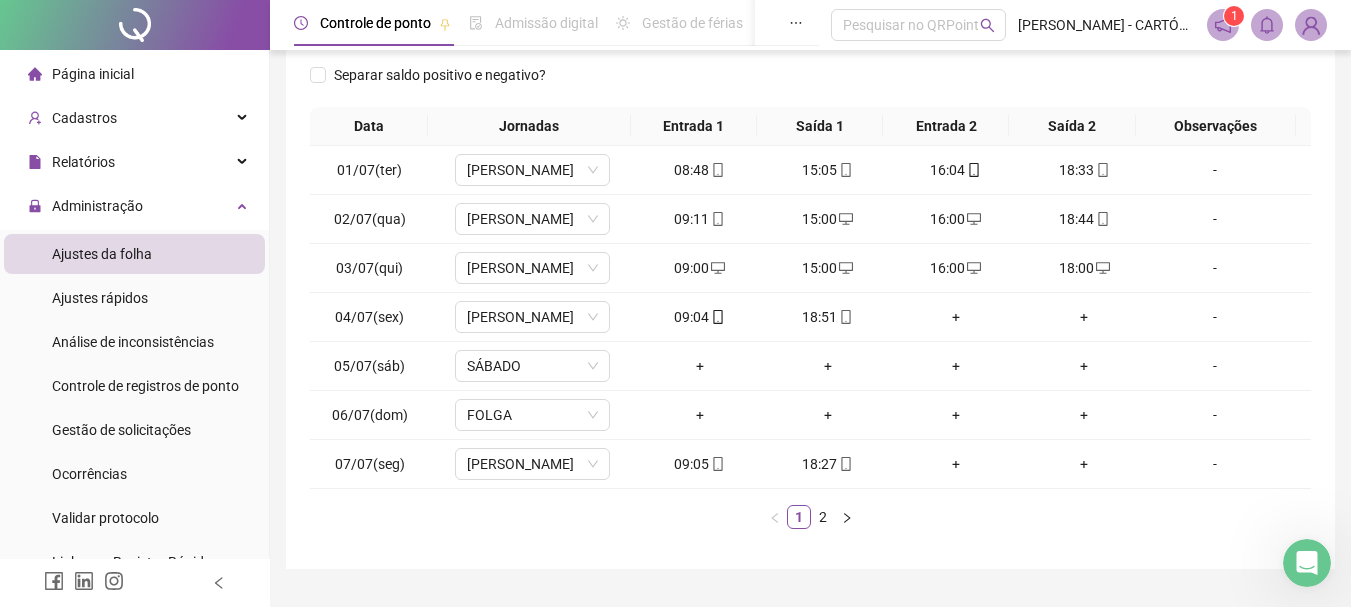 click on "2" at bounding box center [823, 517] 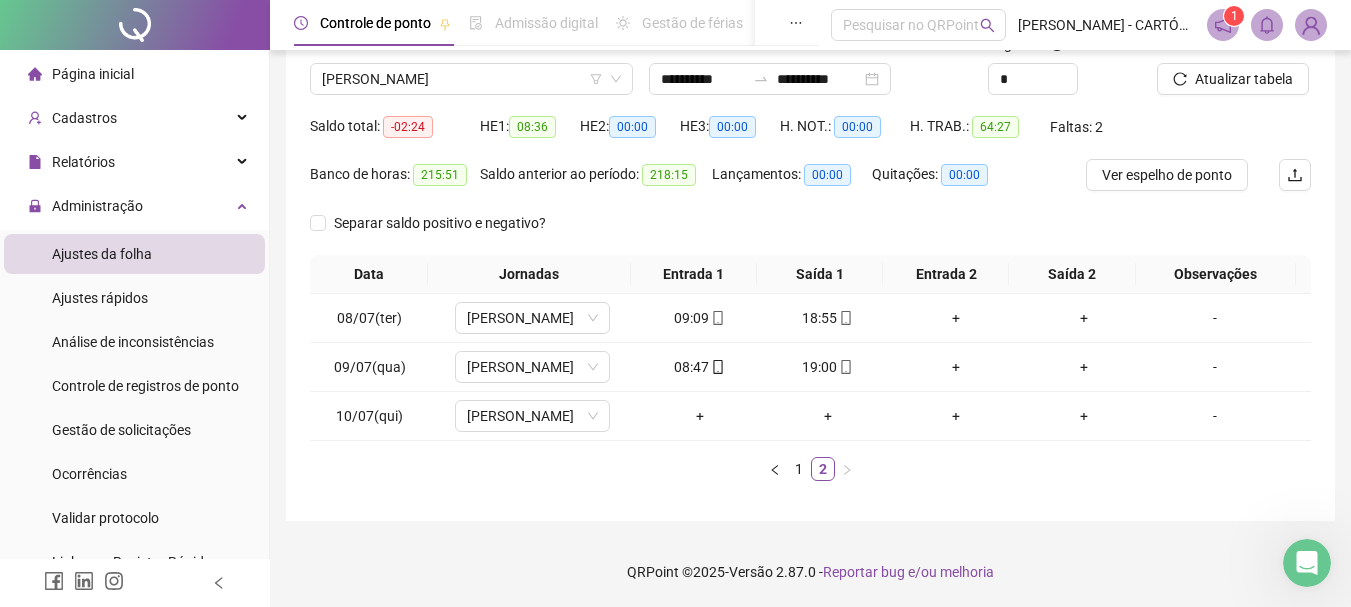 scroll, scrollTop: 151, scrollLeft: 0, axis: vertical 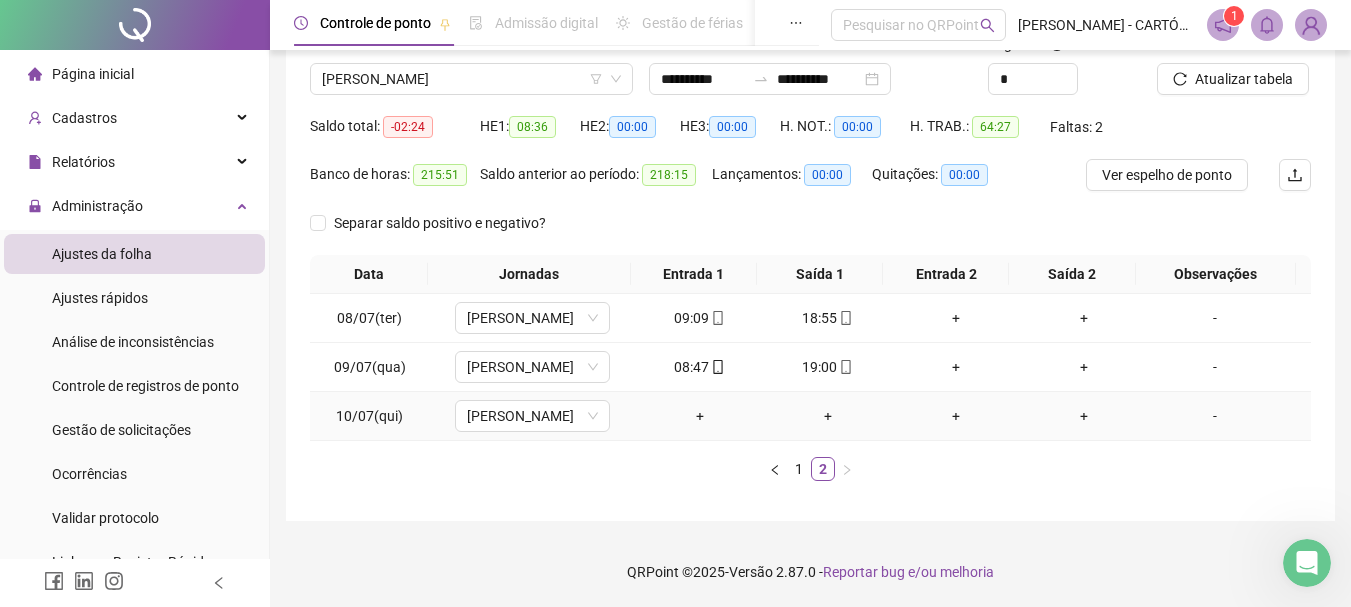 click on "+" at bounding box center (700, 416) 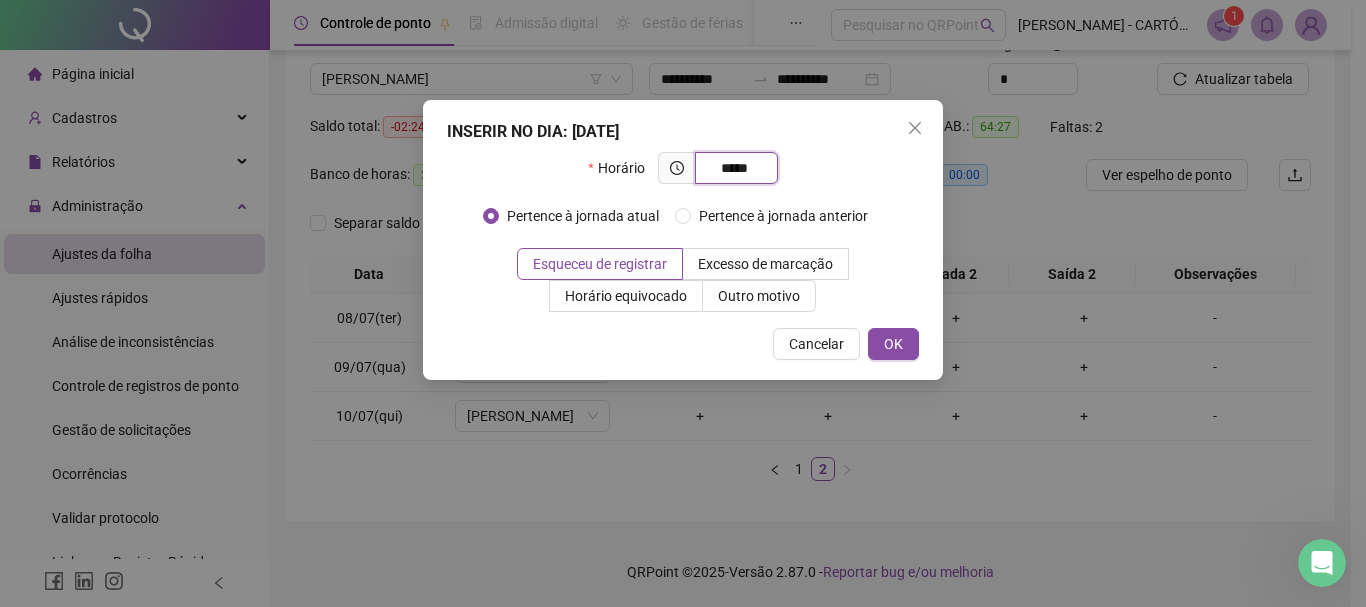 type on "*****" 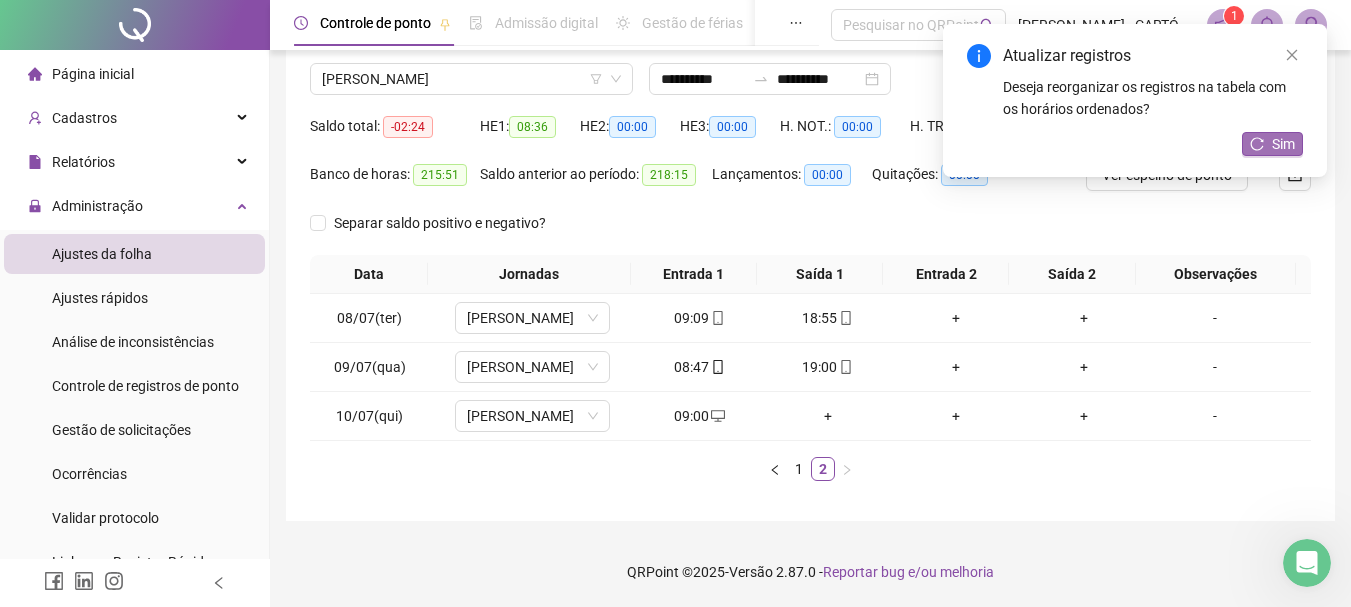 click on "Sim" at bounding box center [1283, 144] 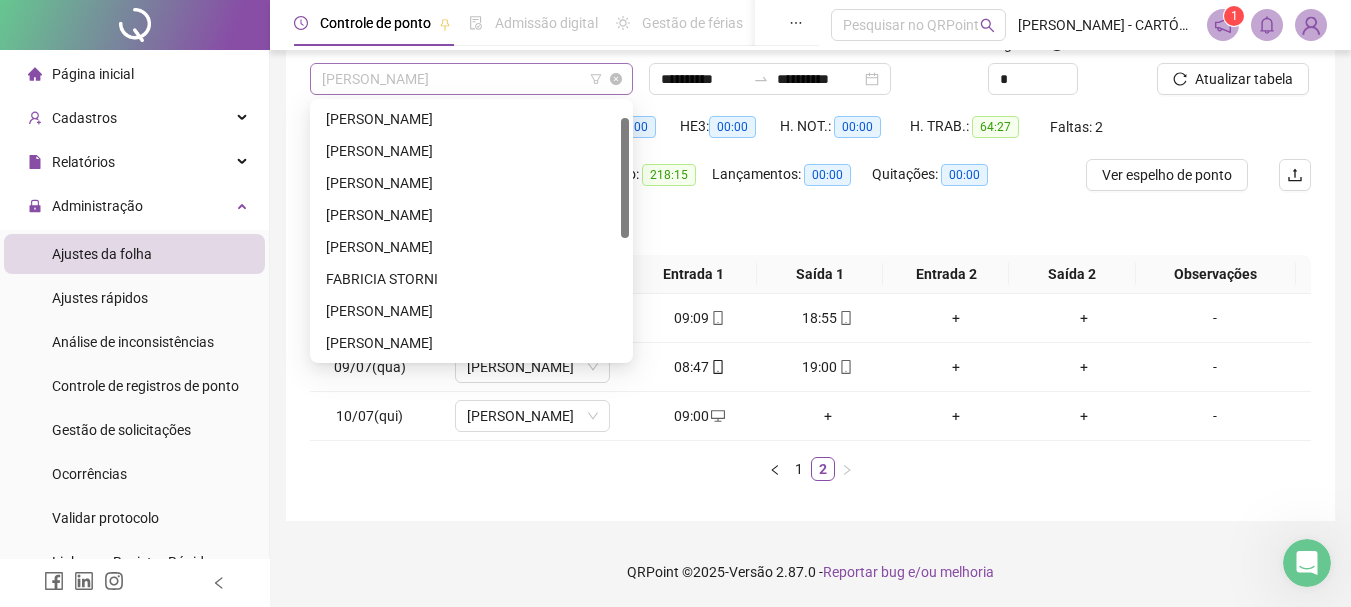click on "[PERSON_NAME]" at bounding box center [471, 79] 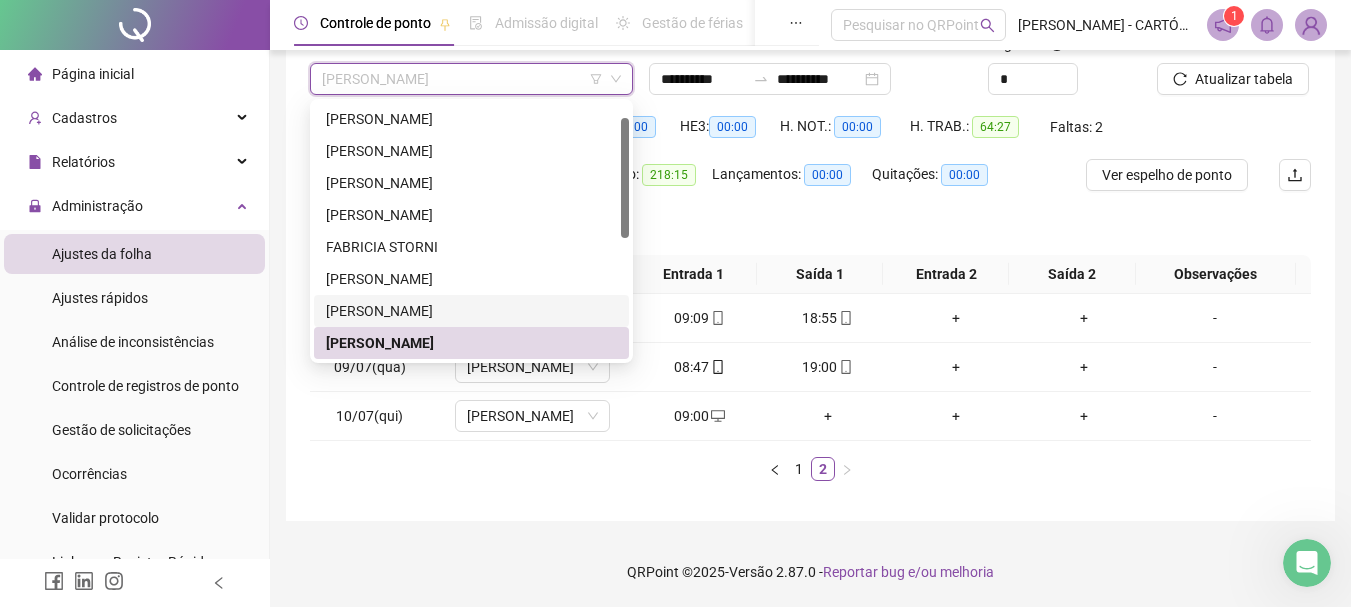 scroll, scrollTop: 288, scrollLeft: 0, axis: vertical 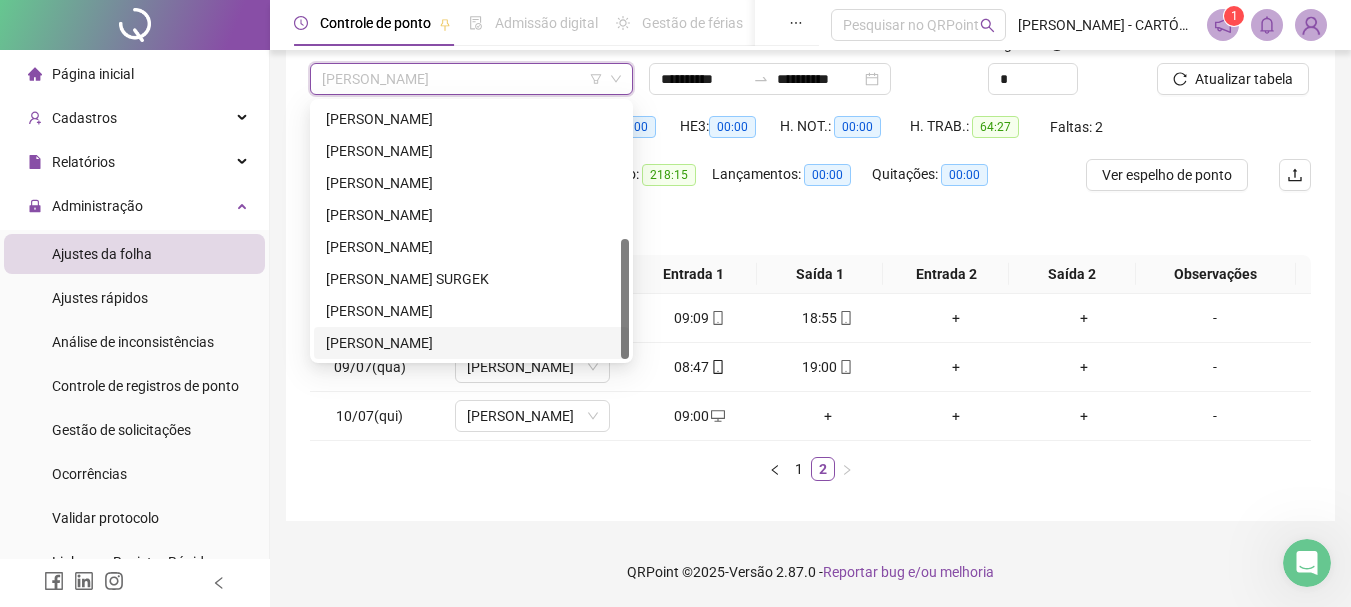 click on "[PERSON_NAME]" at bounding box center [471, 343] 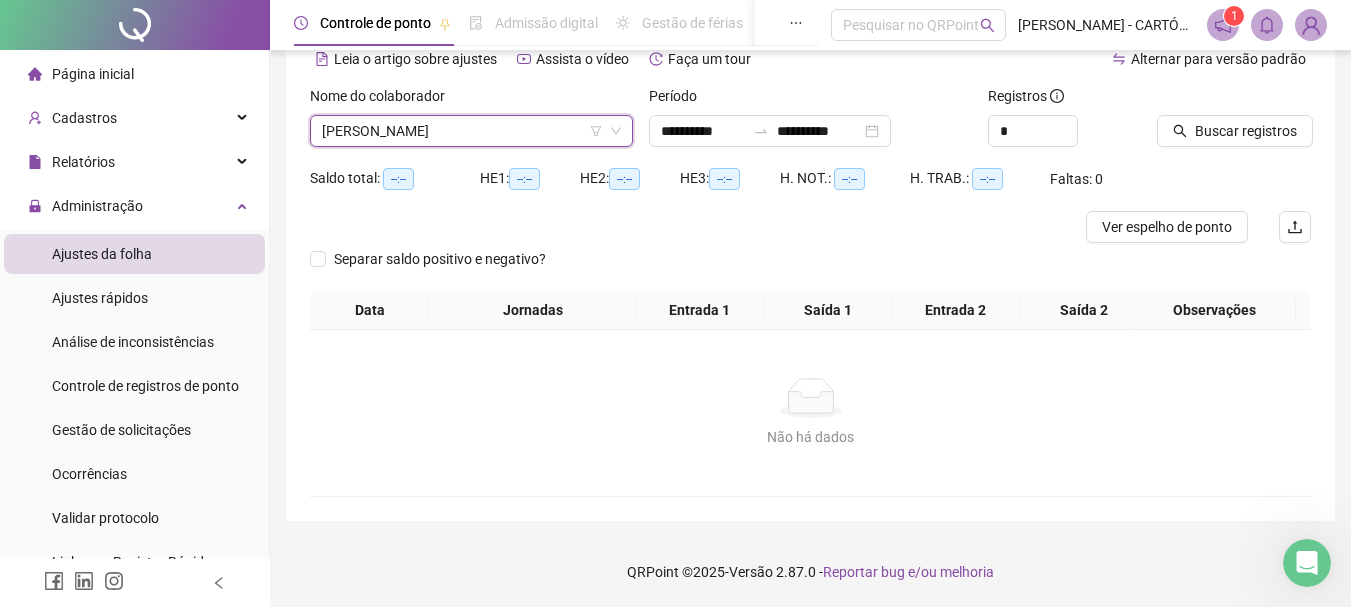 scroll, scrollTop: 99, scrollLeft: 0, axis: vertical 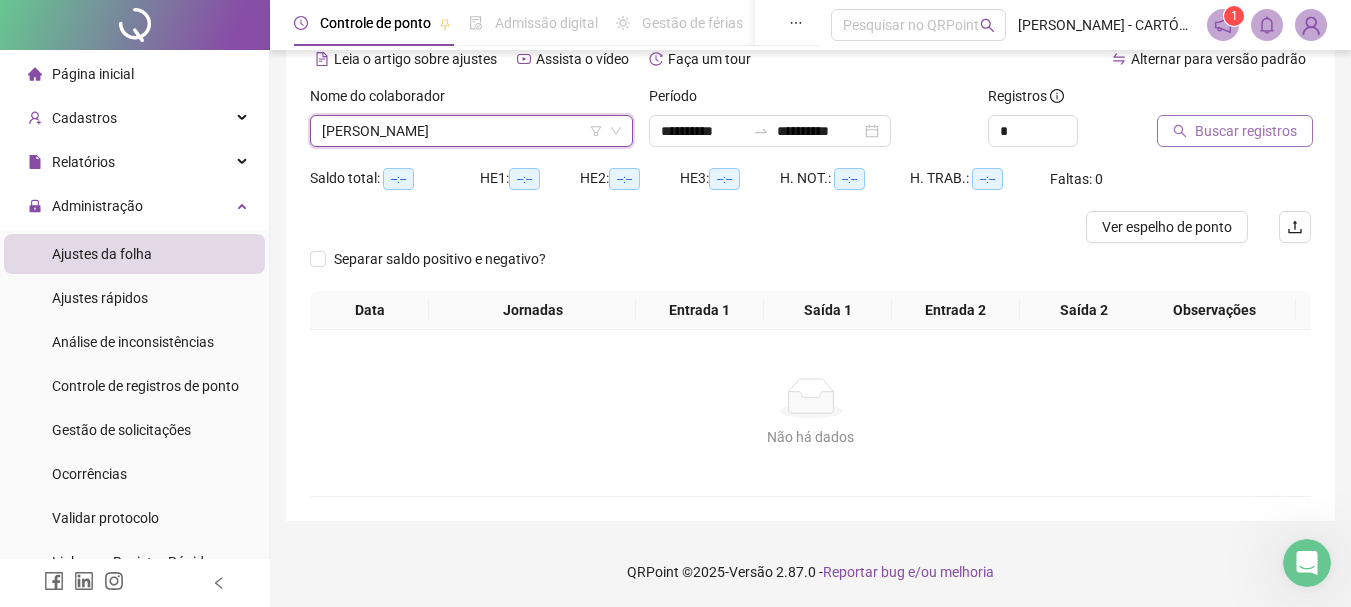click on "Buscar registros" at bounding box center (1246, 131) 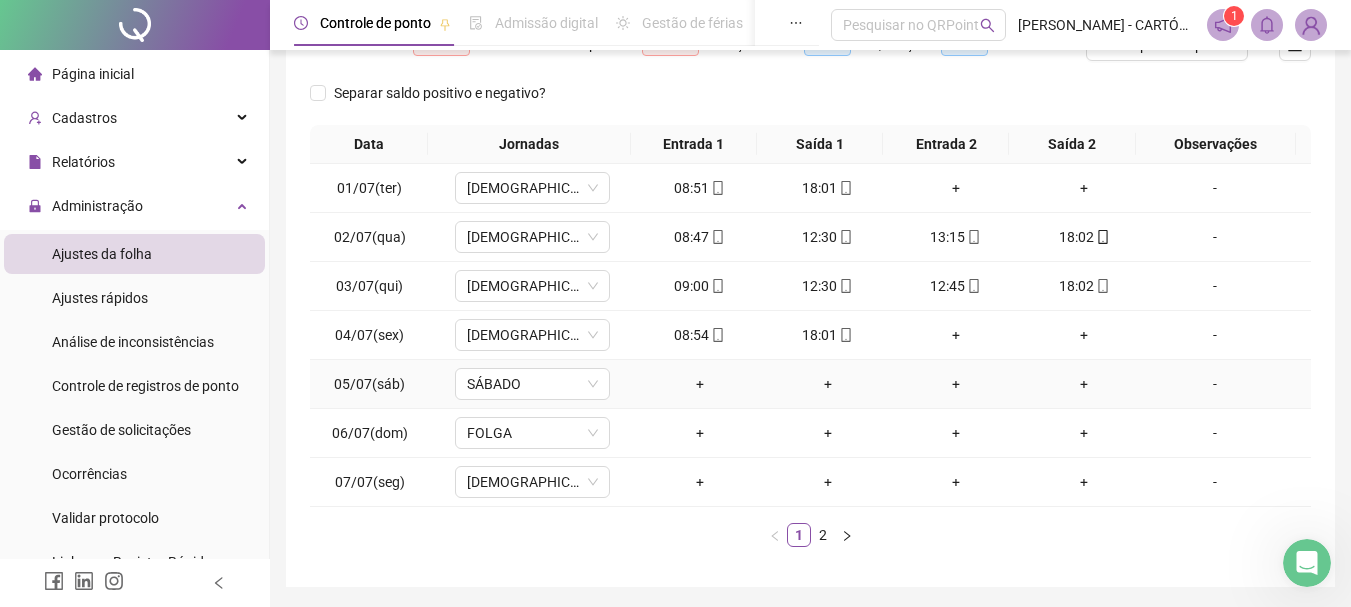 scroll, scrollTop: 299, scrollLeft: 0, axis: vertical 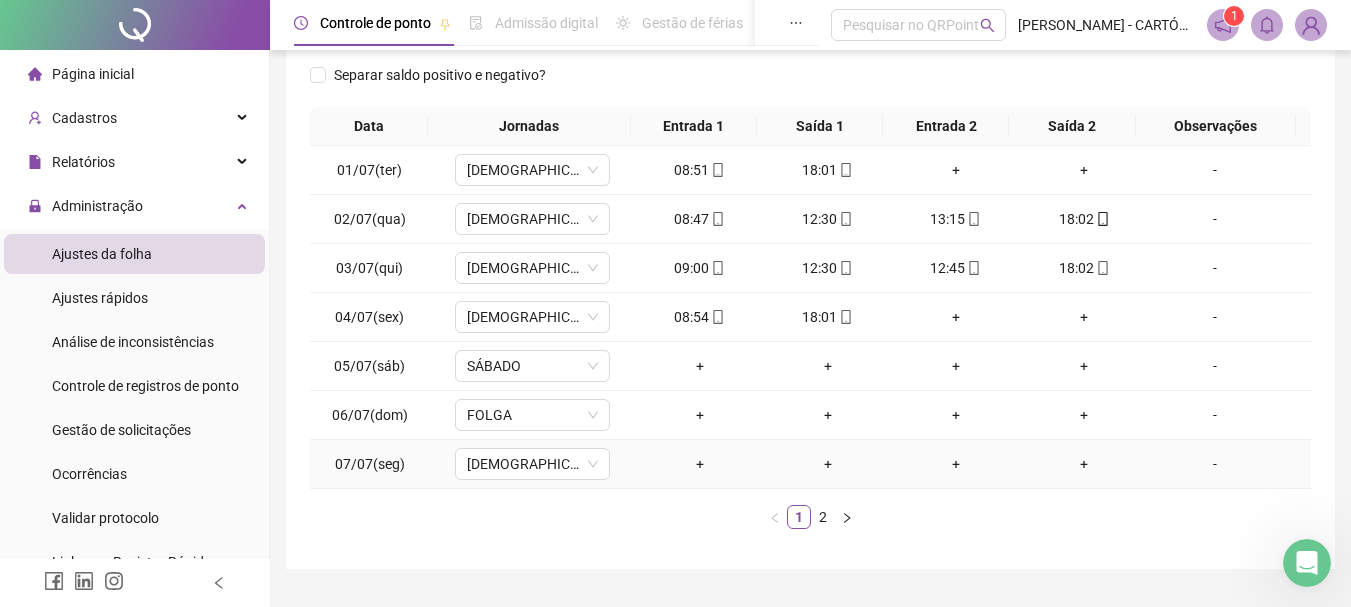 click on "-" at bounding box center (1215, 464) 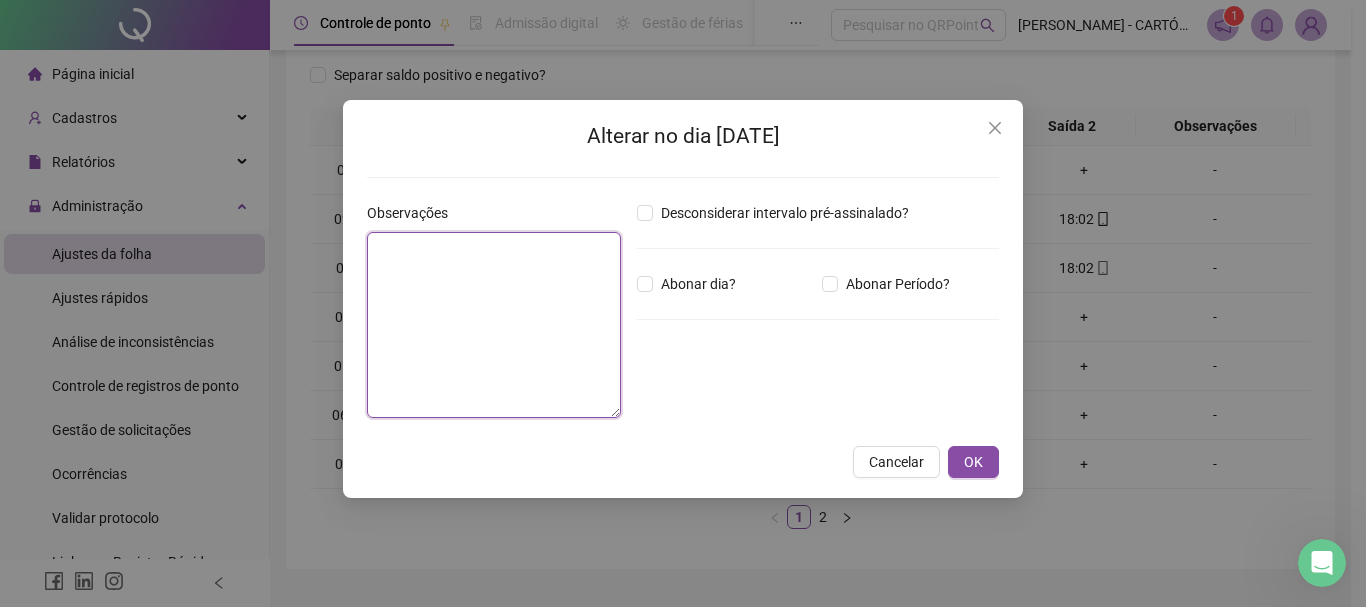 click at bounding box center [494, 325] 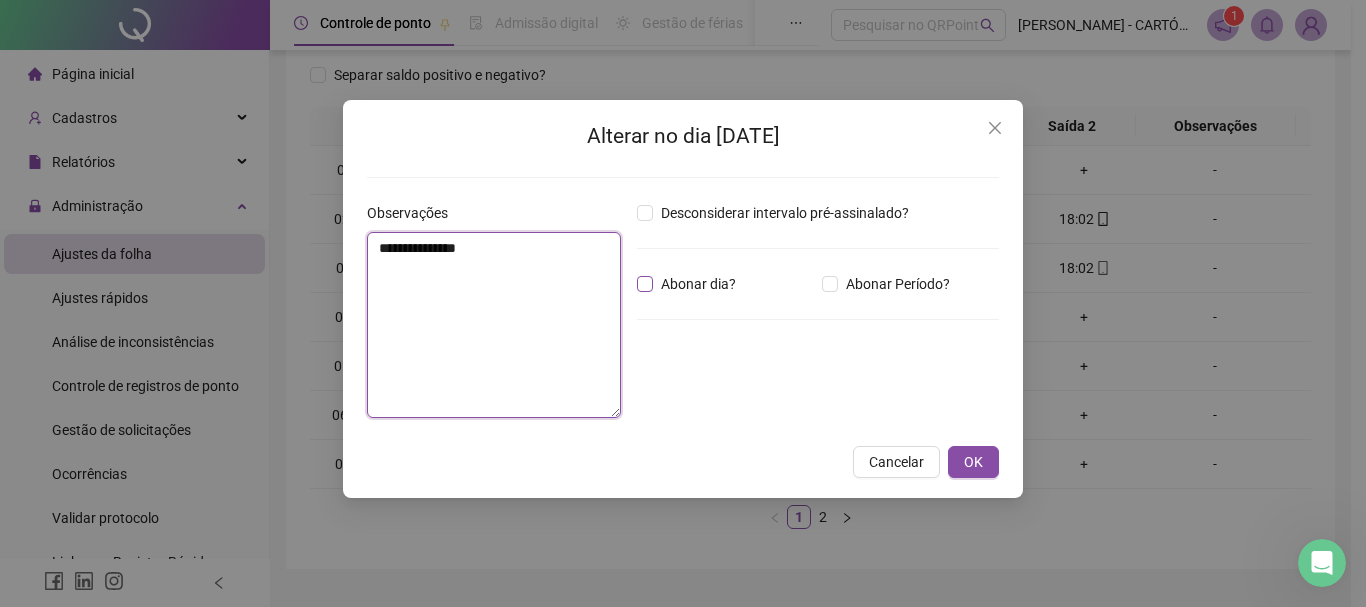 type on "**********" 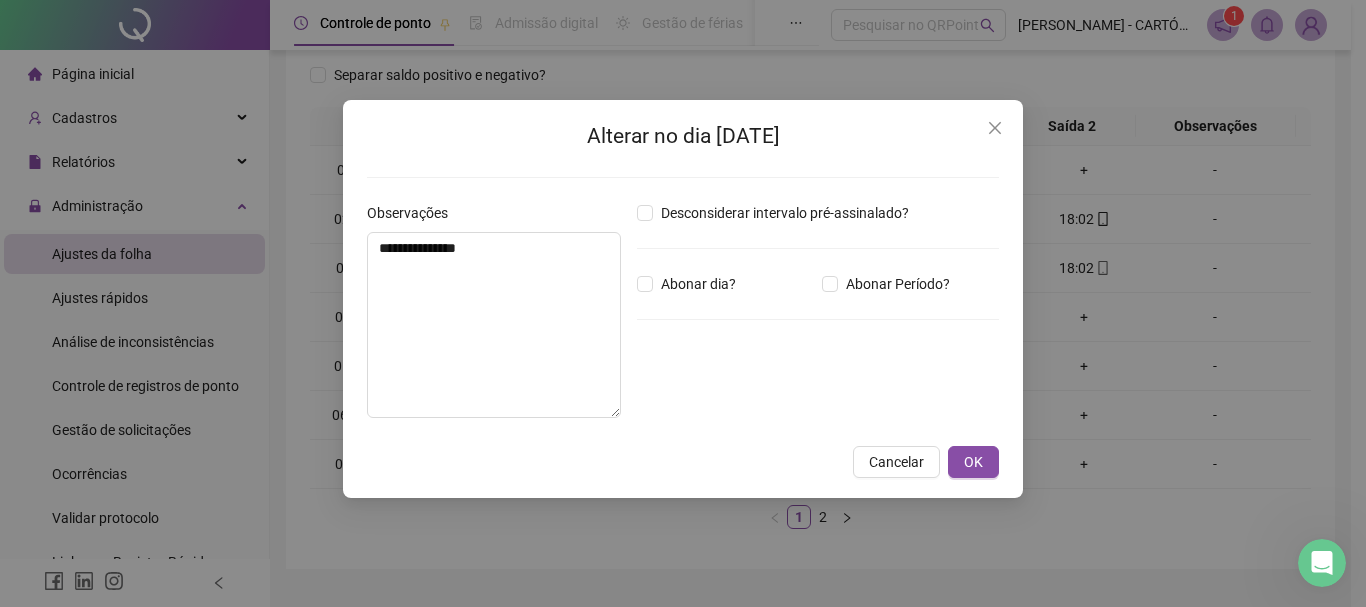 drag, startPoint x: 656, startPoint y: 279, endPoint x: 646, endPoint y: 298, distance: 21.470911 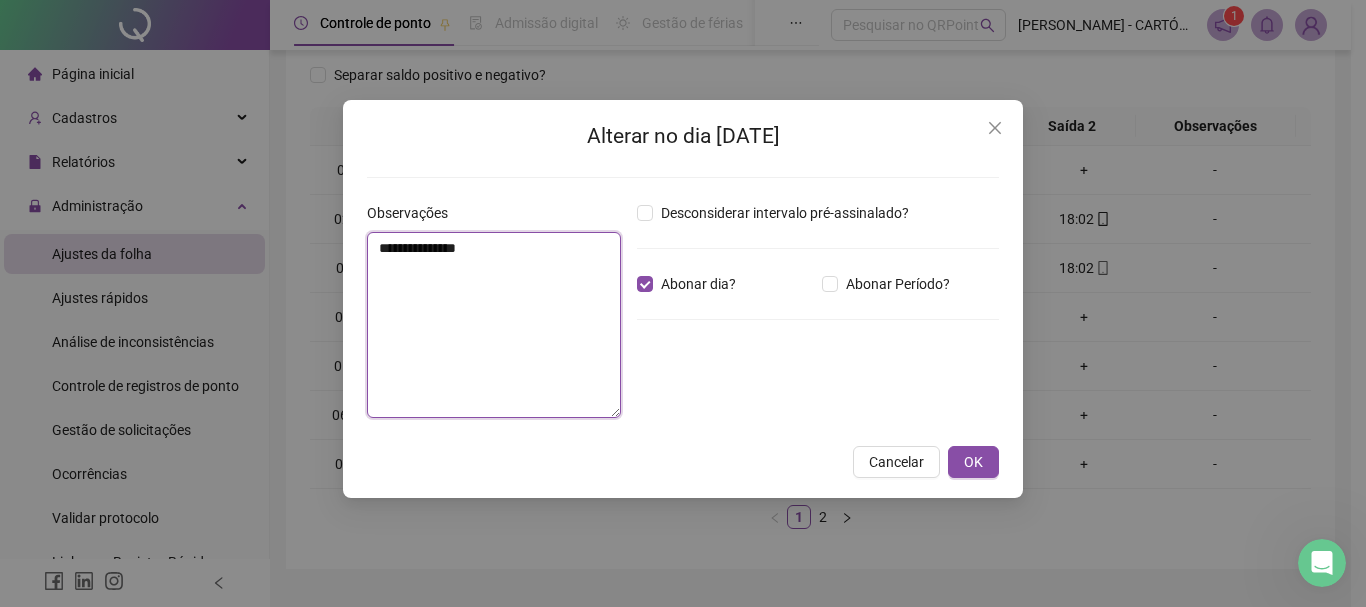 drag, startPoint x: 529, startPoint y: 256, endPoint x: 134, endPoint y: 210, distance: 397.66946 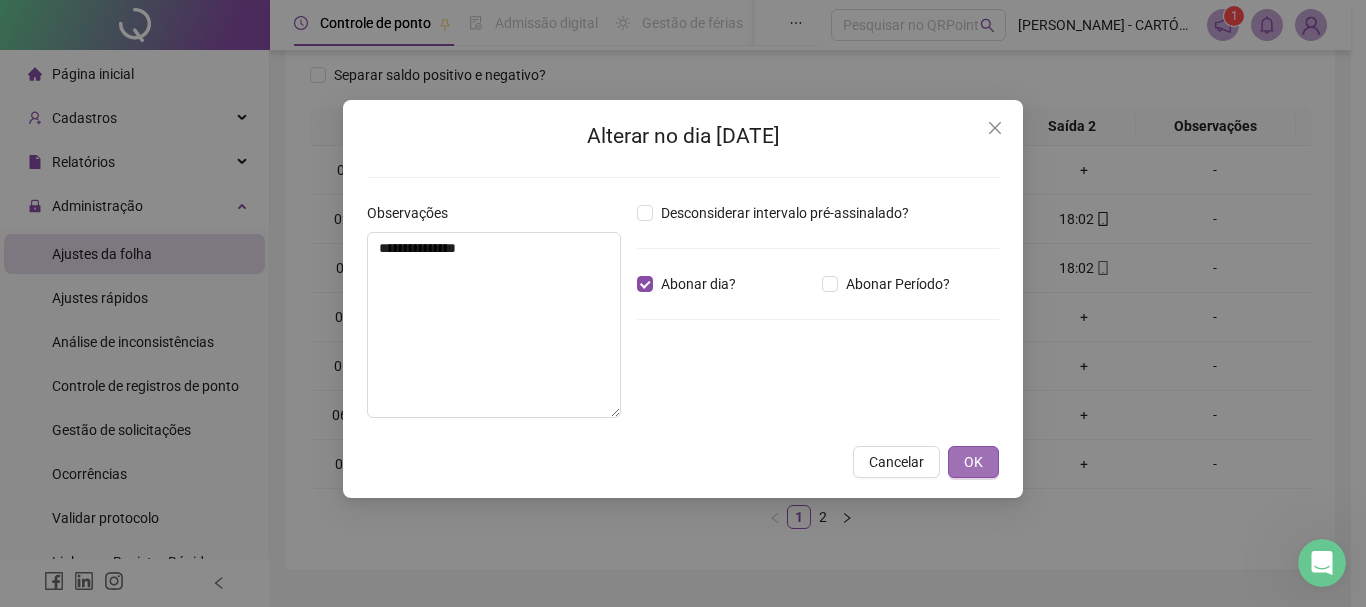 click on "OK" at bounding box center (973, 462) 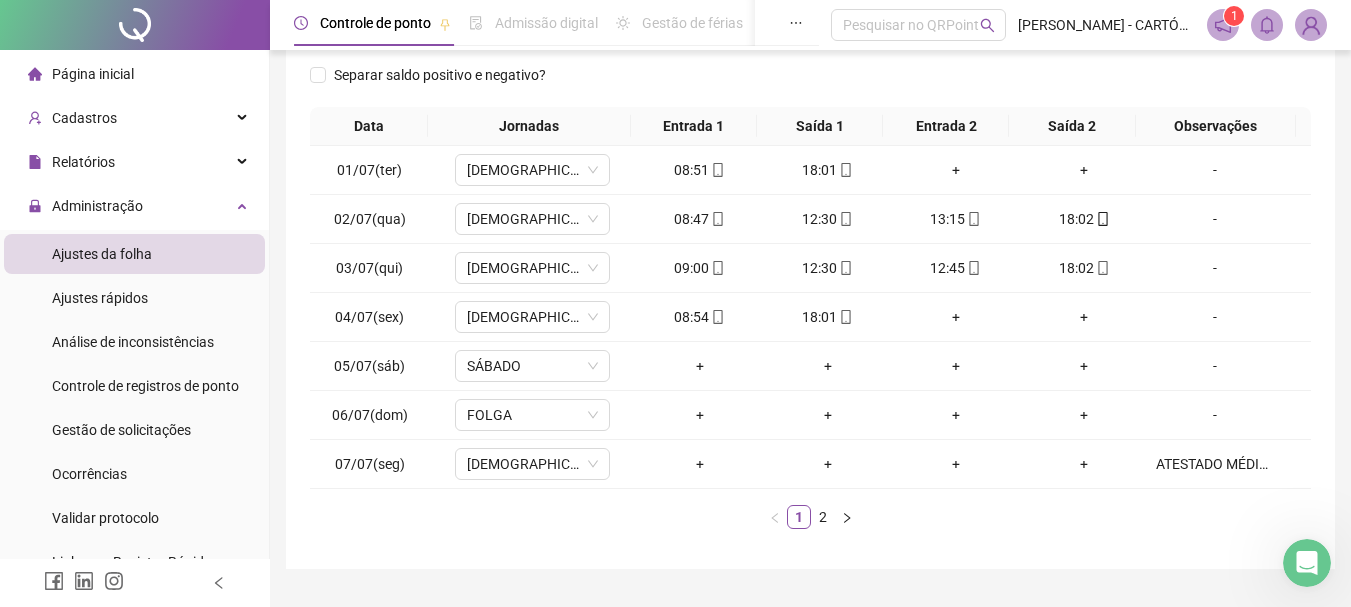 drag, startPoint x: 816, startPoint y: 520, endPoint x: 835, endPoint y: 519, distance: 19.026299 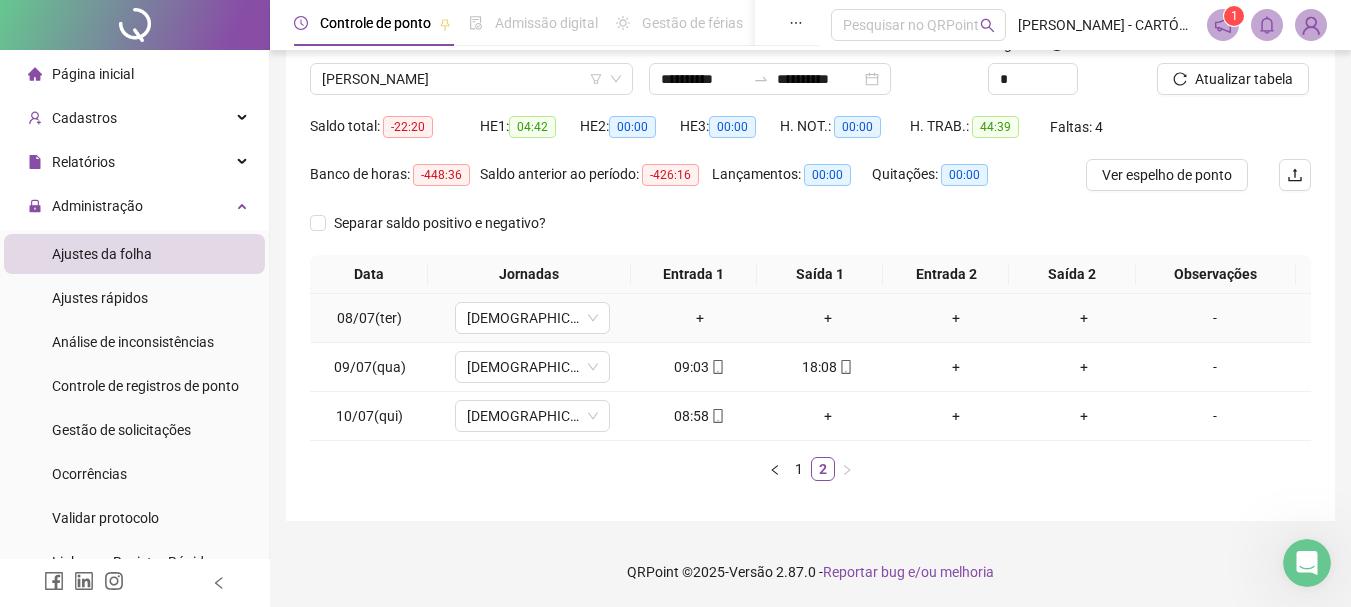 drag, startPoint x: 1197, startPoint y: 318, endPoint x: 1130, endPoint y: 330, distance: 68.06615 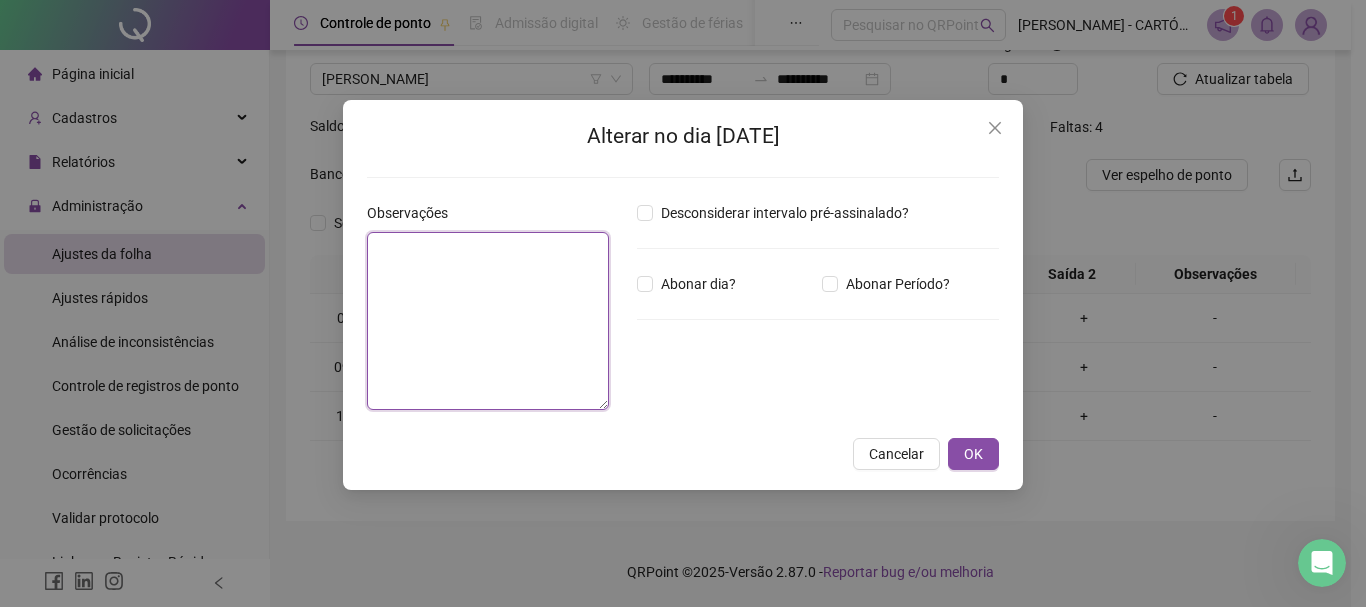 drag, startPoint x: 548, startPoint y: 261, endPoint x: 602, endPoint y: 302, distance: 67.80118 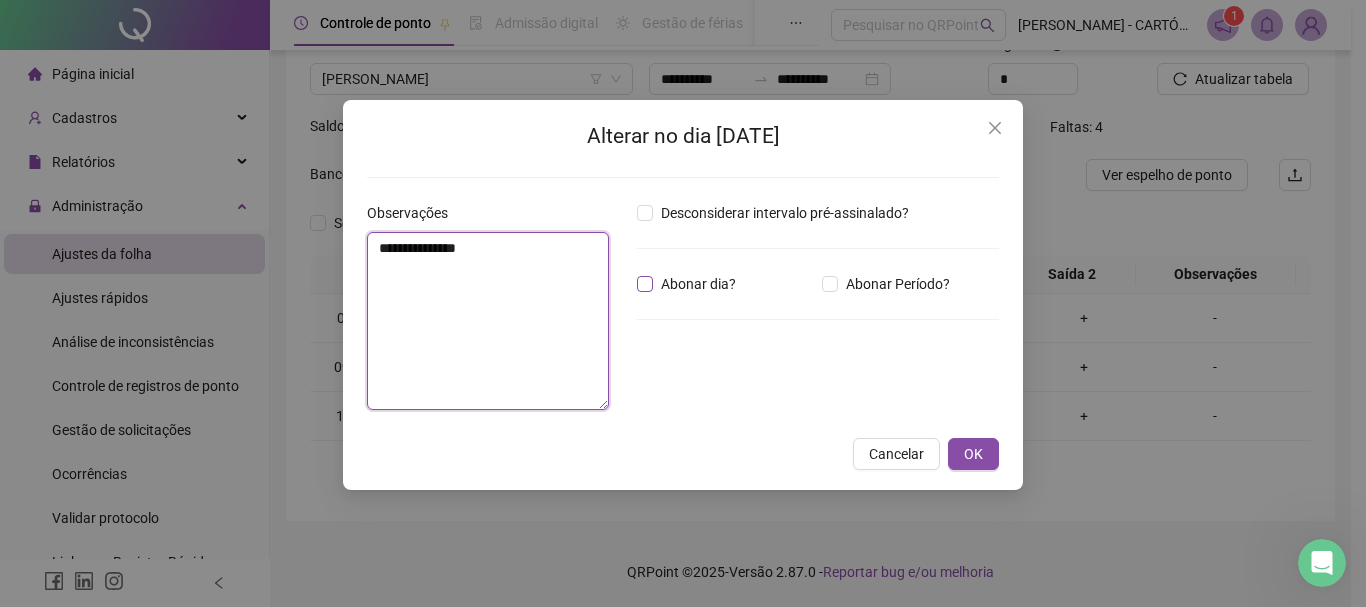 type on "**********" 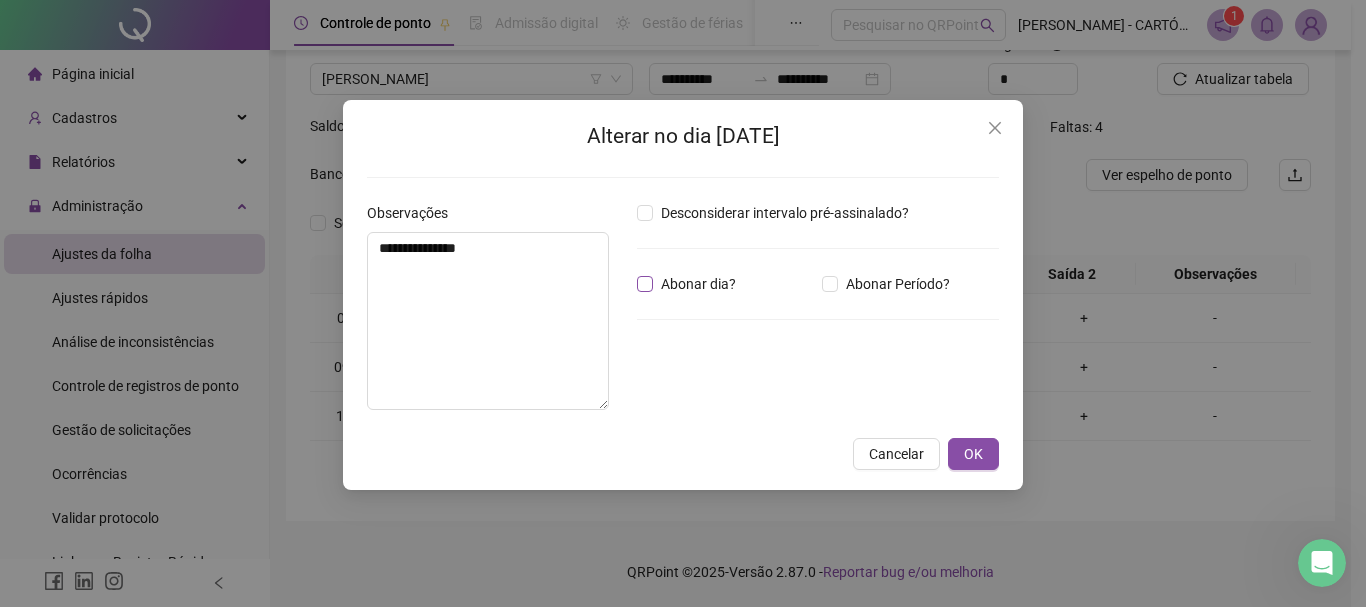 click on "Abonar dia?" at bounding box center (698, 284) 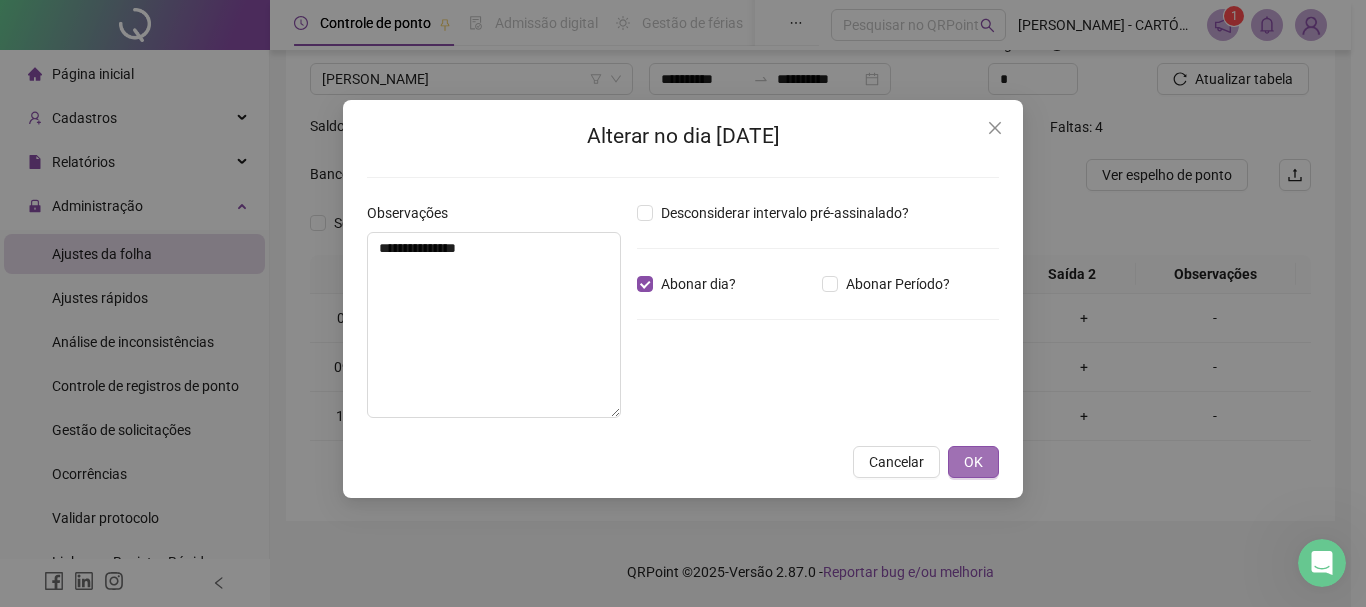 click on "OK" at bounding box center [973, 462] 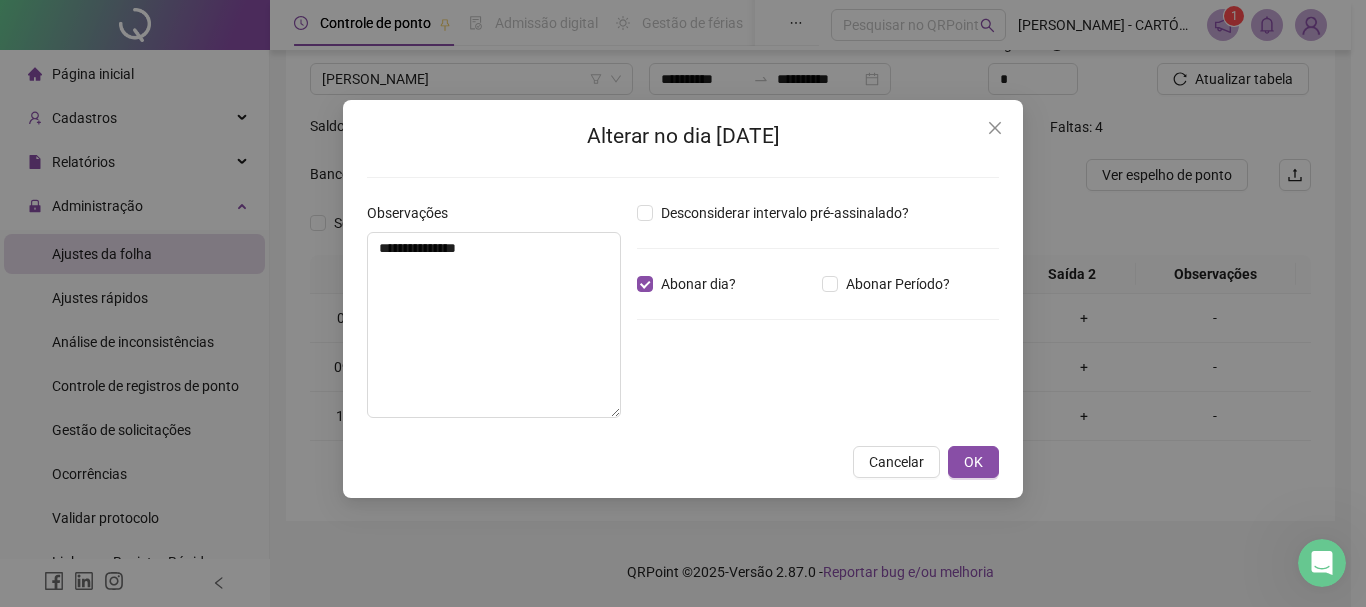 click on "**********" at bounding box center [683, 303] 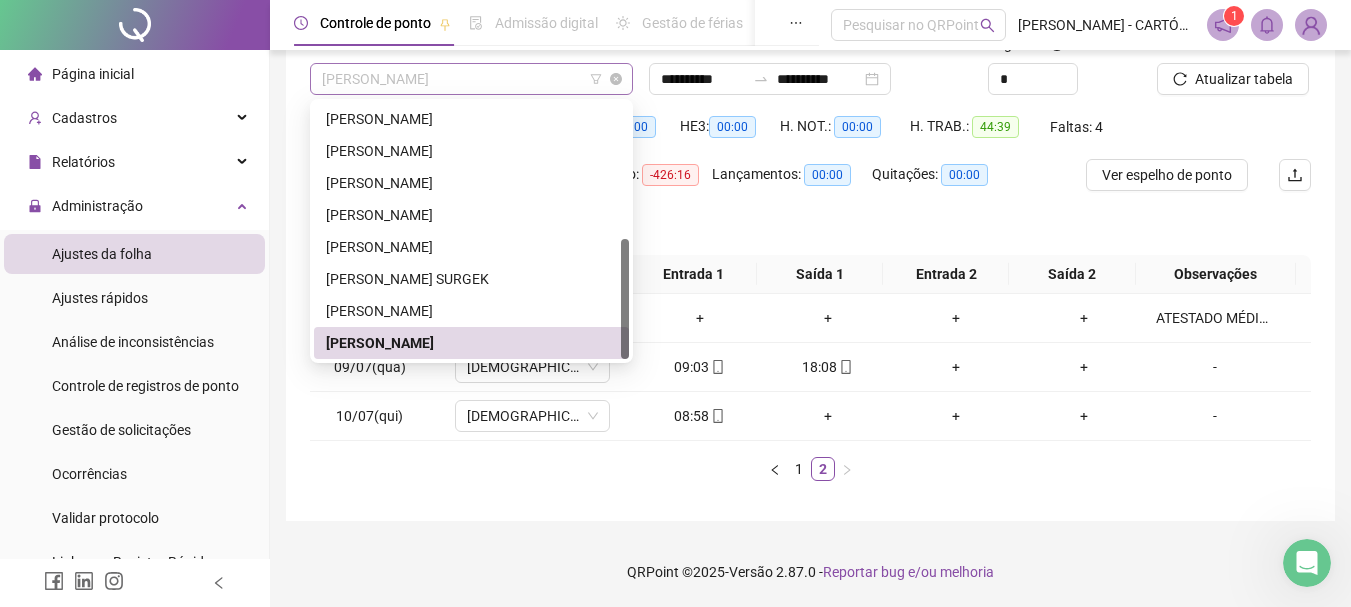 click on "[PERSON_NAME]" at bounding box center [471, 79] 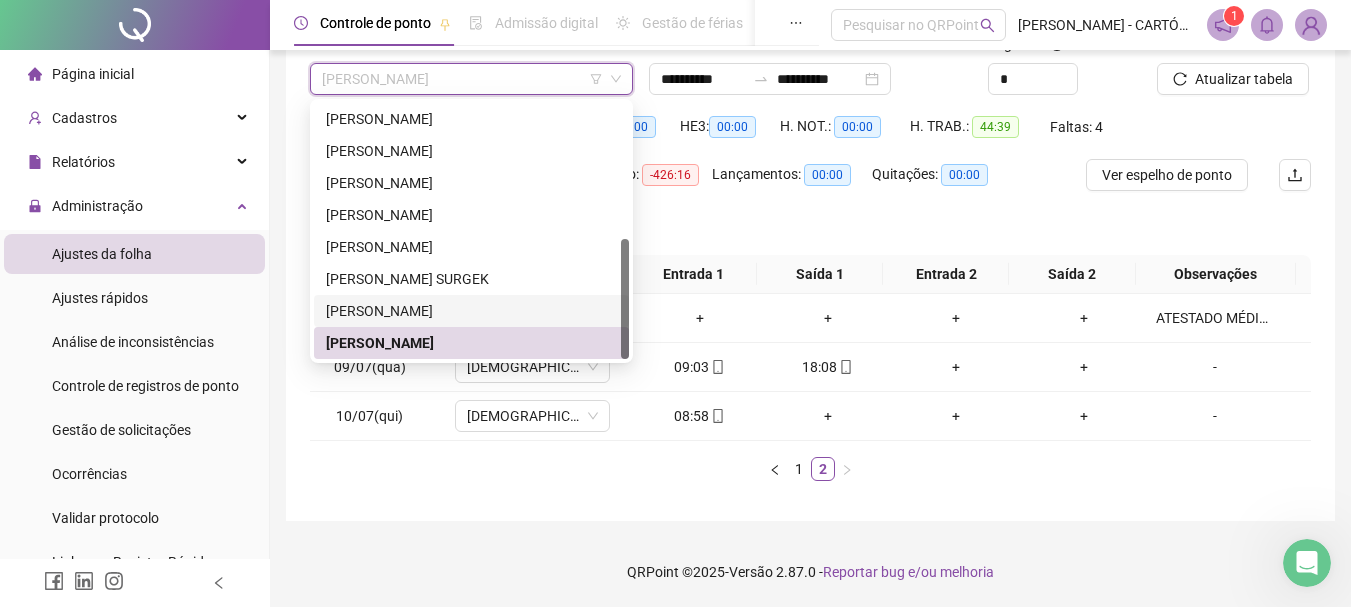 click on "[PERSON_NAME]" at bounding box center (471, 311) 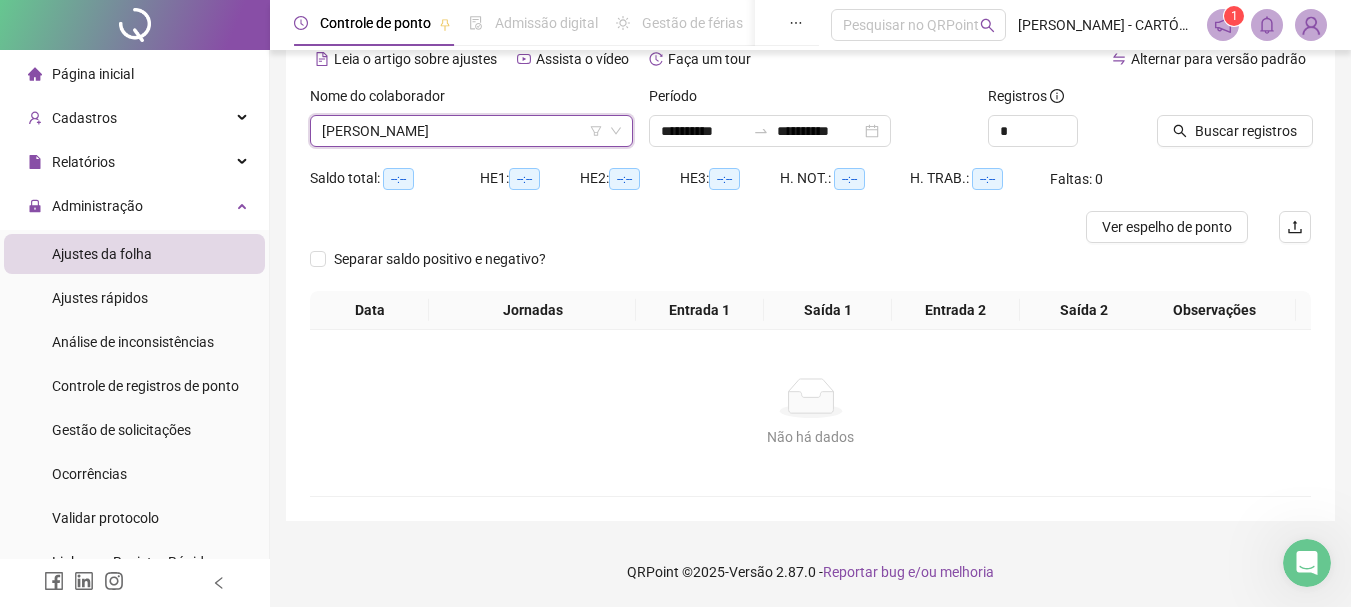 scroll, scrollTop: 99, scrollLeft: 0, axis: vertical 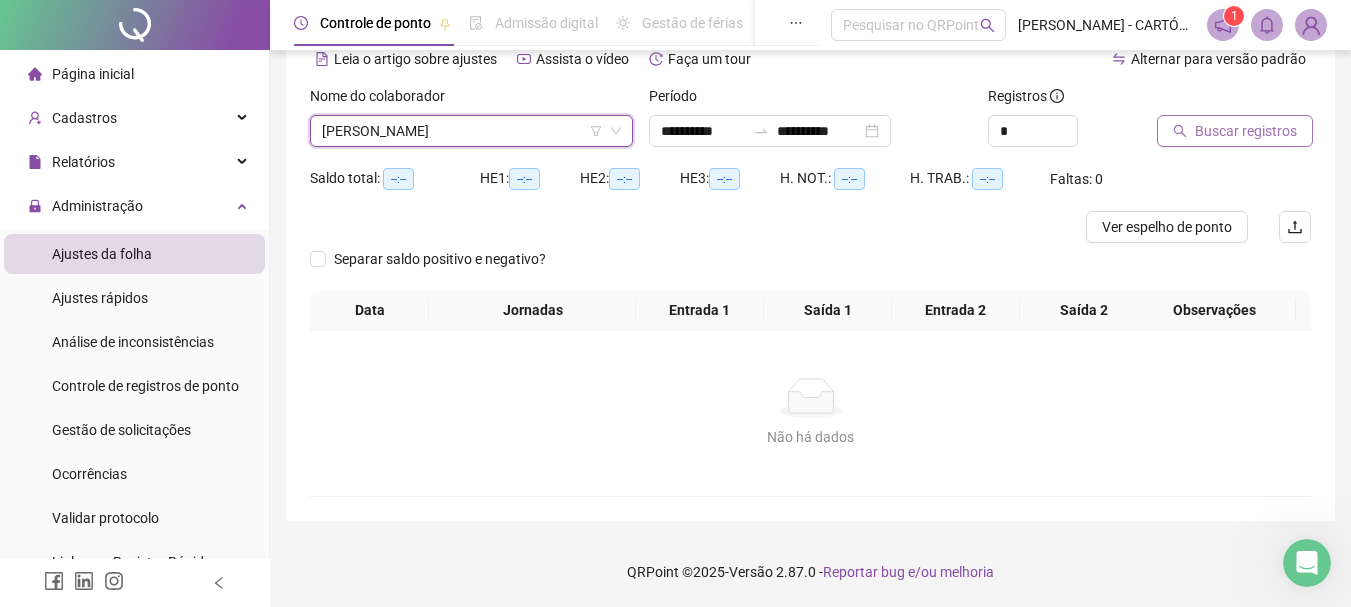 click on "Buscar registros" at bounding box center (1246, 131) 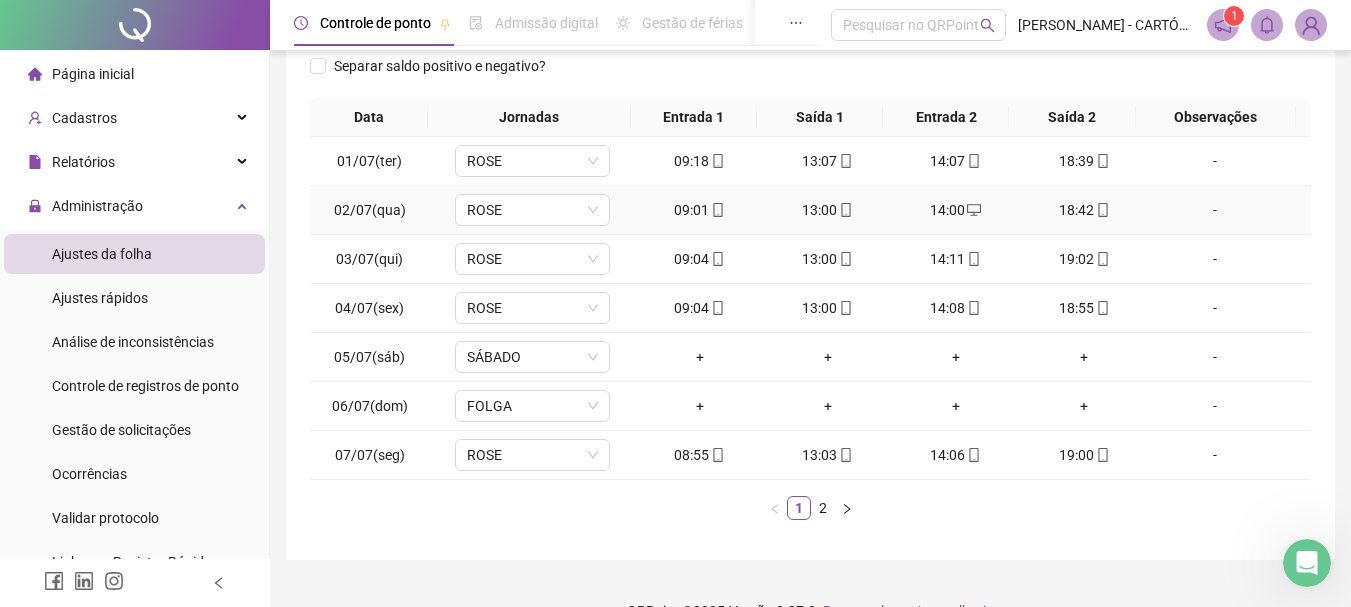 scroll, scrollTop: 347, scrollLeft: 0, axis: vertical 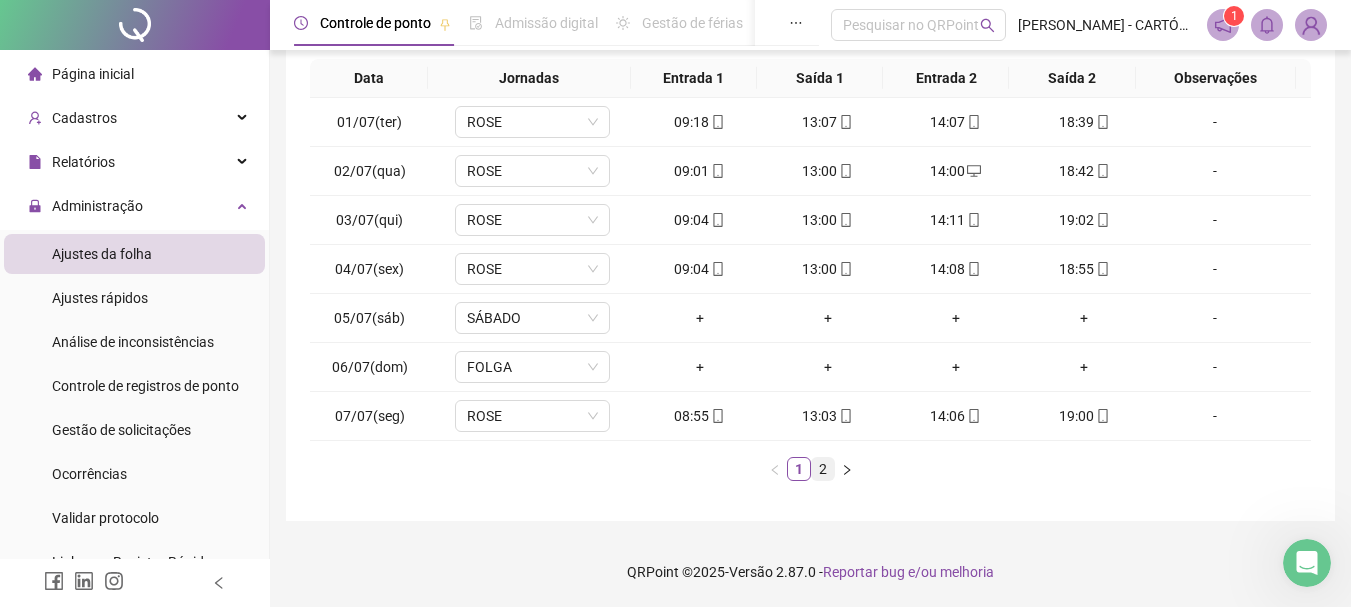 click on "2" at bounding box center (823, 469) 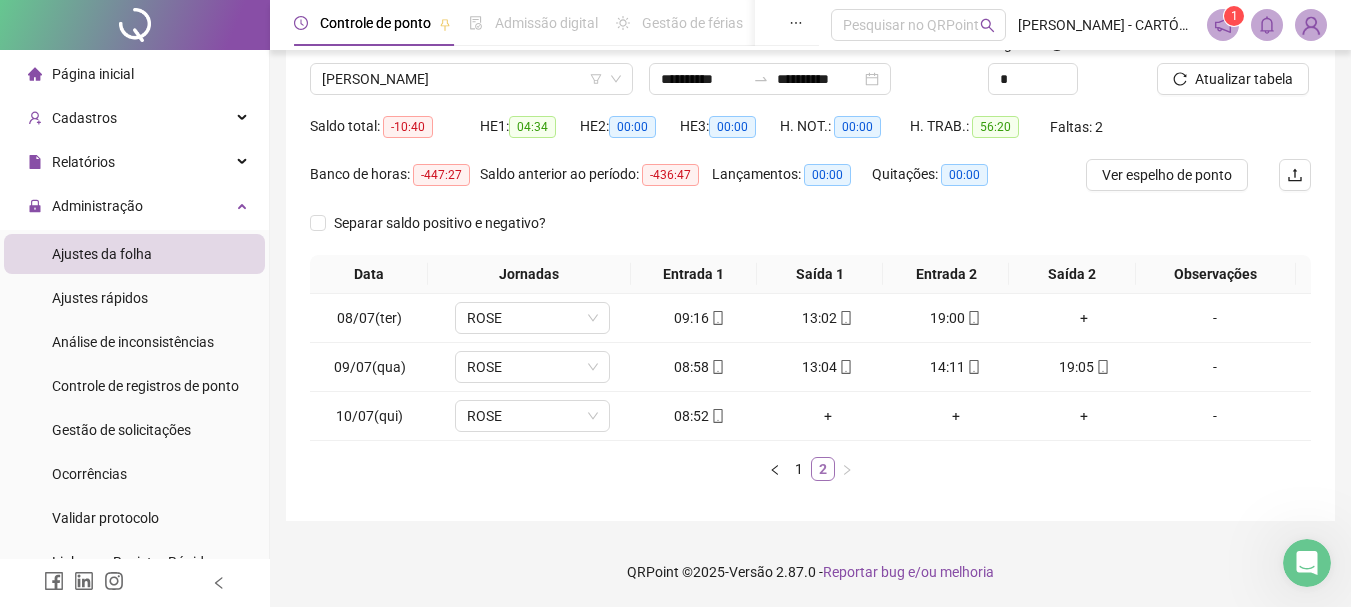 scroll, scrollTop: 151, scrollLeft: 0, axis: vertical 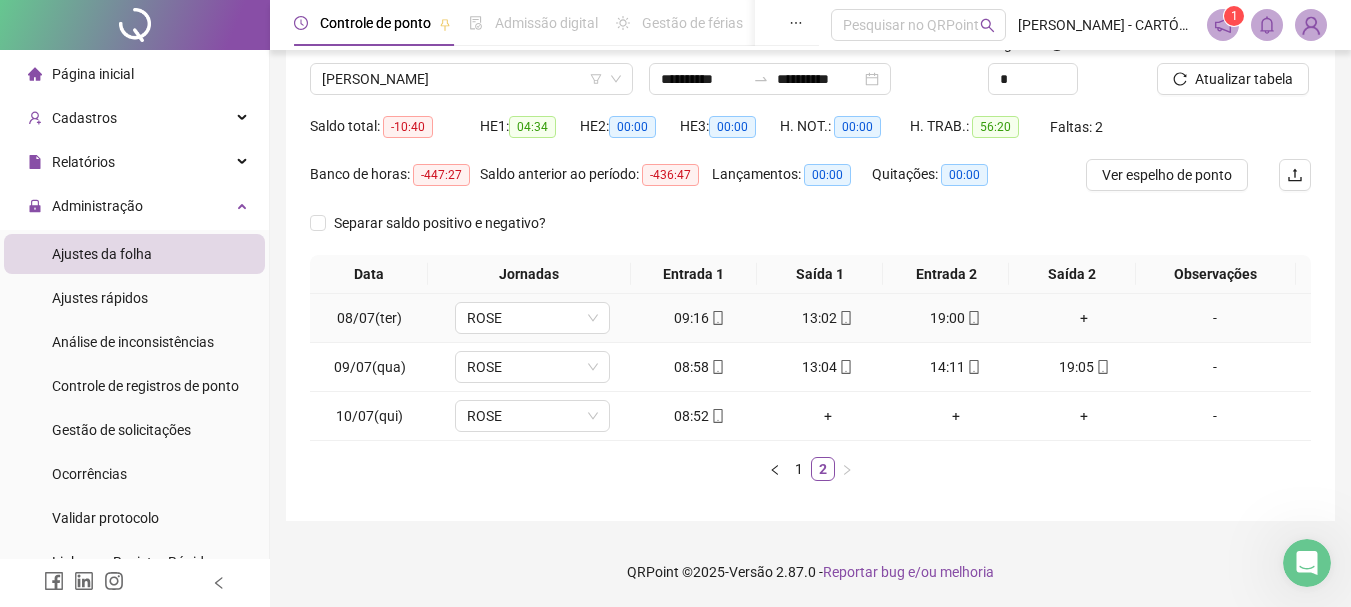 click on "+" at bounding box center [1084, 318] 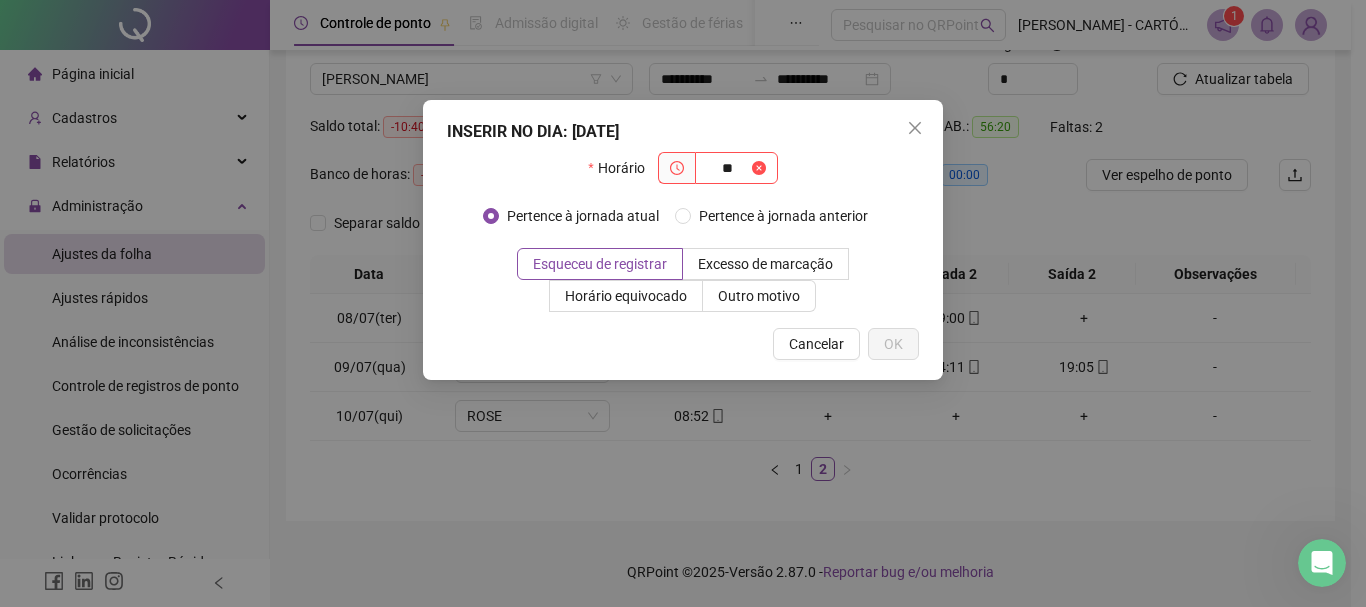 type on "*" 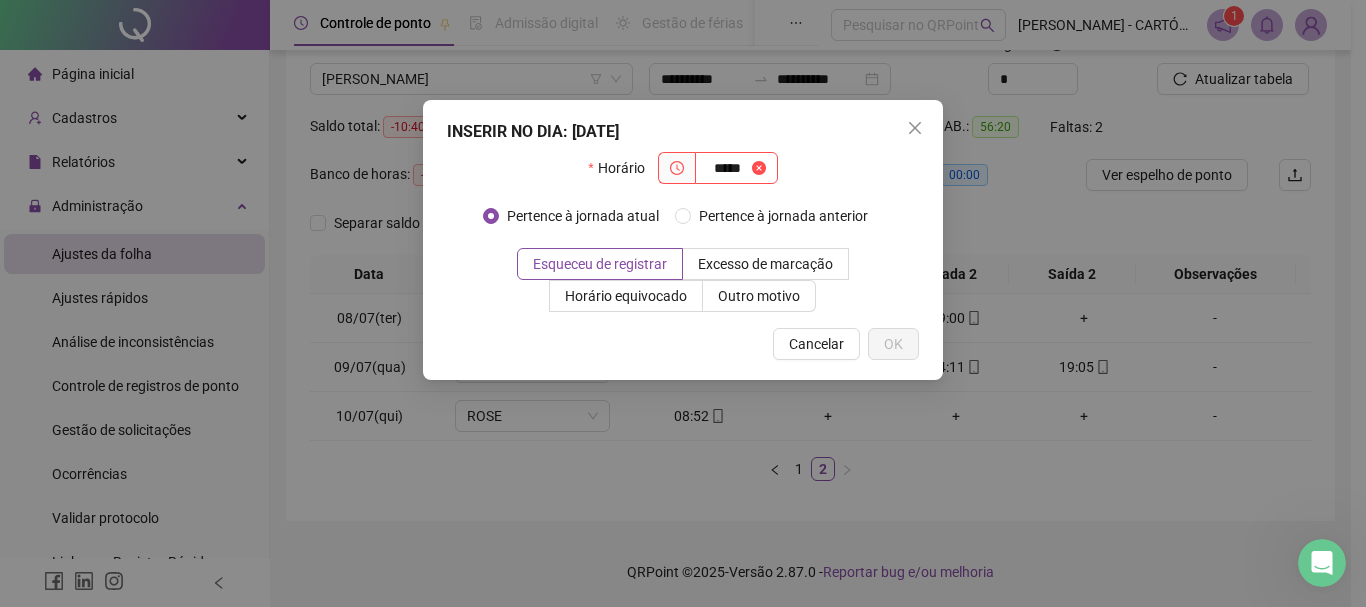 type on "*****" 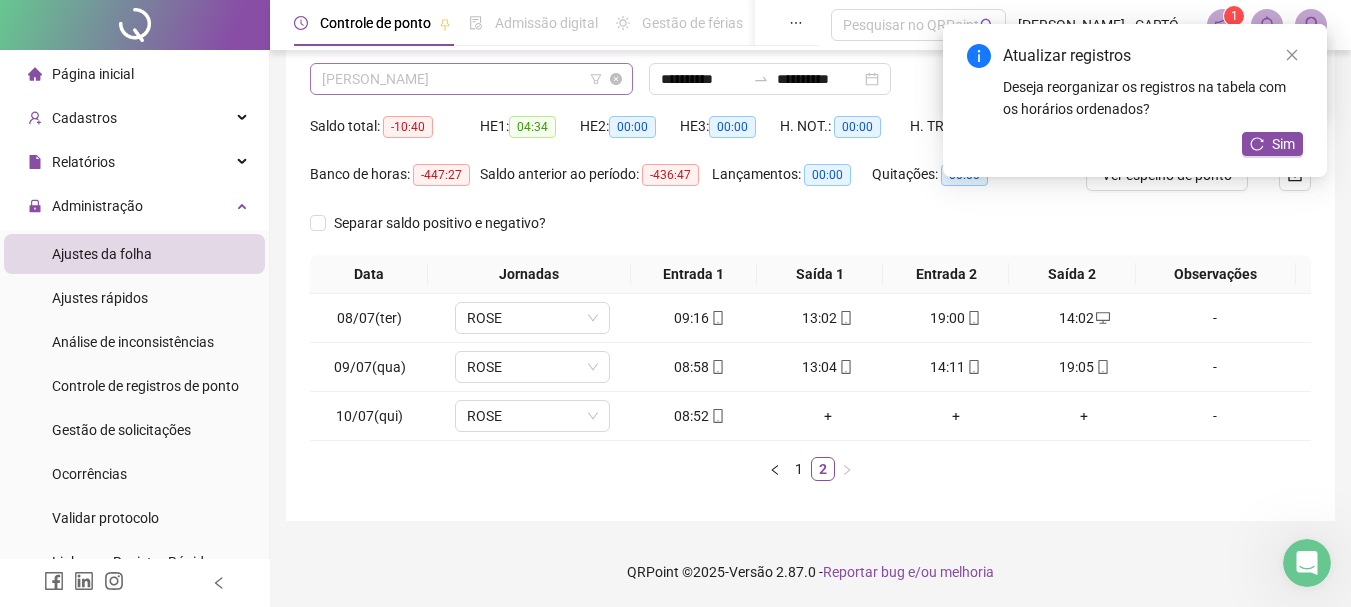 click on "[PERSON_NAME]" at bounding box center [471, 79] 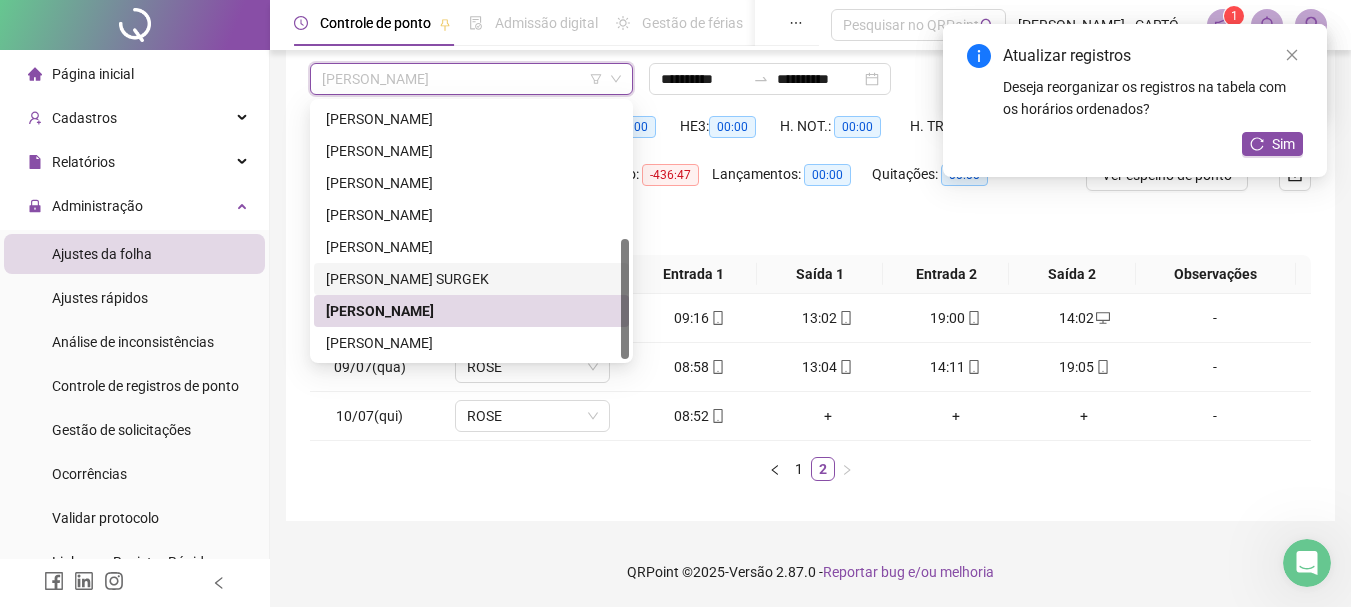 click on "[PERSON_NAME] SURGEK" at bounding box center [471, 279] 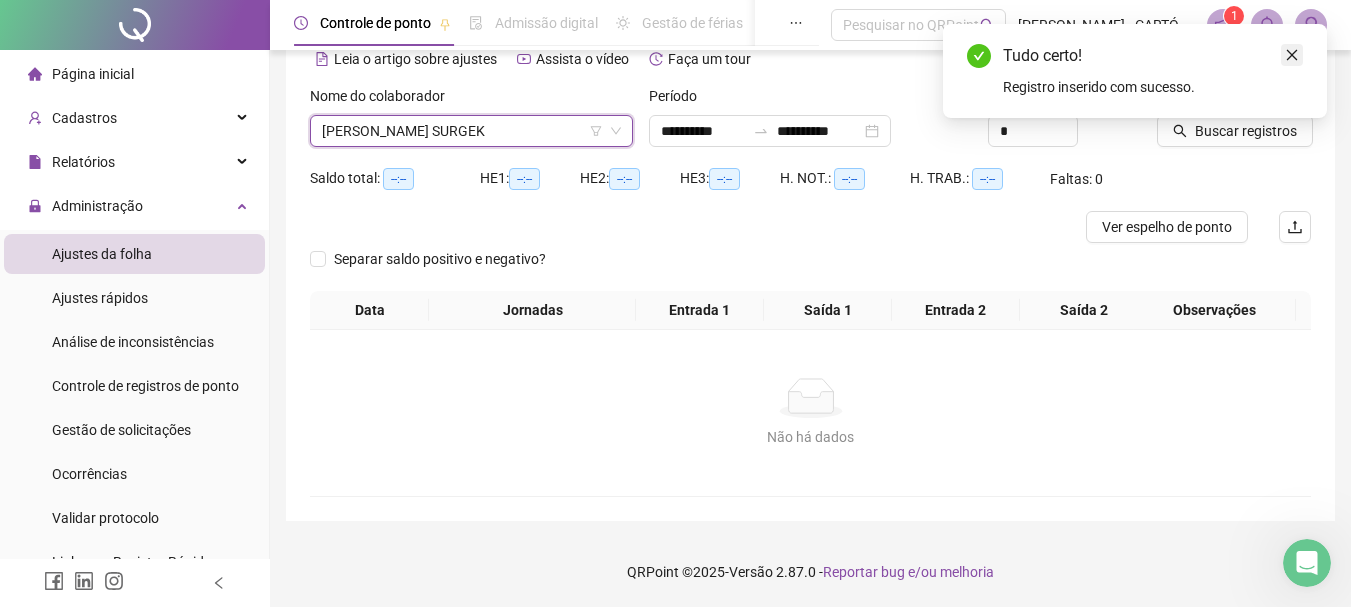 drag, startPoint x: 1284, startPoint y: 51, endPoint x: 1283, endPoint y: 93, distance: 42.0119 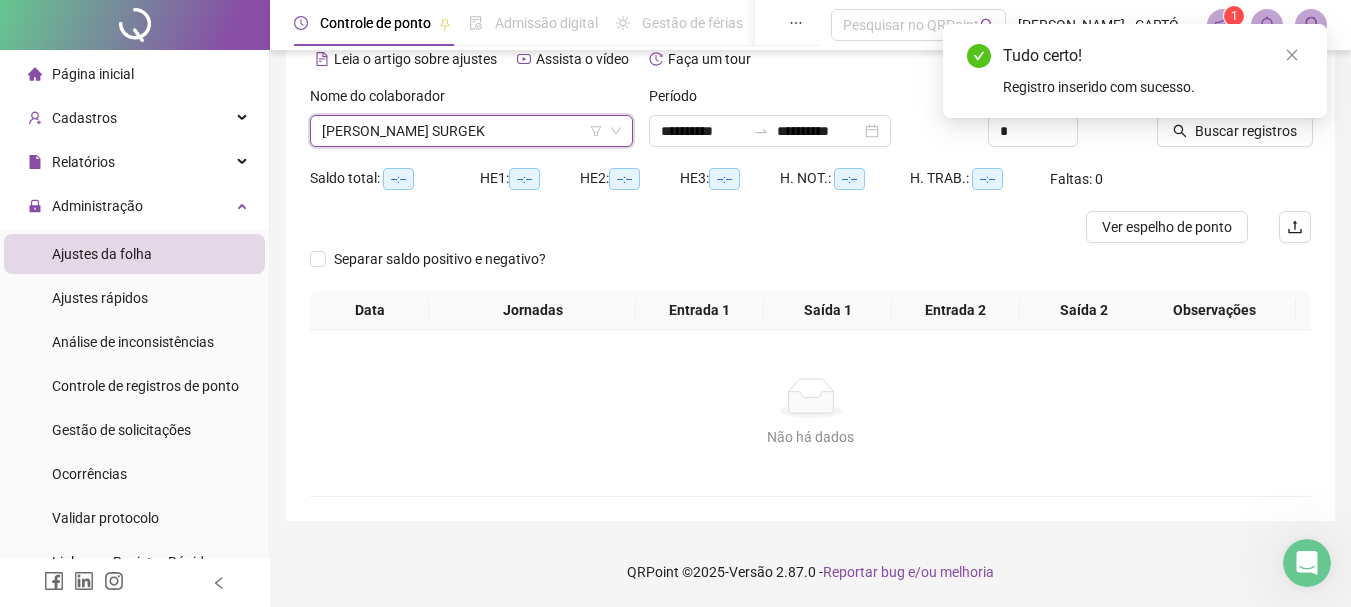 click at bounding box center [1292, 55] 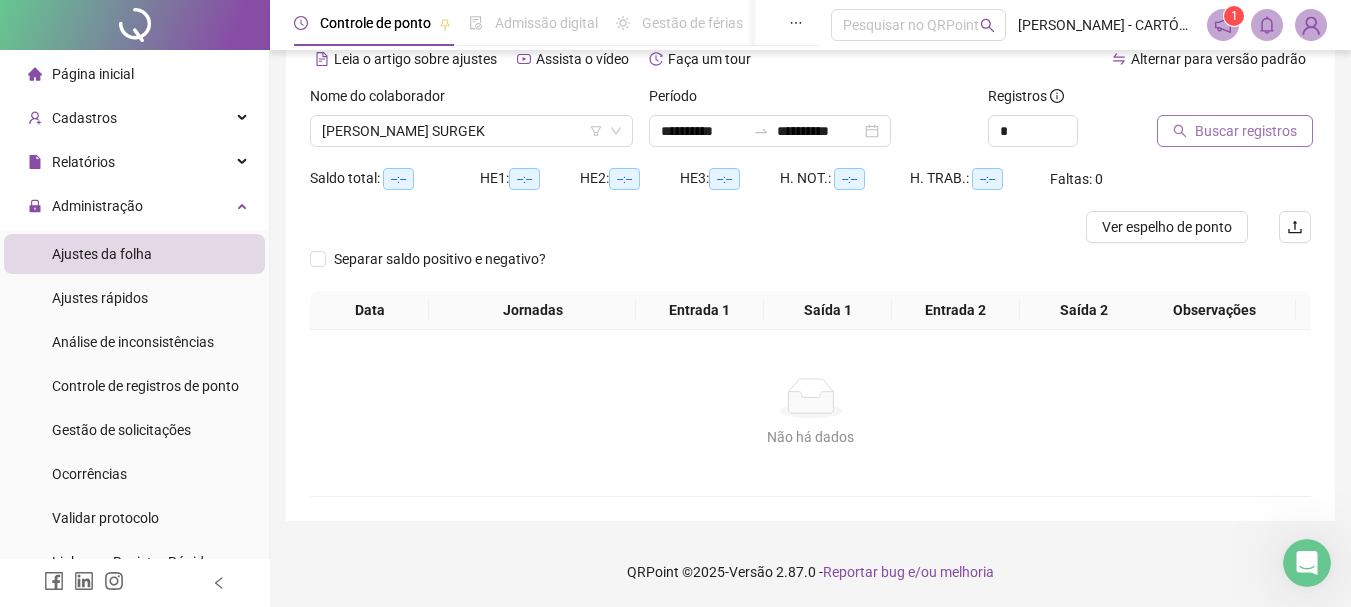 click on "Buscar registros" at bounding box center [1246, 131] 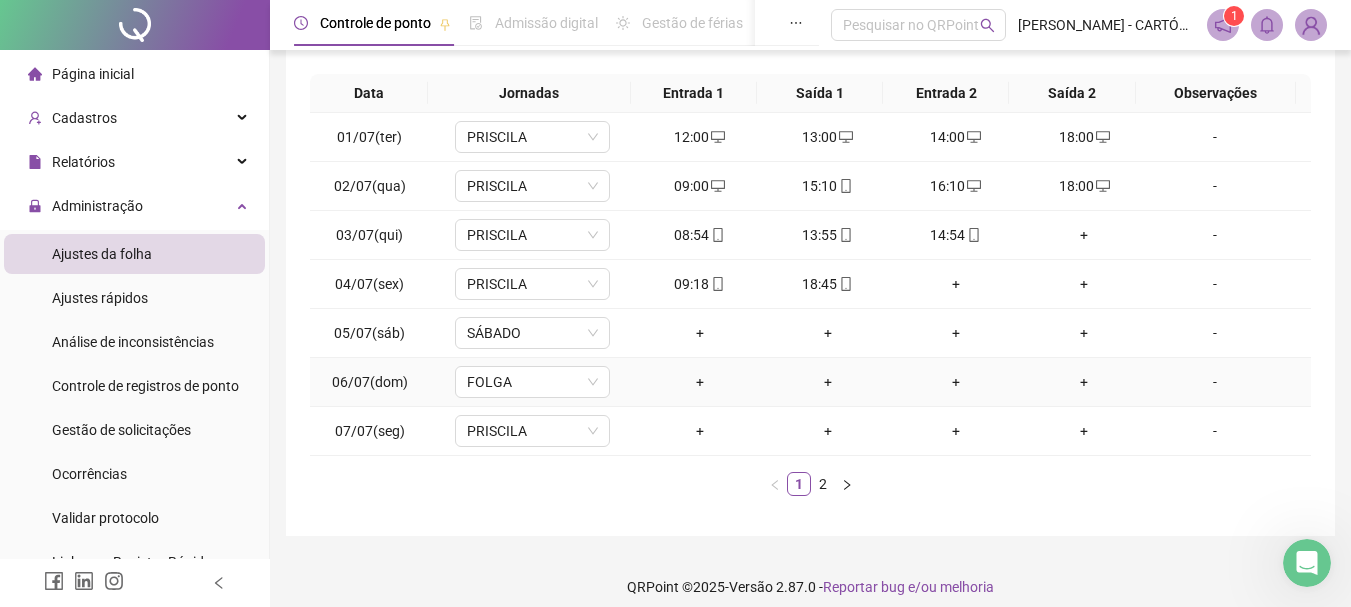 scroll, scrollTop: 347, scrollLeft: 0, axis: vertical 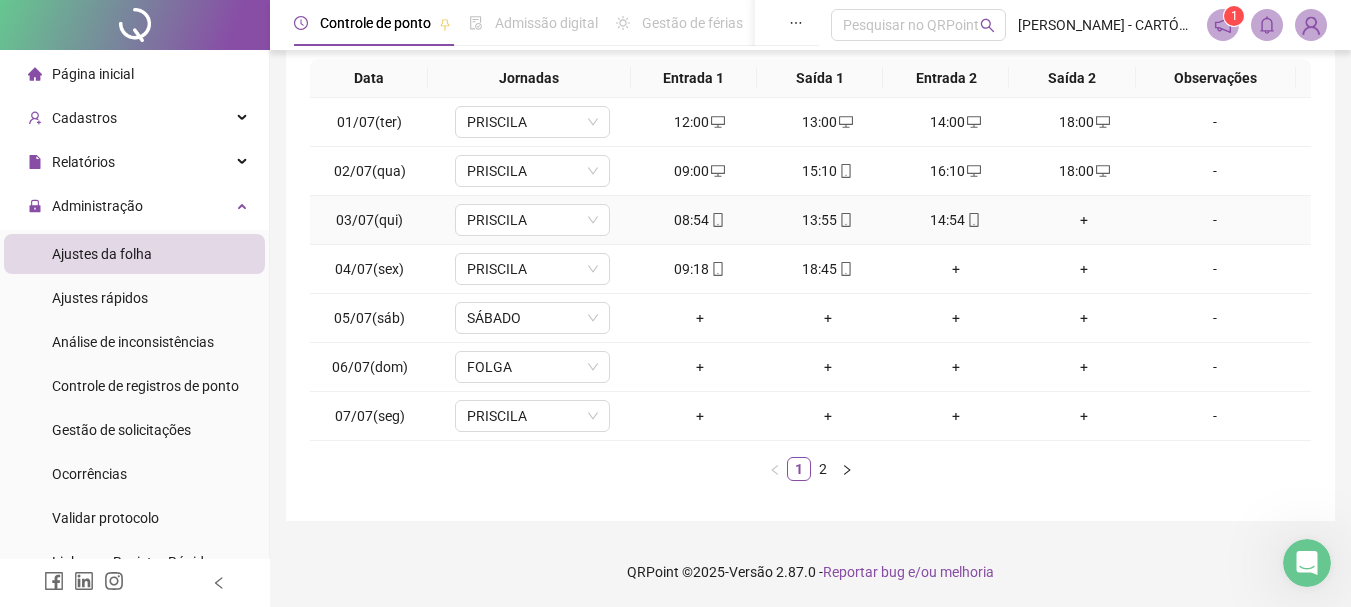 click on "+" at bounding box center (1084, 220) 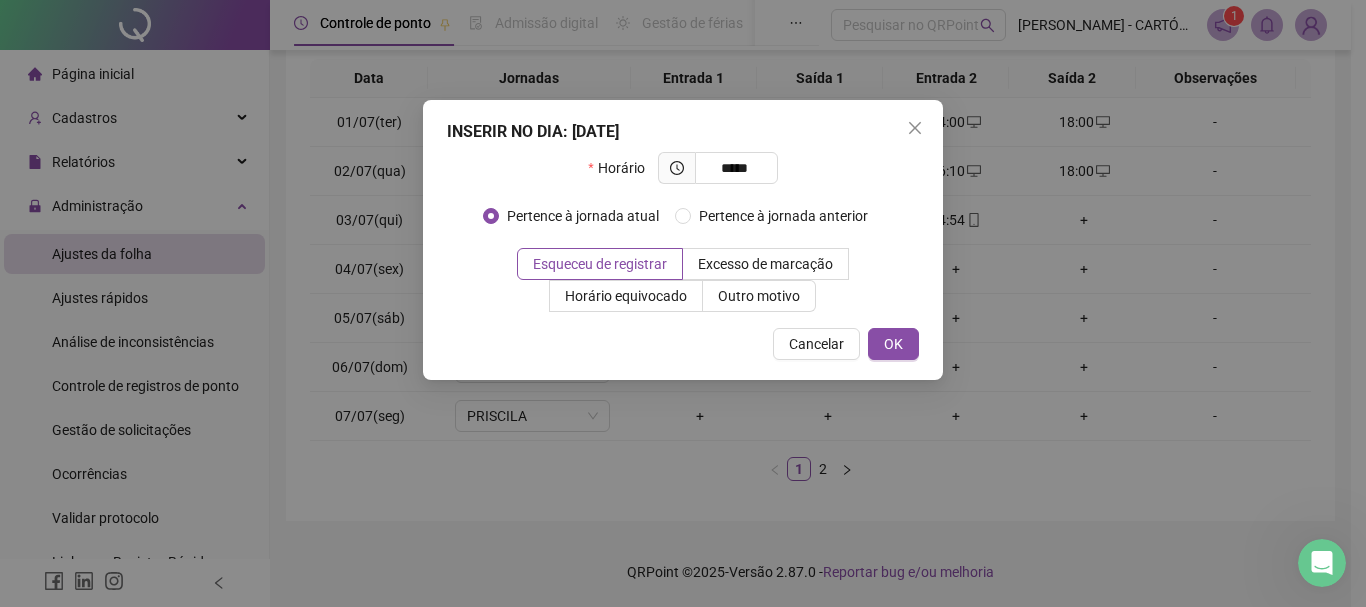 type on "*****" 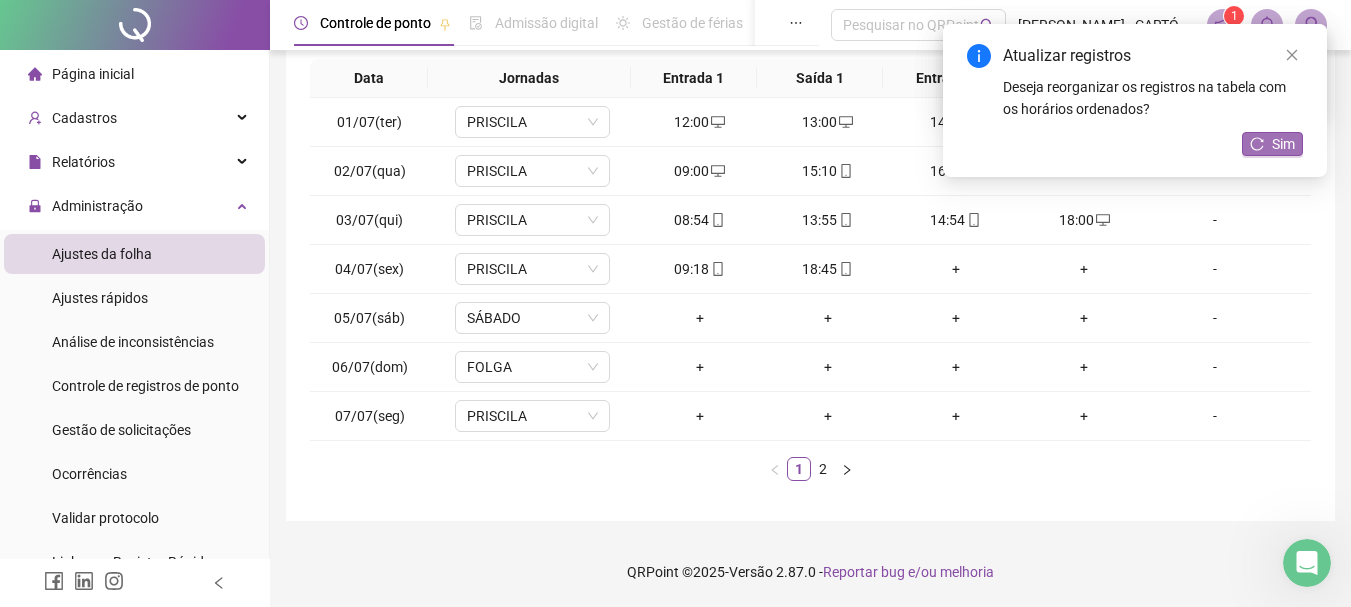 click on "Sim" at bounding box center [1272, 144] 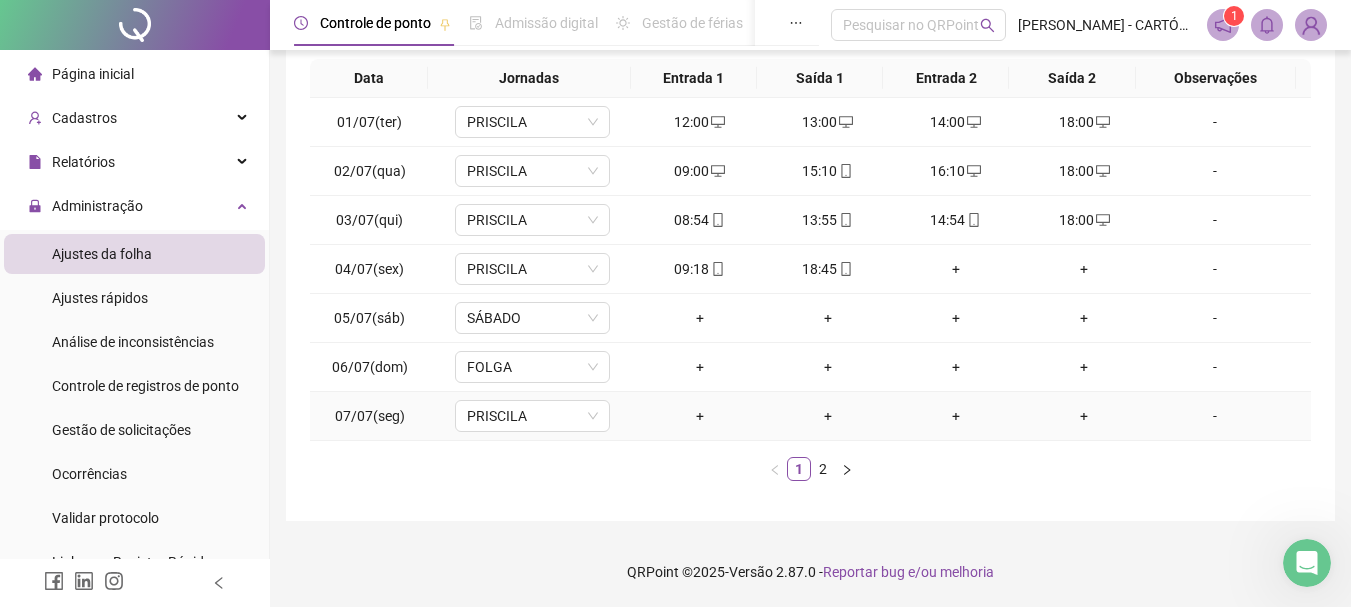 click on "+" at bounding box center (700, 416) 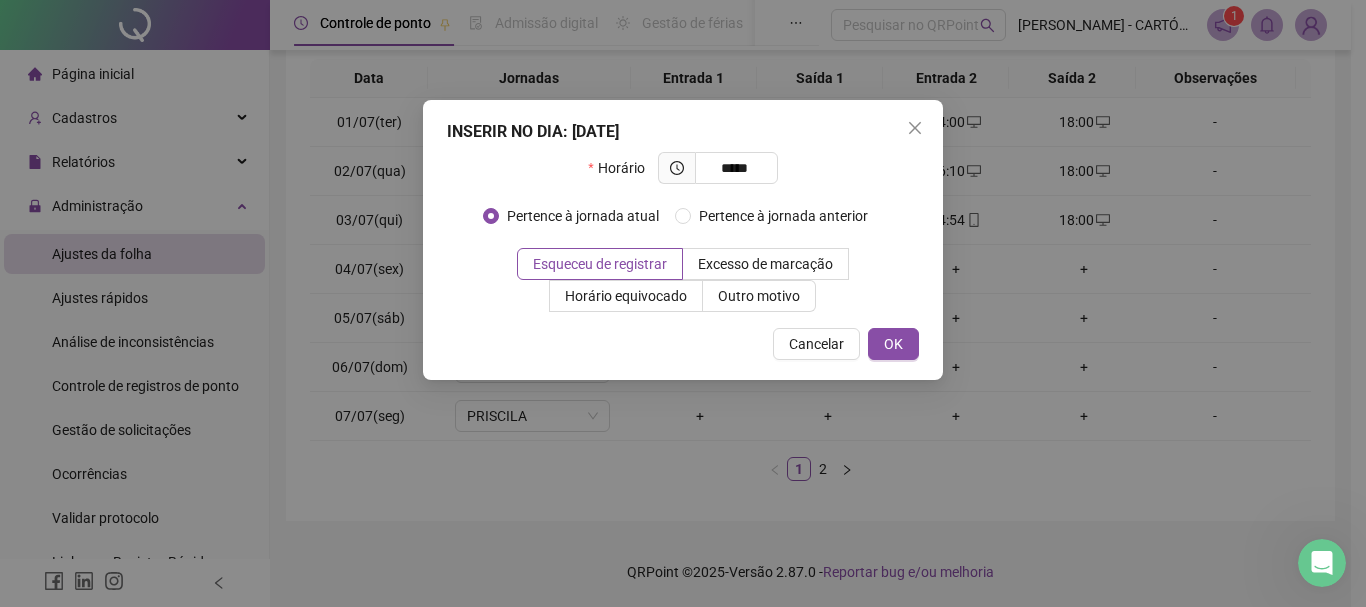 type on "*****" 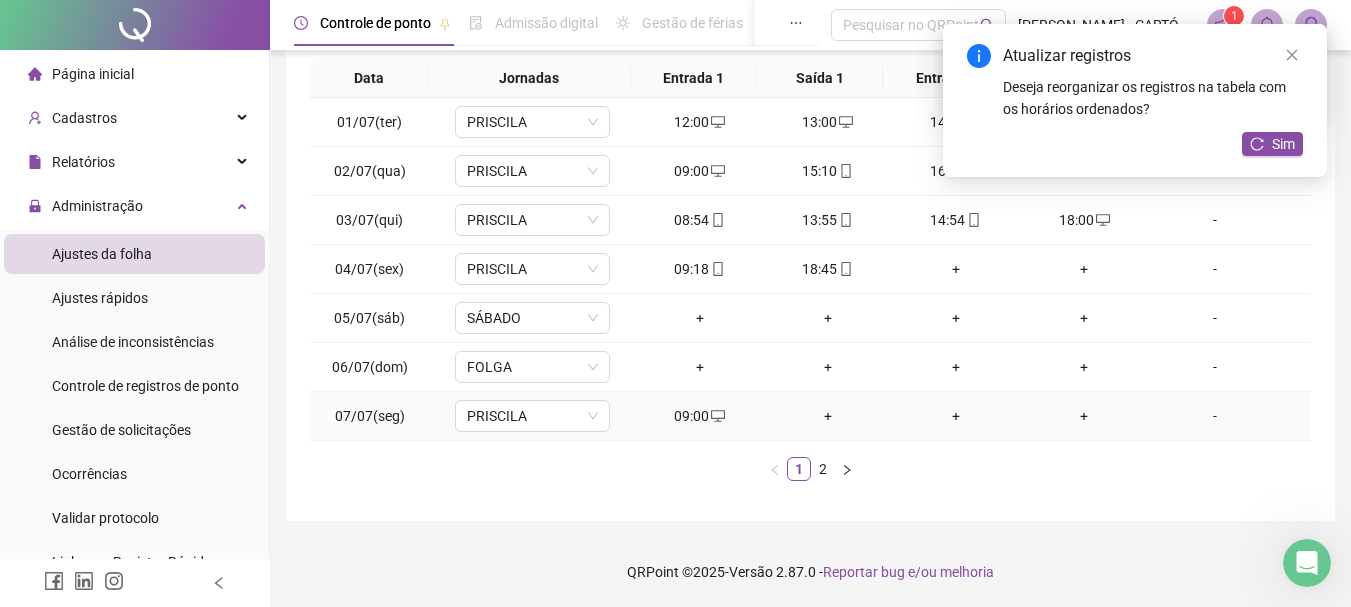 click on "+" at bounding box center [828, 416] 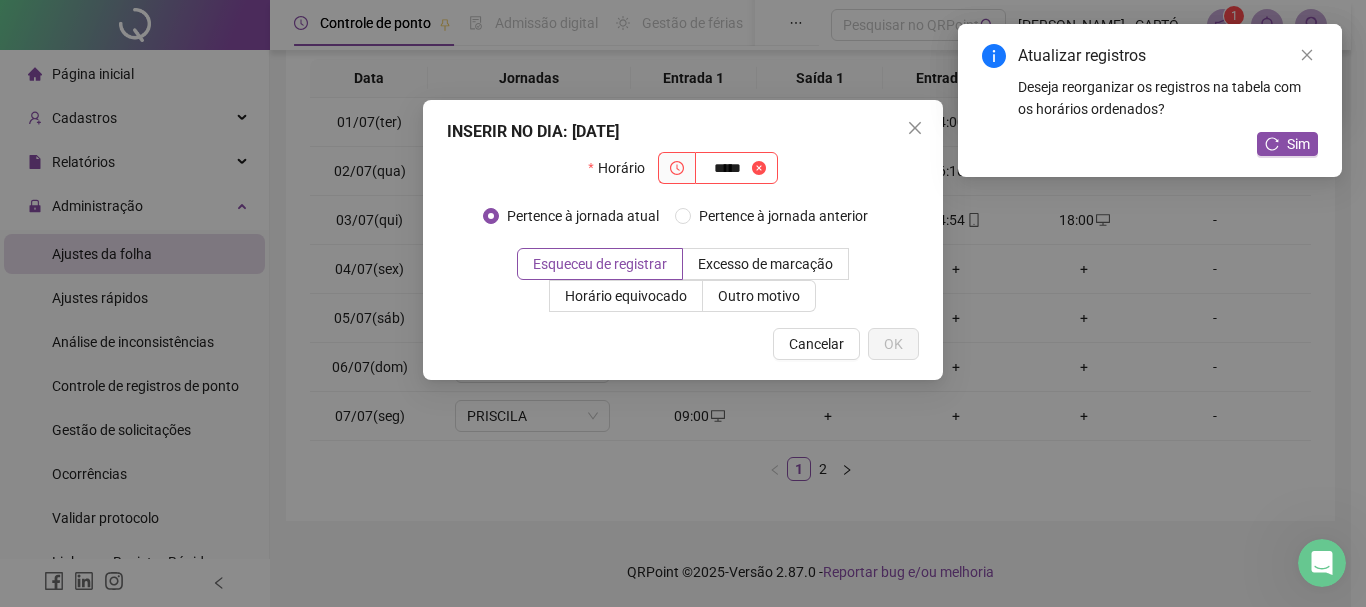 type on "*****" 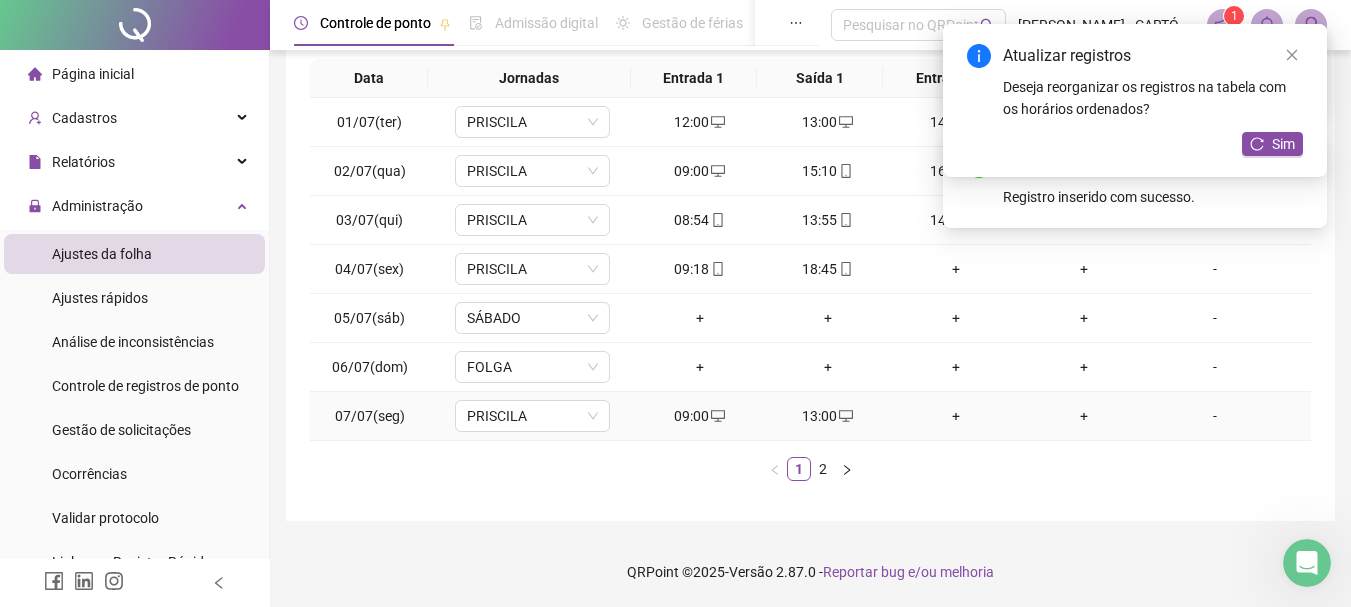 click on "+" at bounding box center [956, 416] 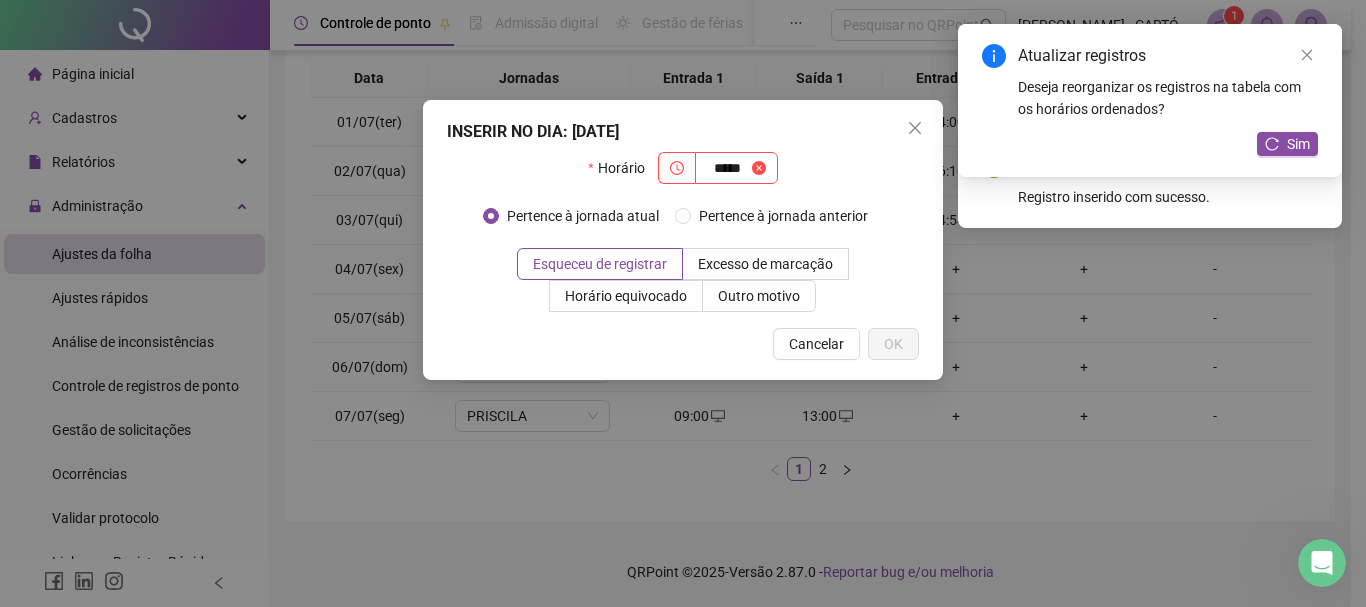 type on "*****" 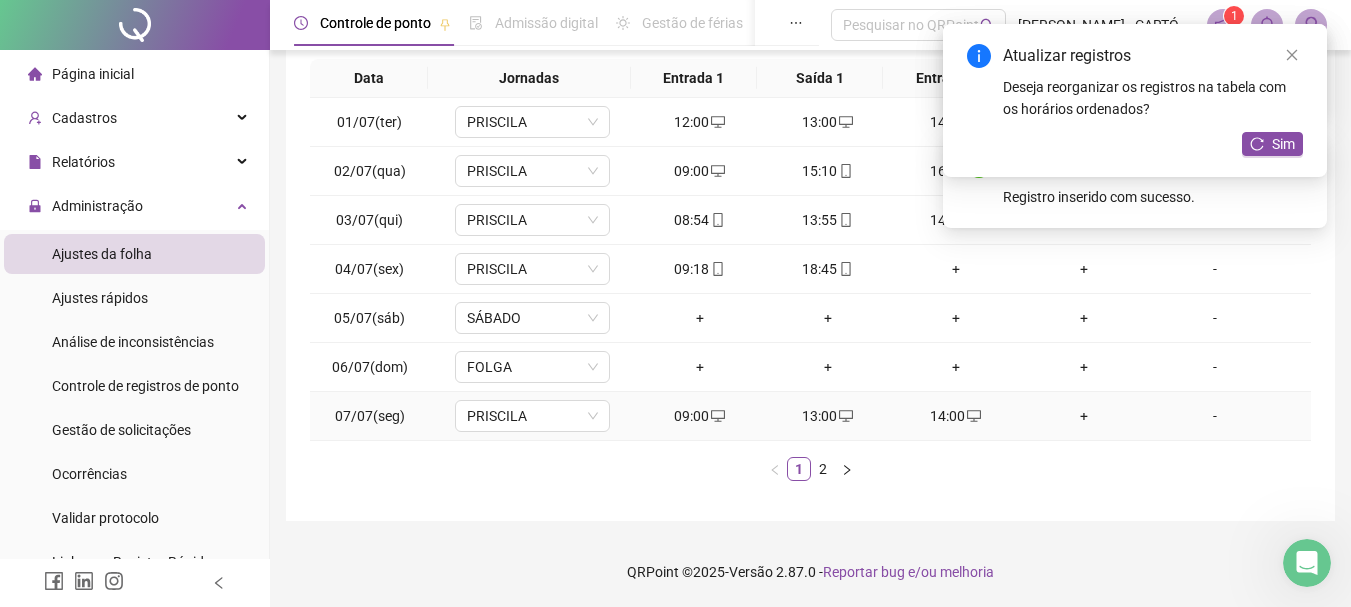 click on "+" at bounding box center [1084, 416] 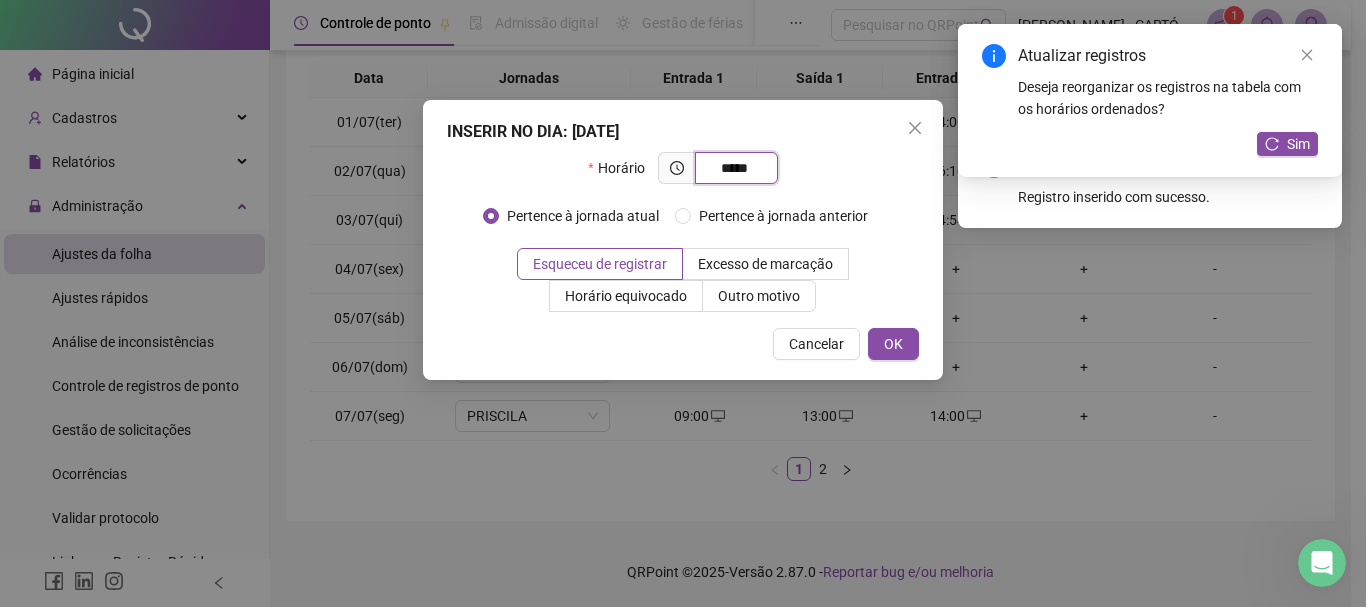 type on "*****" 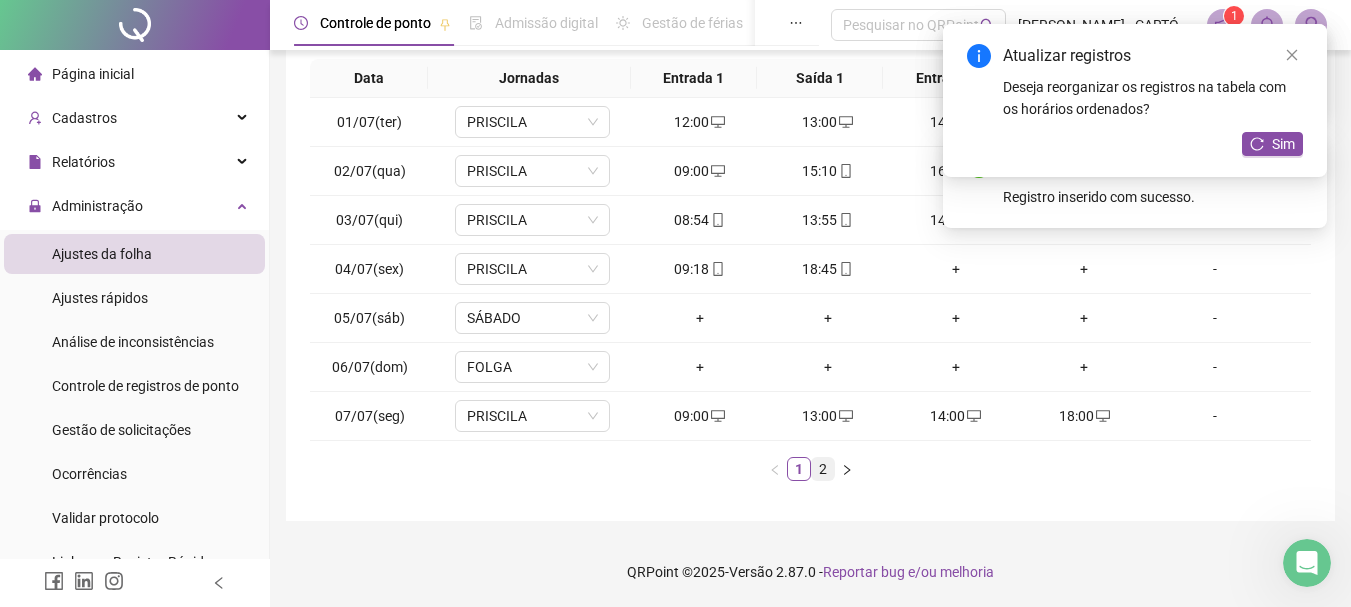click on "2" at bounding box center (823, 469) 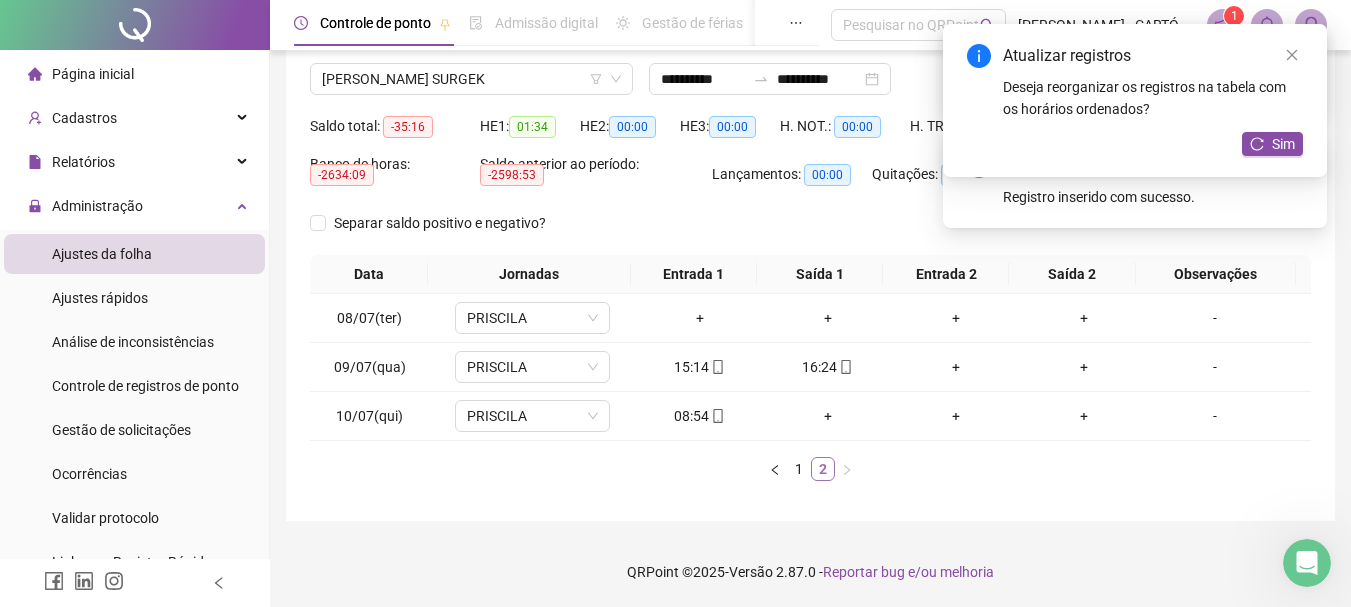 scroll, scrollTop: 151, scrollLeft: 0, axis: vertical 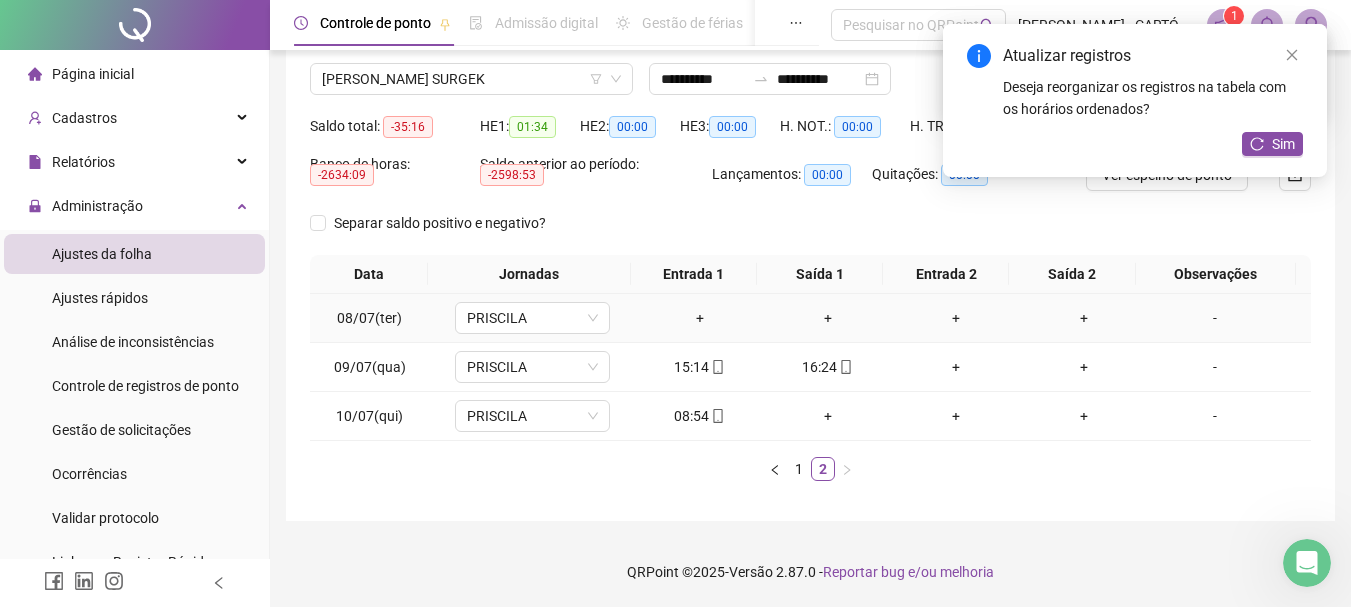 click on "+" at bounding box center (700, 318) 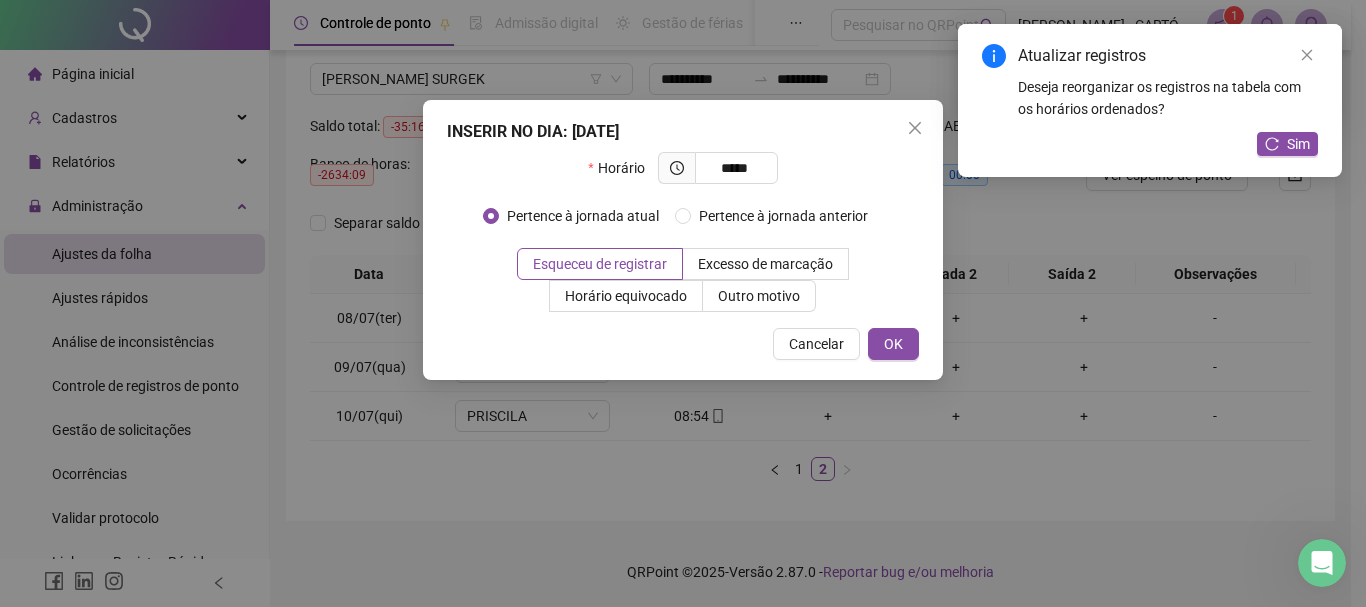 type on "*****" 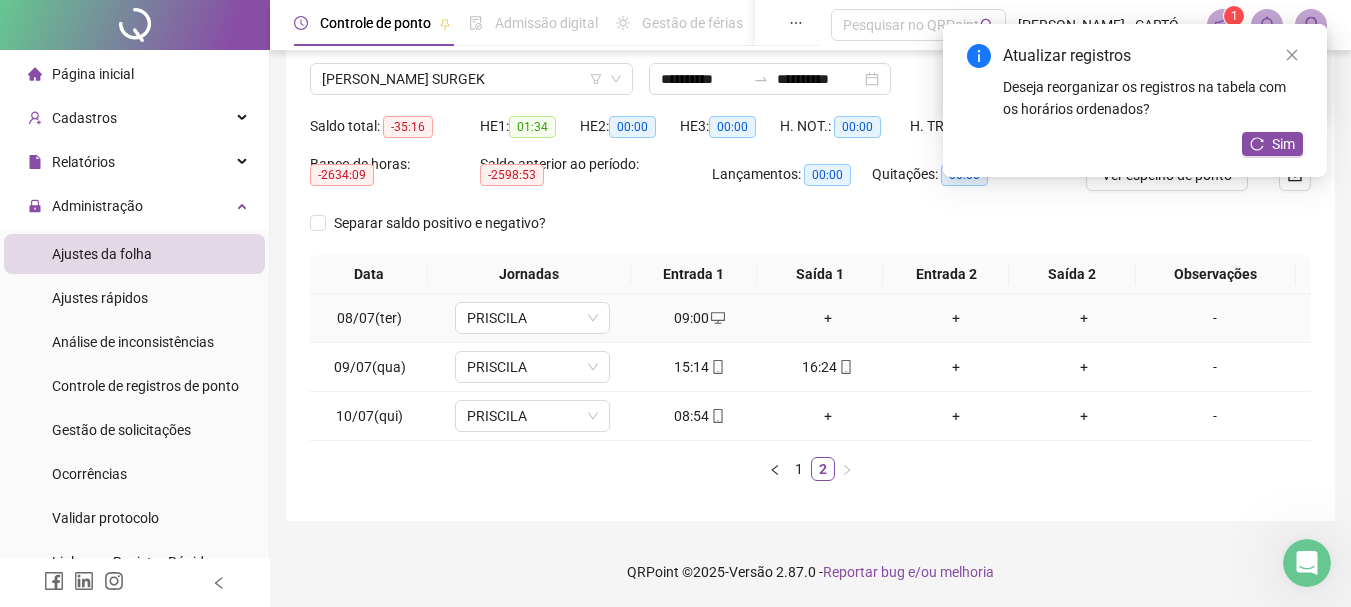 click on "+" at bounding box center [828, 318] 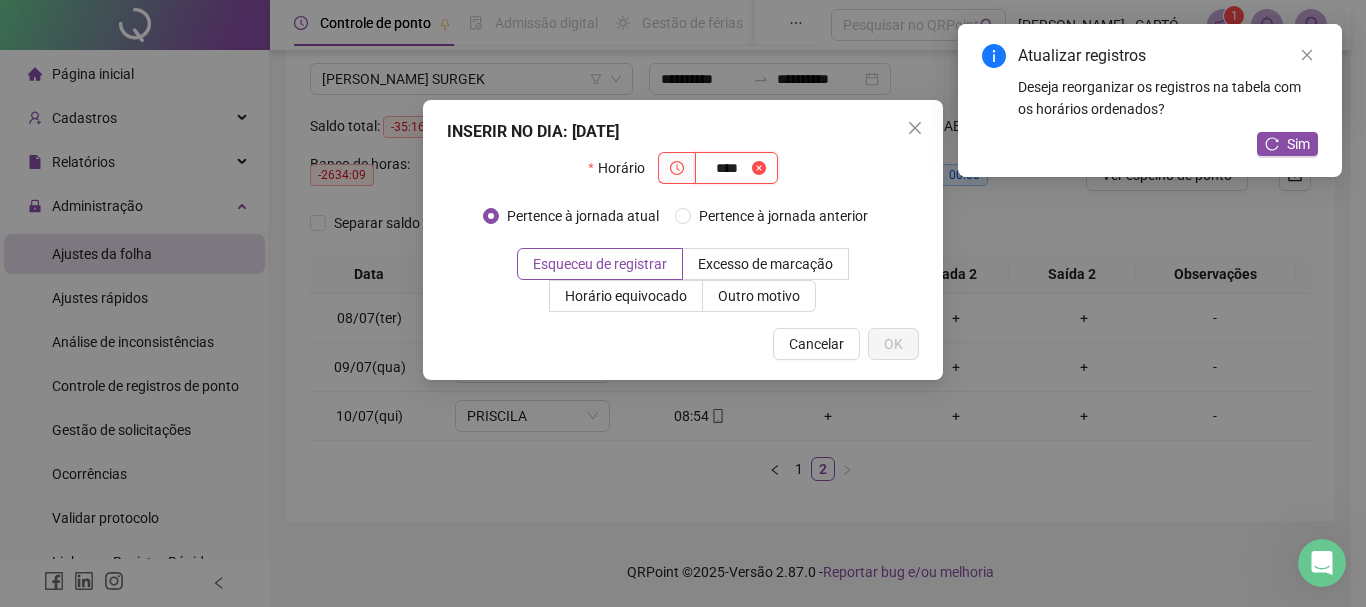 type on "****" 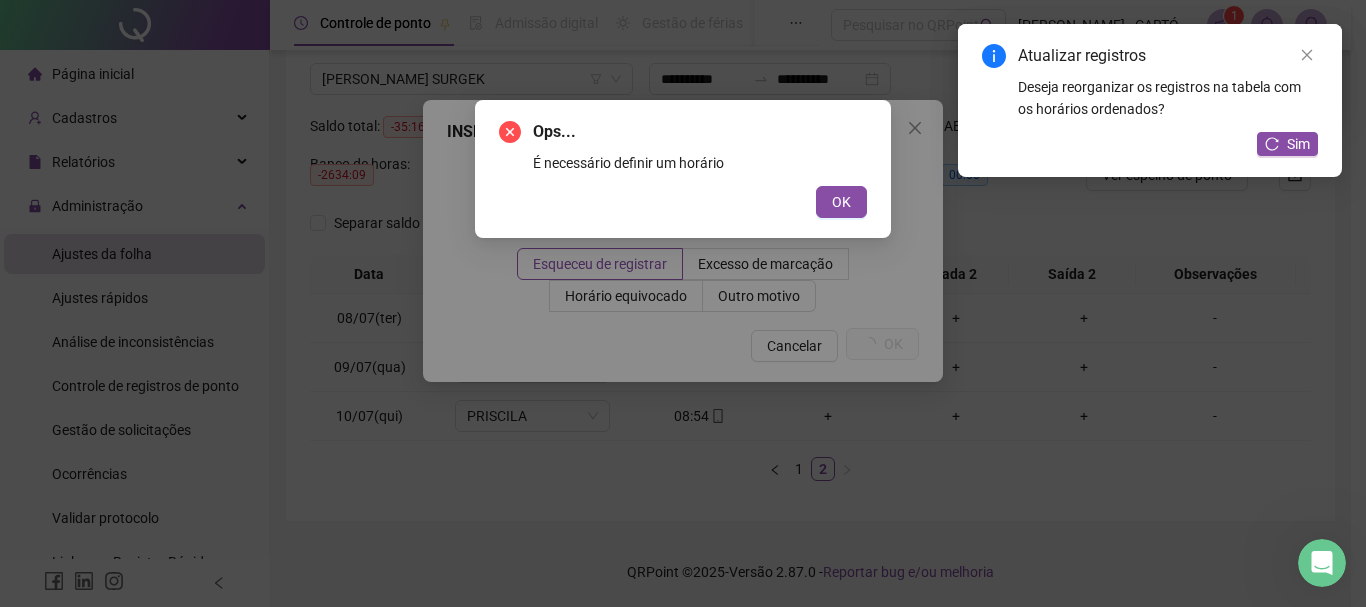 type 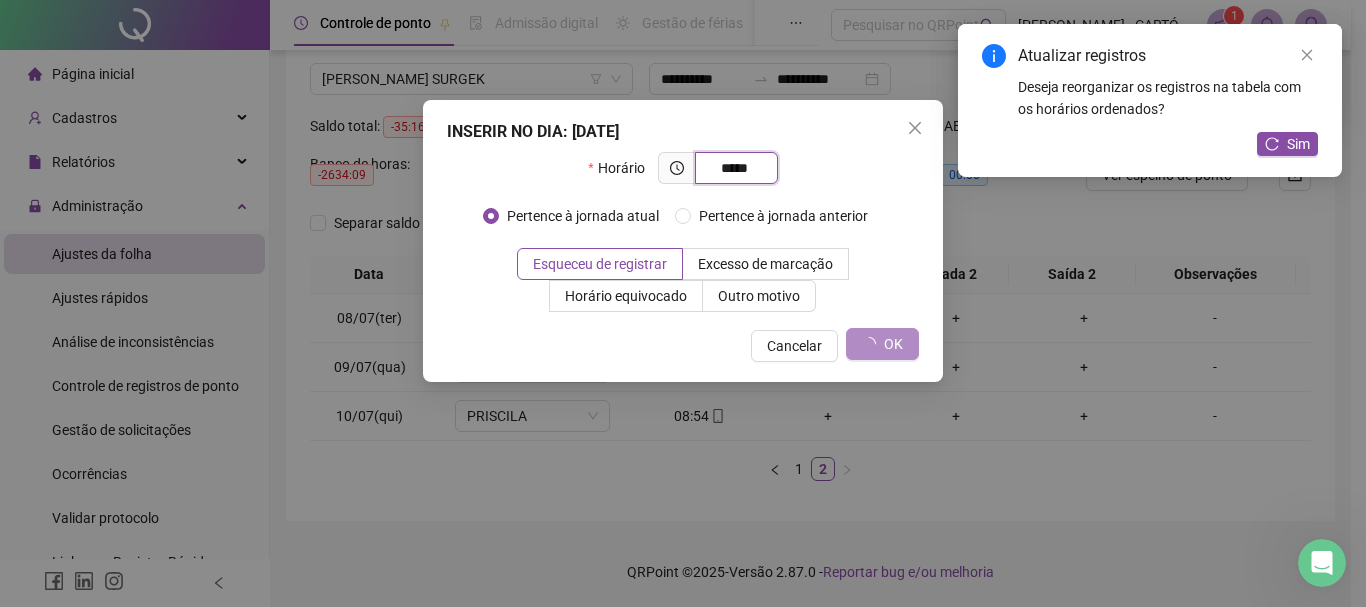 type on "*****" 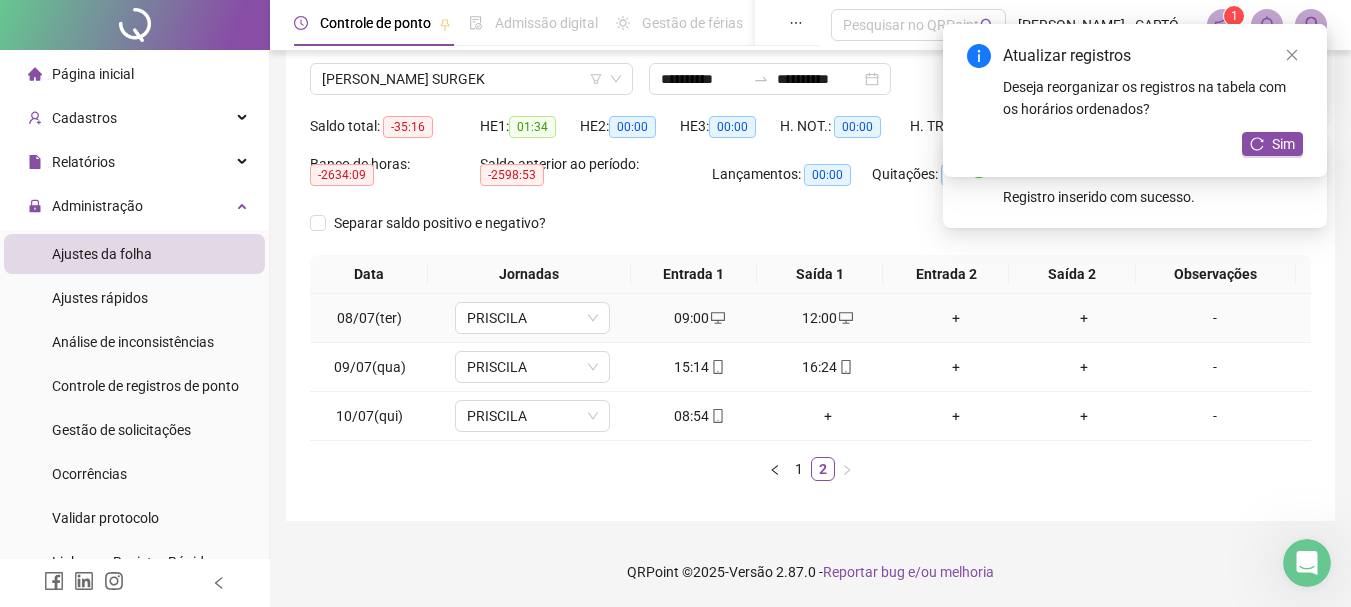 click on "+" at bounding box center [956, 318] 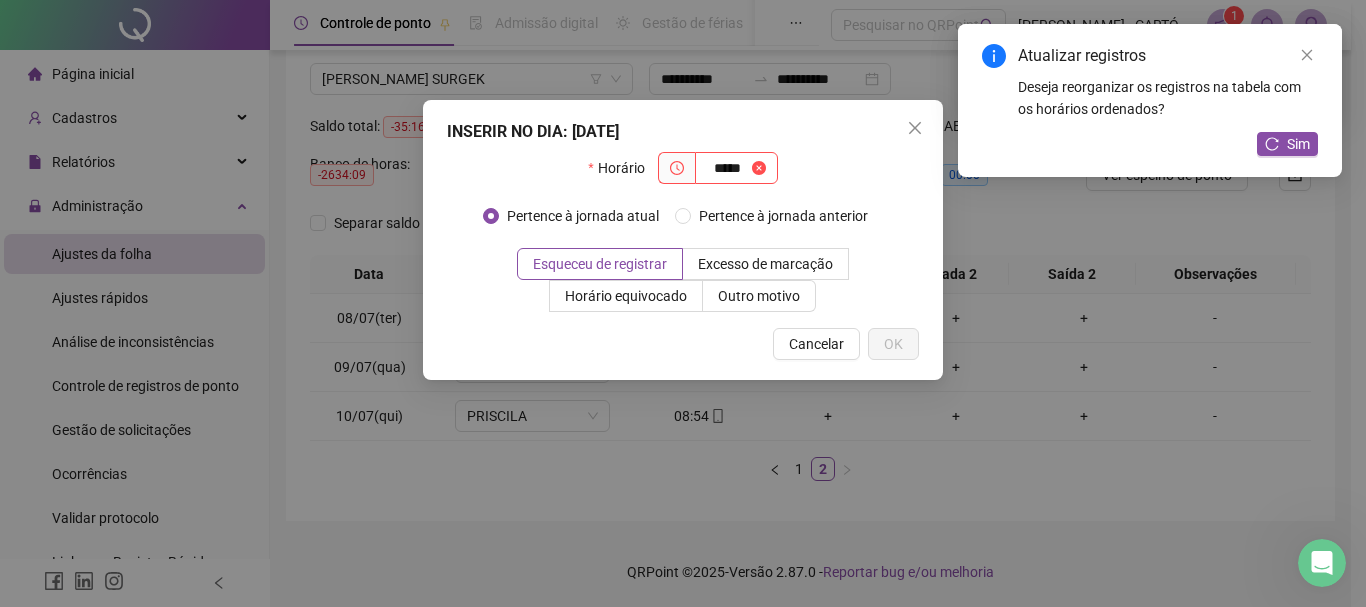 type on "*****" 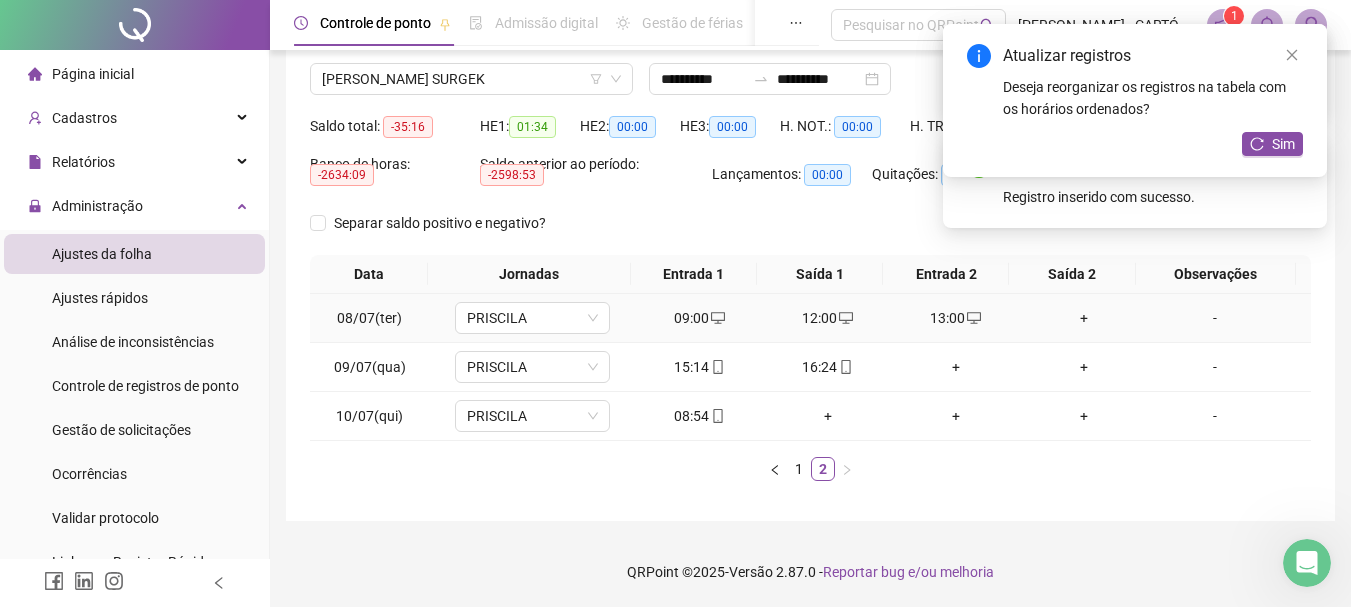 click on "+" at bounding box center [1084, 318] 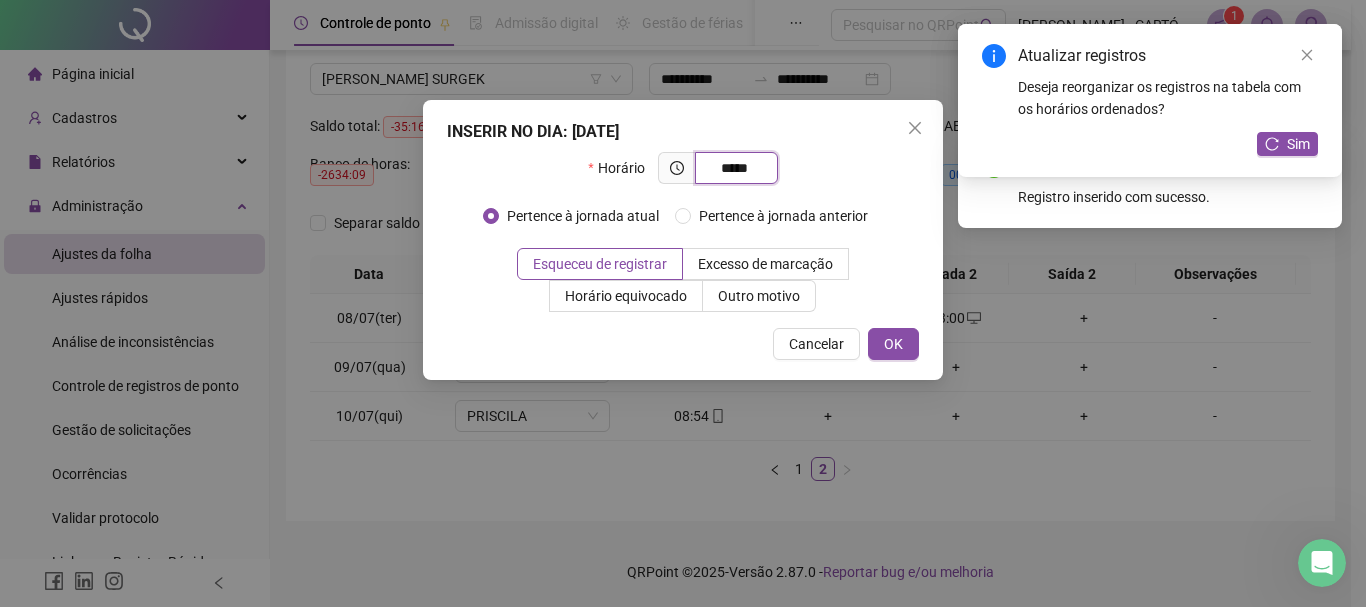 type on "*****" 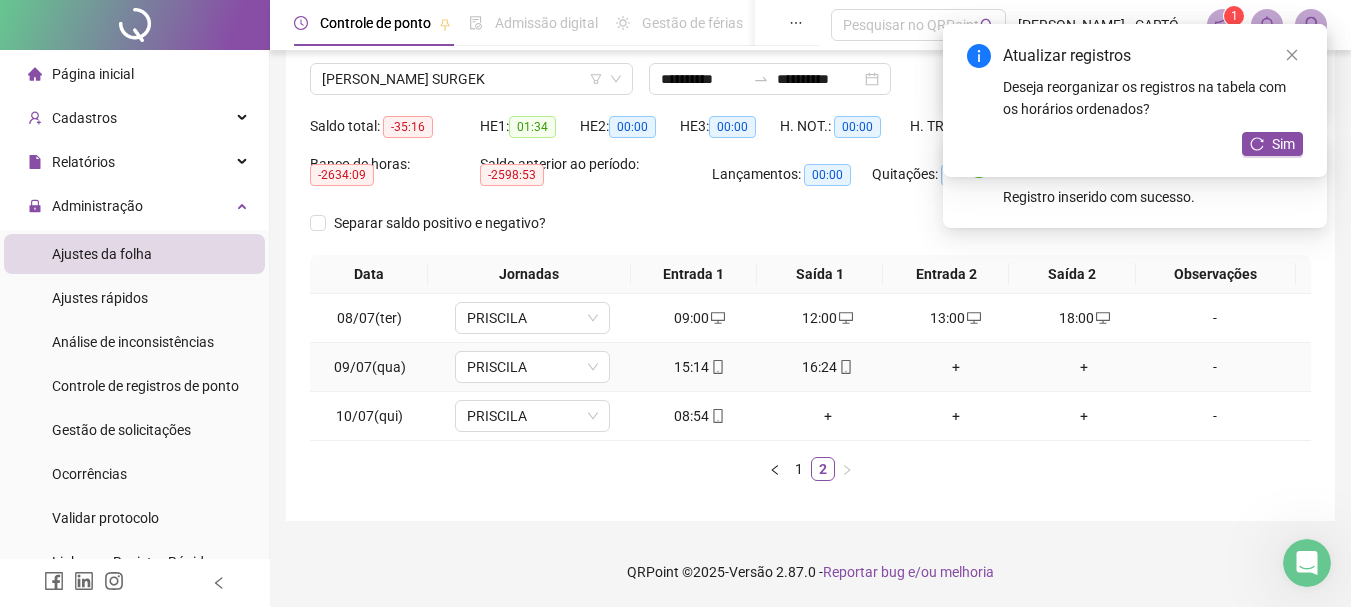 click on "+" at bounding box center [956, 367] 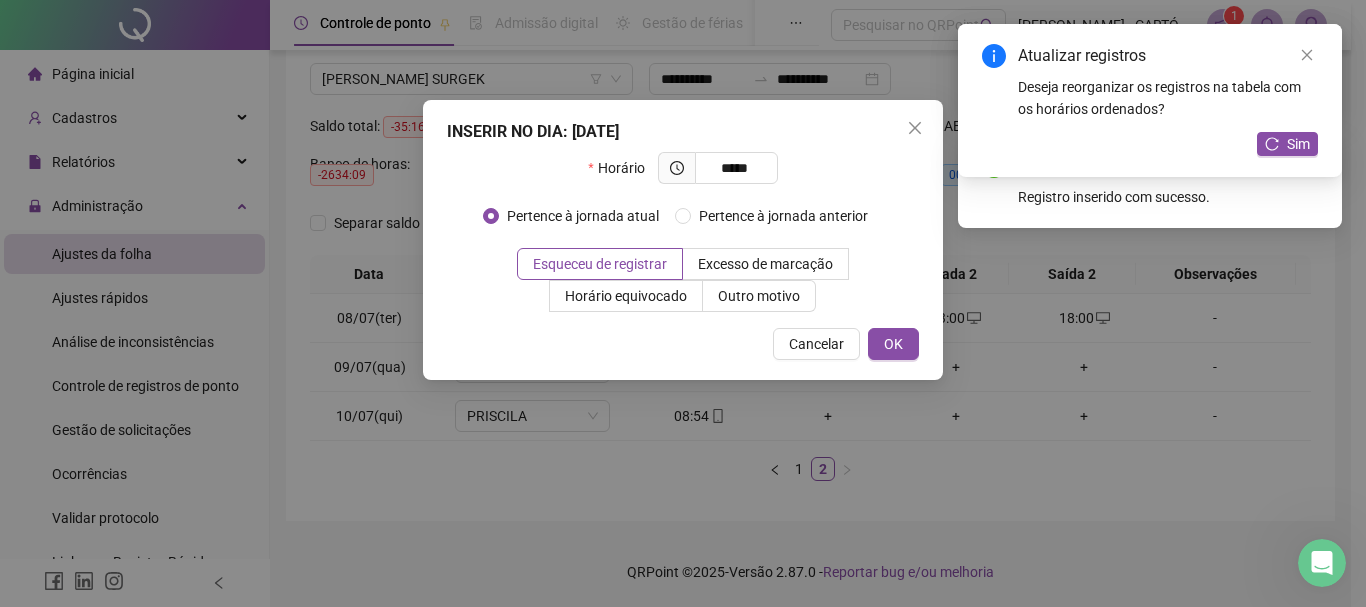 type on "*****" 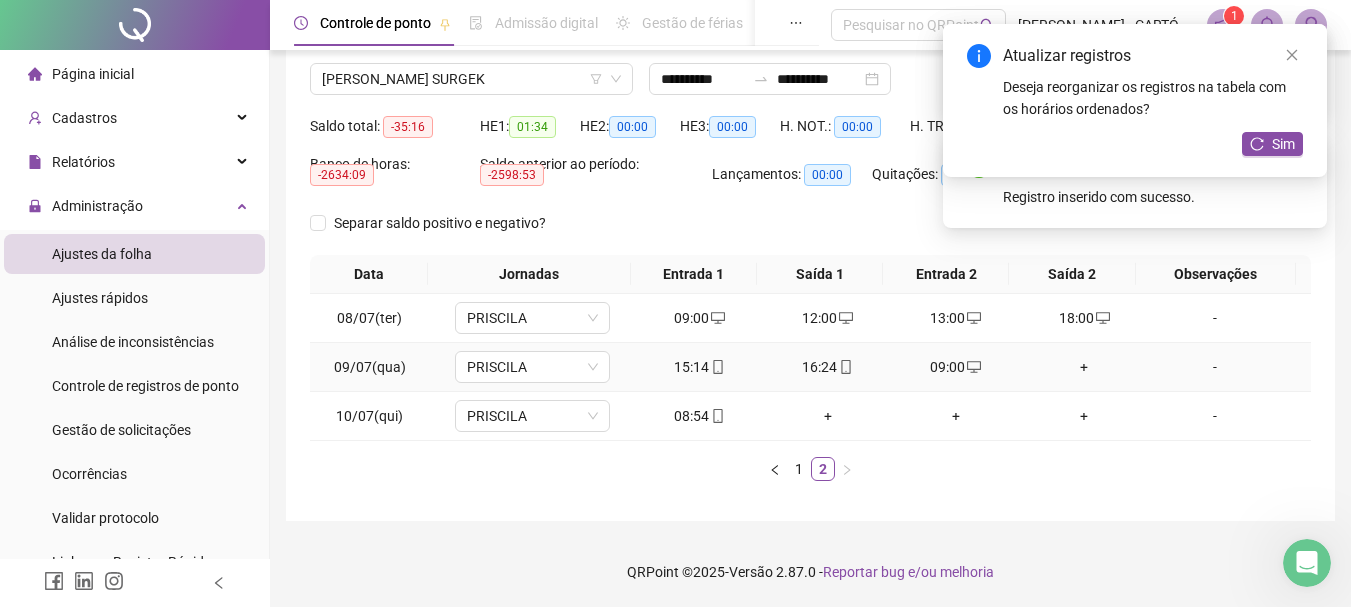 click on "+" at bounding box center (1084, 367) 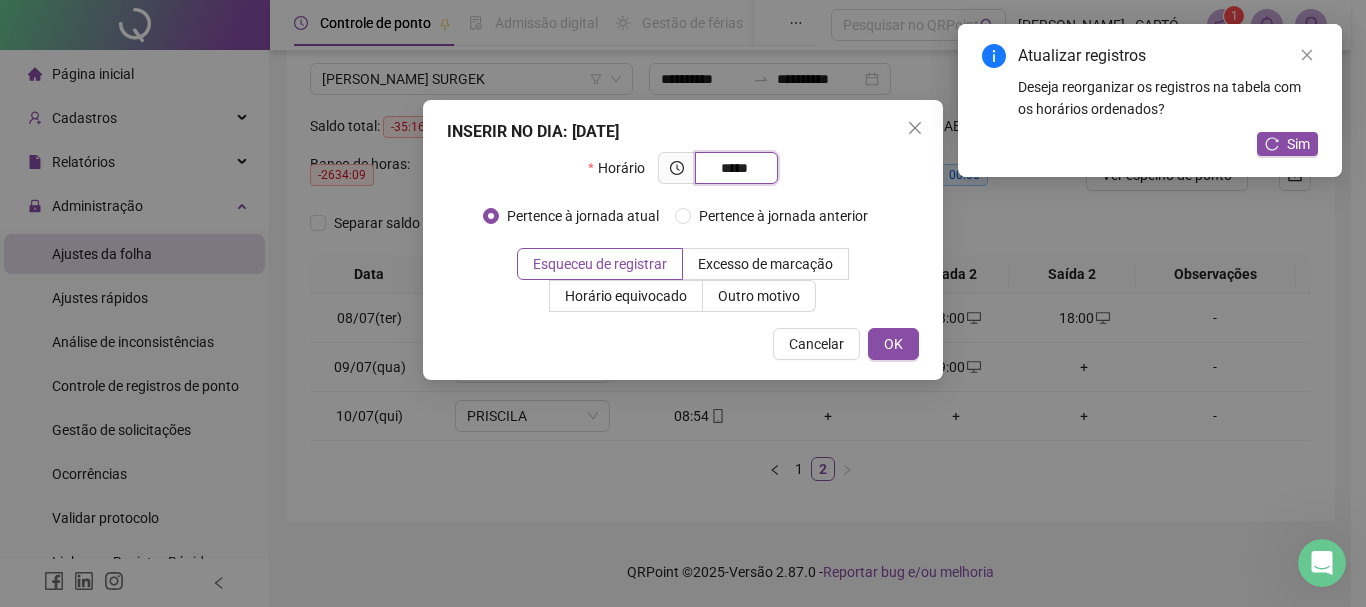 type on "*****" 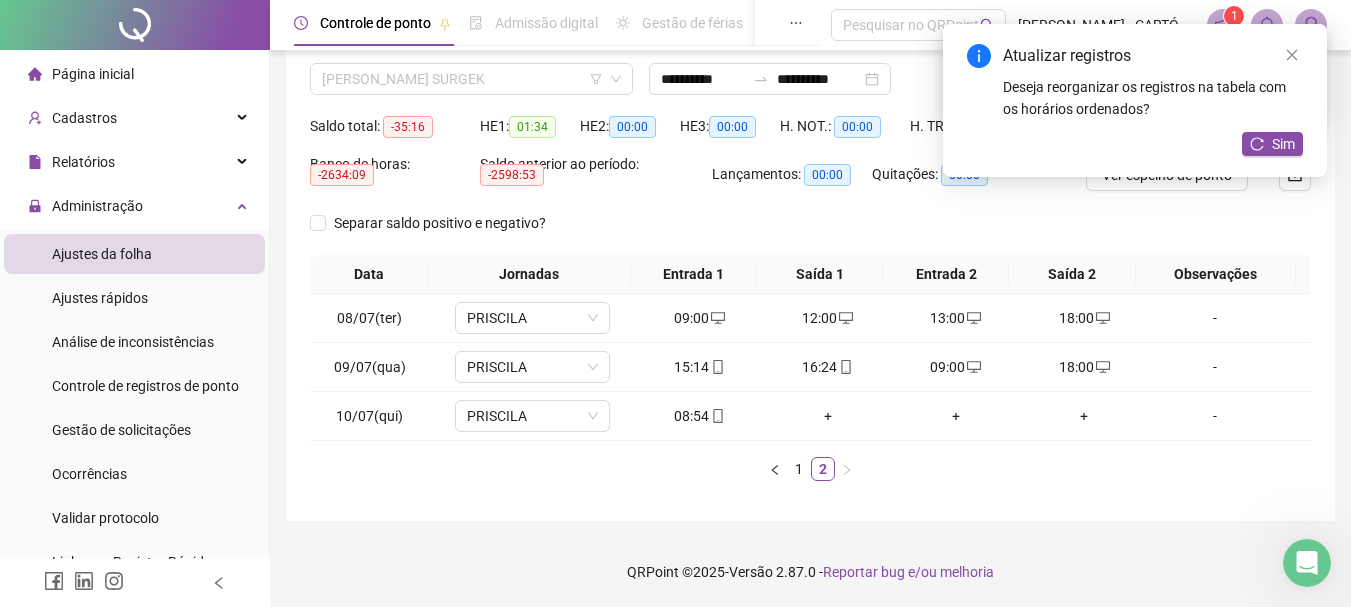 drag, startPoint x: 433, startPoint y: 83, endPoint x: 487, endPoint y: 130, distance: 71.5891 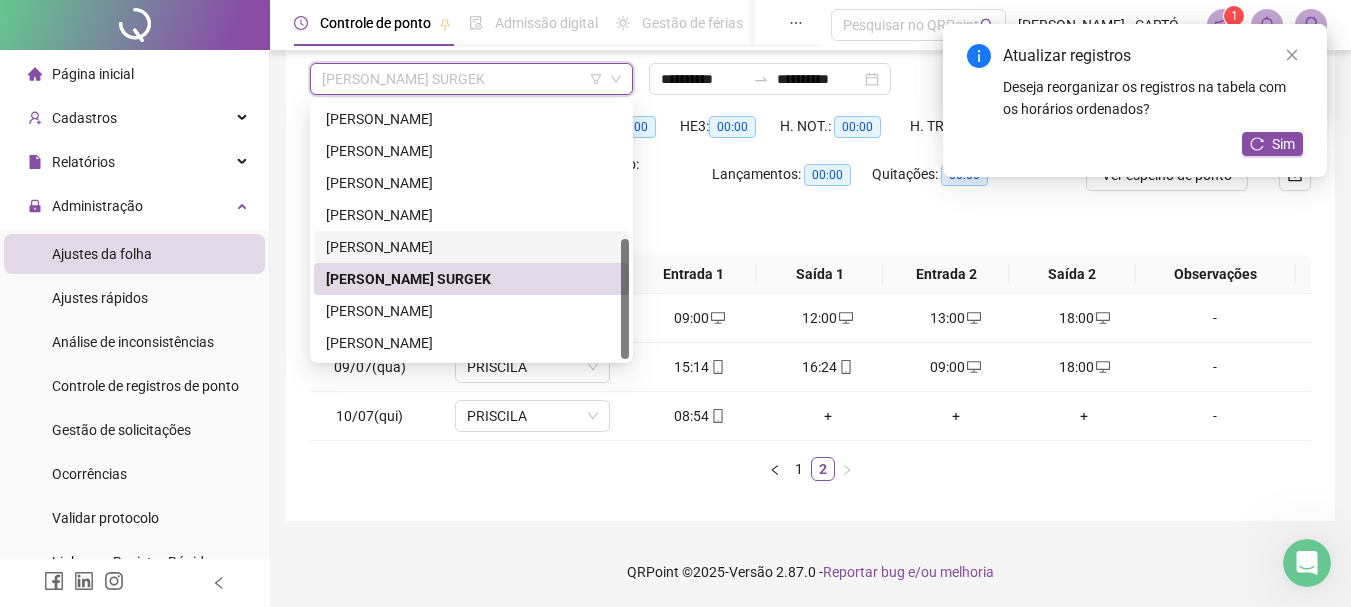click on "[PERSON_NAME]" at bounding box center (471, 247) 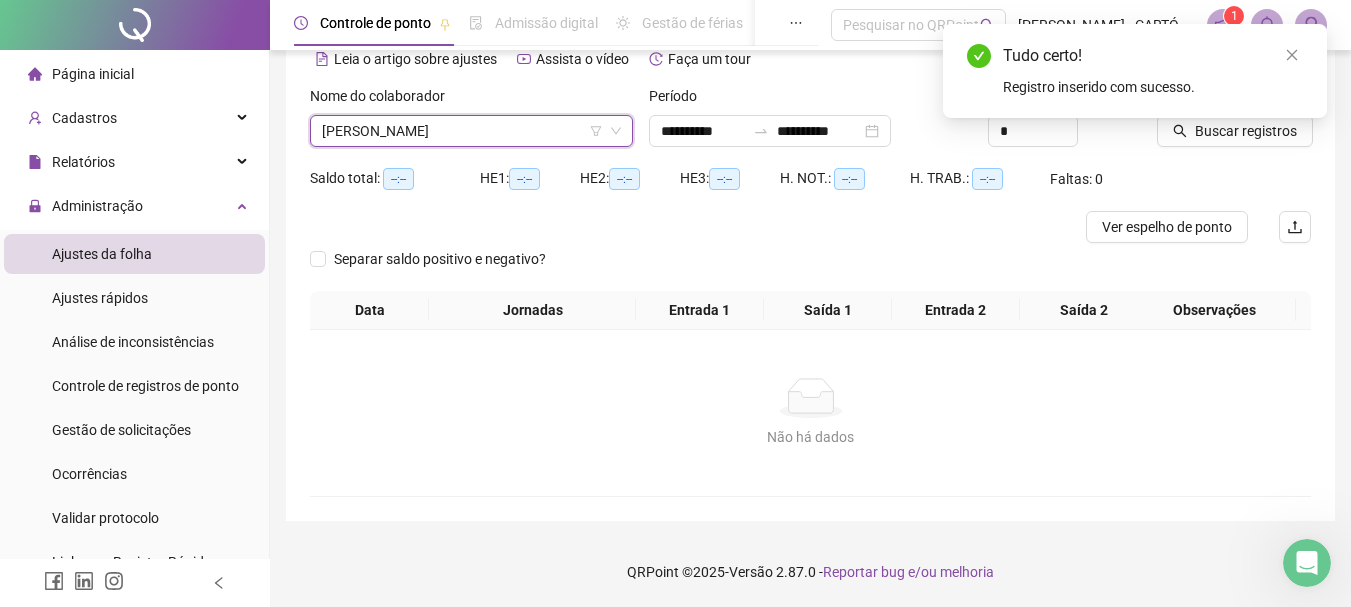 scroll, scrollTop: 99, scrollLeft: 0, axis: vertical 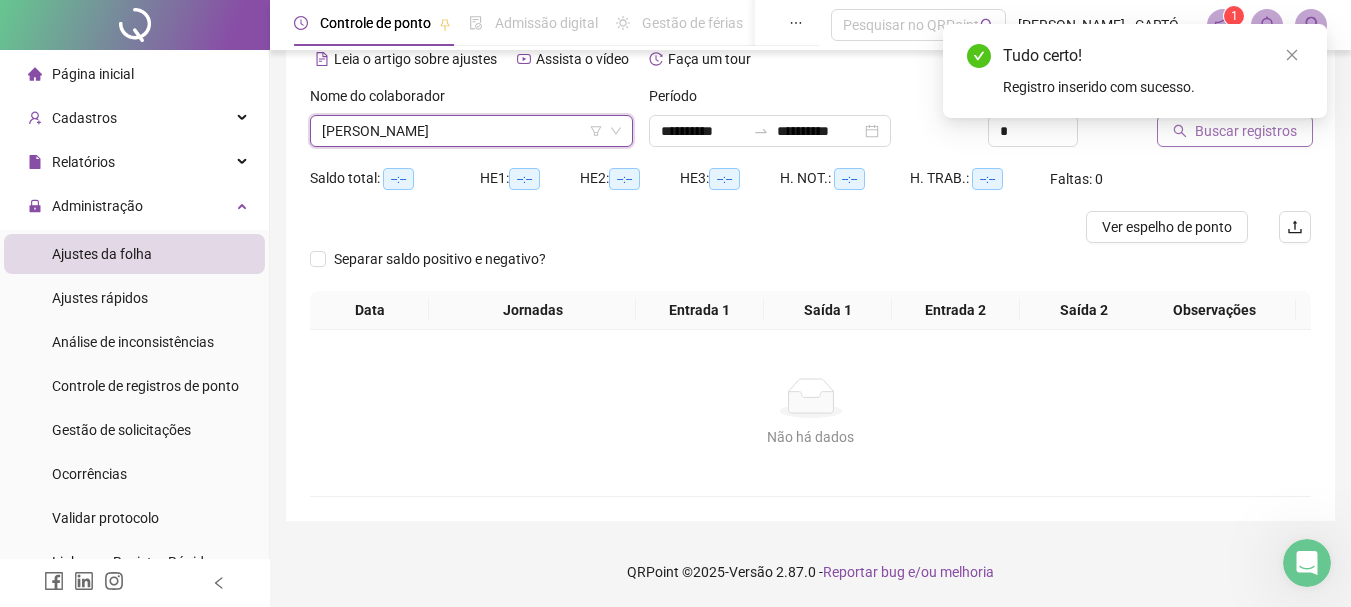 click on "Buscar registros" at bounding box center [1246, 131] 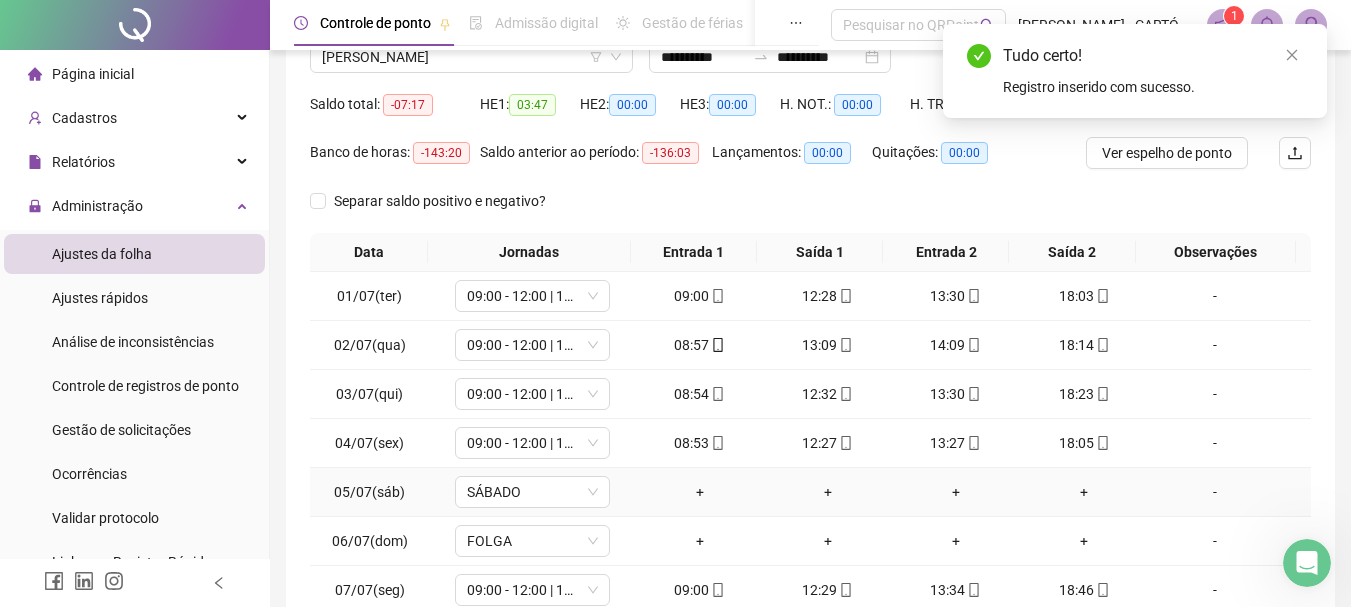 scroll, scrollTop: 299, scrollLeft: 0, axis: vertical 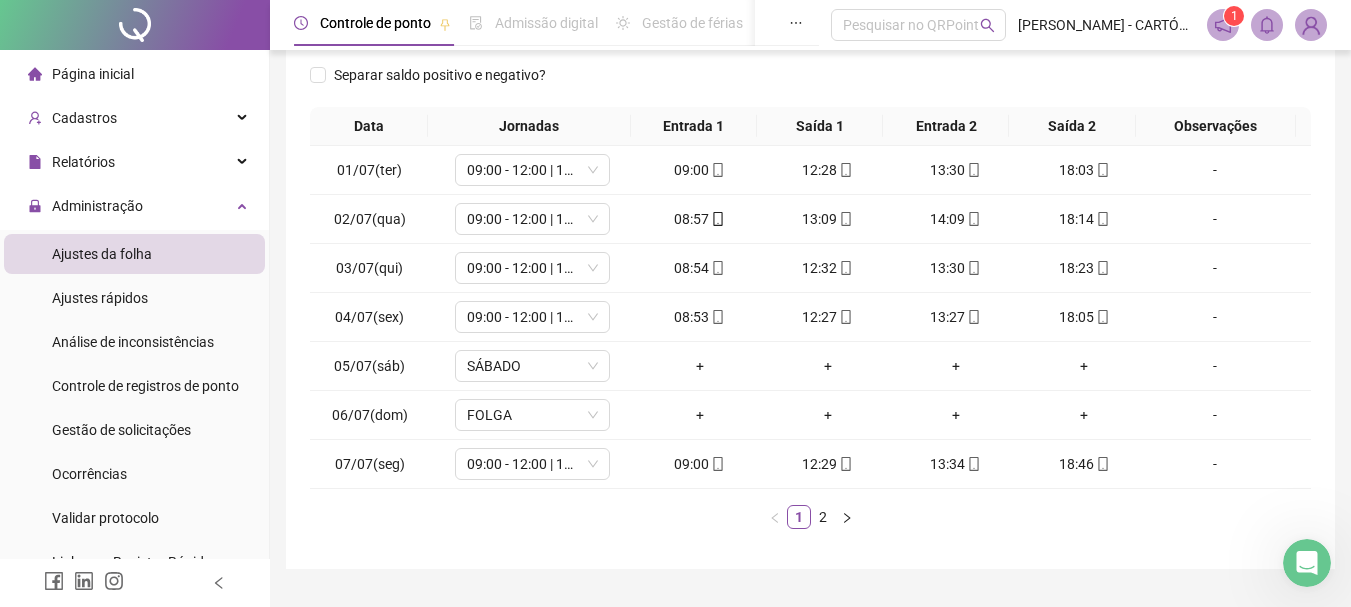 click on "2" at bounding box center [823, 517] 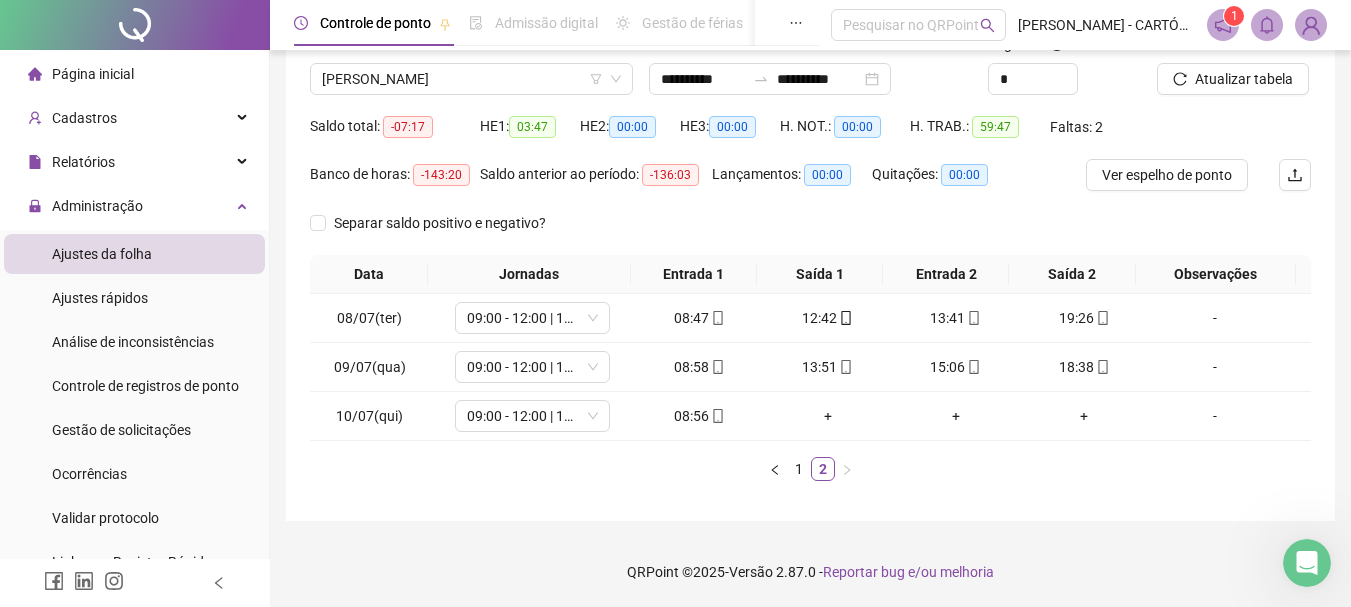 scroll, scrollTop: 151, scrollLeft: 0, axis: vertical 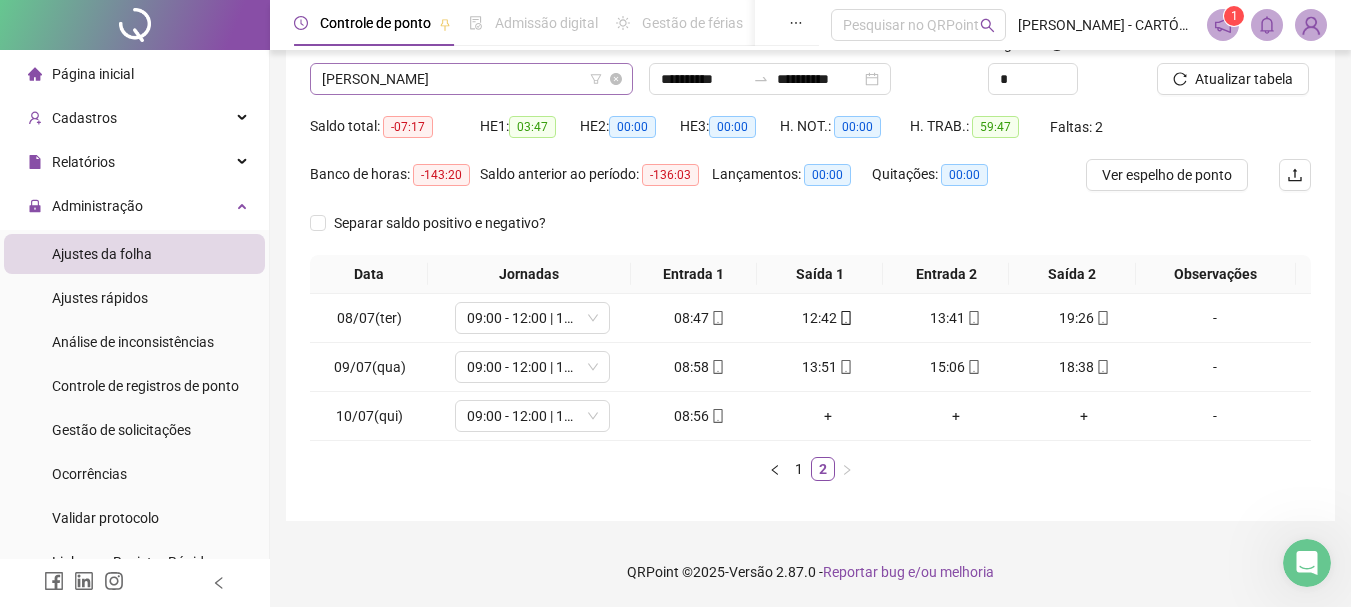 drag, startPoint x: 453, startPoint y: 79, endPoint x: 473, endPoint y: 86, distance: 21.189621 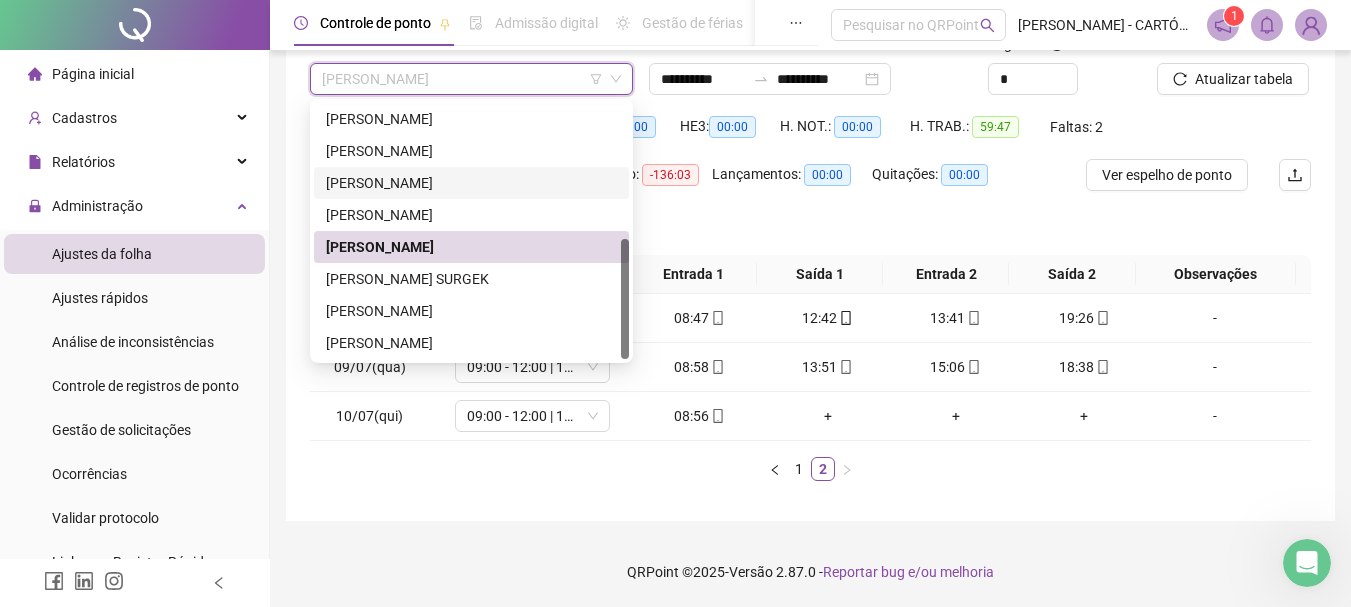 click on "[PERSON_NAME] [PERSON_NAME] REGIS [PERSON_NAME] SURGEK  [PERSON_NAME]" at bounding box center [471, 215] 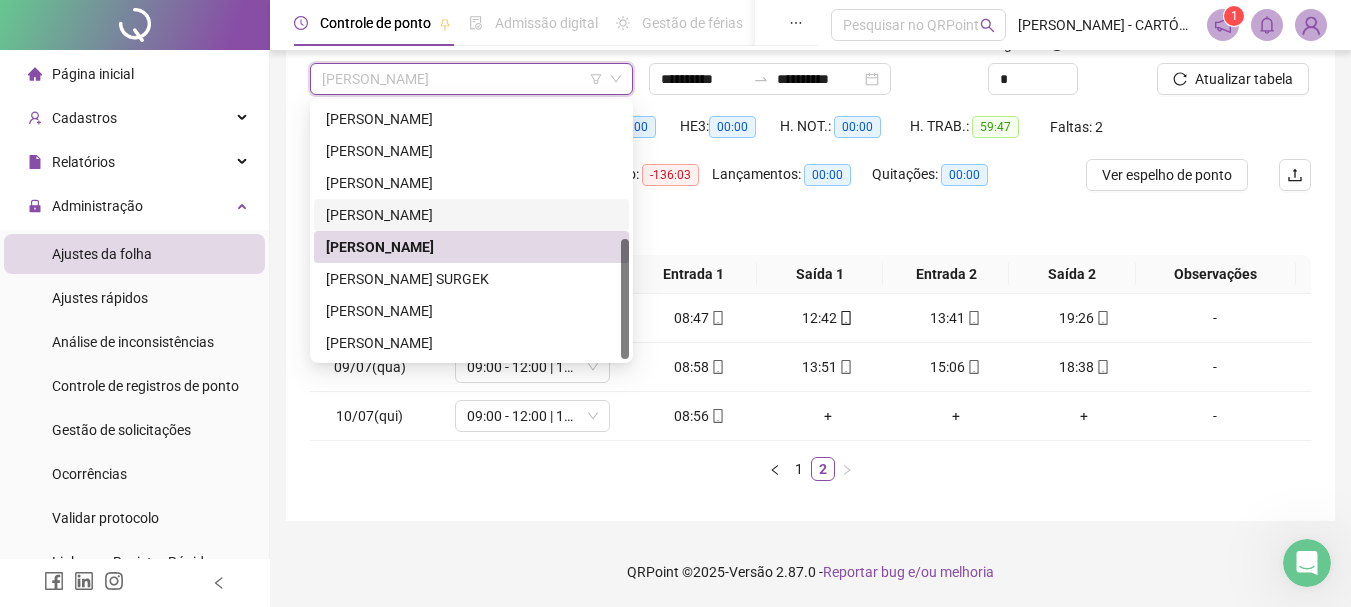 click on "[PERSON_NAME]" at bounding box center [471, 215] 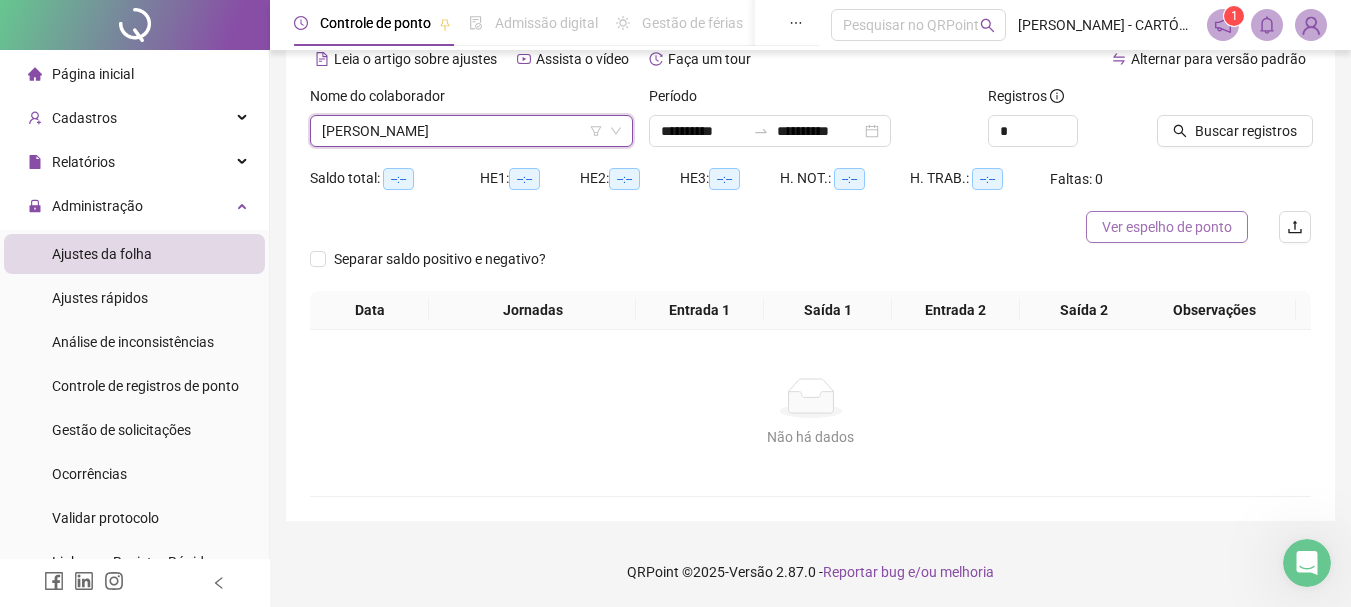 scroll, scrollTop: 99, scrollLeft: 0, axis: vertical 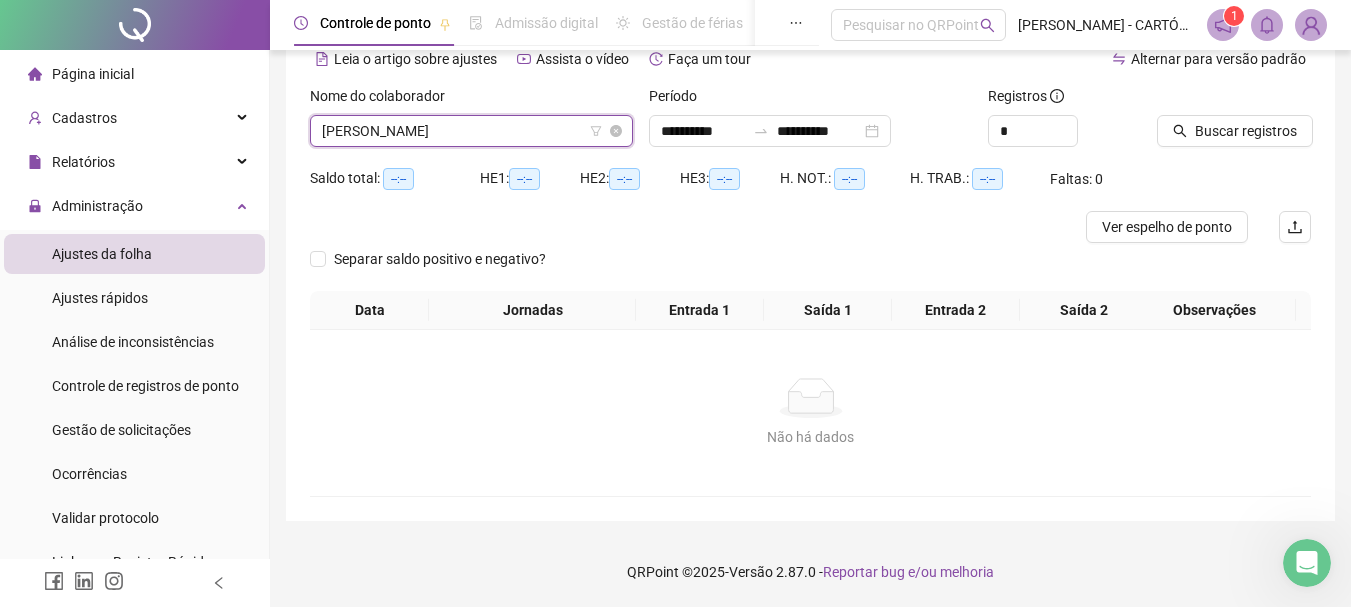 click on "[PERSON_NAME]" at bounding box center (471, 131) 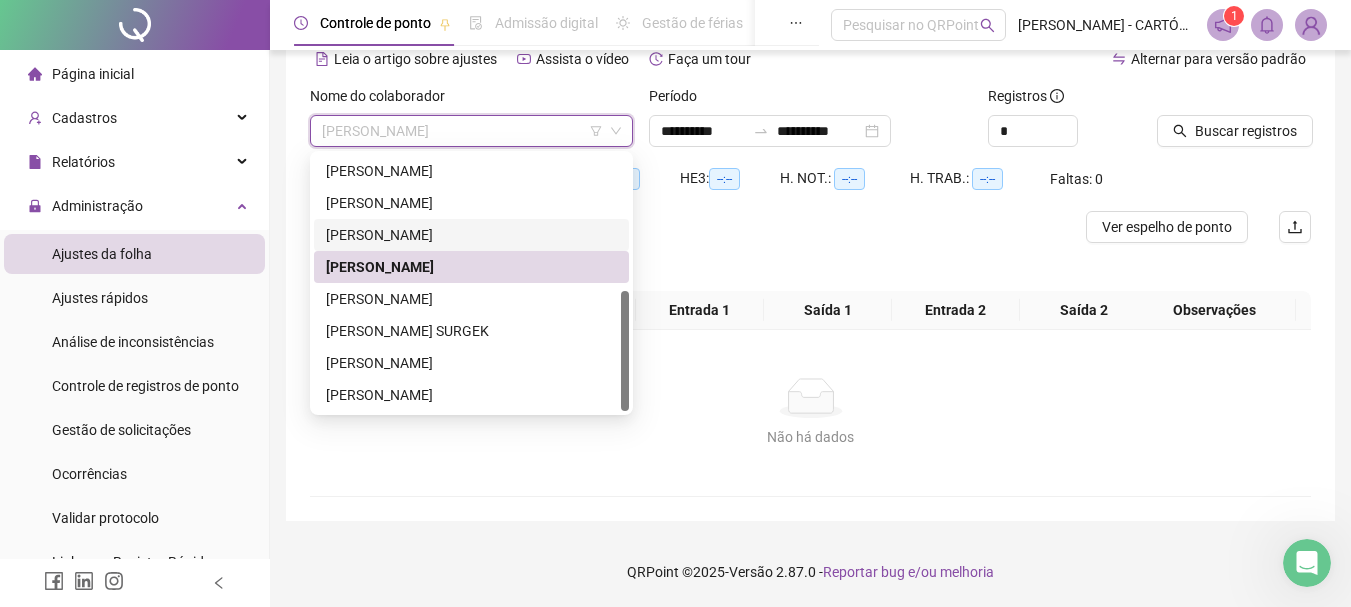 click on "[PERSON_NAME]" at bounding box center [471, 235] 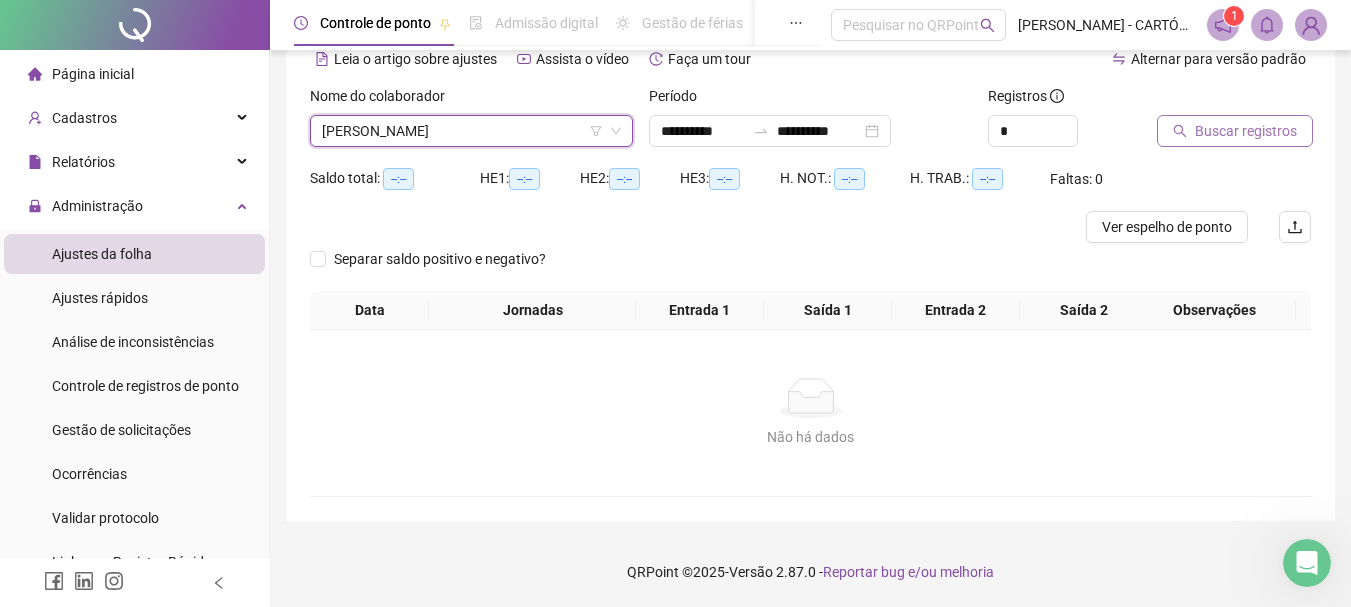click on "Buscar registros" at bounding box center [1246, 131] 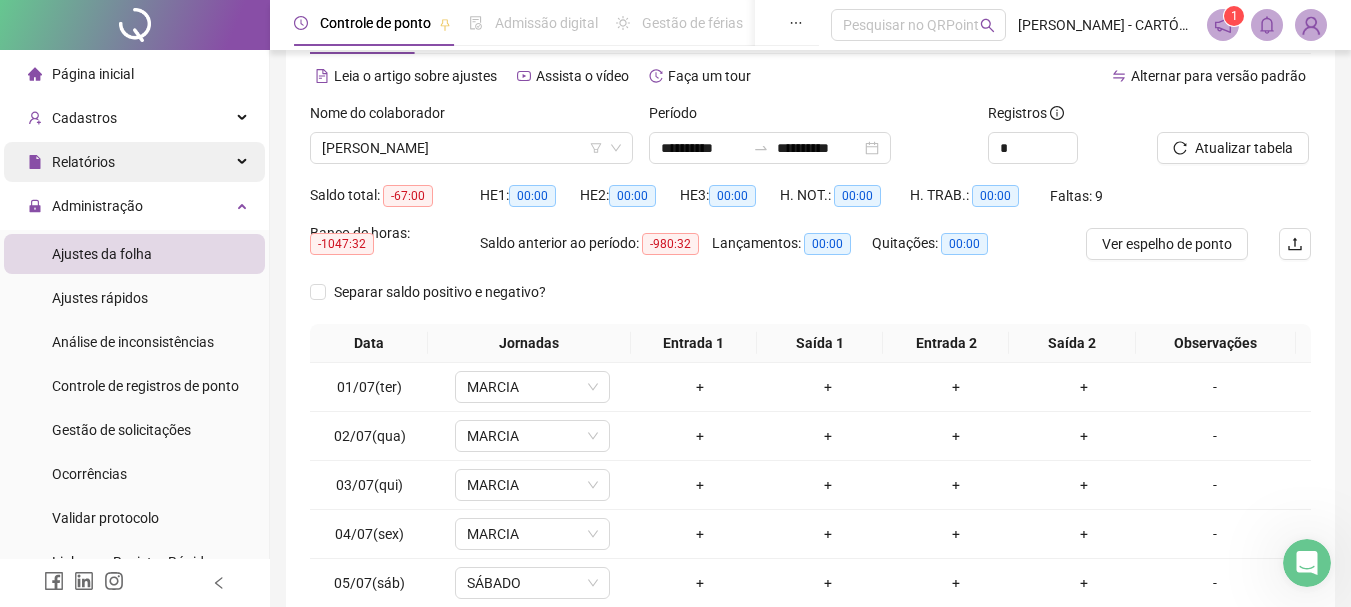 scroll, scrollTop: 47, scrollLeft: 0, axis: vertical 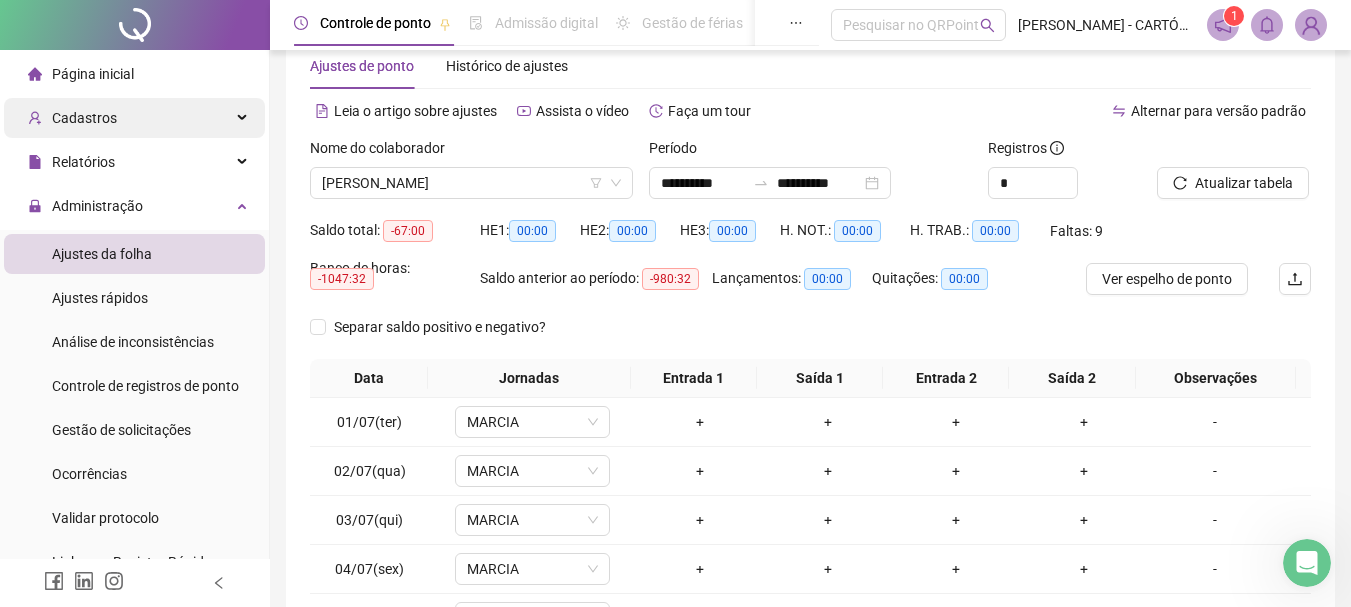 click on "Cadastros" at bounding box center [84, 118] 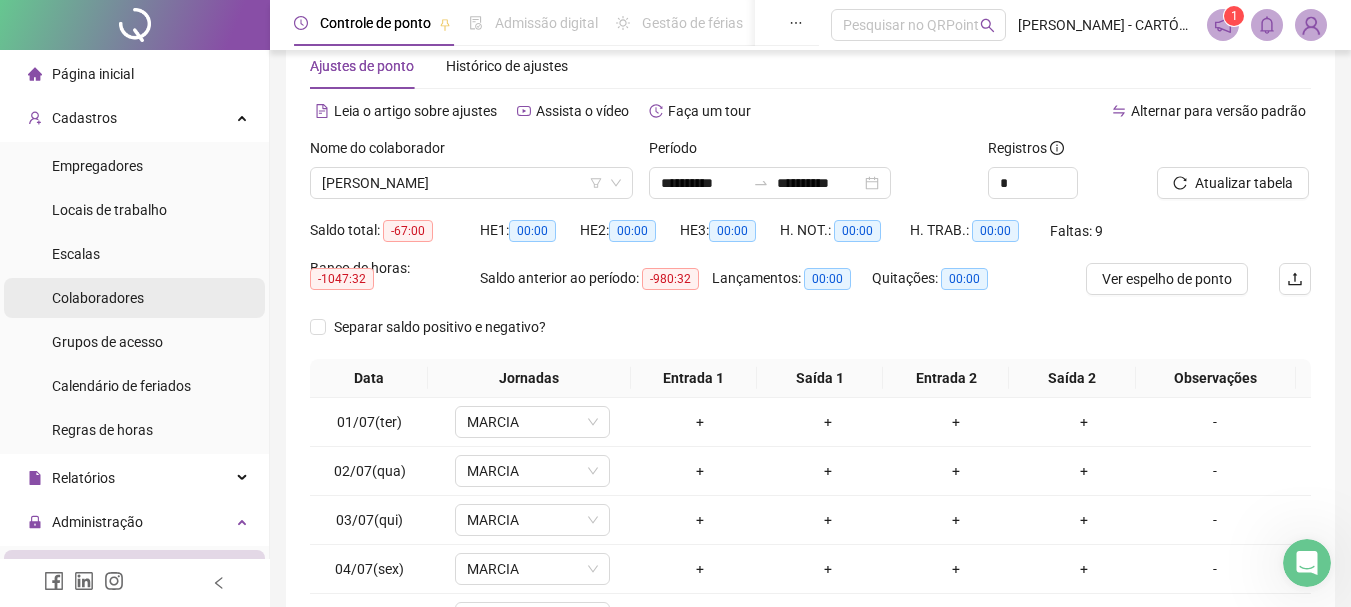 click on "Colaboradores" at bounding box center (98, 298) 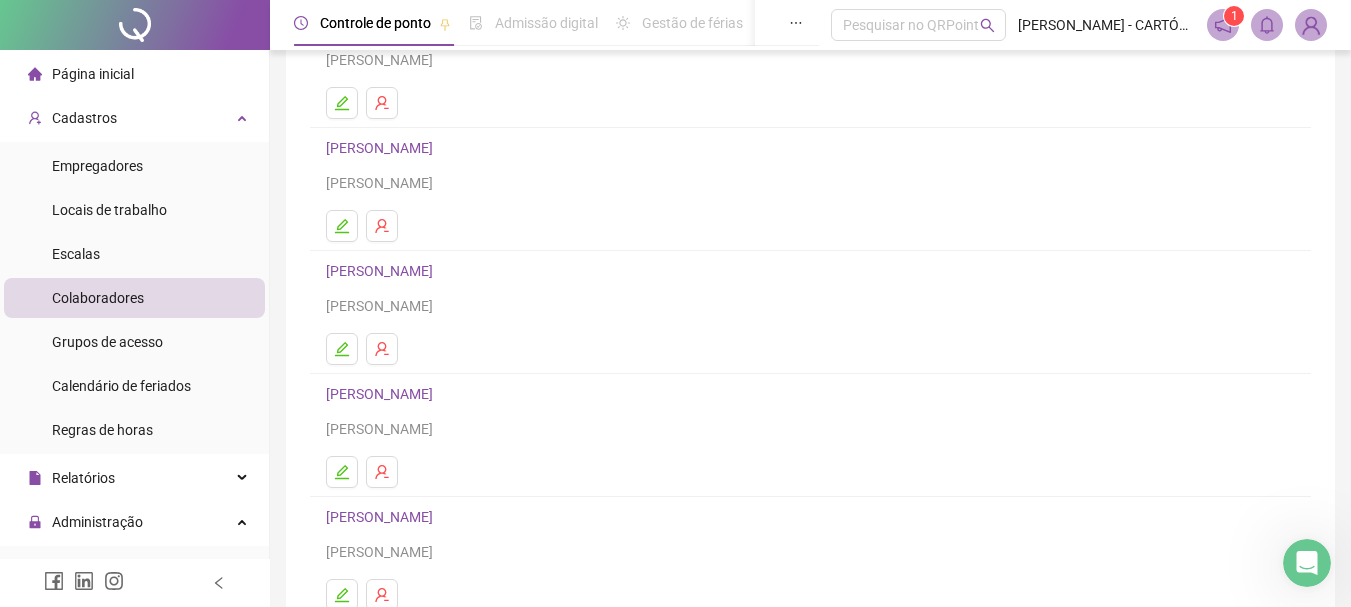 scroll, scrollTop: 360, scrollLeft: 0, axis: vertical 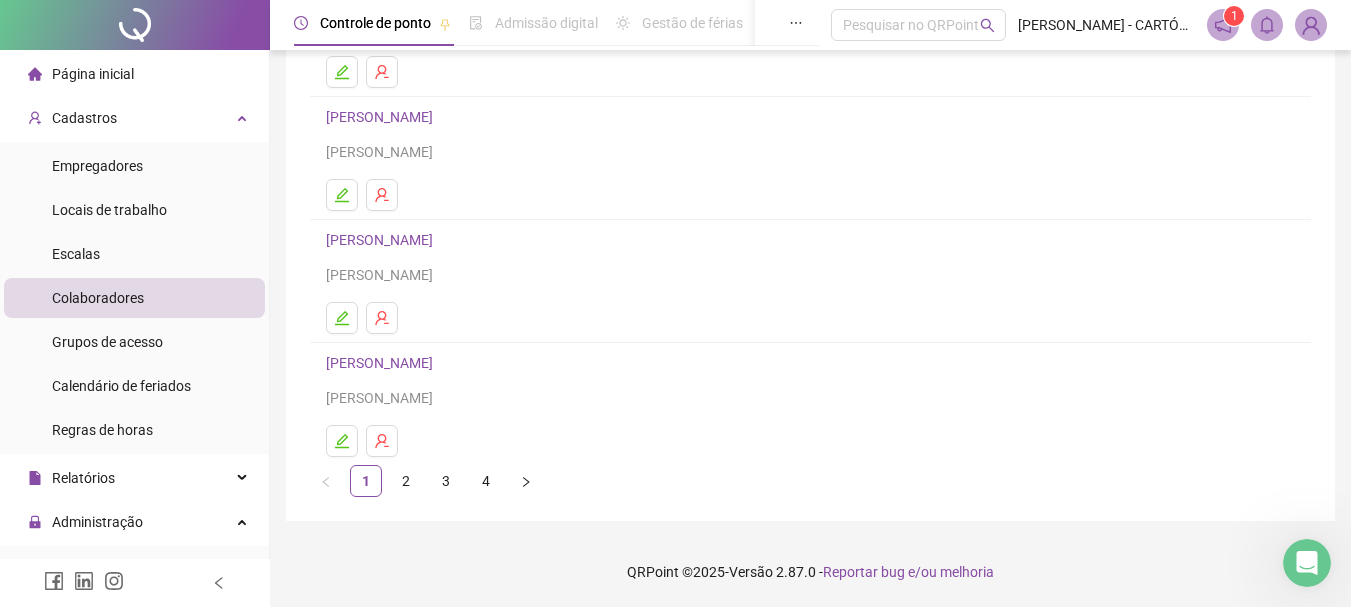 click on "4" at bounding box center (486, 481) 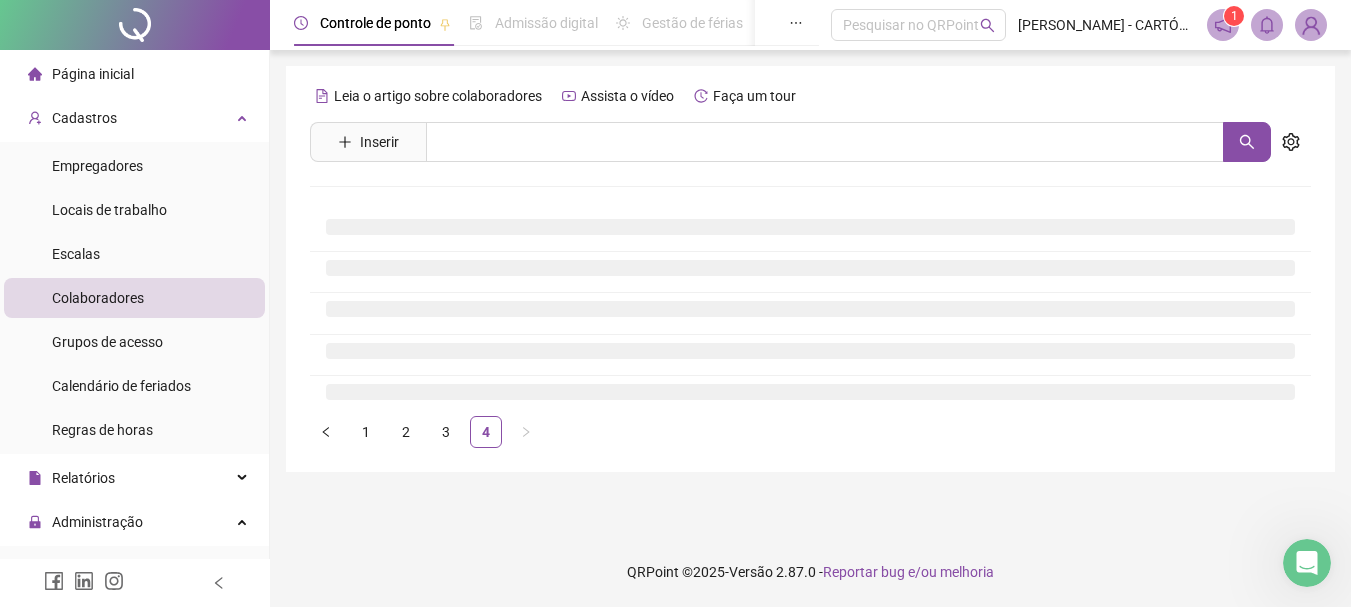 scroll, scrollTop: 0, scrollLeft: 0, axis: both 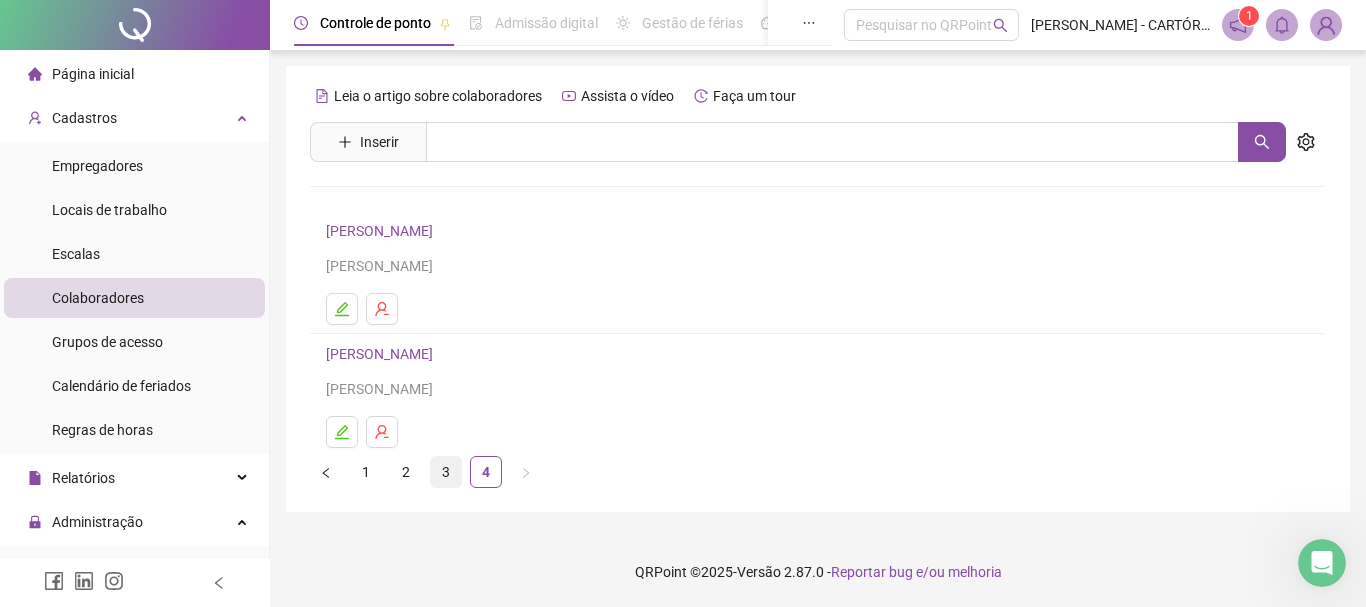 click on "3" at bounding box center (446, 472) 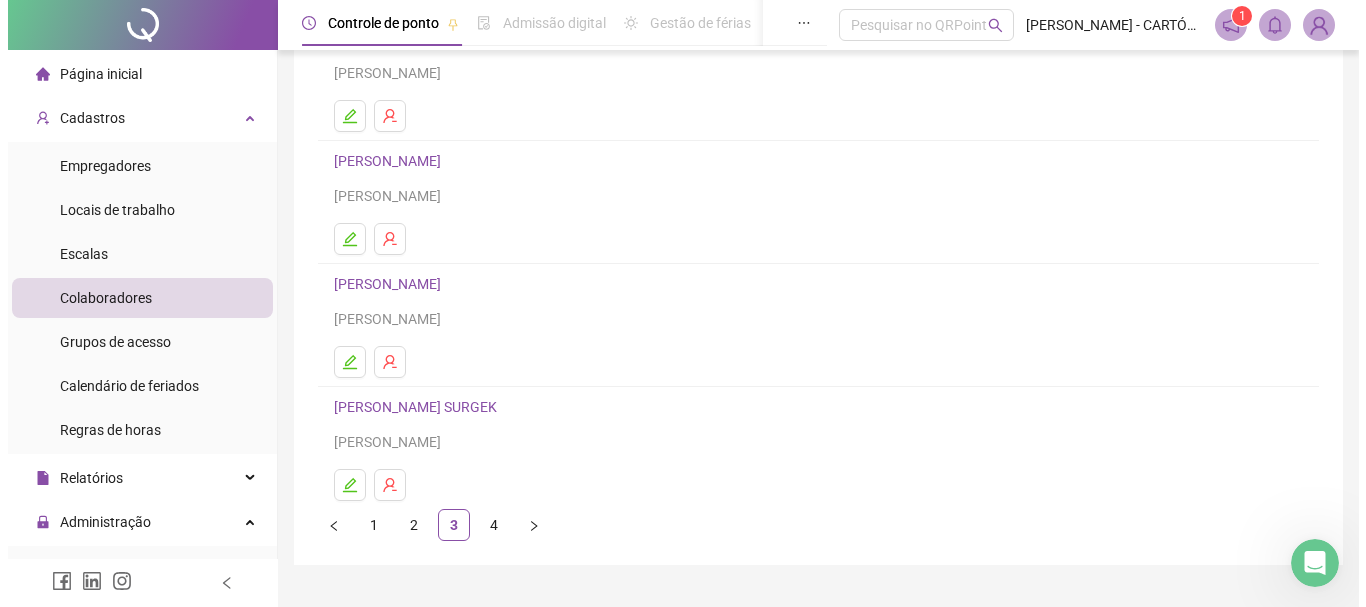 scroll, scrollTop: 360, scrollLeft: 0, axis: vertical 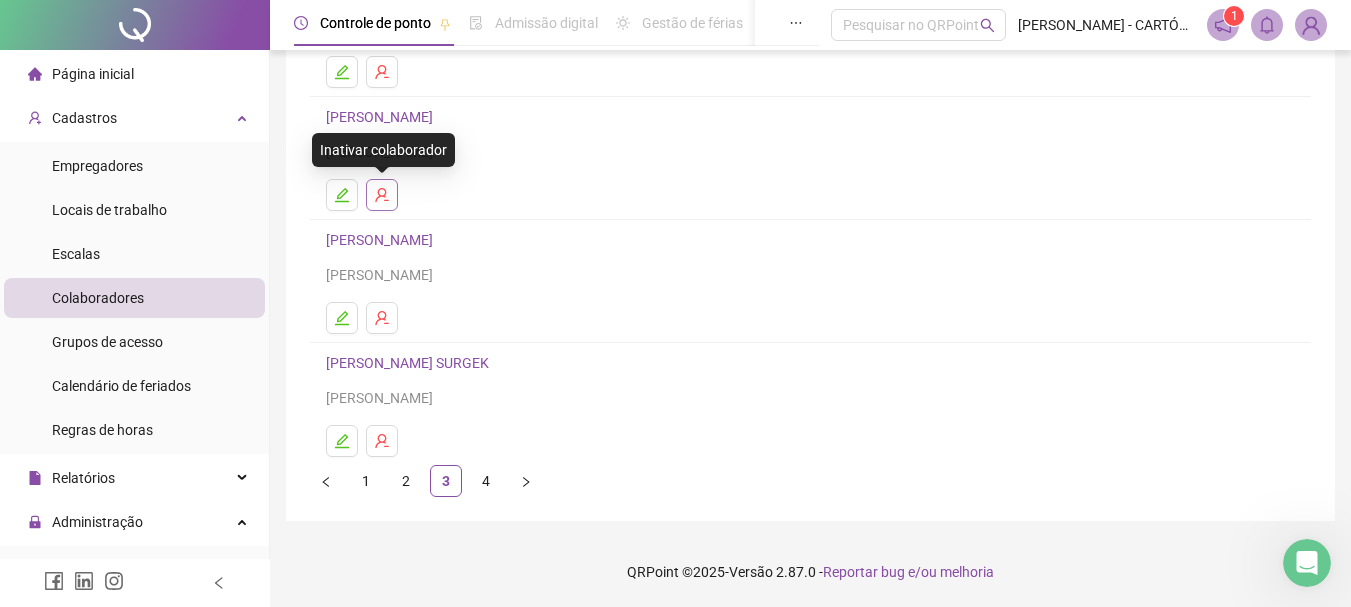 click 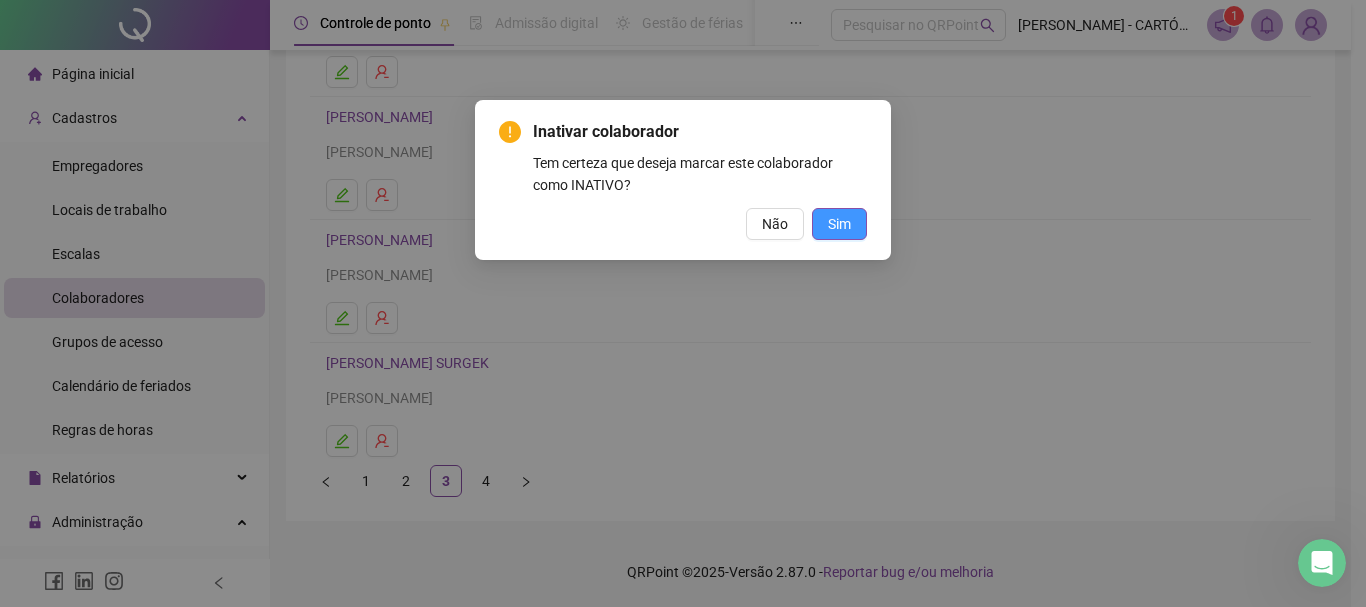 click on "Sim" at bounding box center [839, 224] 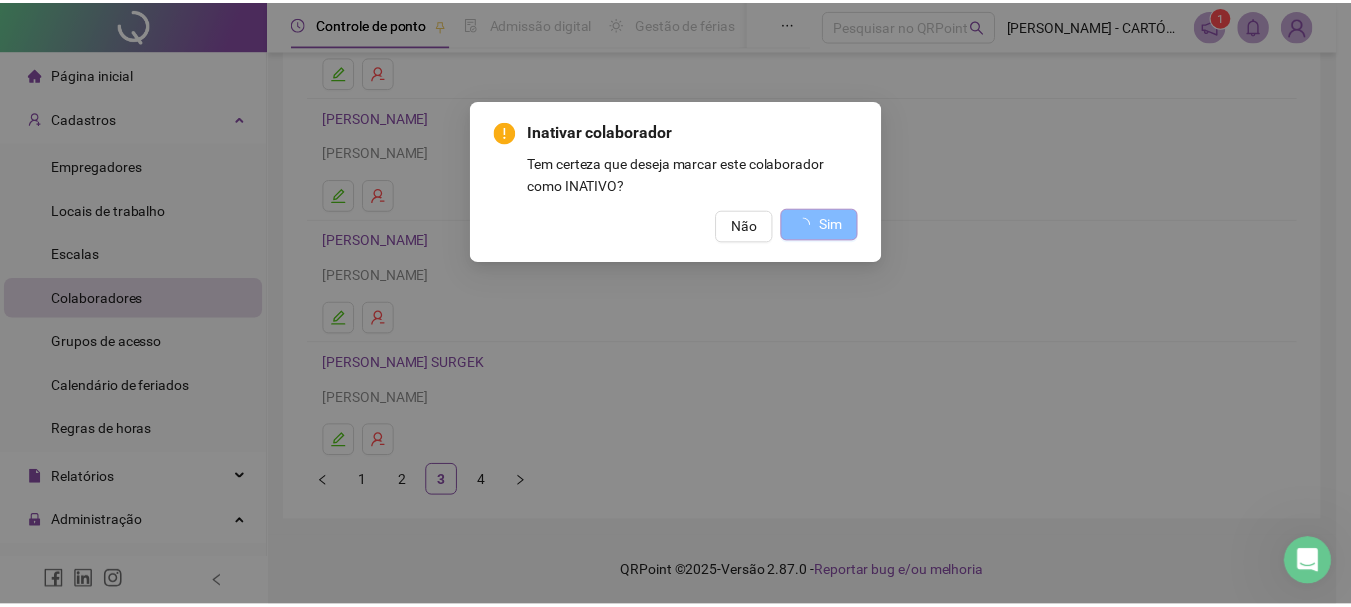 scroll, scrollTop: 0, scrollLeft: 0, axis: both 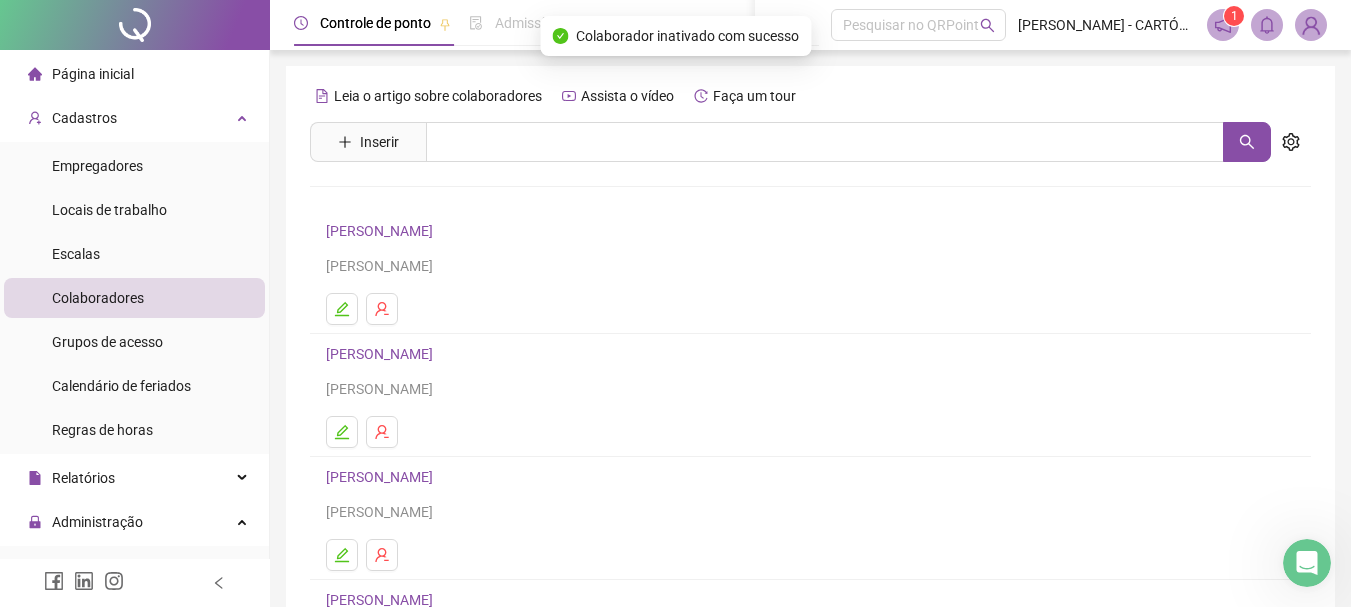 click on "[PERSON_NAME]" at bounding box center [382, 354] 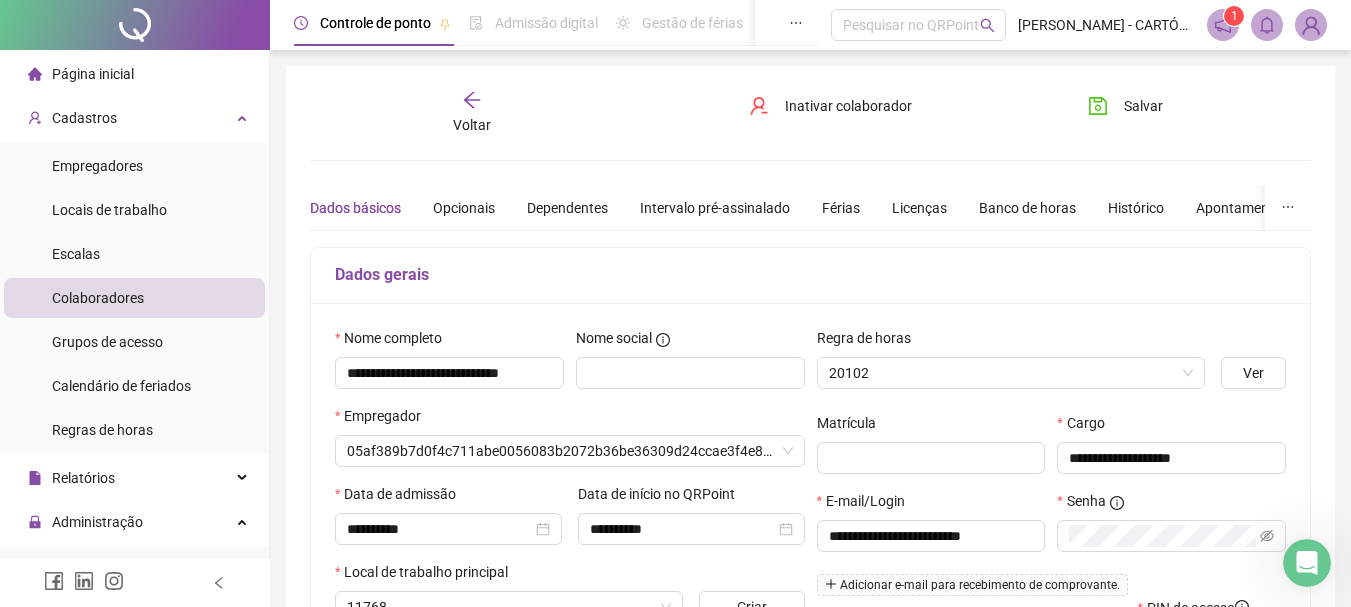 type on "******" 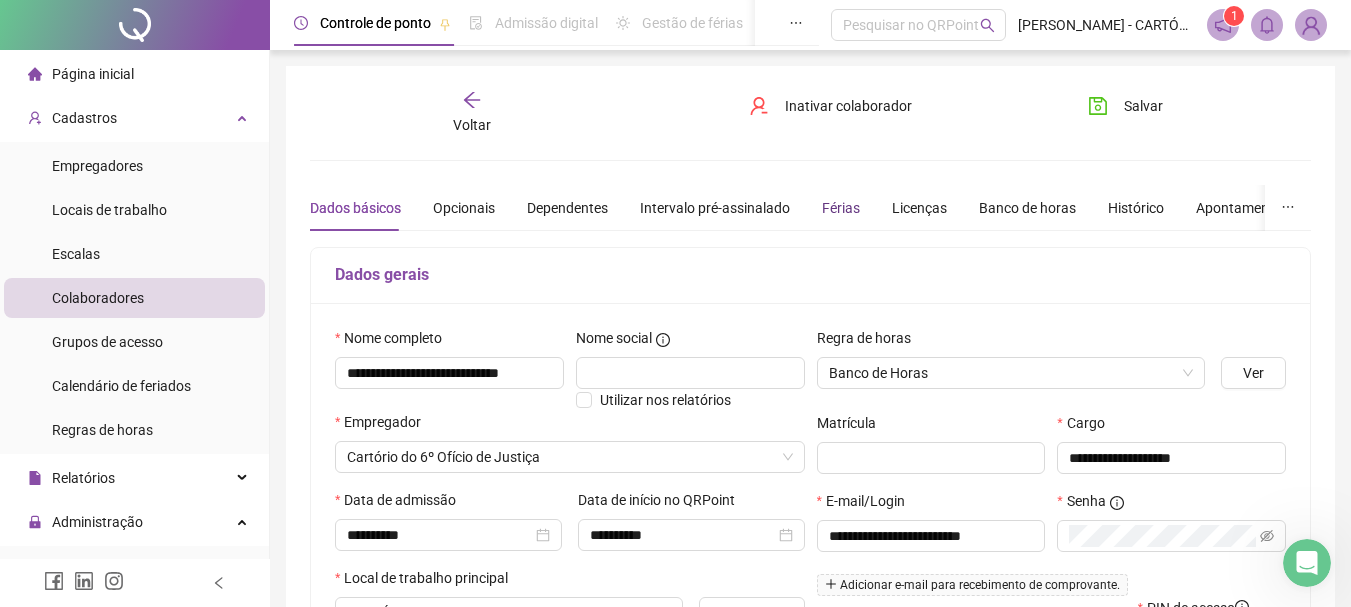 click on "Férias" at bounding box center [841, 208] 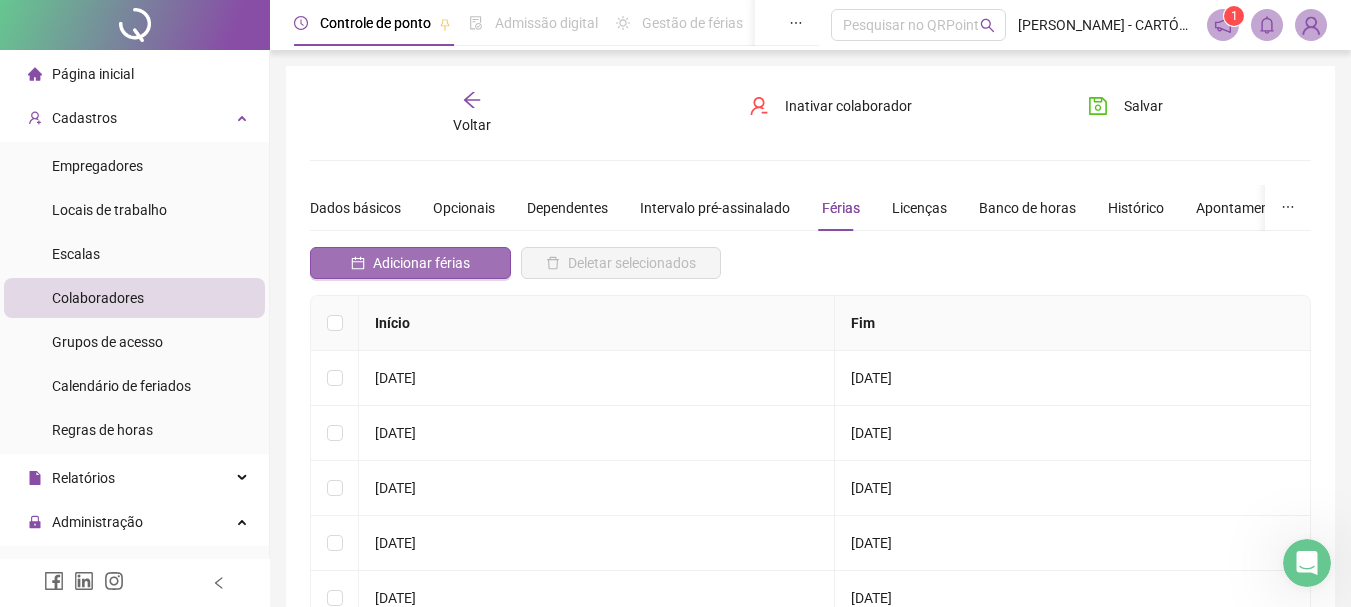 click on "Adicionar férias" at bounding box center (421, 263) 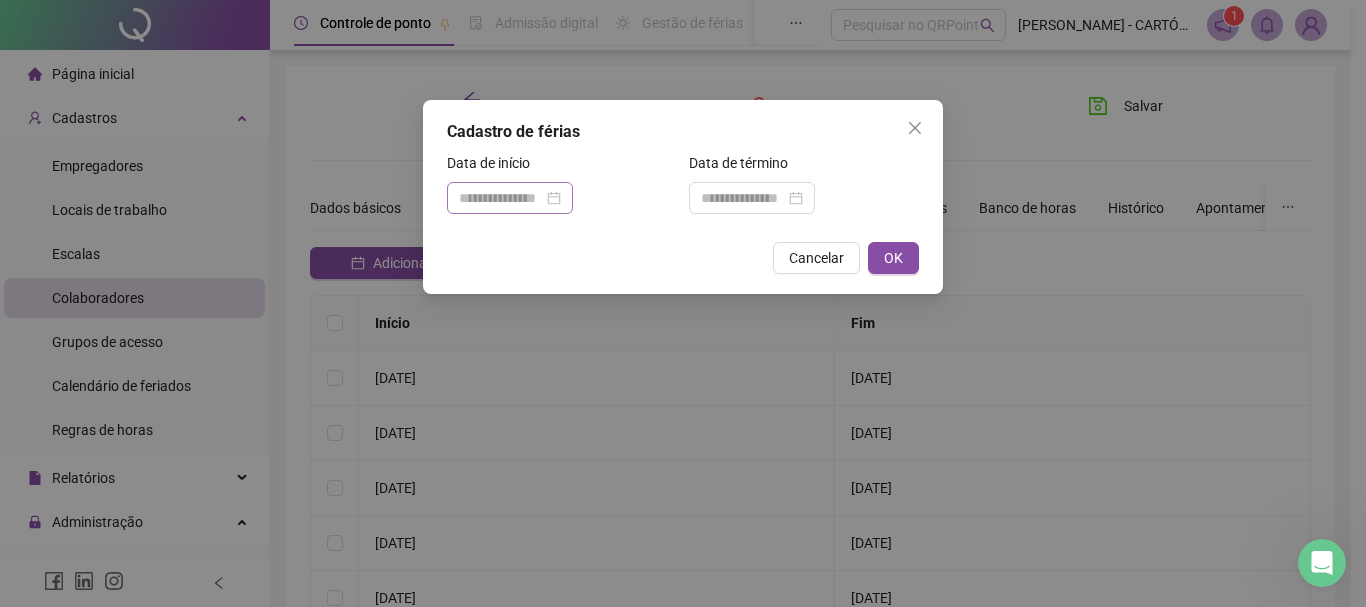 click at bounding box center (510, 198) 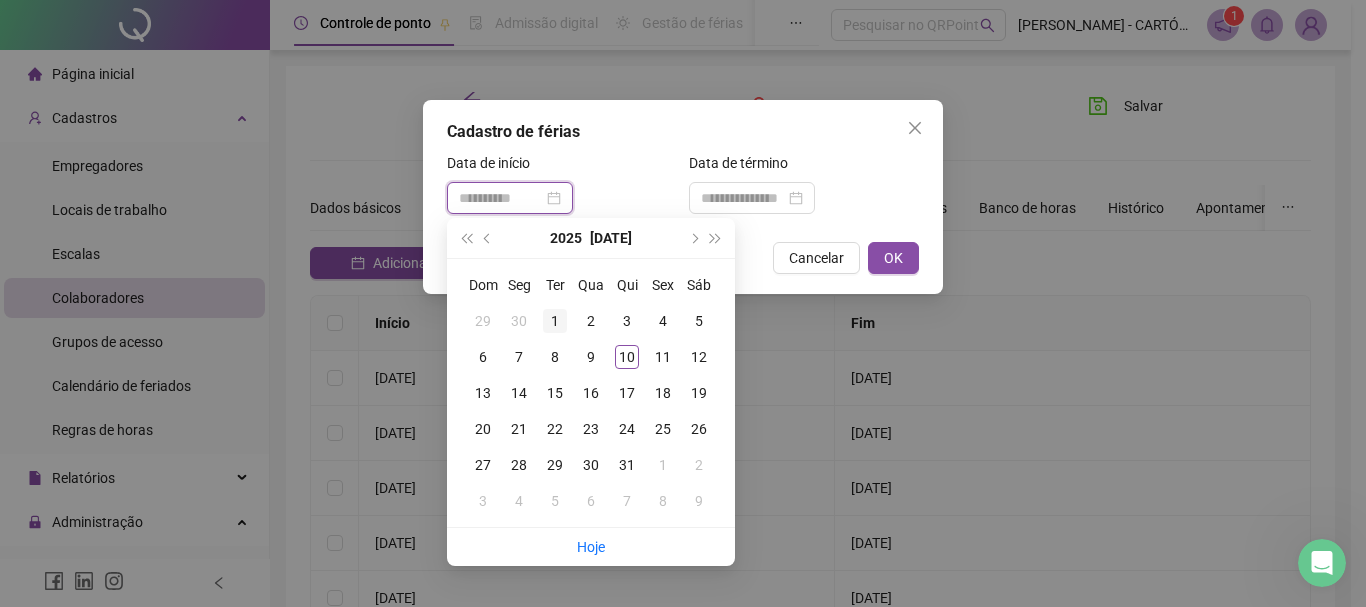 type on "**********" 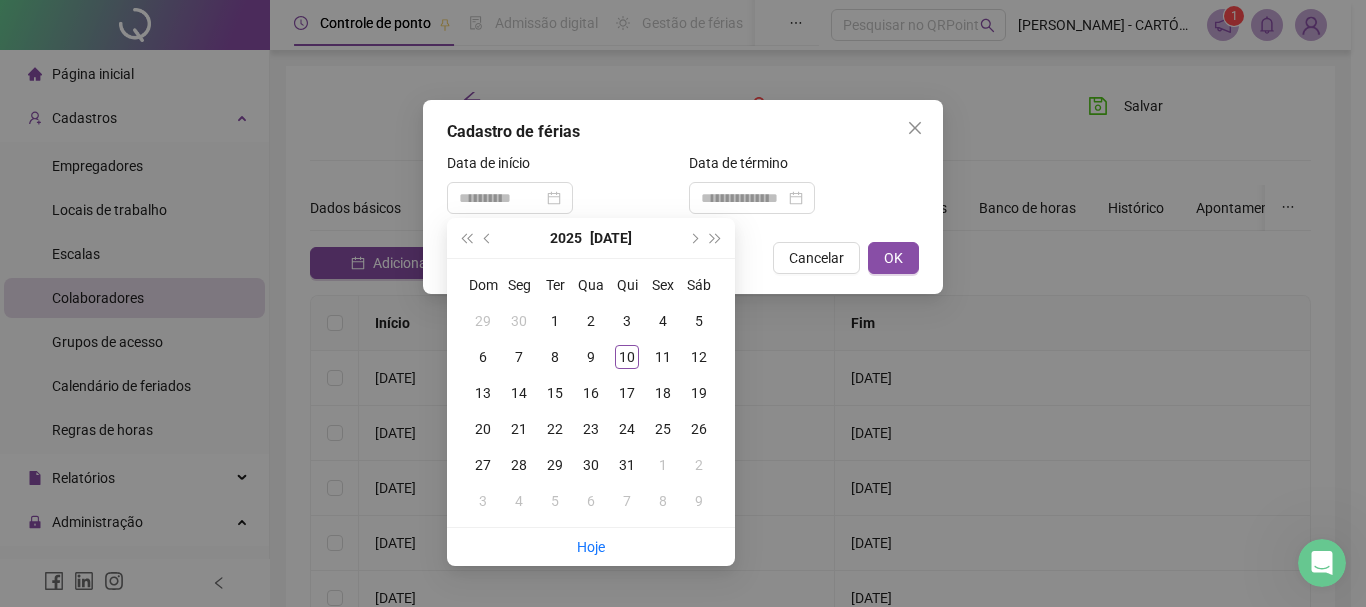 drag, startPoint x: 540, startPoint y: 312, endPoint x: 559, endPoint y: 314, distance: 19.104973 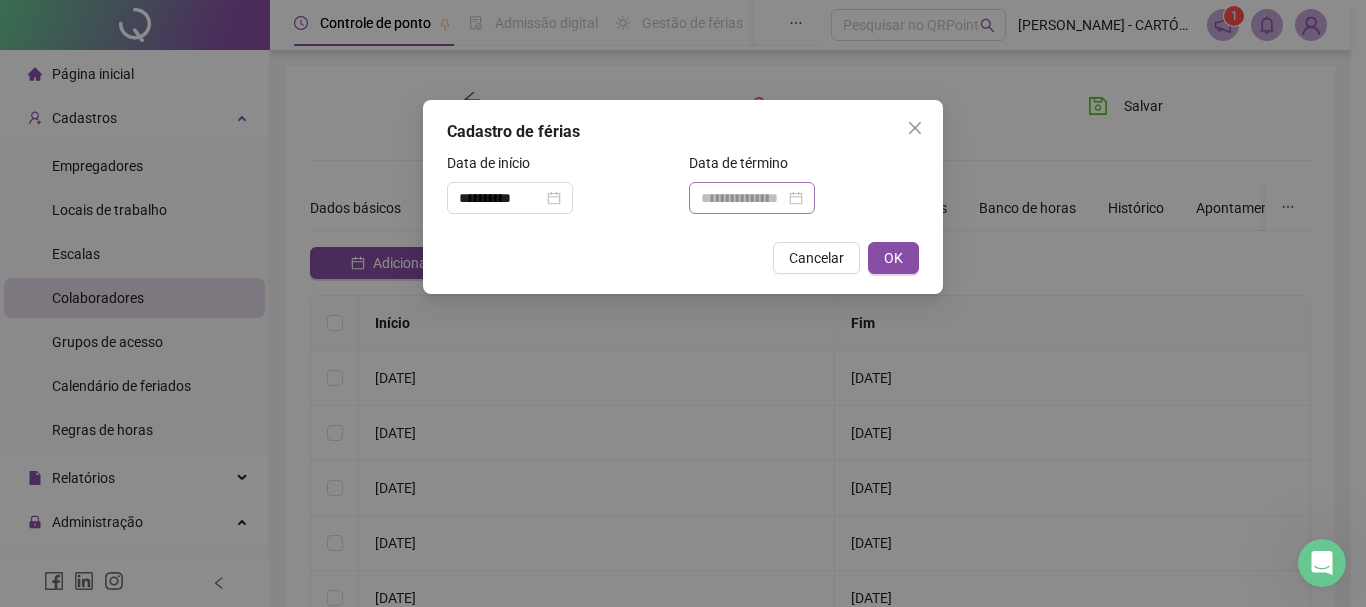 click at bounding box center (752, 198) 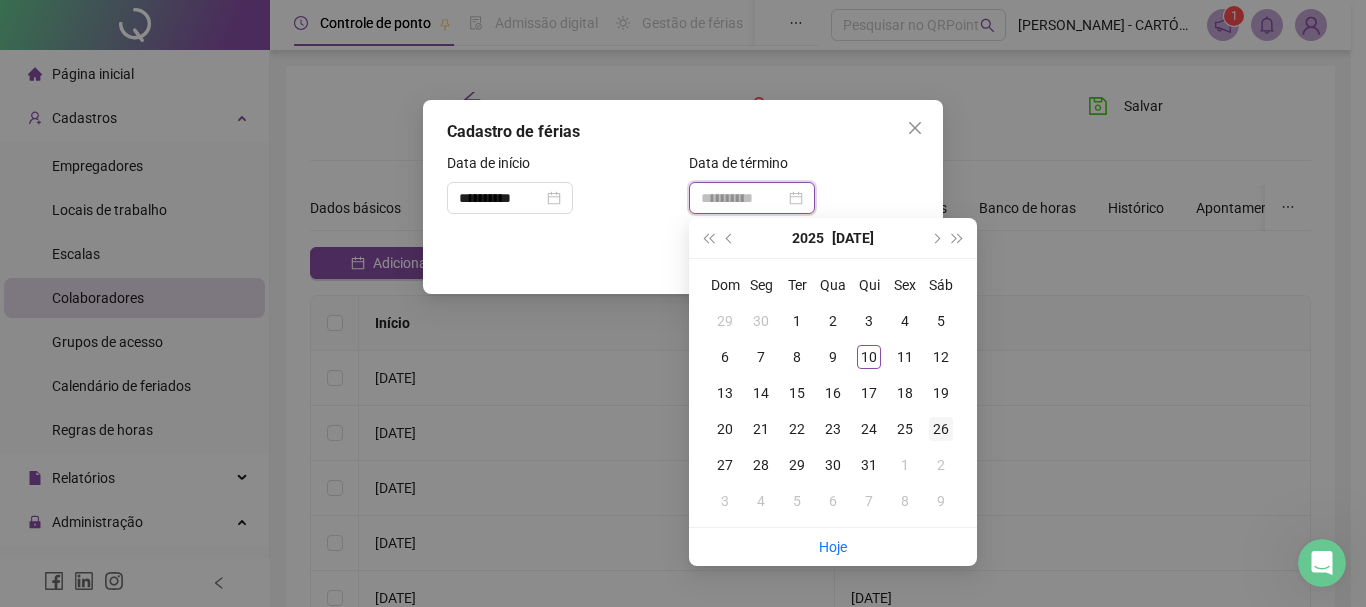 type on "**********" 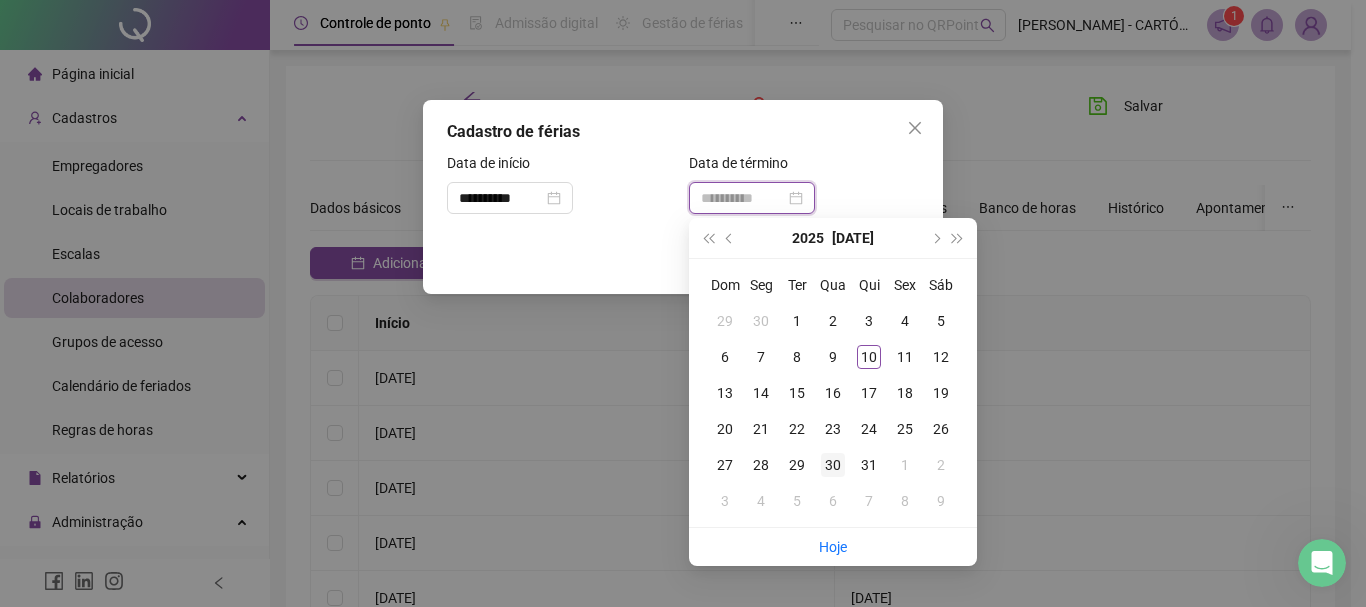 type on "**********" 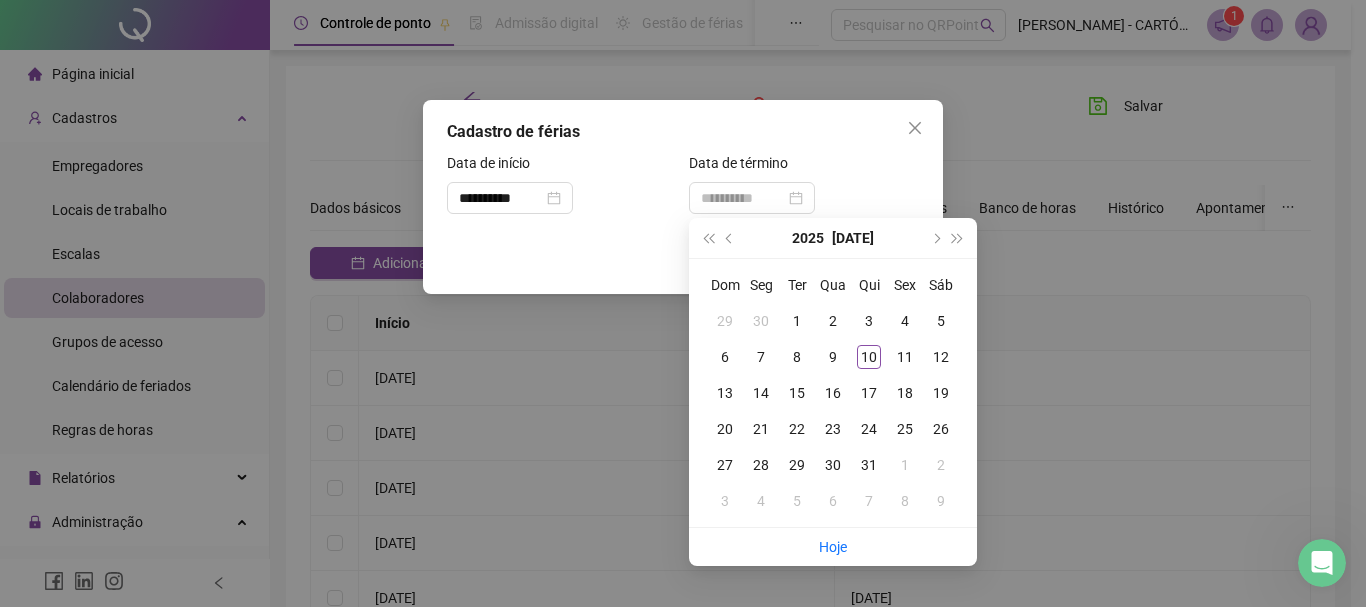 click on "30" at bounding box center (833, 465) 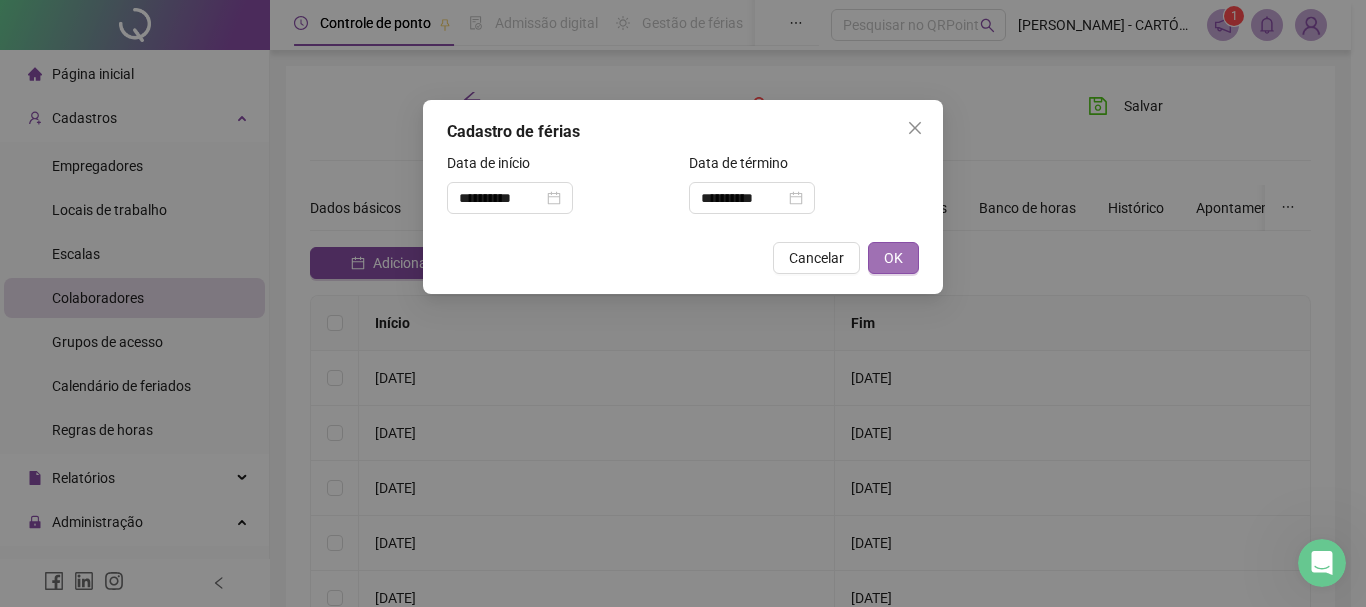 drag, startPoint x: 885, startPoint y: 254, endPoint x: 903, endPoint y: 278, distance: 30 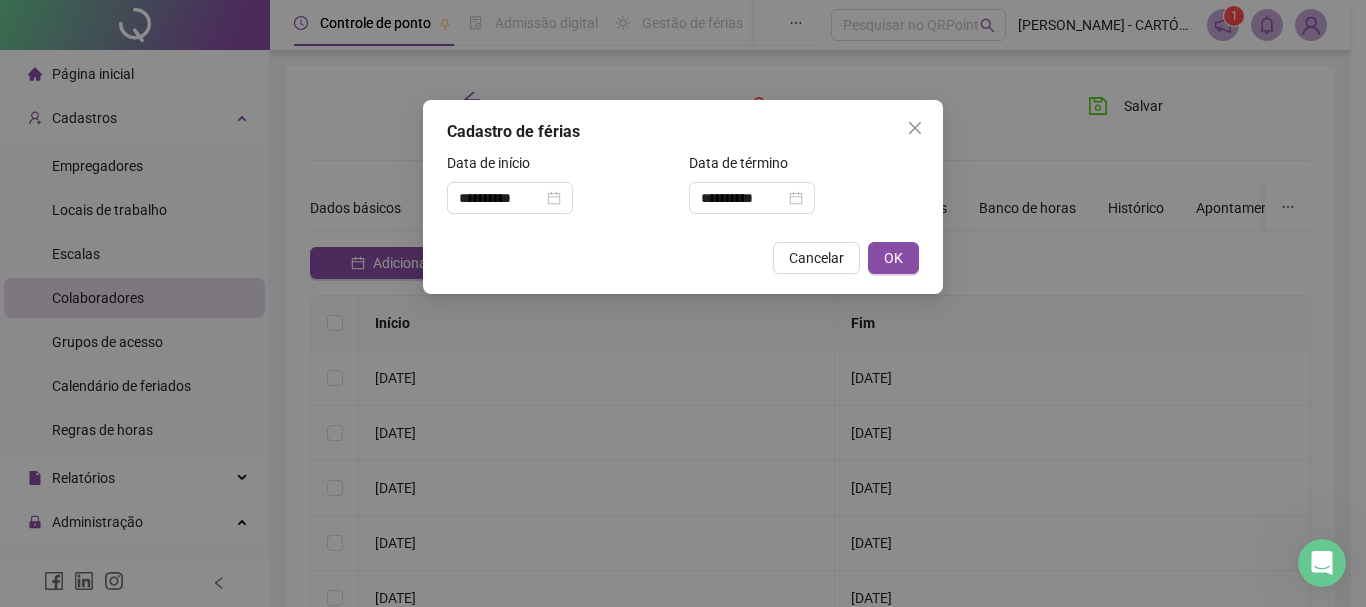click on "OK" at bounding box center (893, 258) 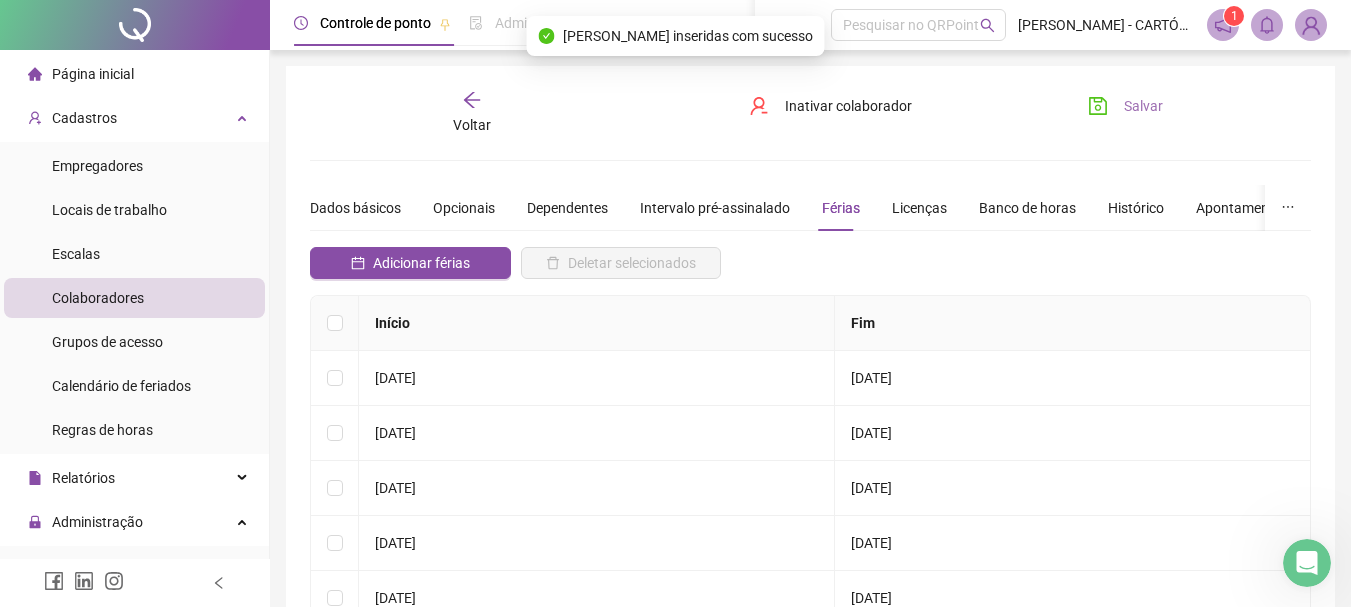 click on "Salvar" at bounding box center (1143, 106) 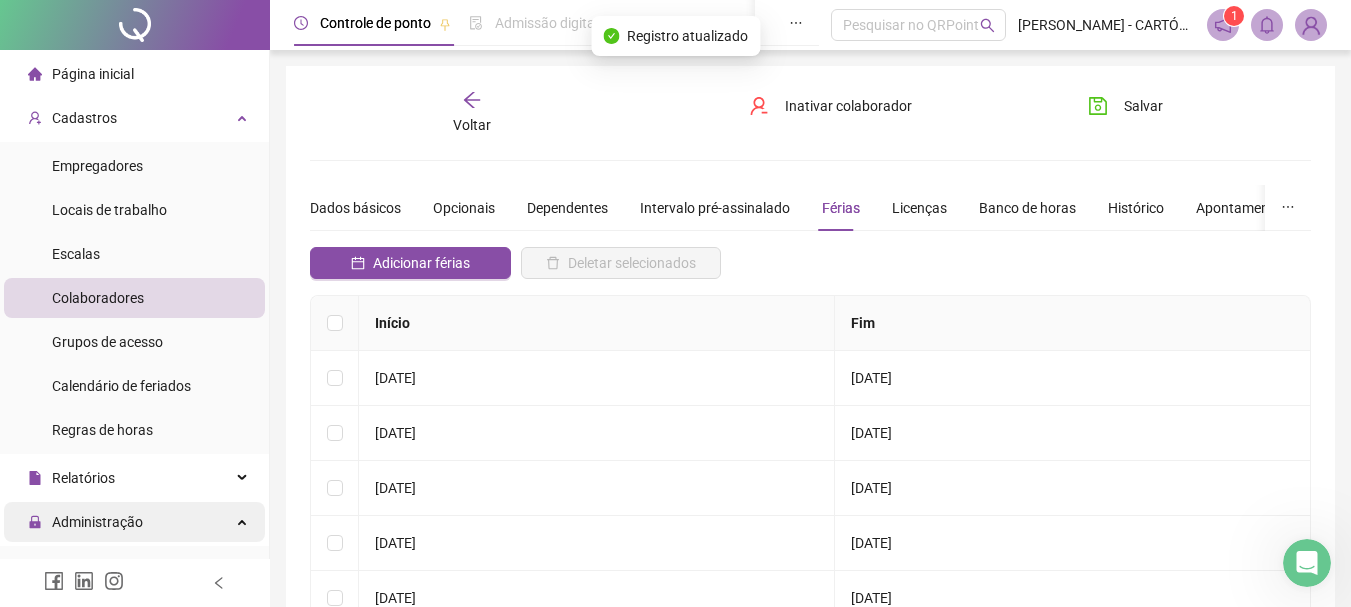 click on "Administração" at bounding box center (97, 522) 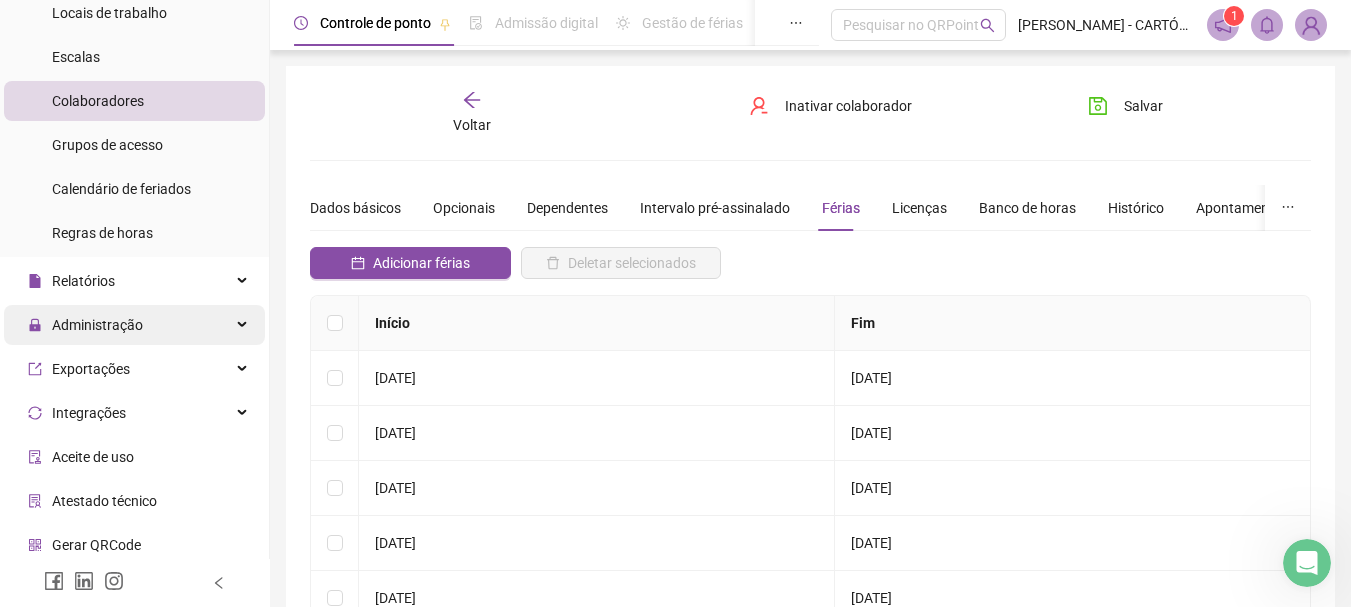 scroll, scrollTop: 200, scrollLeft: 0, axis: vertical 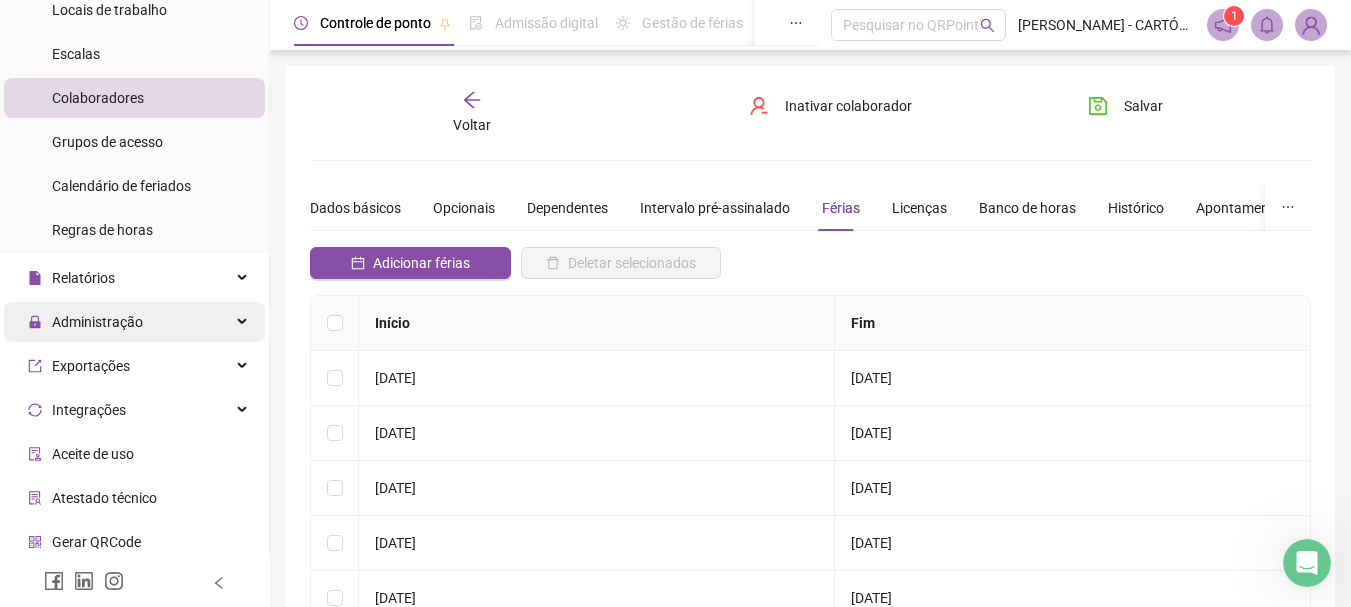 drag, startPoint x: 119, startPoint y: 316, endPoint x: 128, endPoint y: 323, distance: 11.401754 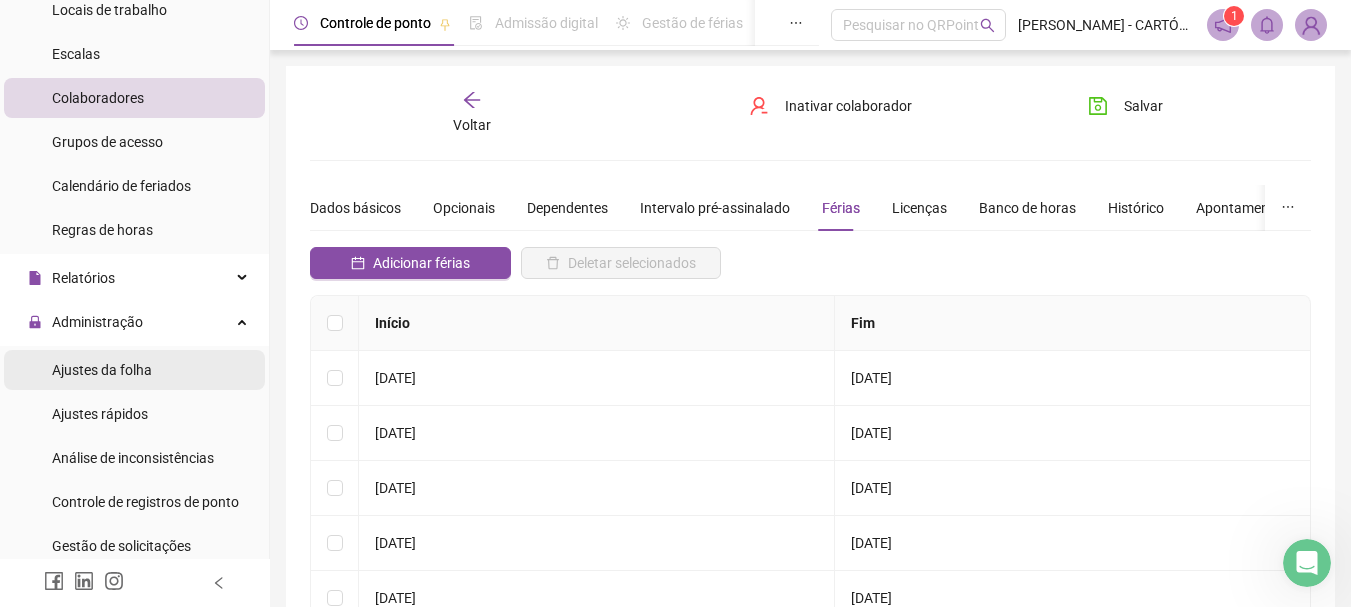 click on "Ajustes da folha" at bounding box center (102, 370) 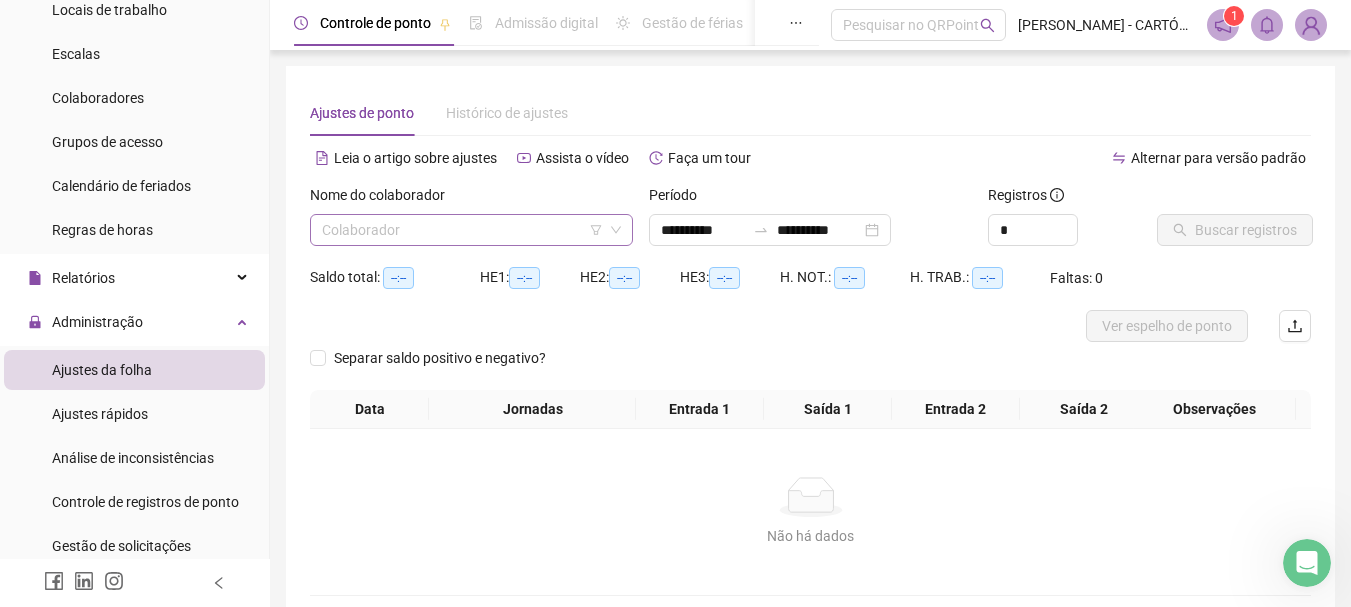 click at bounding box center (465, 230) 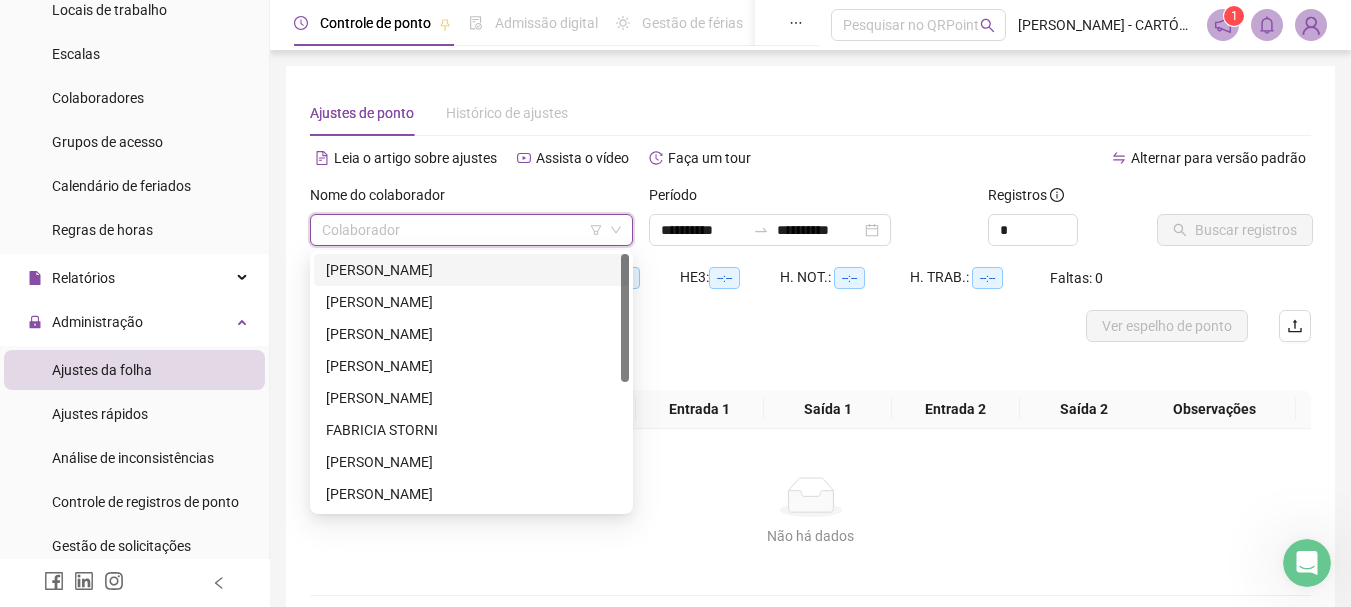 click on "[PERSON_NAME]" at bounding box center (471, 270) 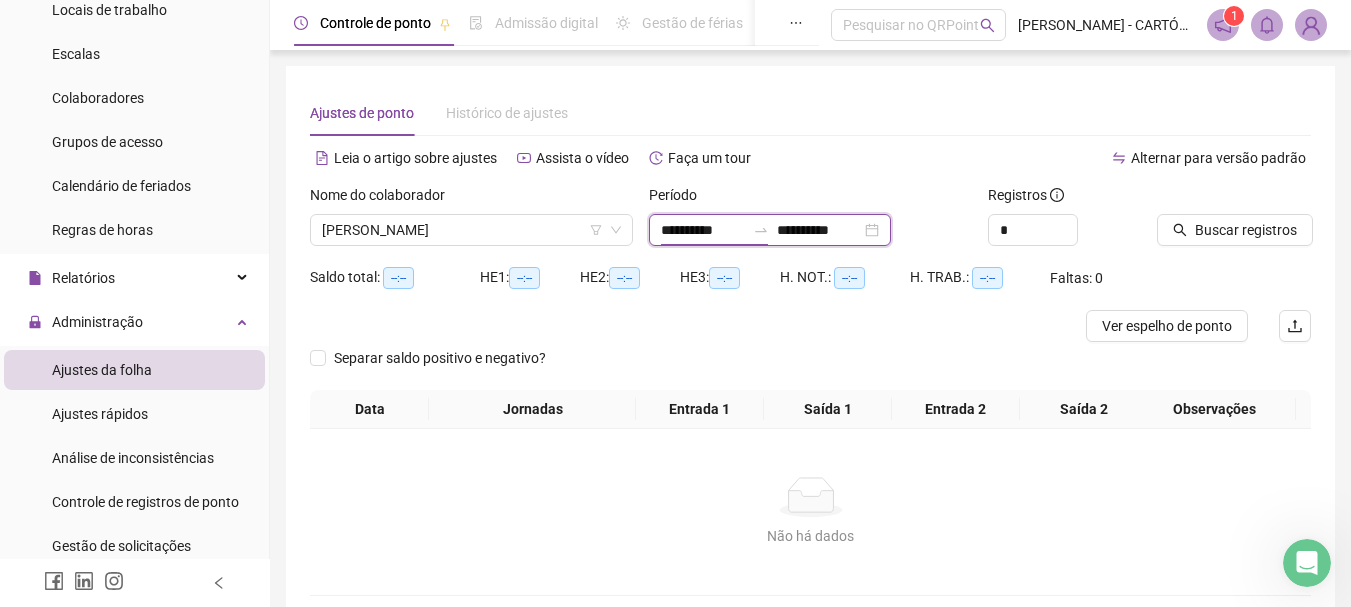 click on "**********" at bounding box center [703, 230] 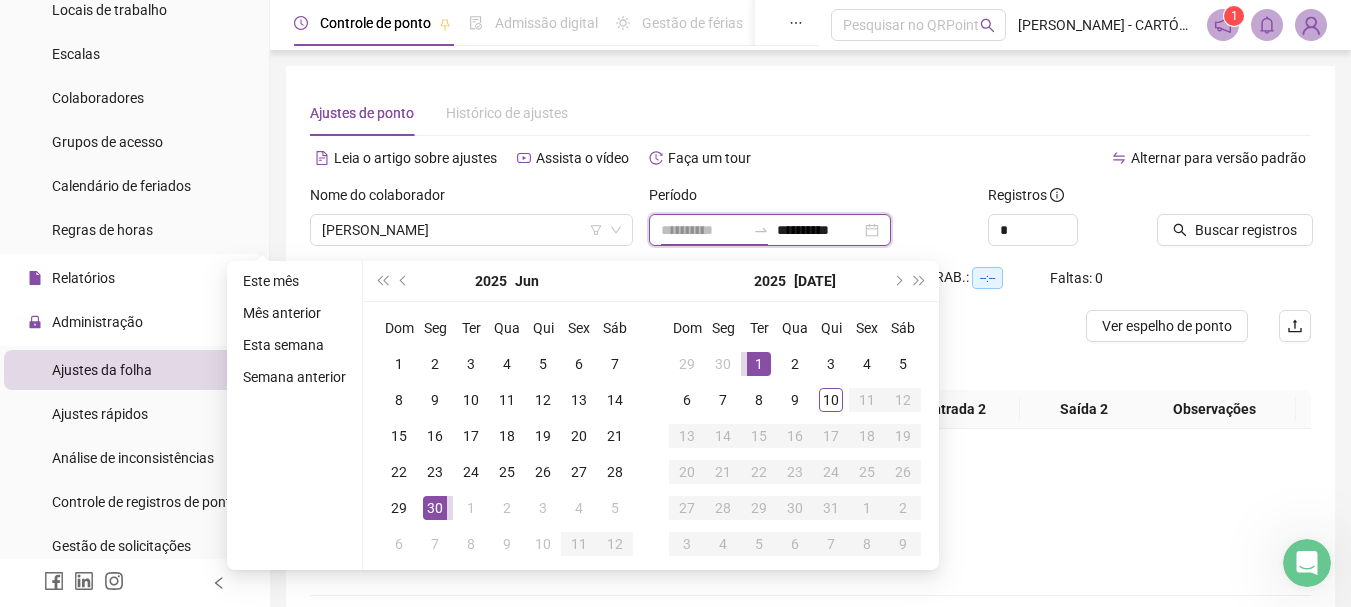 type on "**********" 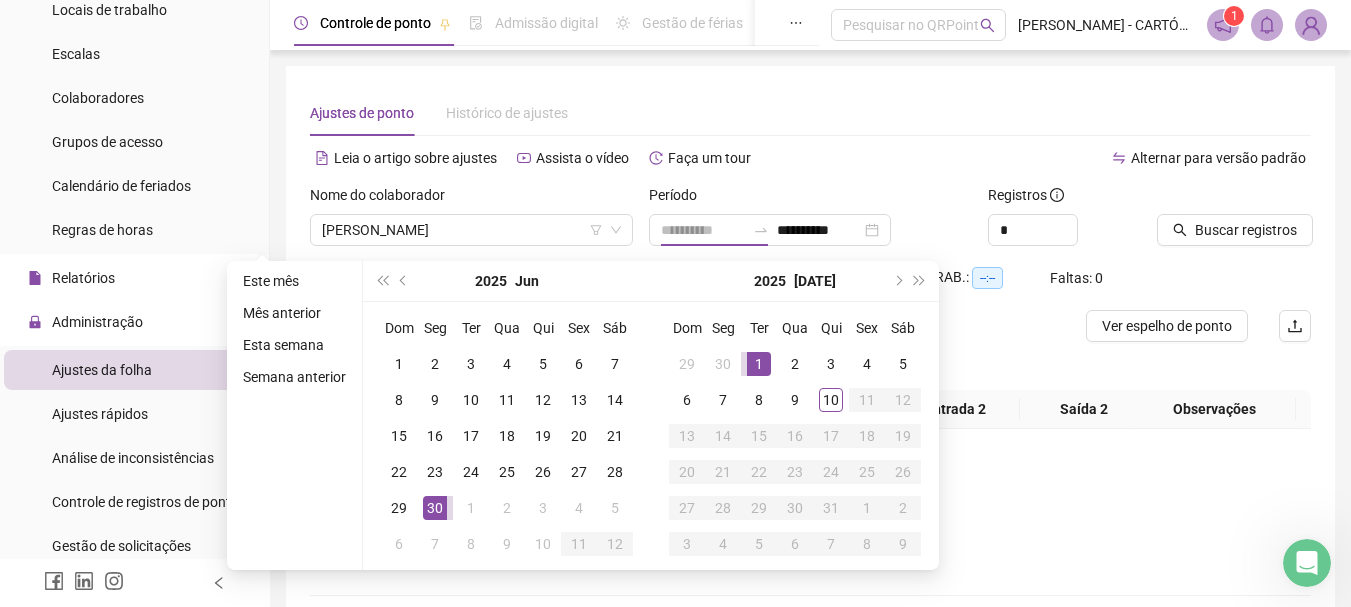 click on "1" at bounding box center (759, 364) 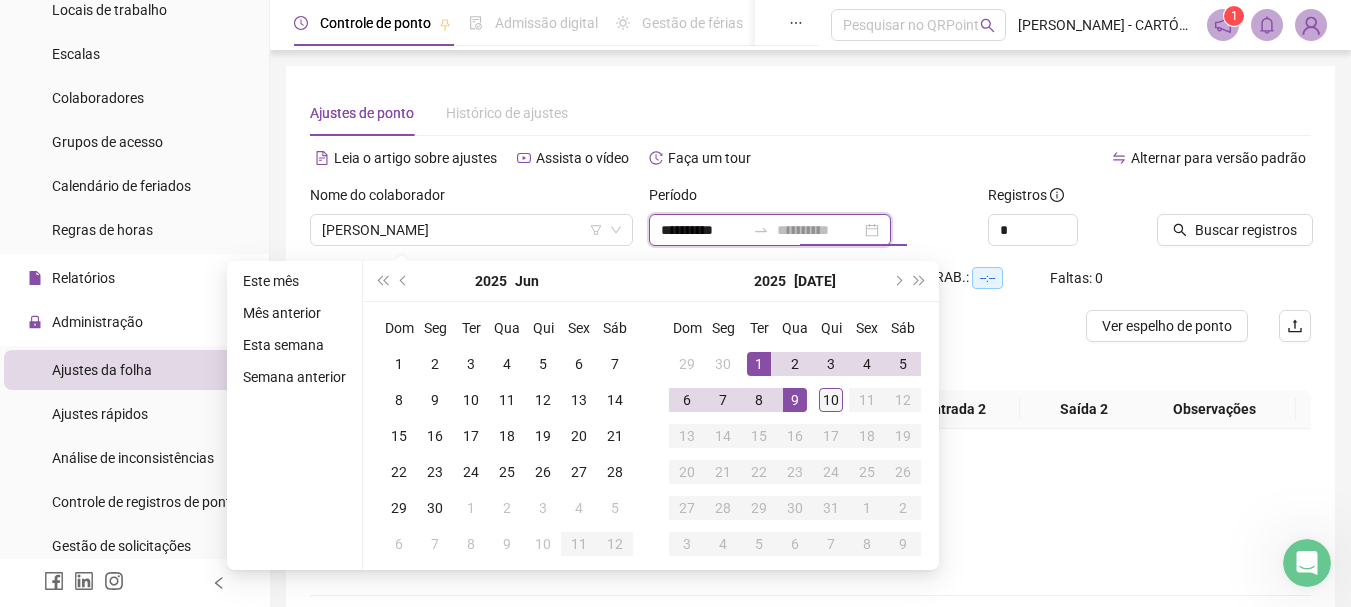 type on "**********" 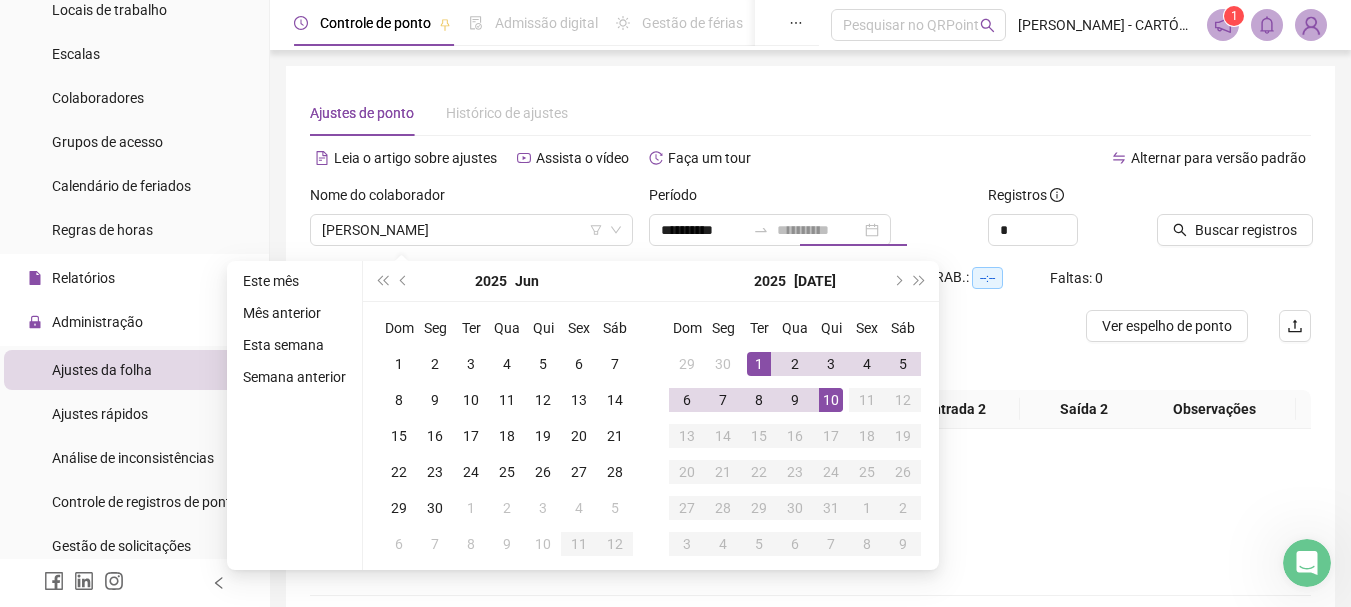 click on "10" at bounding box center [831, 400] 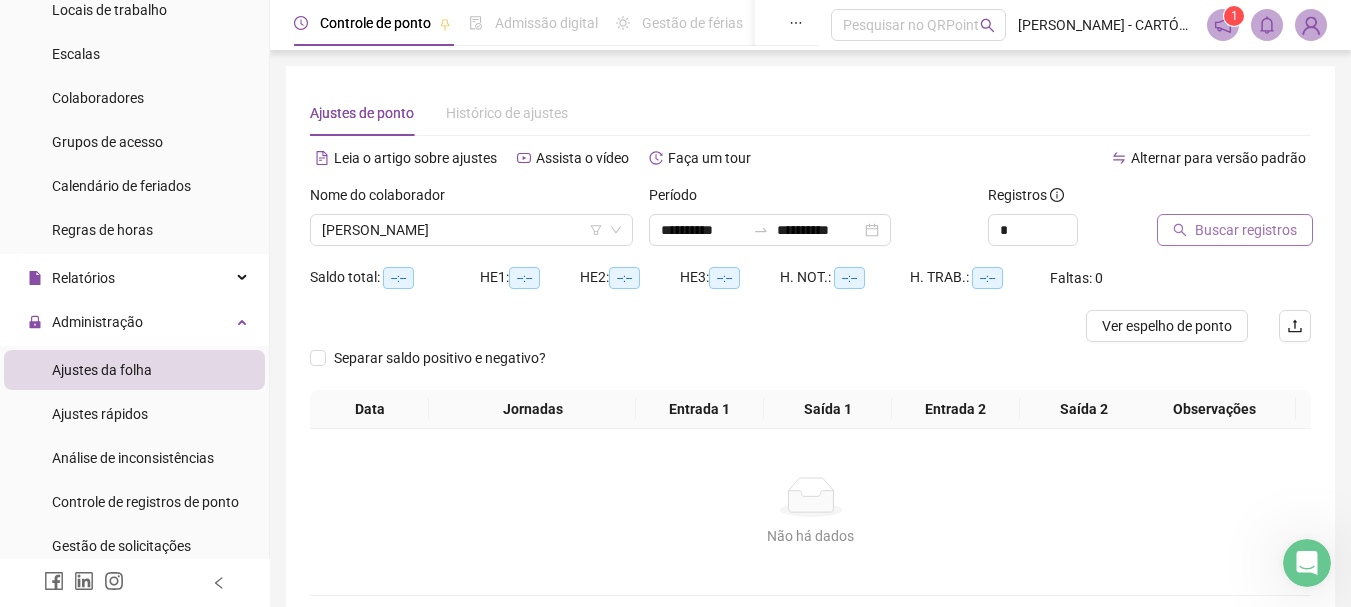 click on "Buscar registros" at bounding box center [1246, 230] 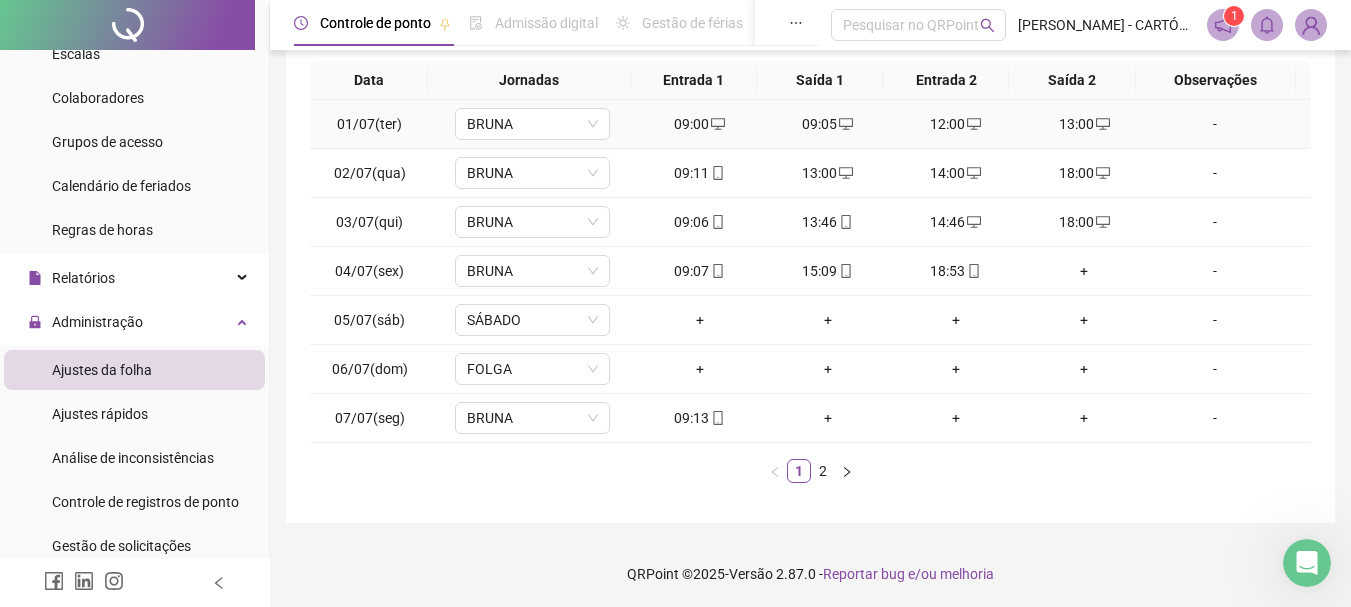 scroll, scrollTop: 347, scrollLeft: 0, axis: vertical 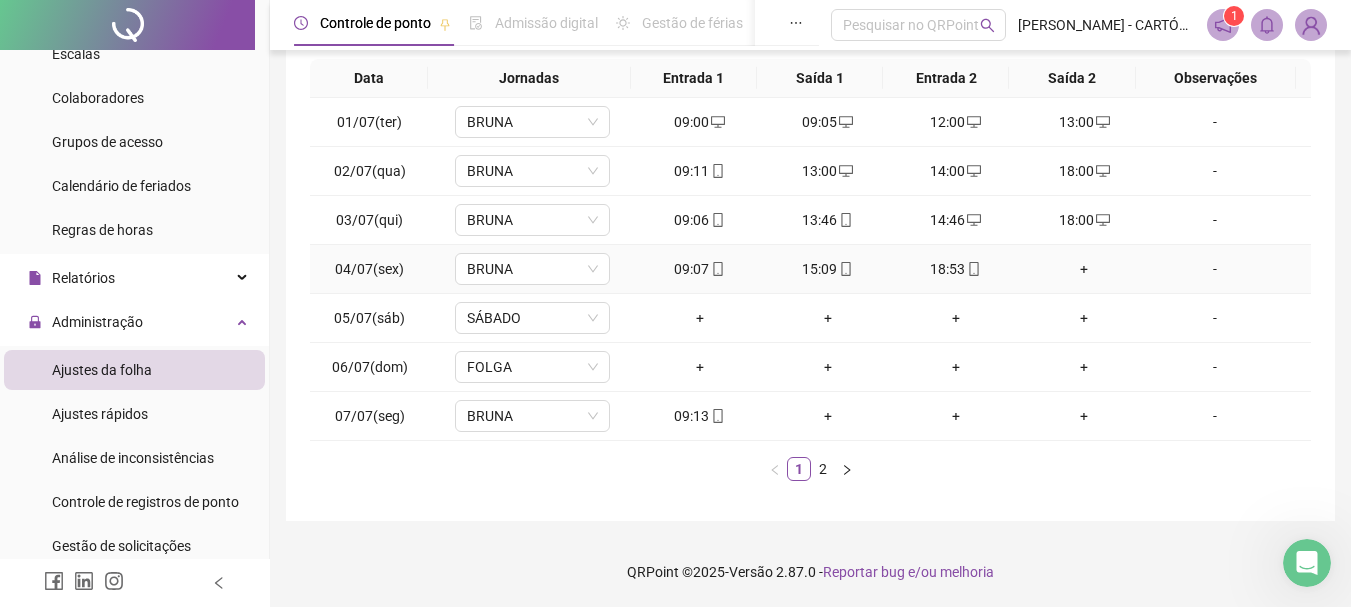 click on "+" at bounding box center [1084, 269] 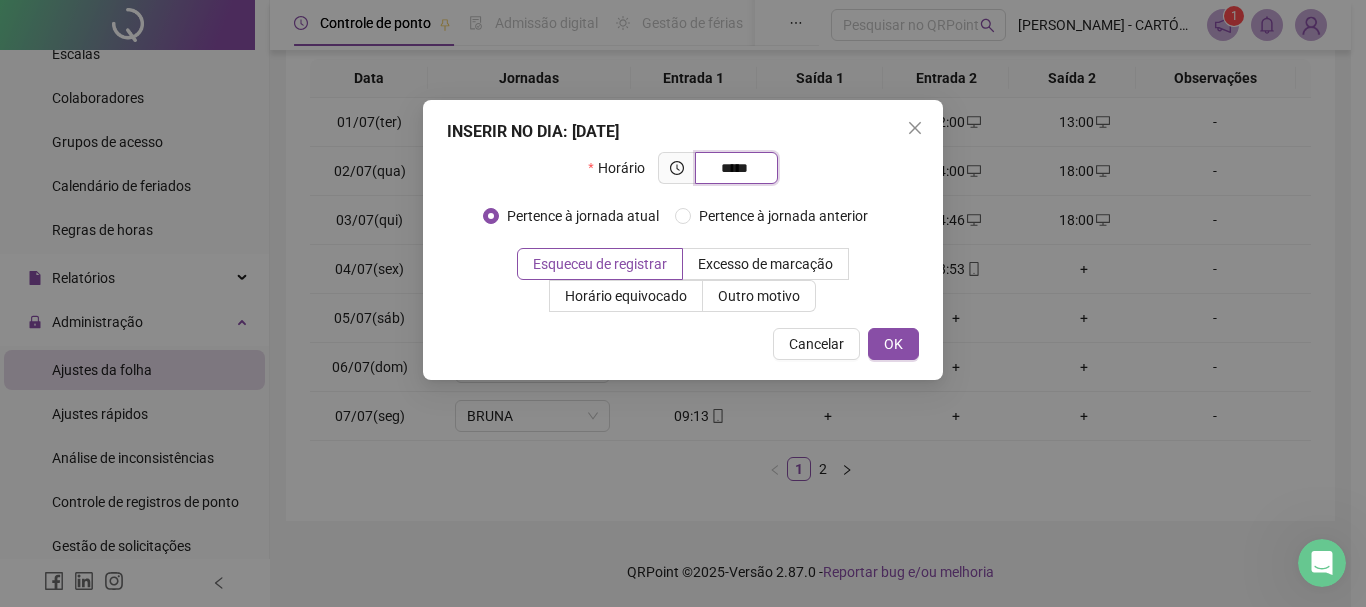 type on "*****" 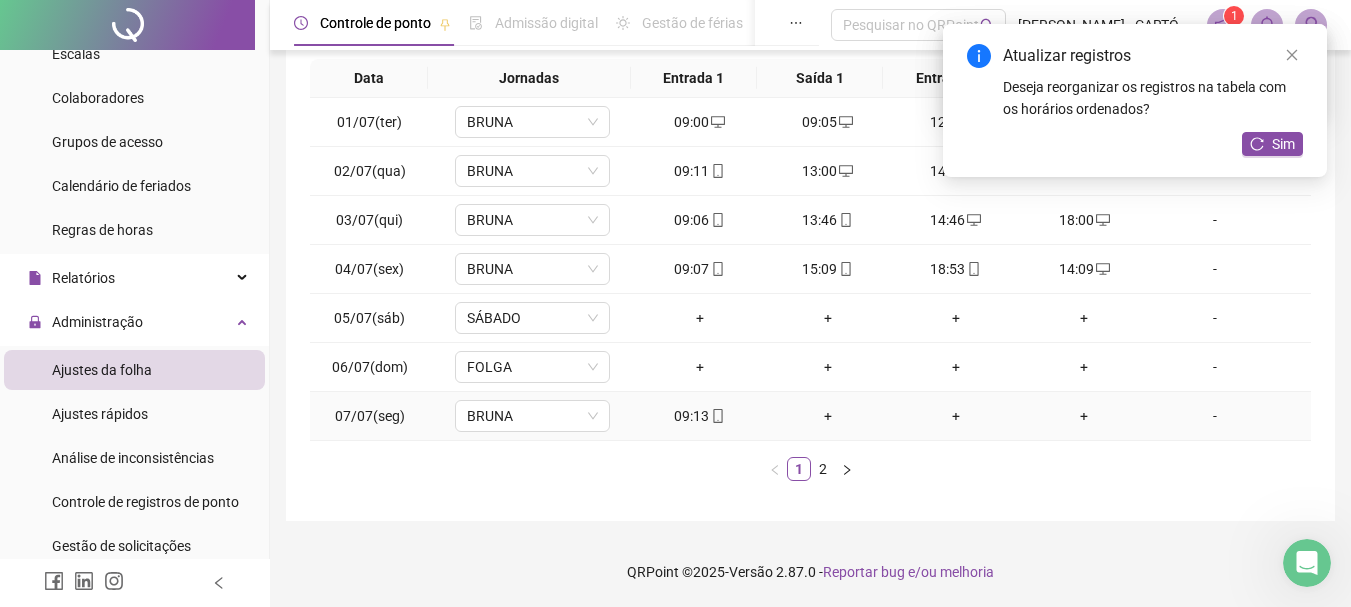 click on "+" at bounding box center [828, 416] 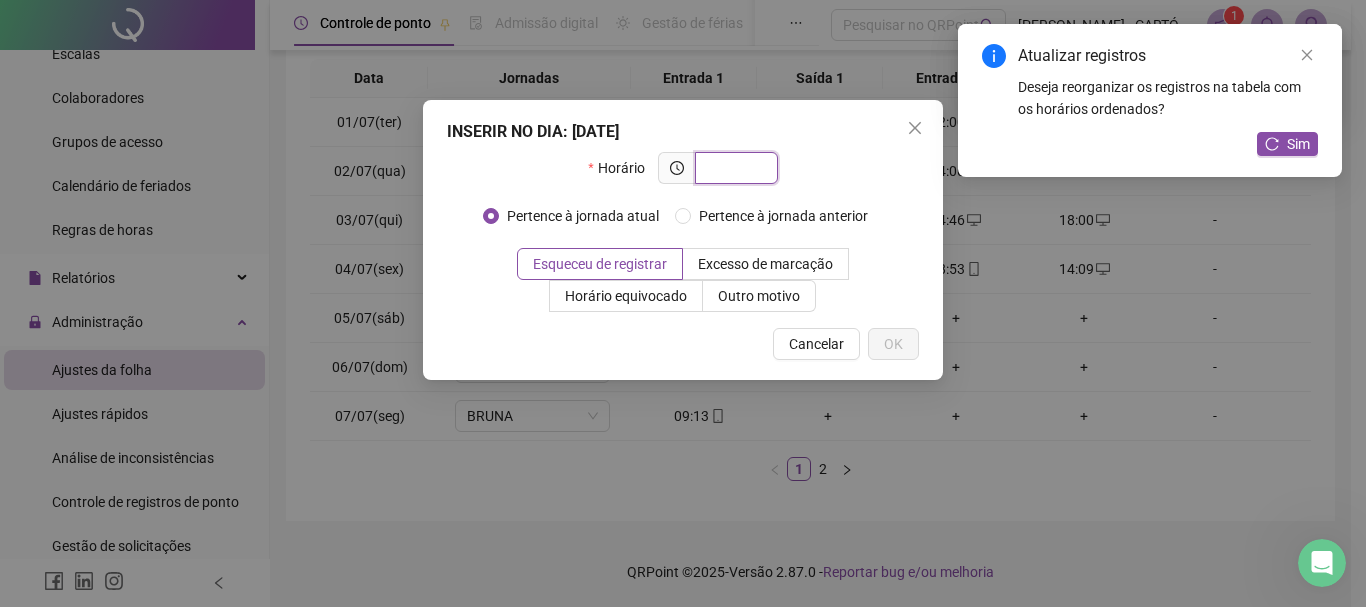 type on "*" 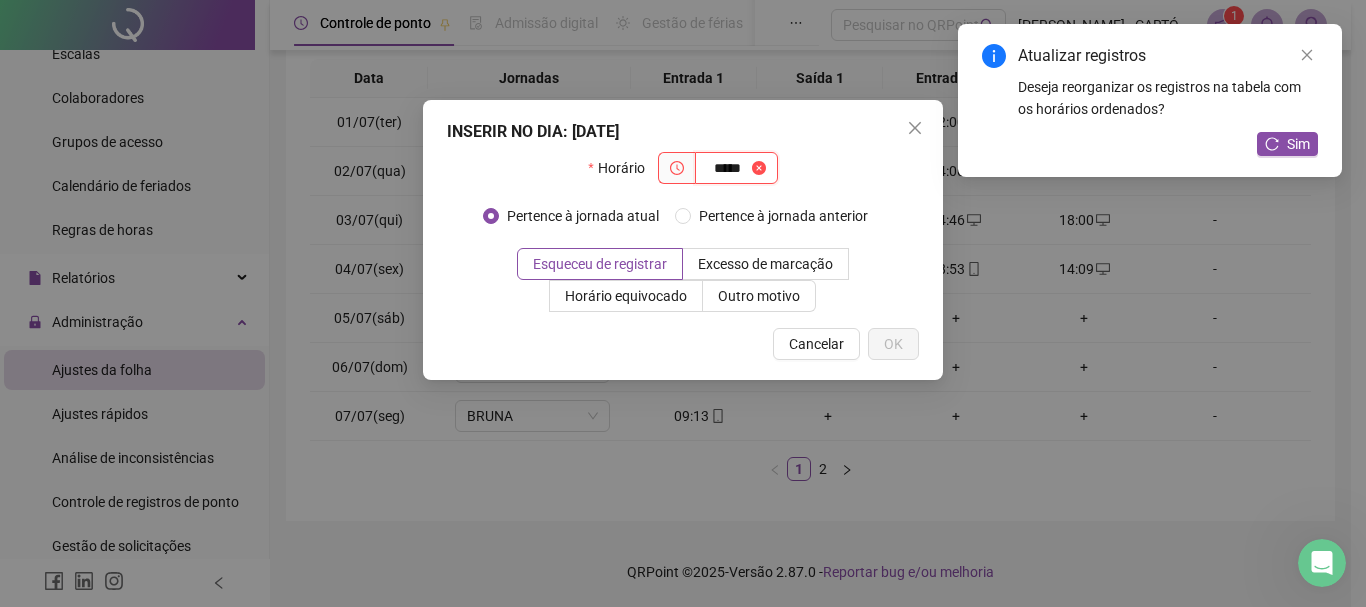type on "*****" 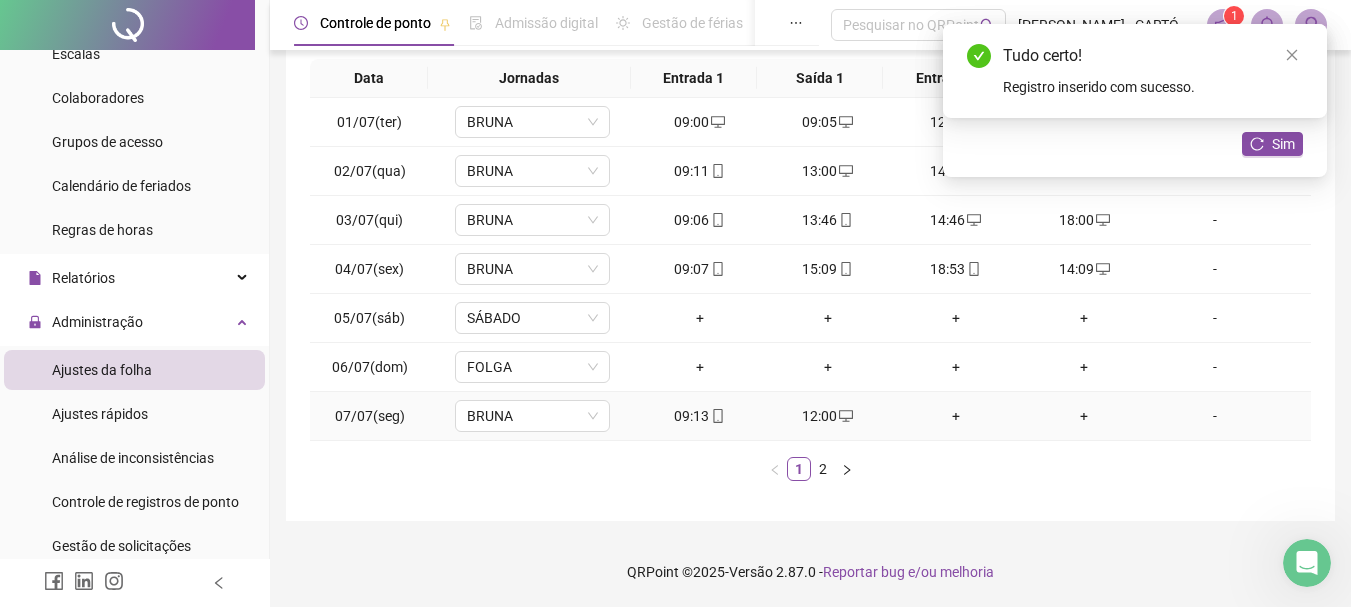 click on "+" at bounding box center (956, 416) 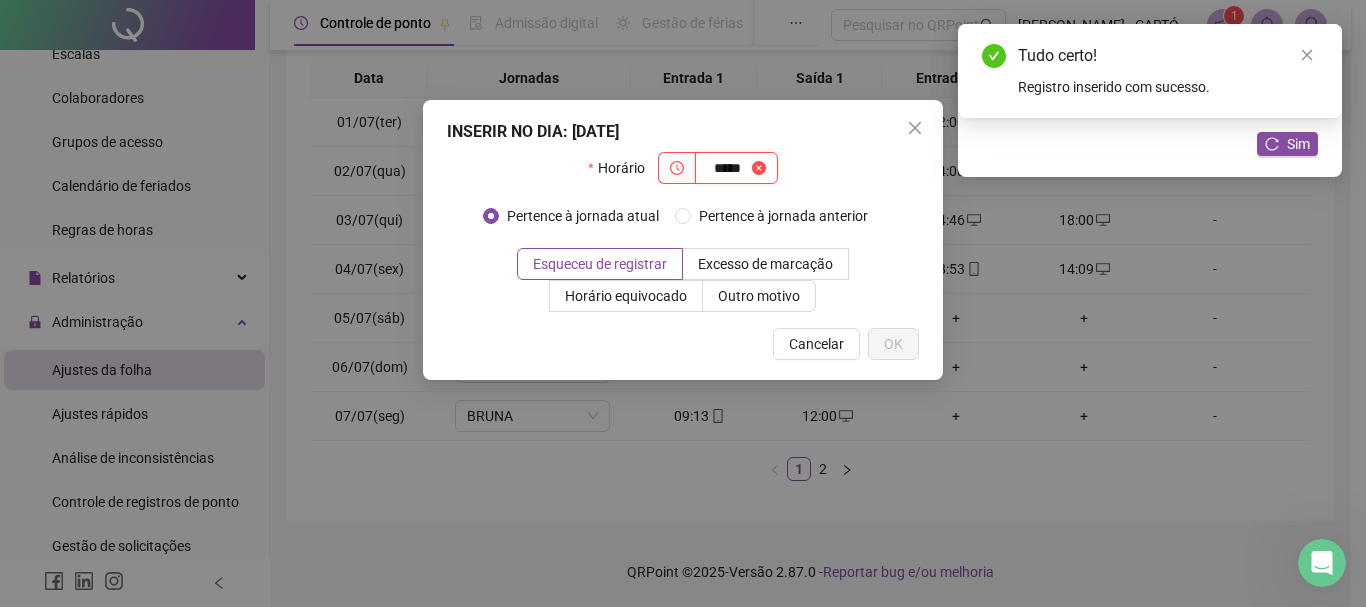 type on "*****" 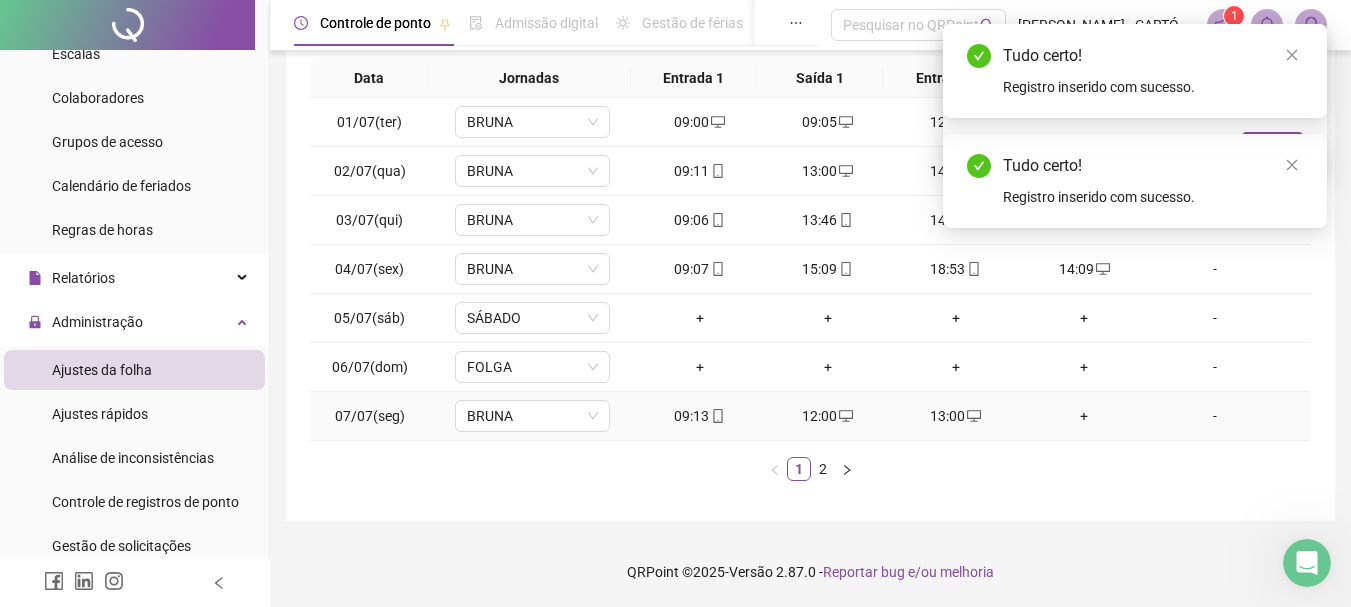 click on "+" at bounding box center [1084, 416] 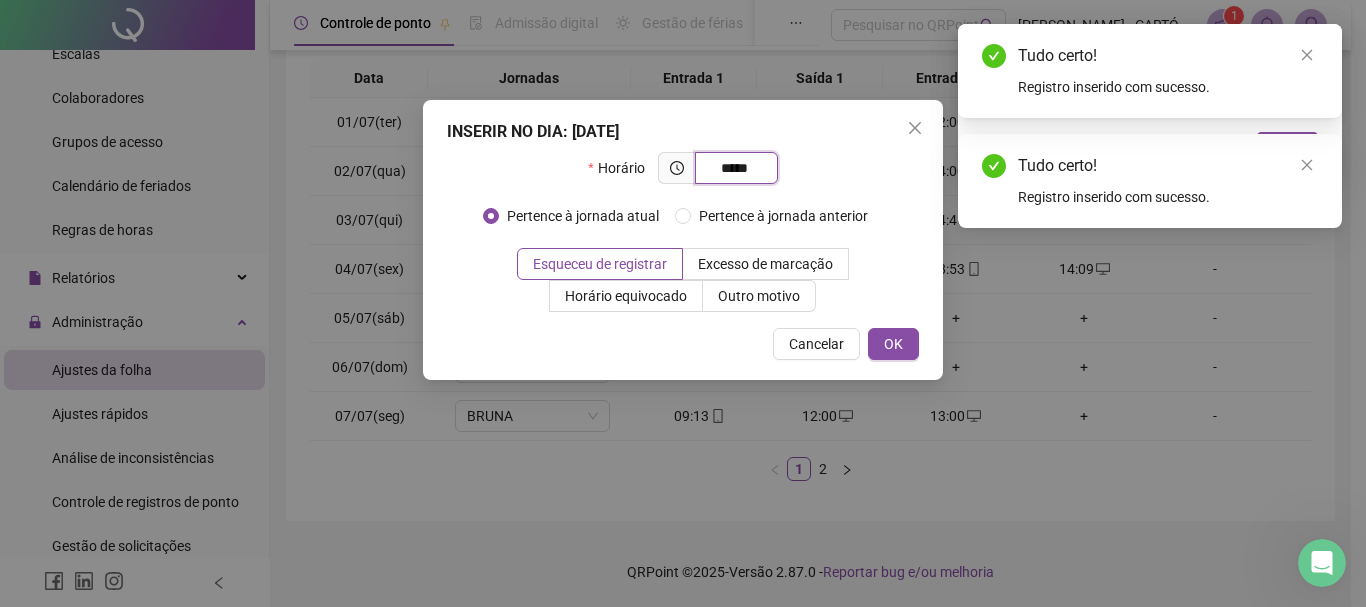 type on "*****" 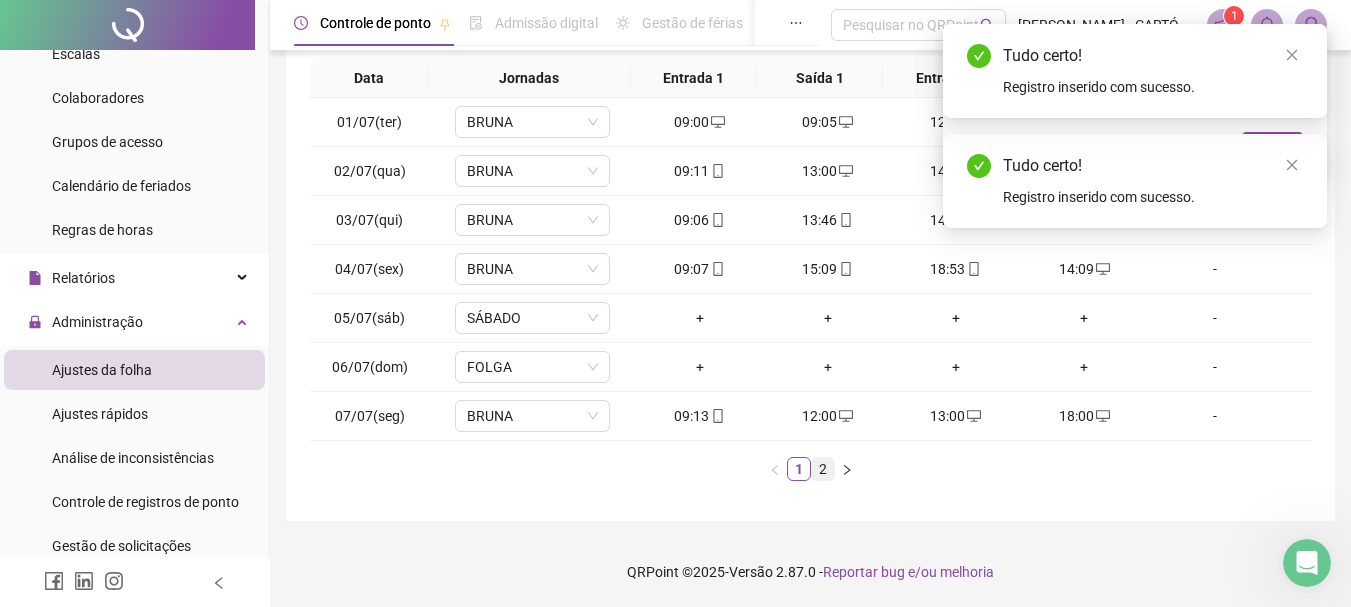 click on "2" at bounding box center [823, 469] 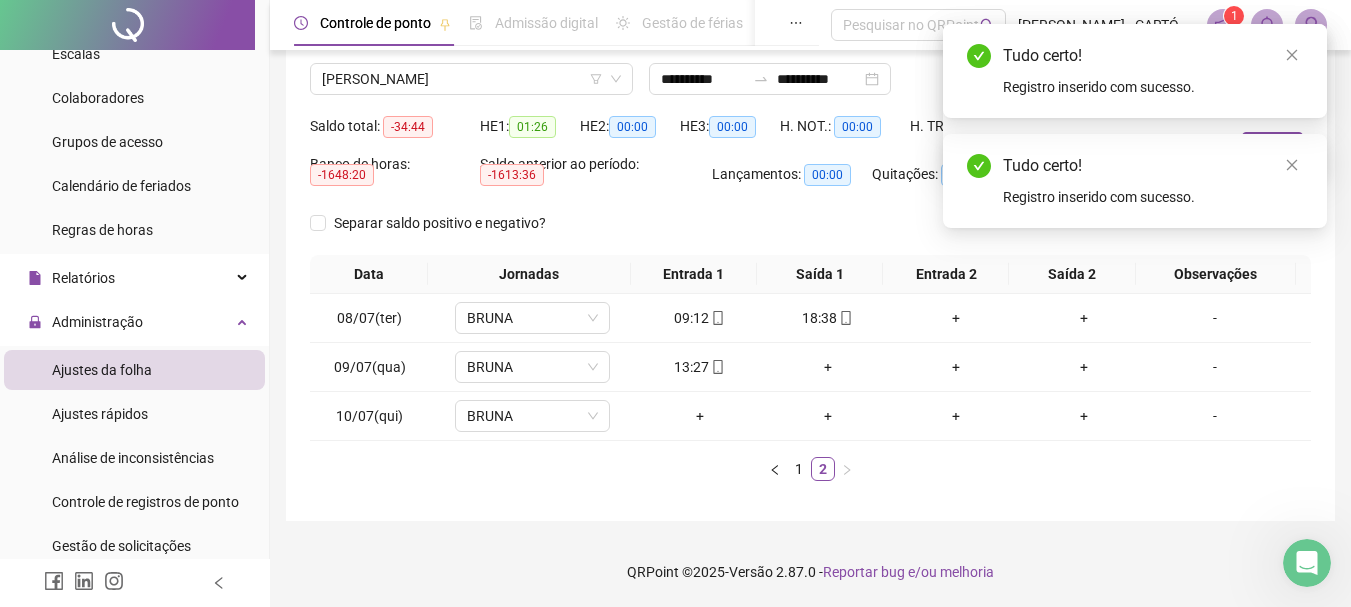 scroll, scrollTop: 151, scrollLeft: 0, axis: vertical 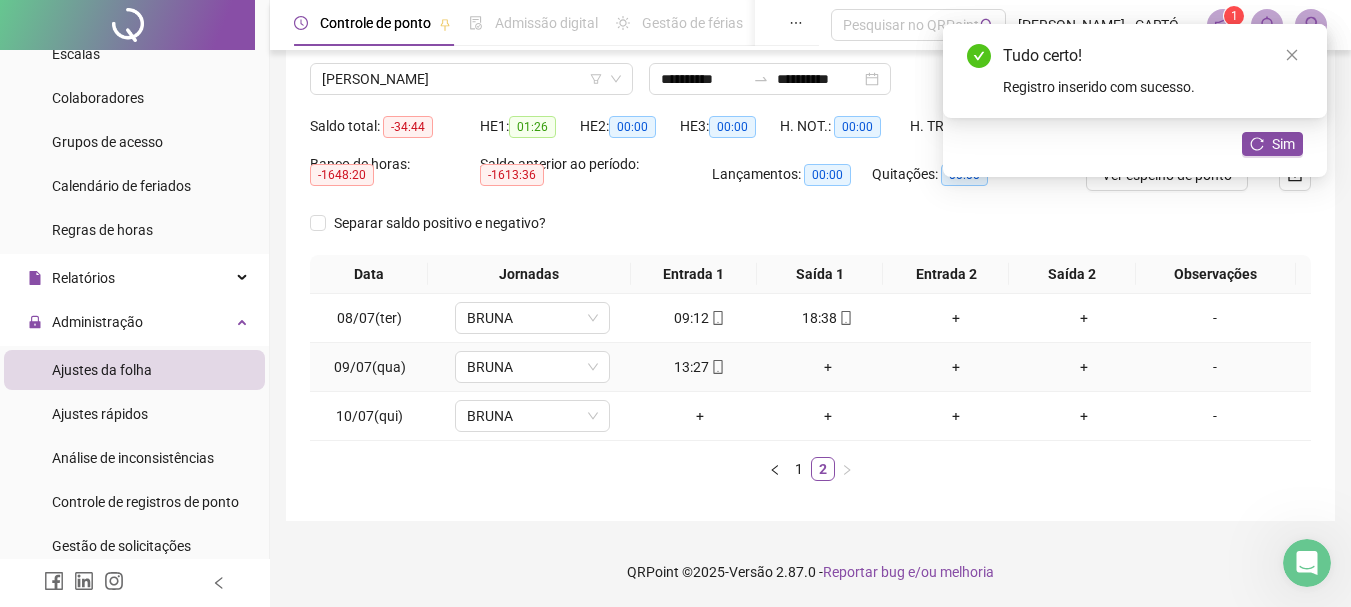 click on "+" at bounding box center [828, 367] 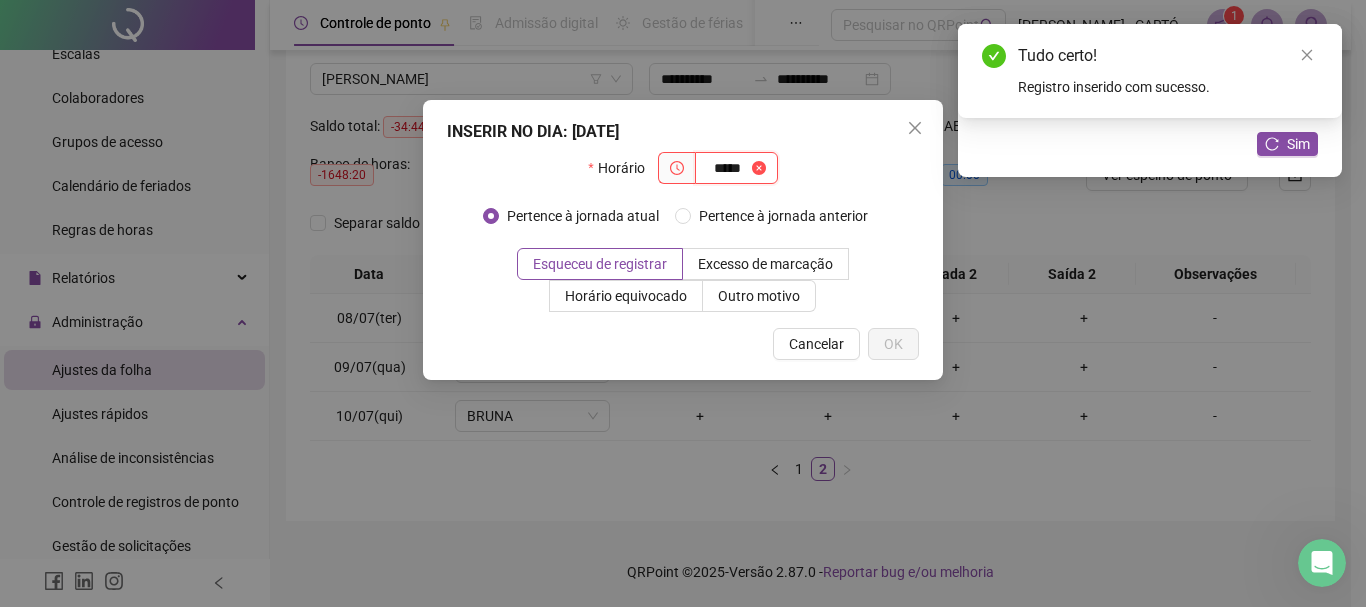 type on "*****" 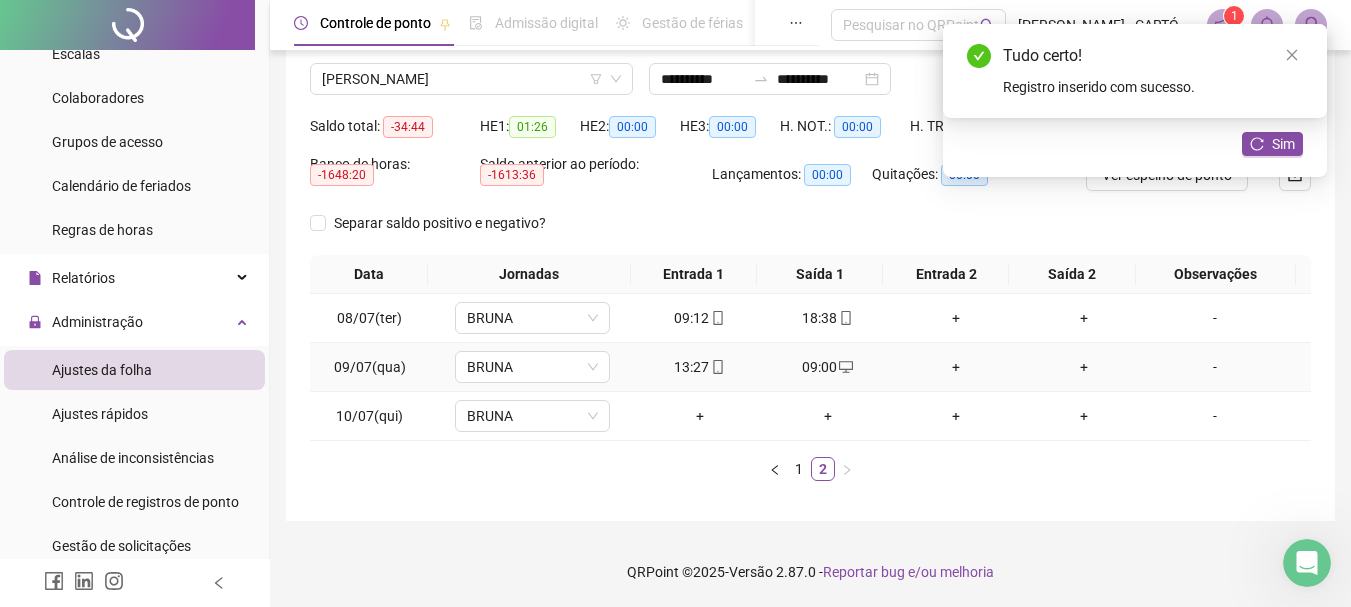 click on "+" at bounding box center [956, 367] 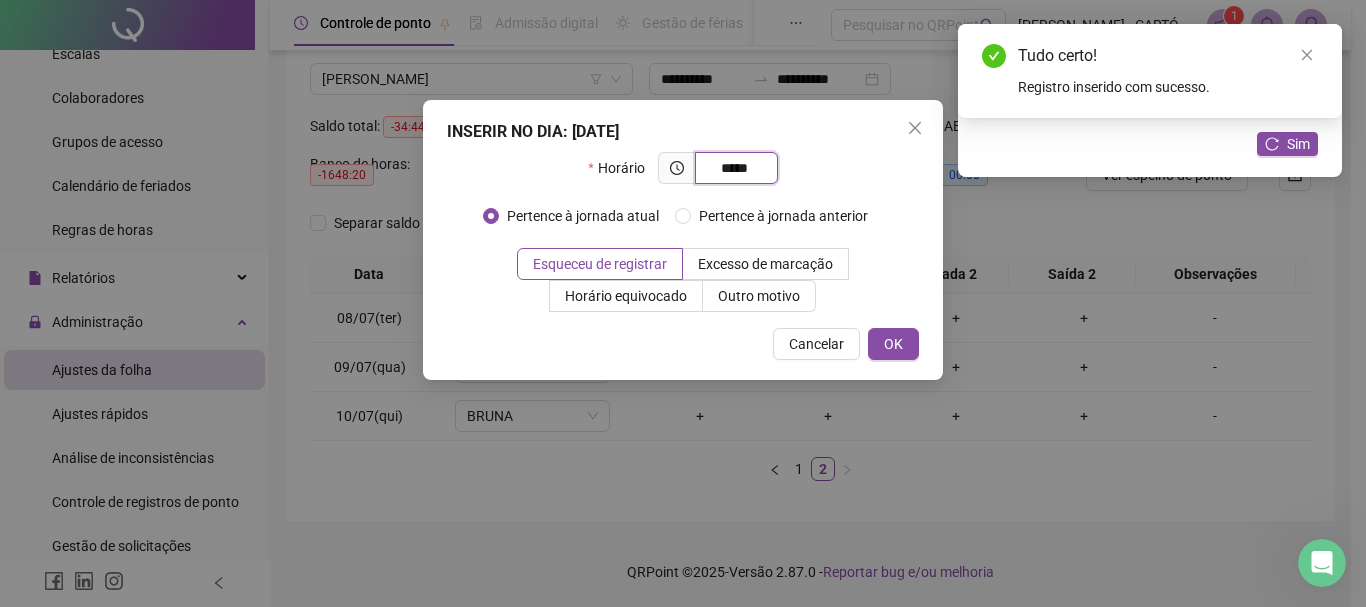type on "*****" 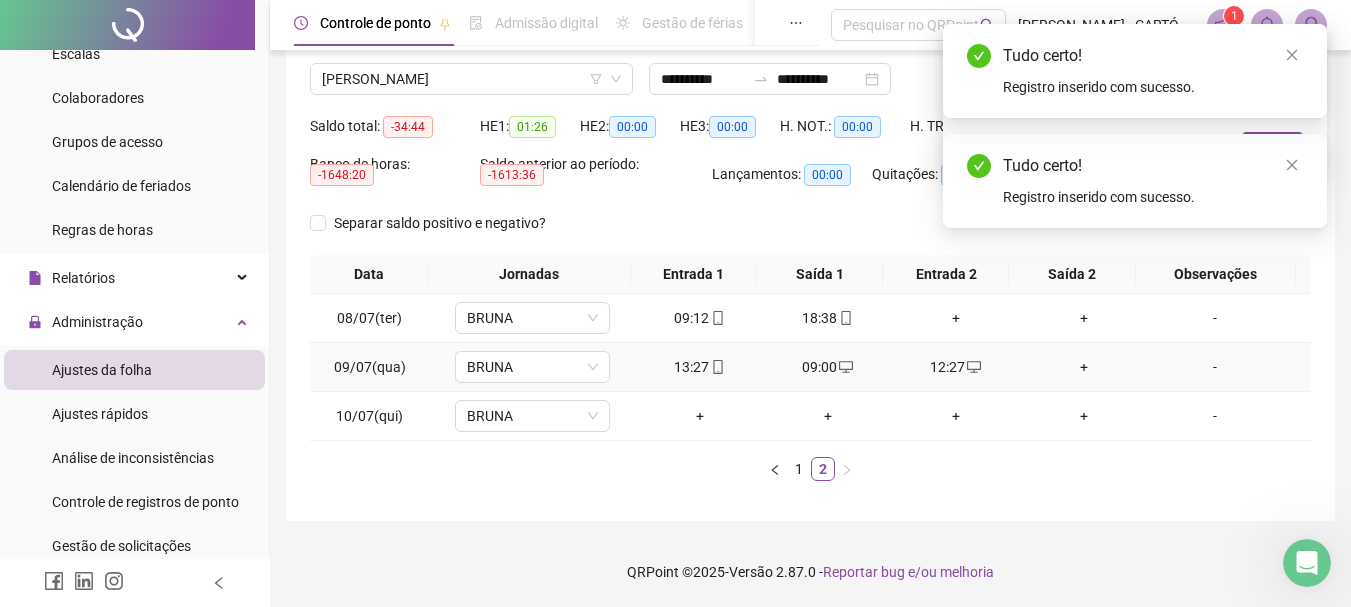 click on "+" at bounding box center (1084, 367) 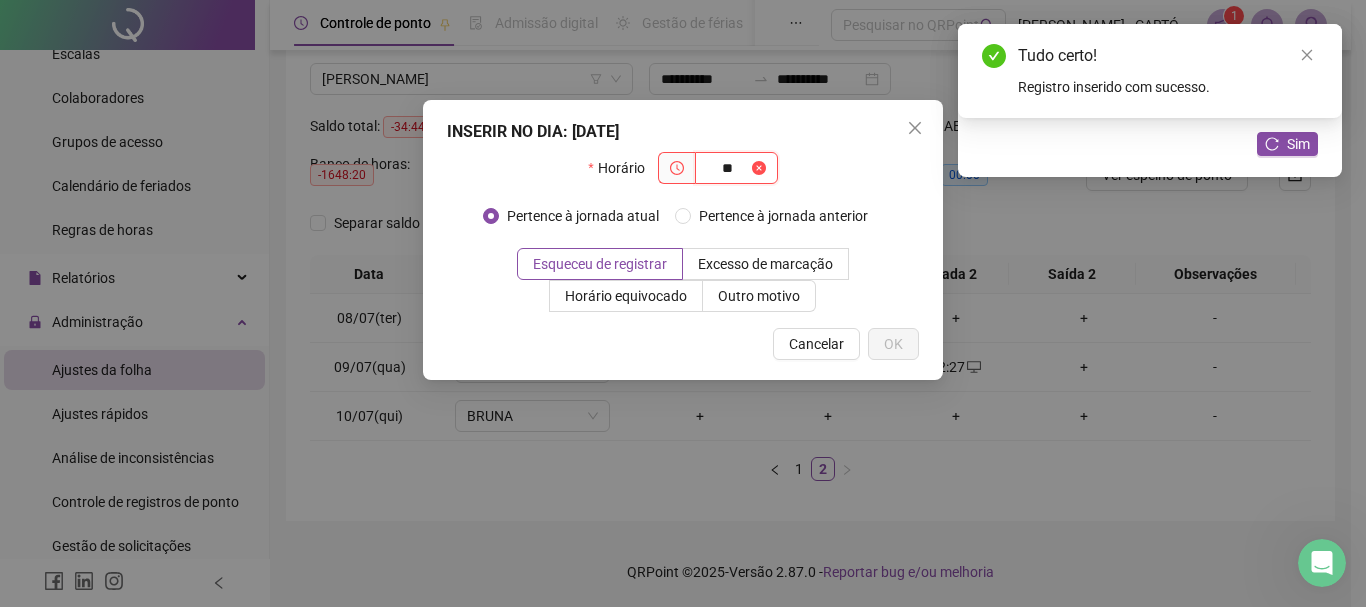 type on "*" 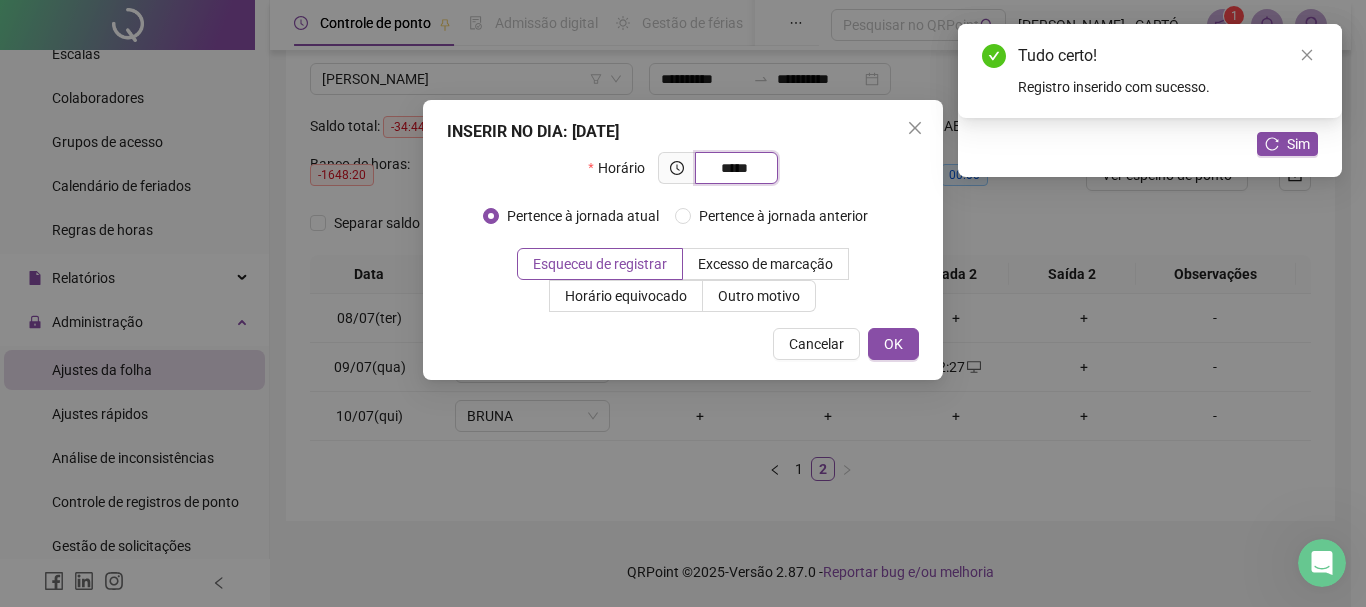 type on "*****" 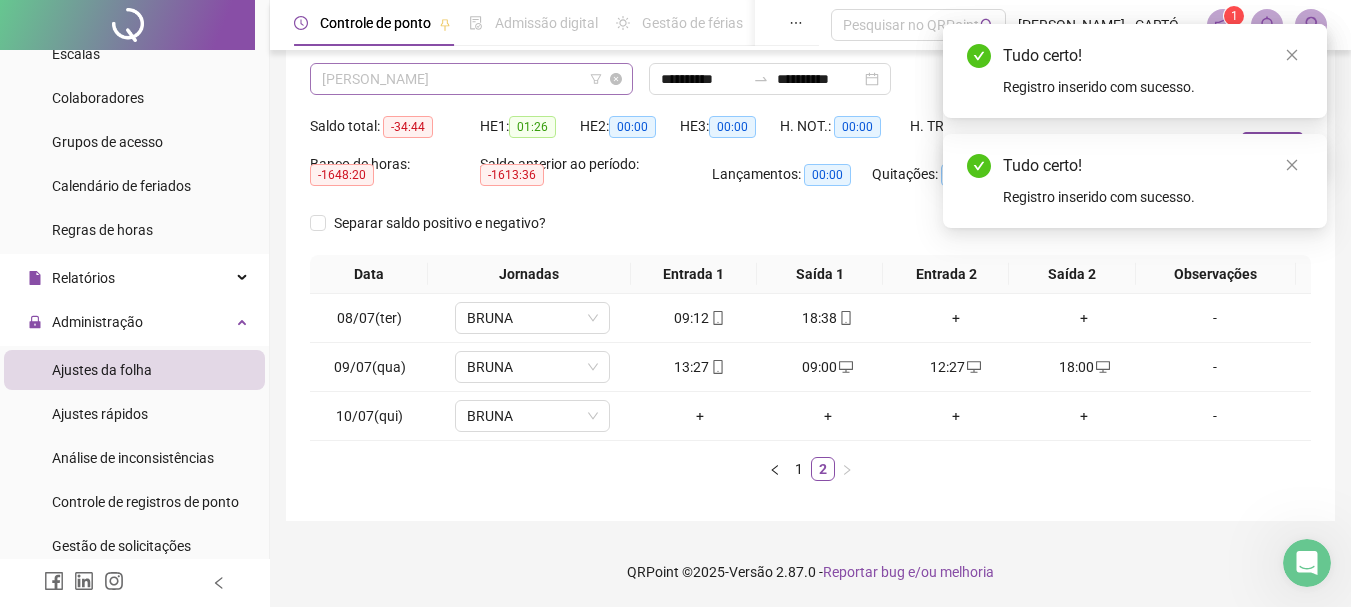 click on "[PERSON_NAME]" at bounding box center [471, 79] 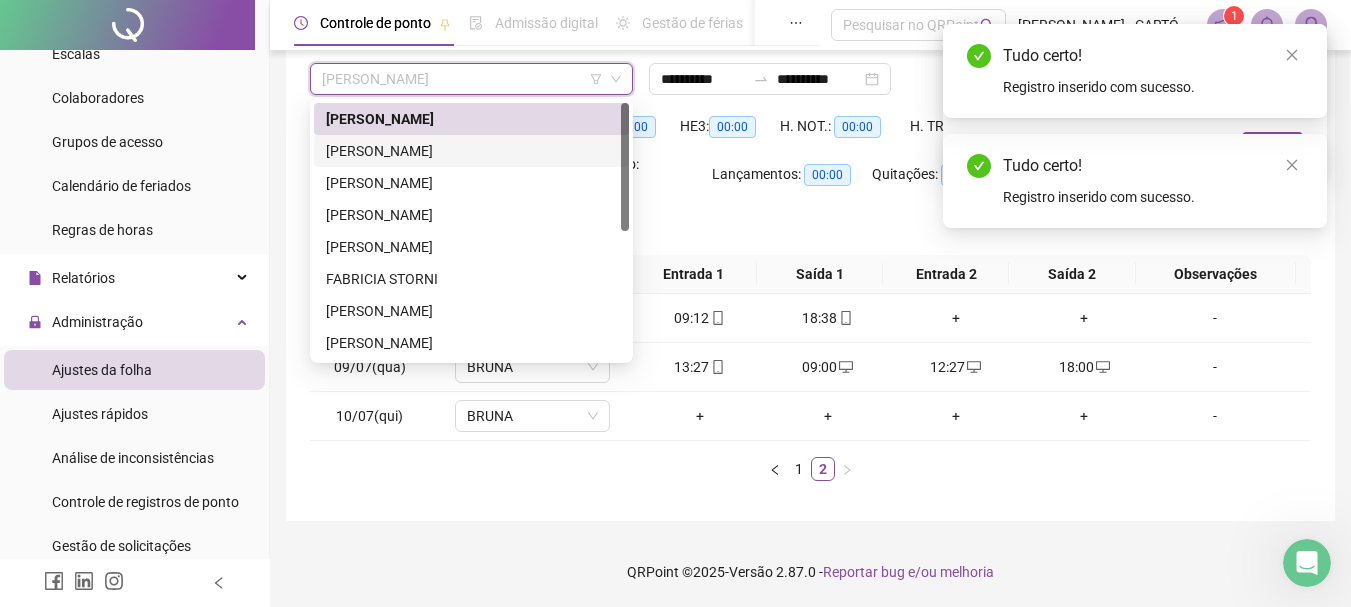 drag, startPoint x: 401, startPoint y: 143, endPoint x: 477, endPoint y: 166, distance: 79.40403 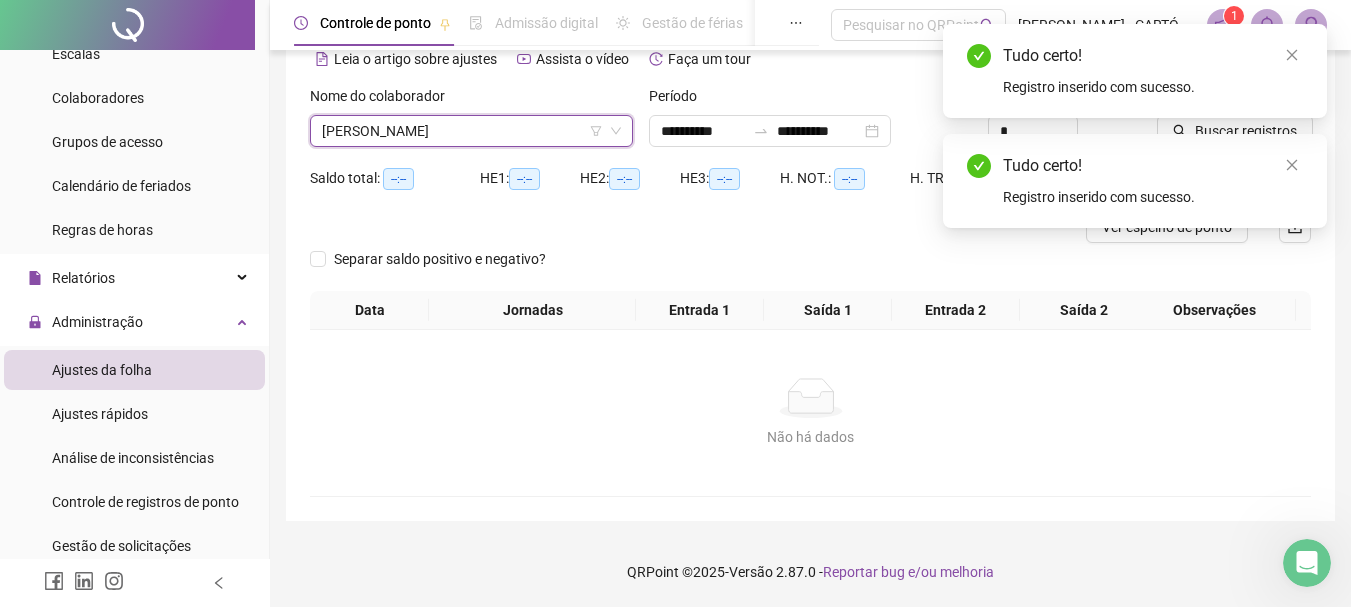 scroll, scrollTop: 99, scrollLeft: 0, axis: vertical 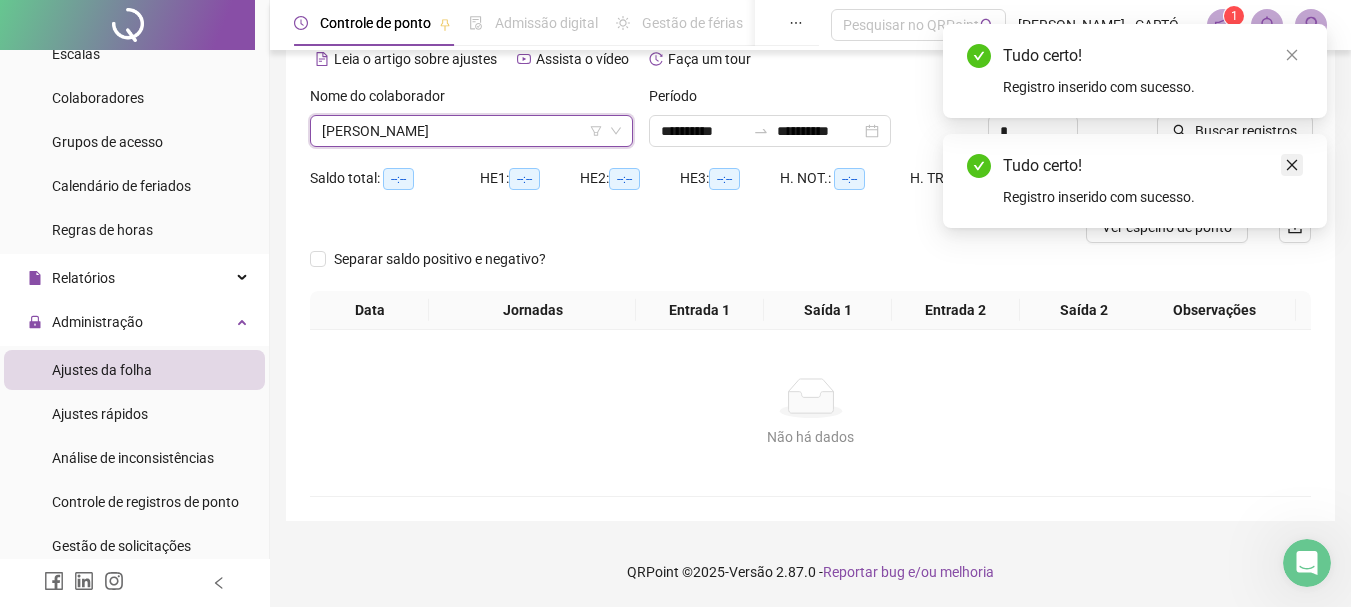 click at bounding box center (1292, 165) 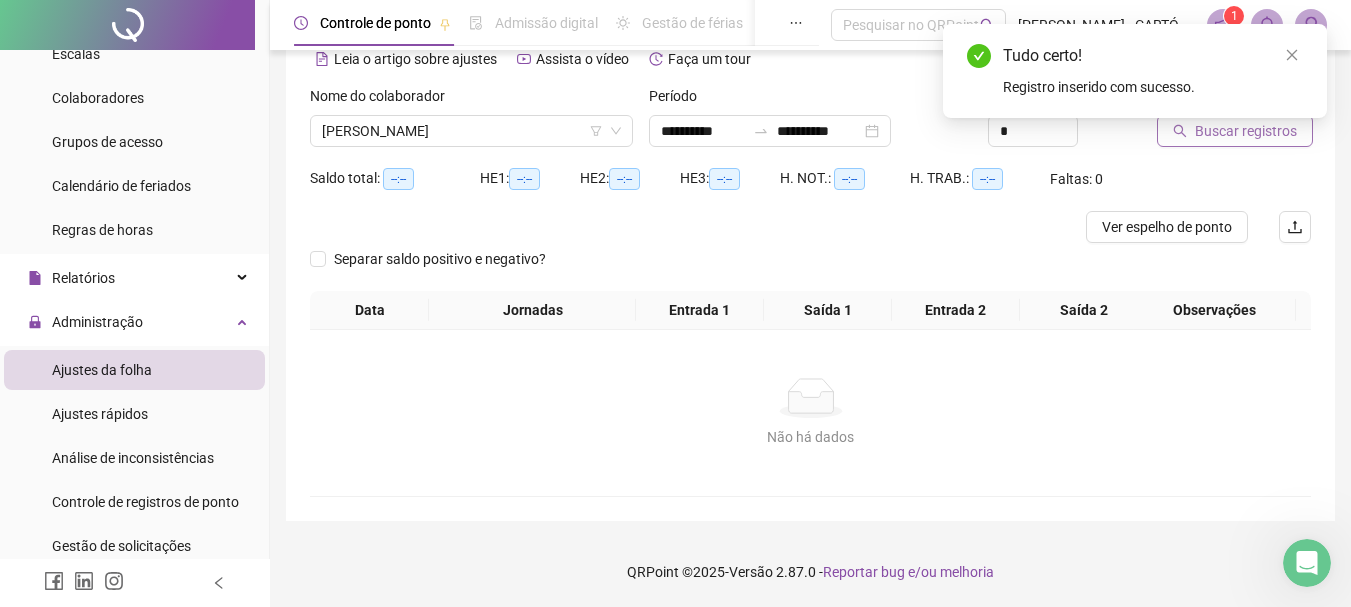 click on "Buscar registros" at bounding box center [1246, 131] 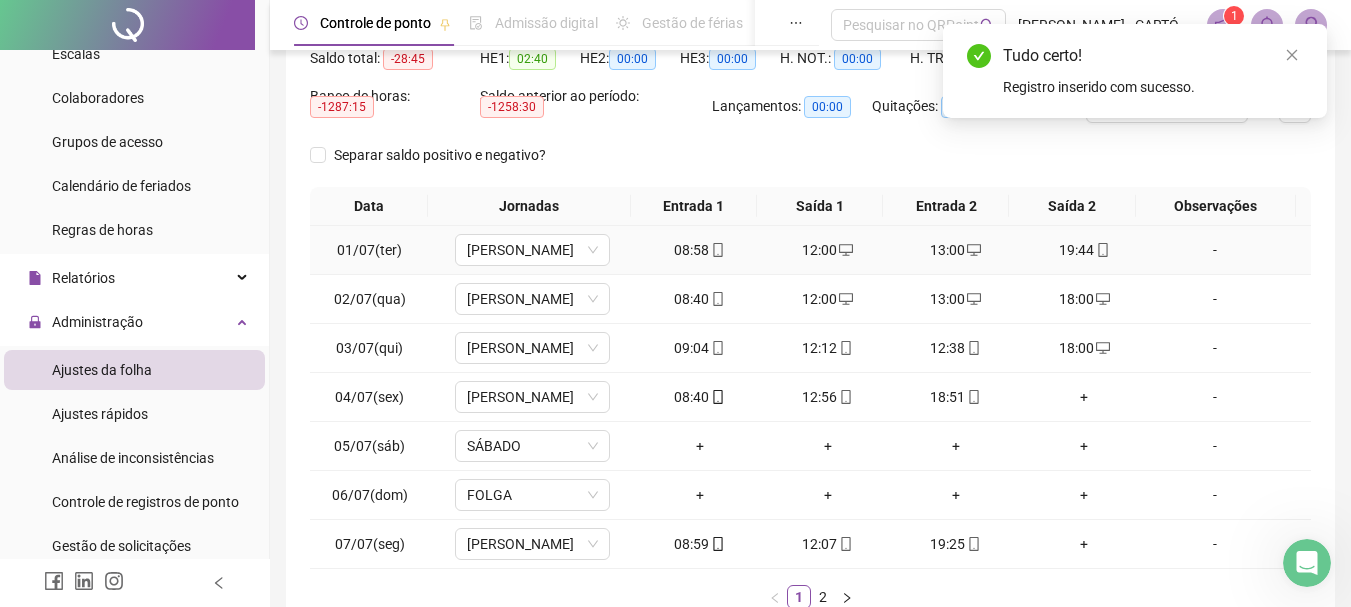 scroll, scrollTop: 347, scrollLeft: 0, axis: vertical 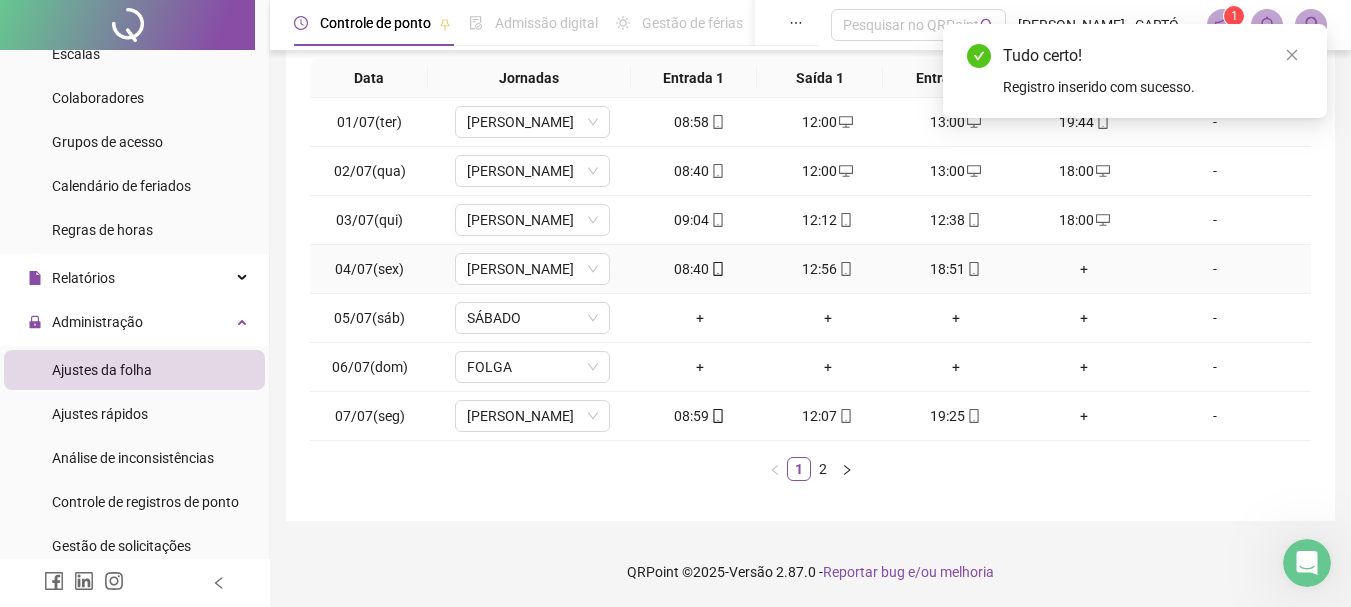 click on "+" at bounding box center (1084, 269) 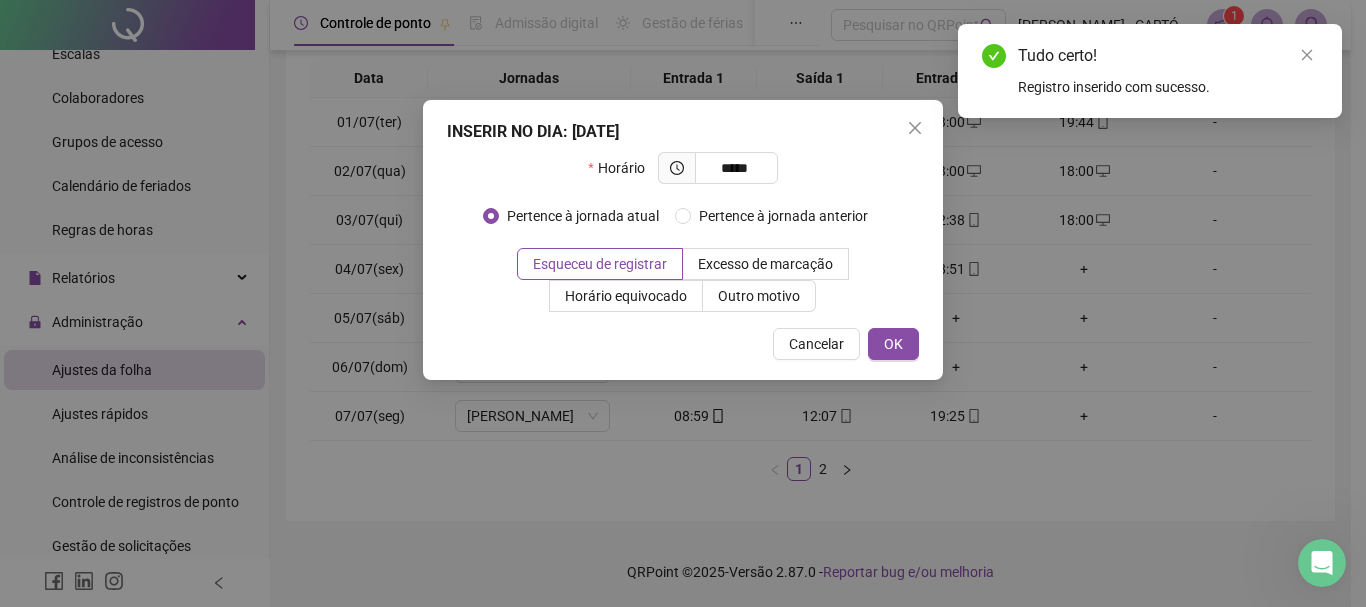 type on "*****" 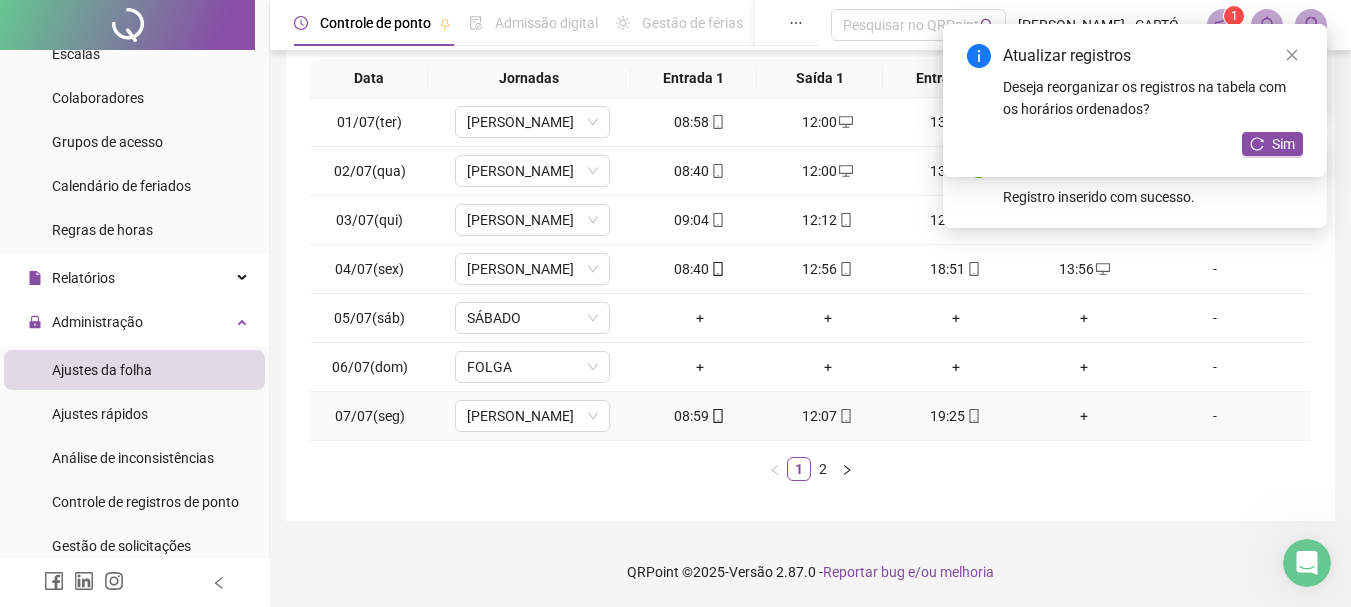click on "+" at bounding box center [1084, 416] 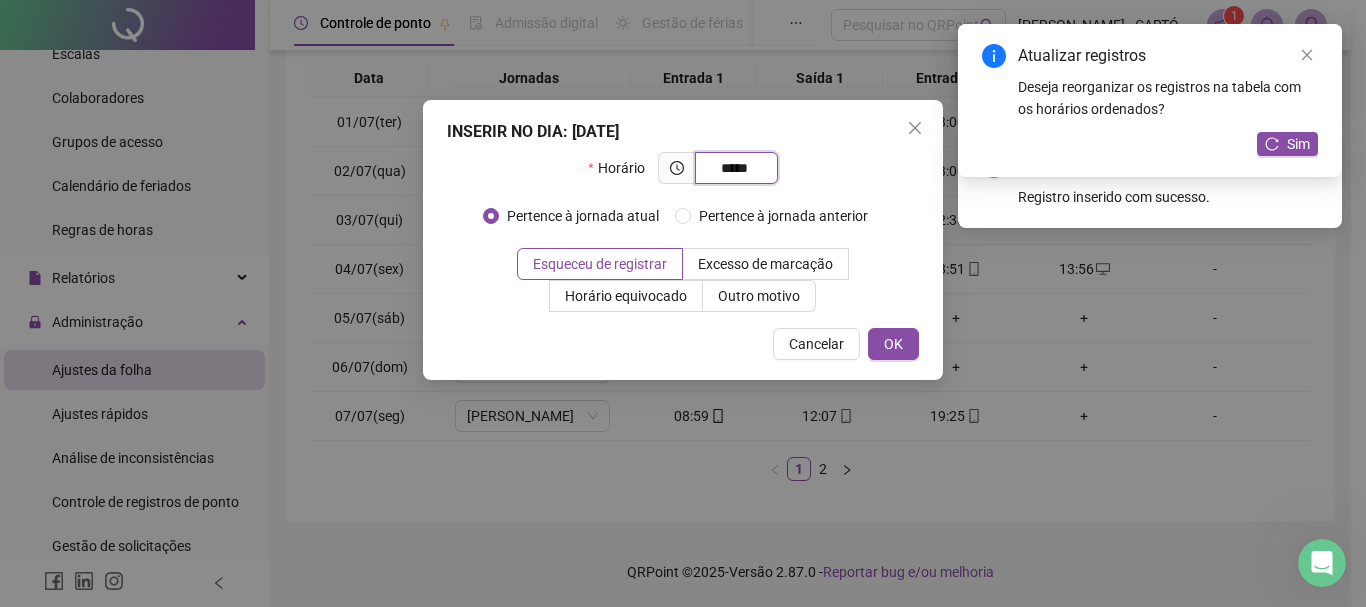 type on "*****" 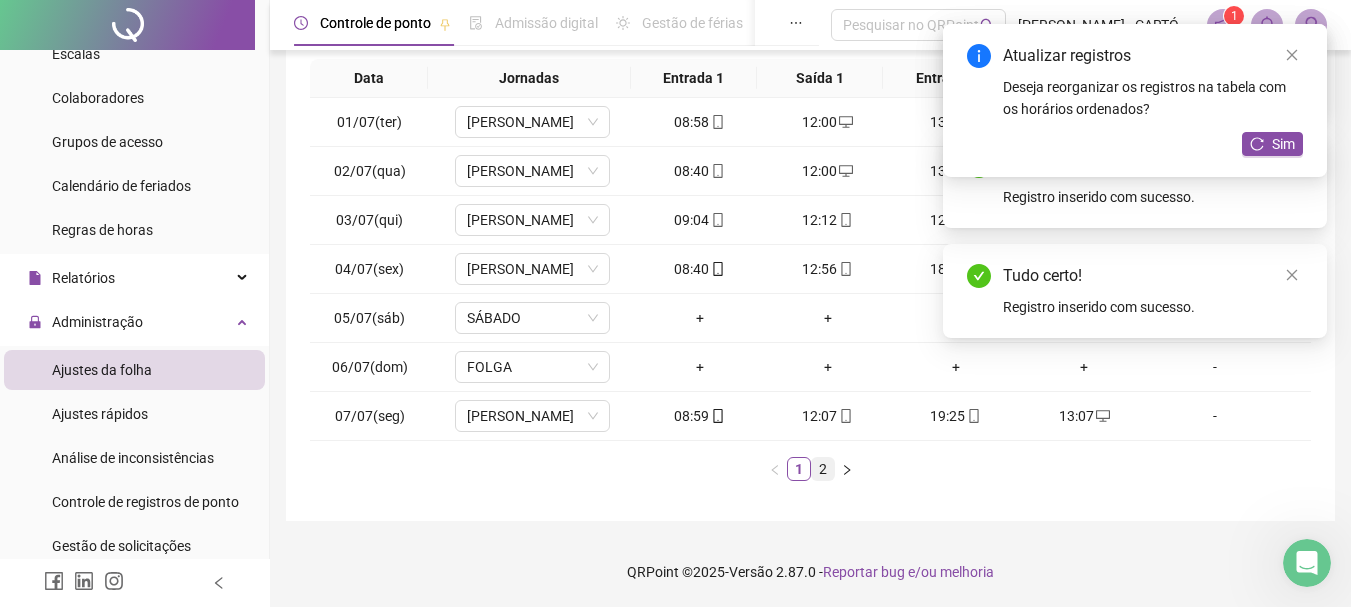 click on "2" at bounding box center (823, 469) 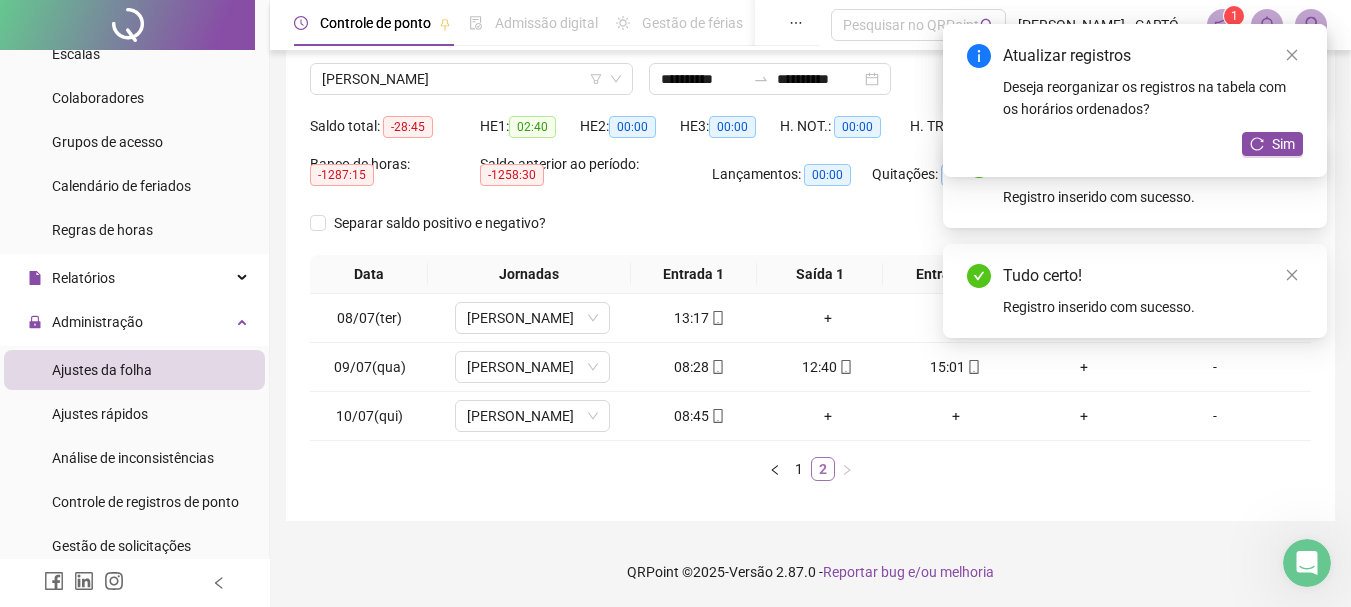 scroll, scrollTop: 151, scrollLeft: 0, axis: vertical 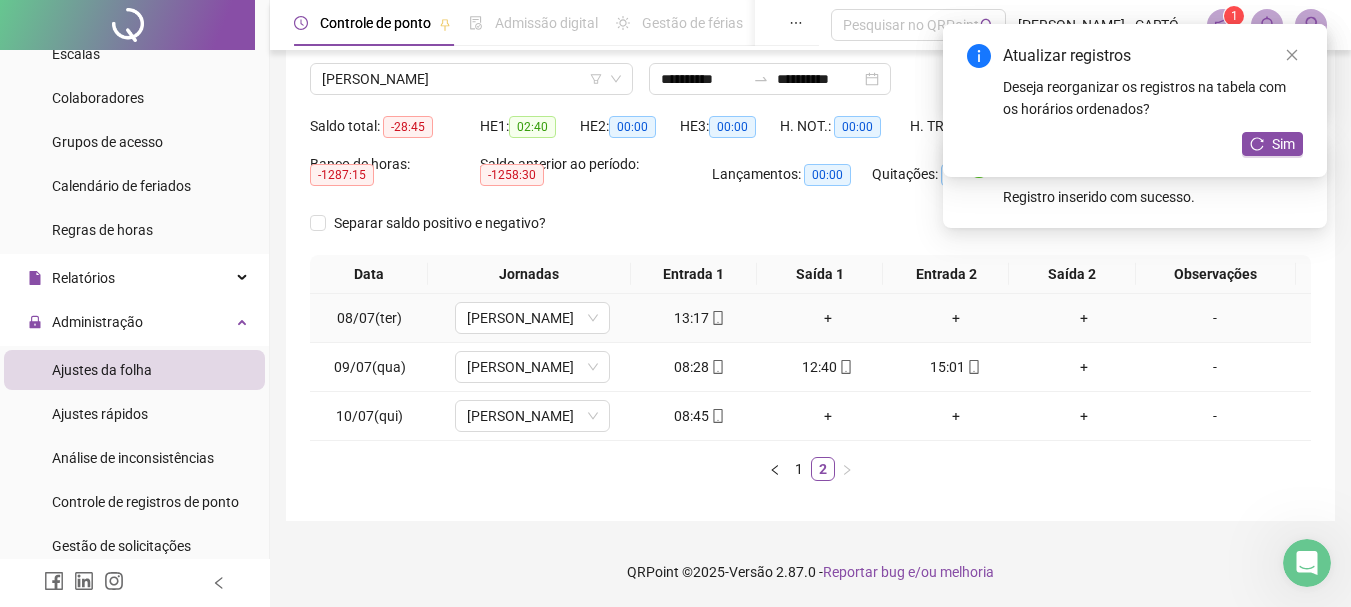 click on "+" at bounding box center [828, 318] 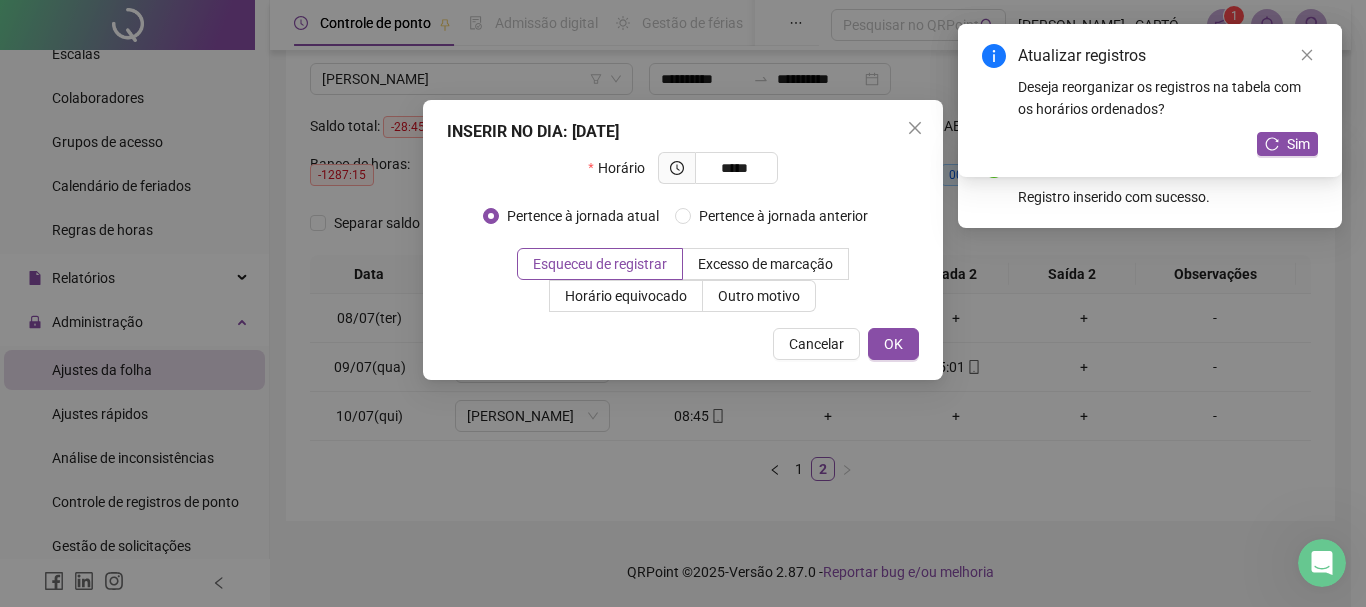 type on "*****" 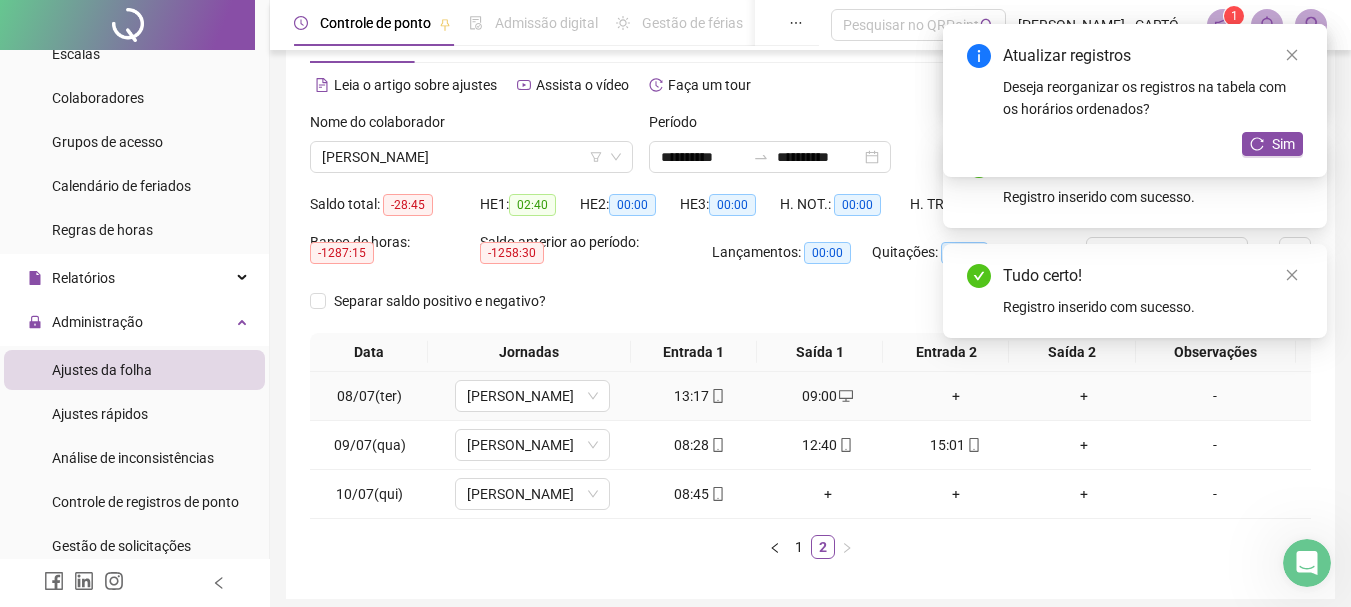 scroll, scrollTop: 51, scrollLeft: 0, axis: vertical 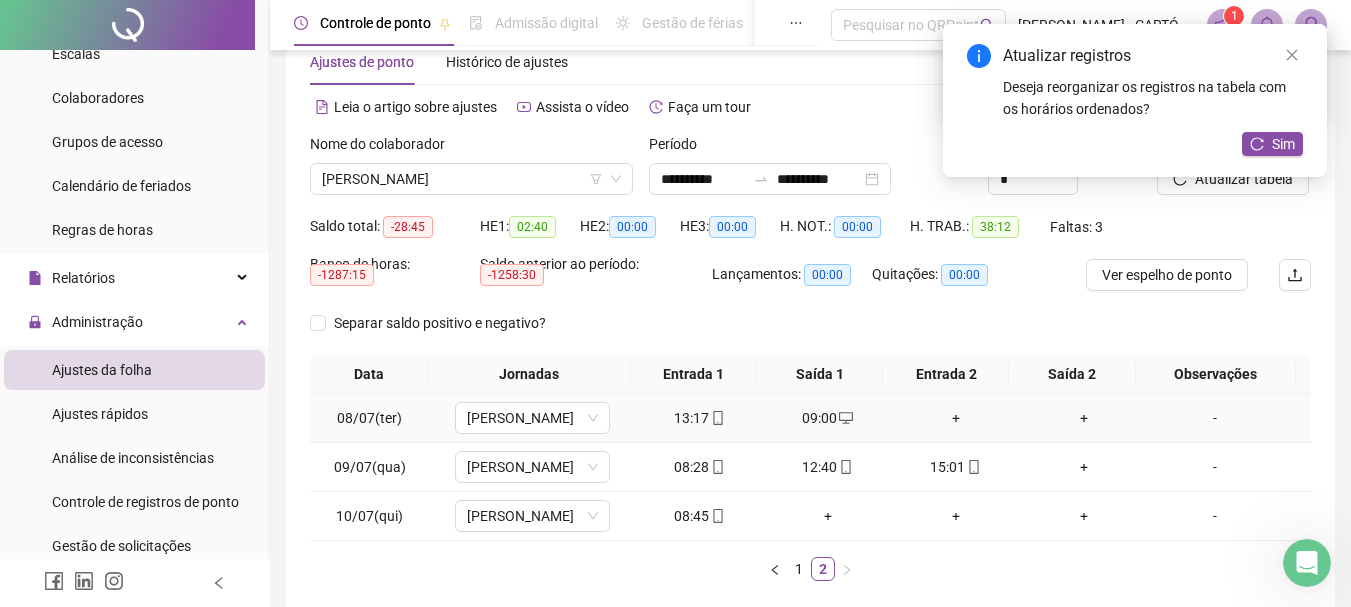 click on "+" at bounding box center [956, 418] 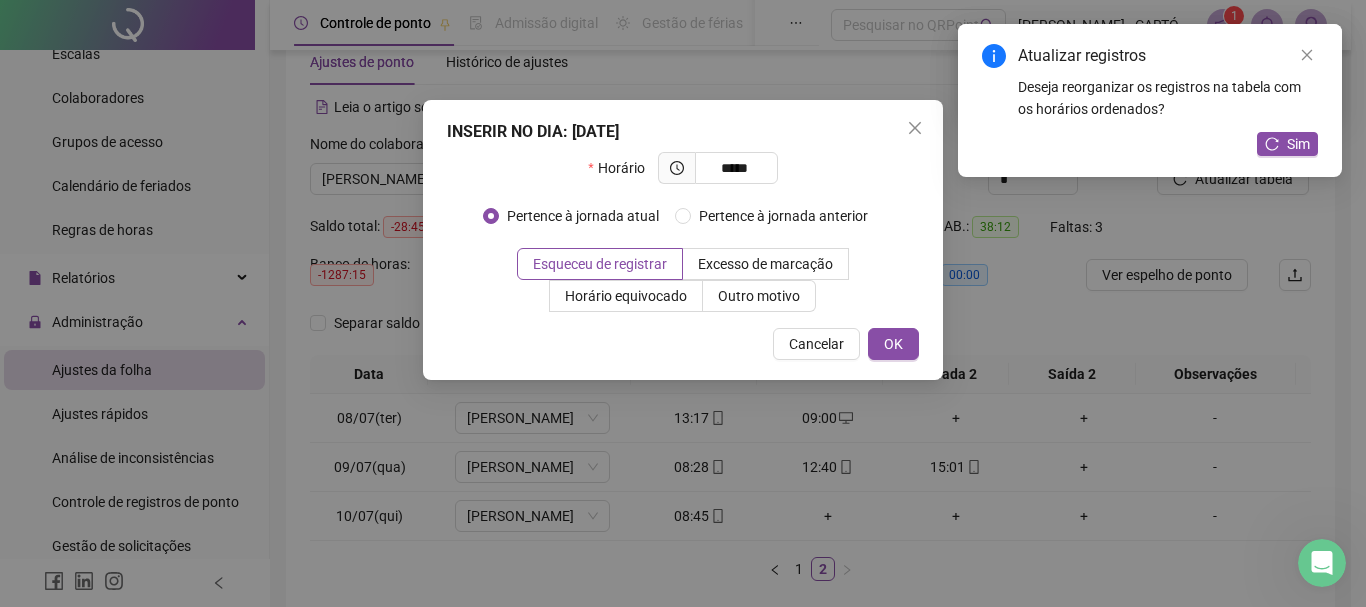 type on "*****" 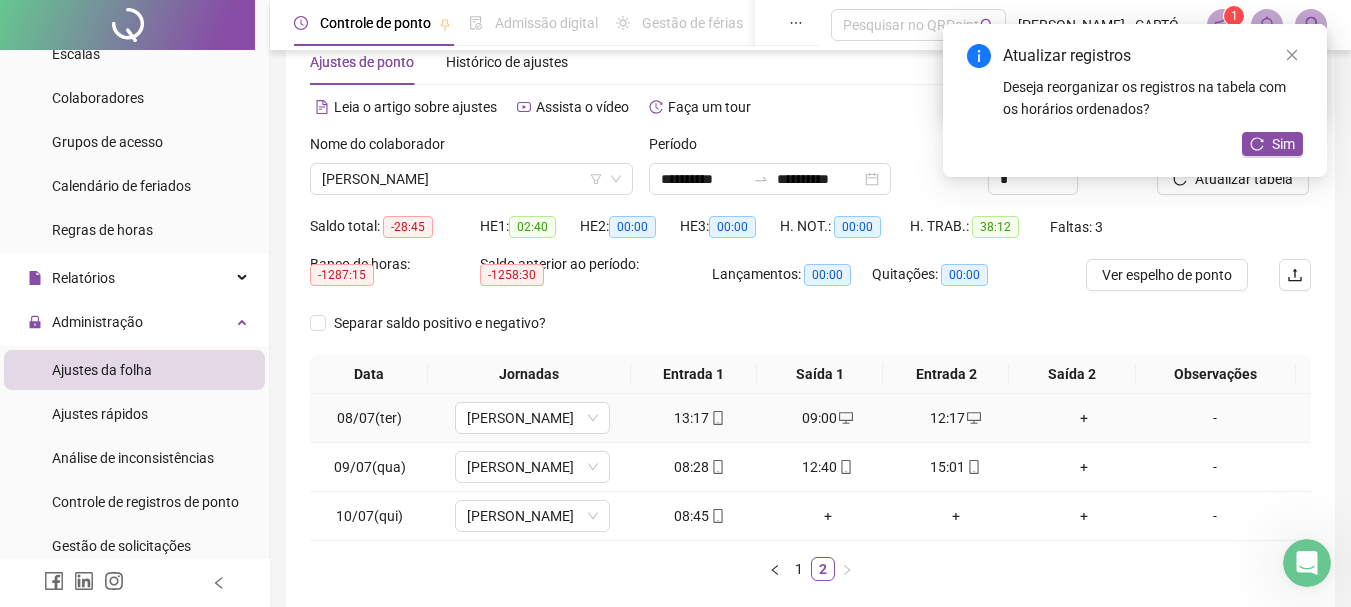 click on "+" at bounding box center (1084, 418) 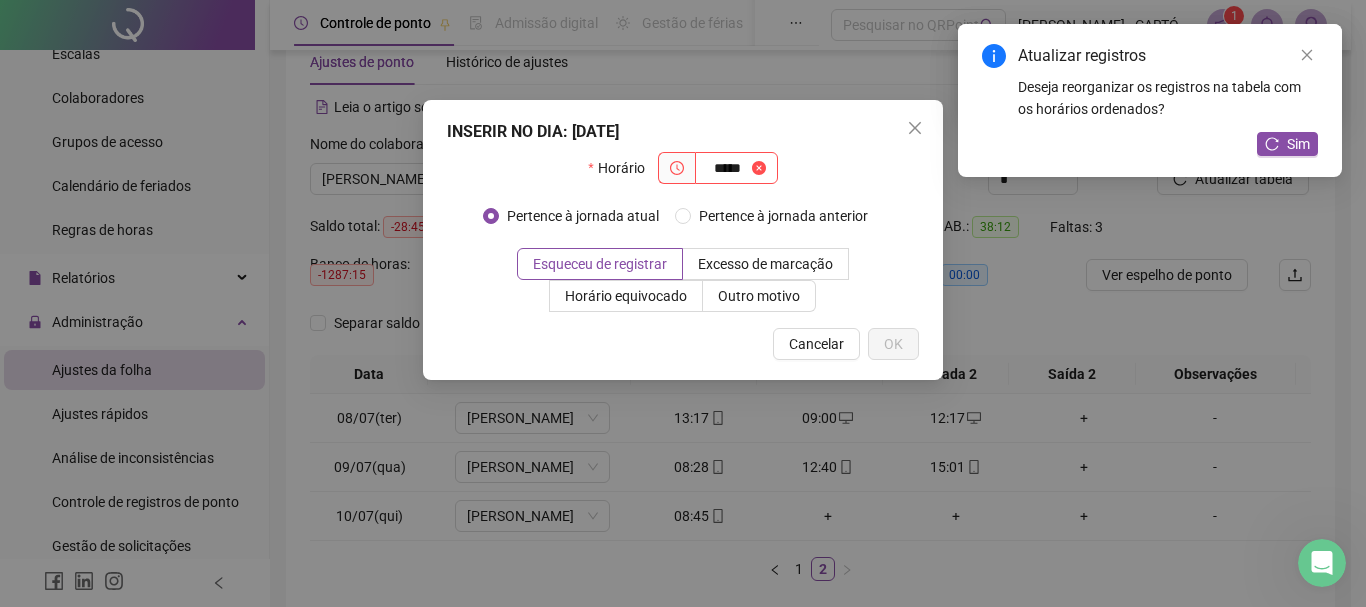 type on "*****" 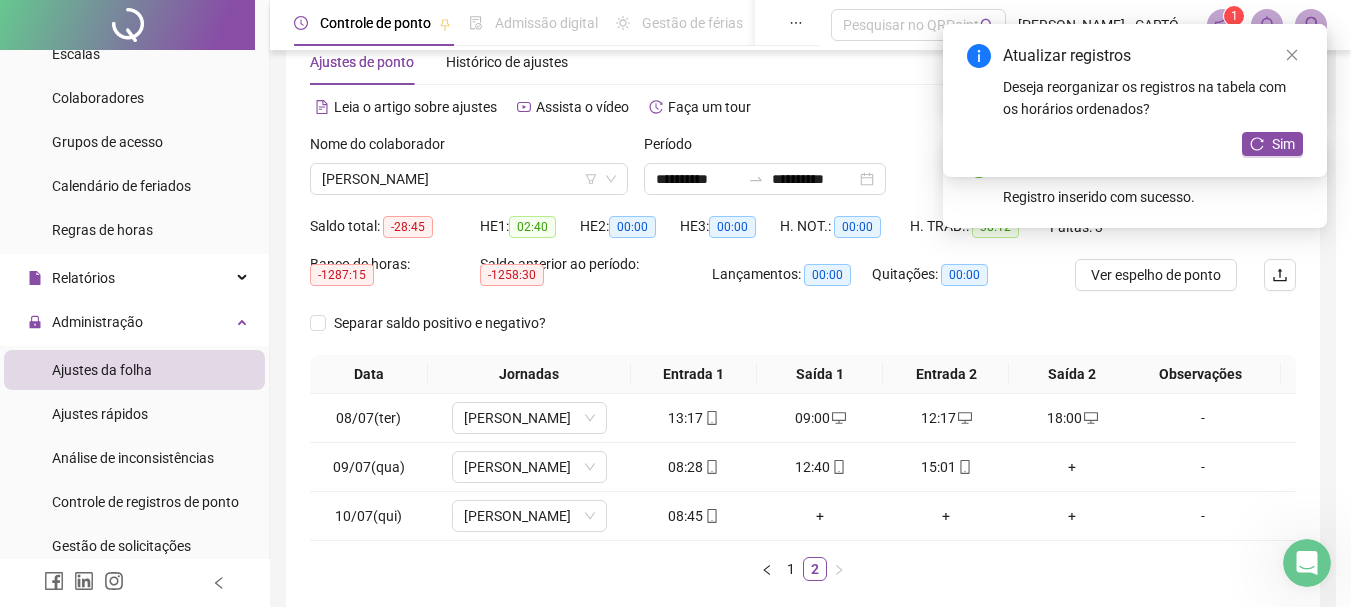 click on "+" at bounding box center (1072, 467) 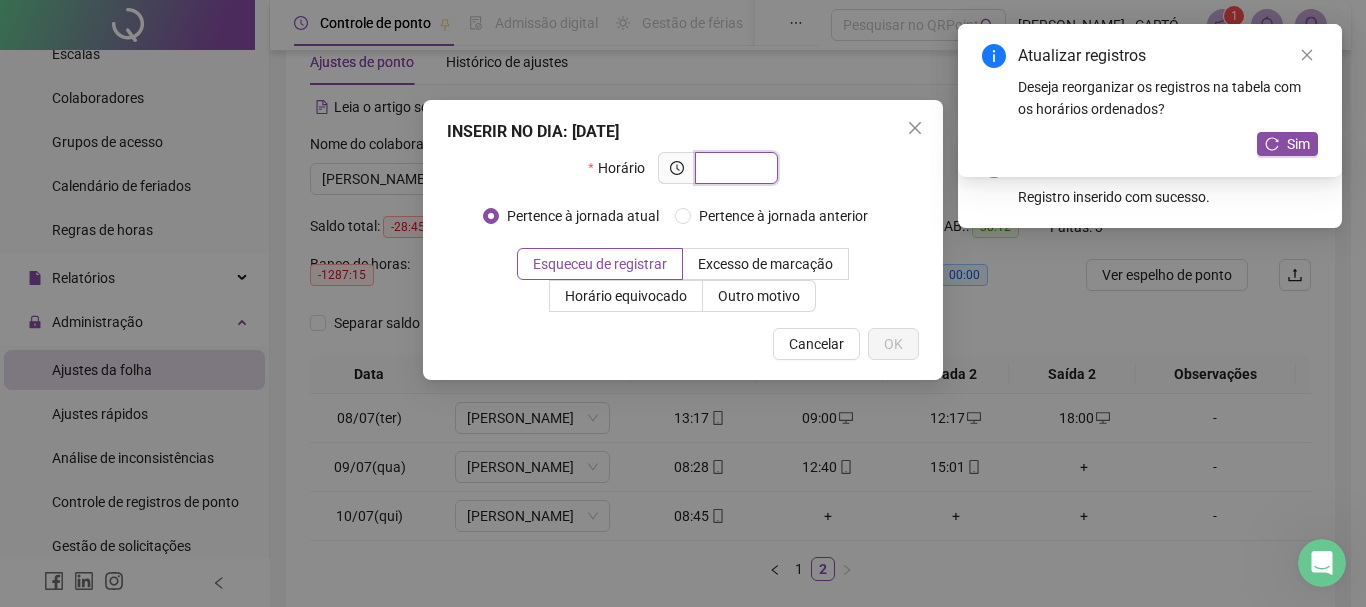 type on "*" 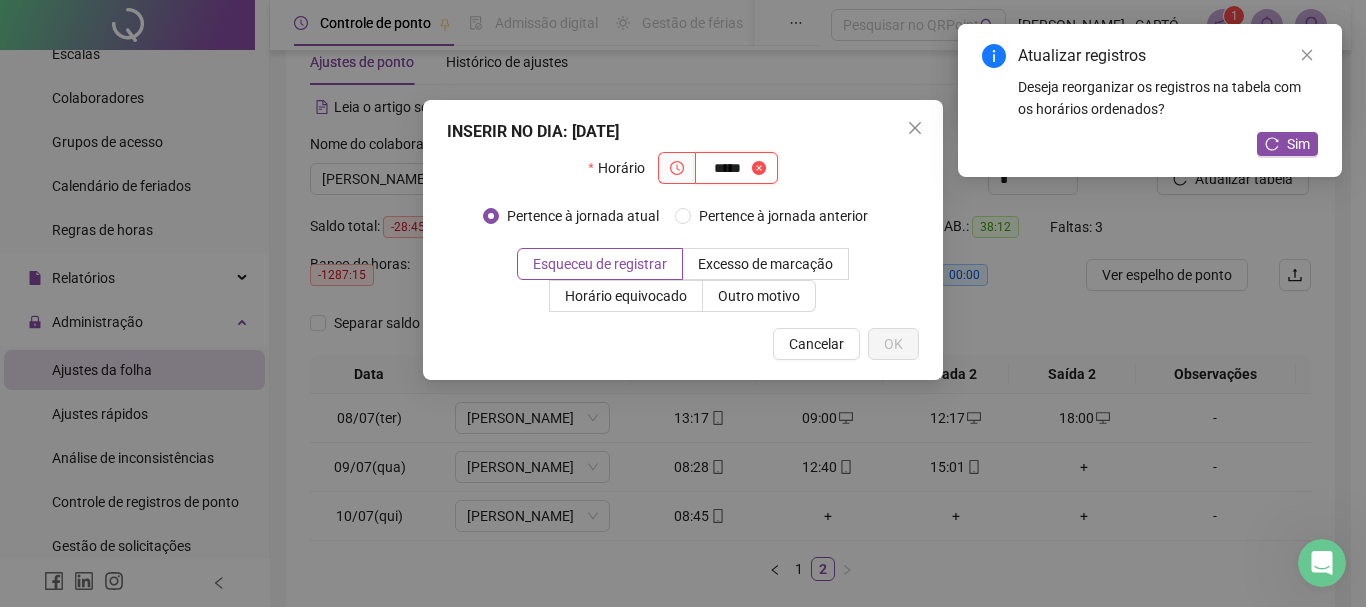 type on "*****" 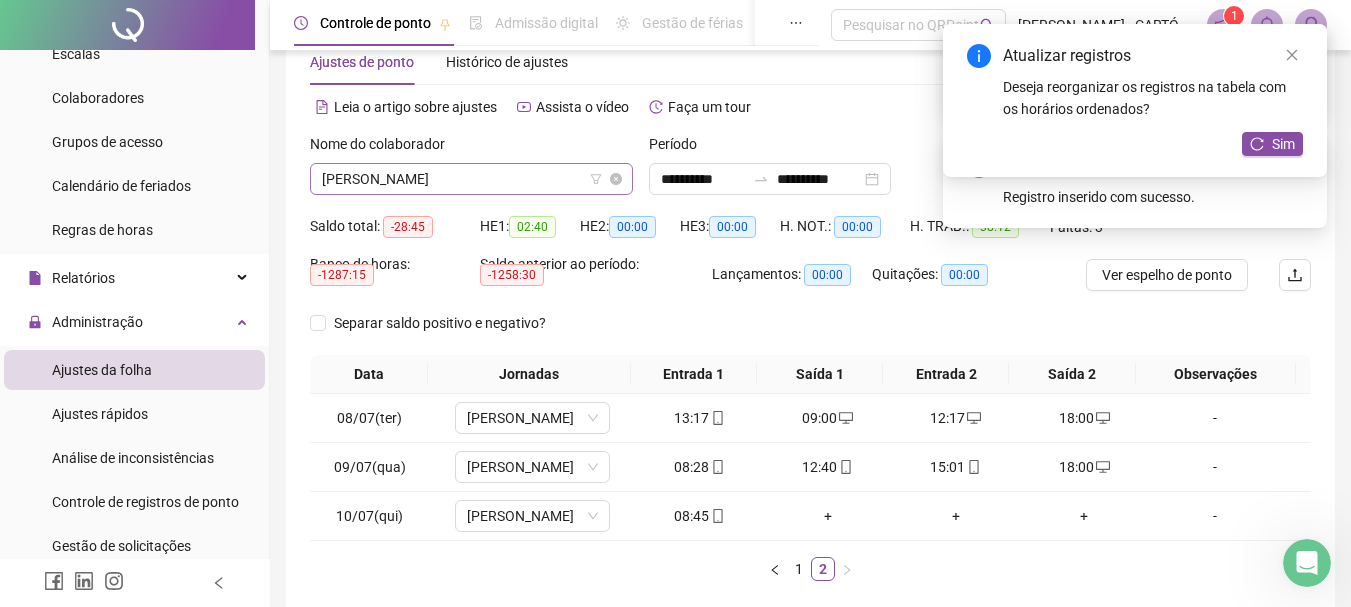 click on "[PERSON_NAME]" at bounding box center [471, 179] 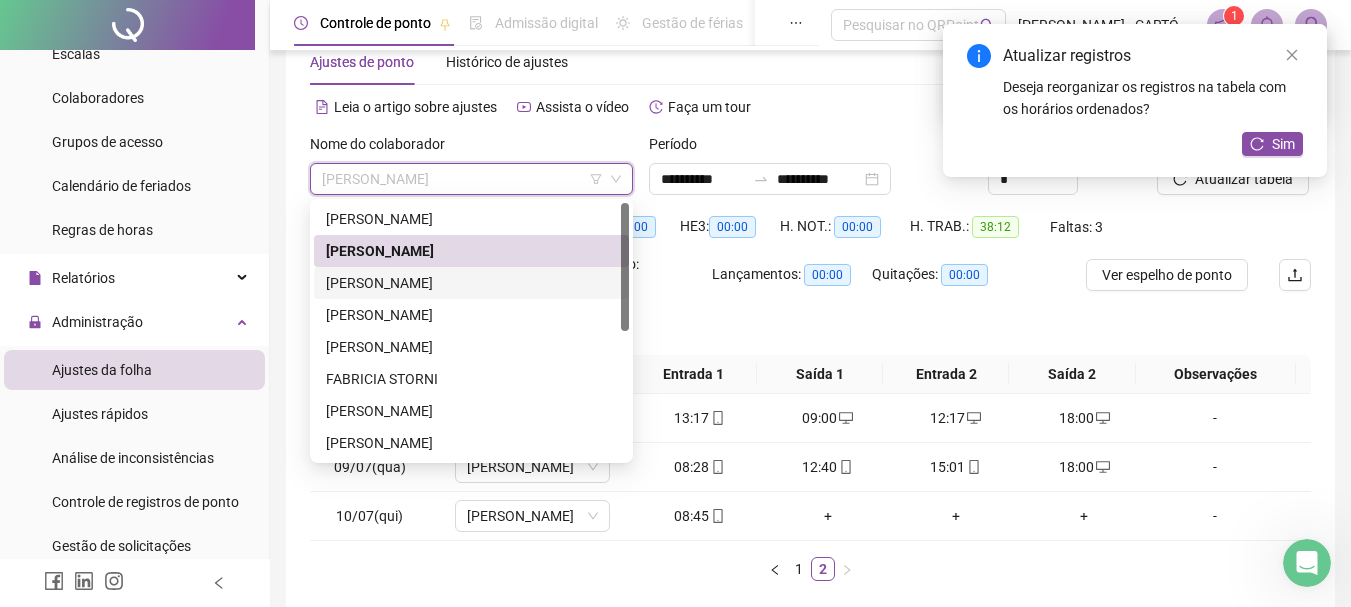 drag, startPoint x: 406, startPoint y: 281, endPoint x: 543, endPoint y: 313, distance: 140.68759 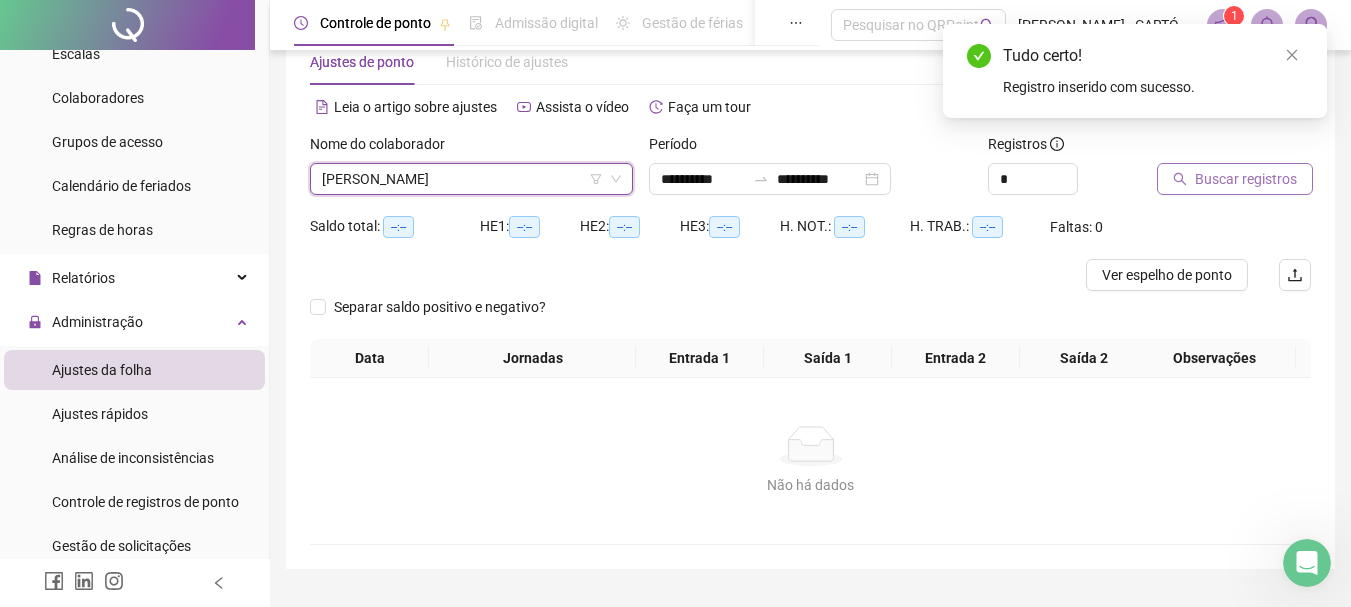 click on "Buscar registros" at bounding box center [1246, 179] 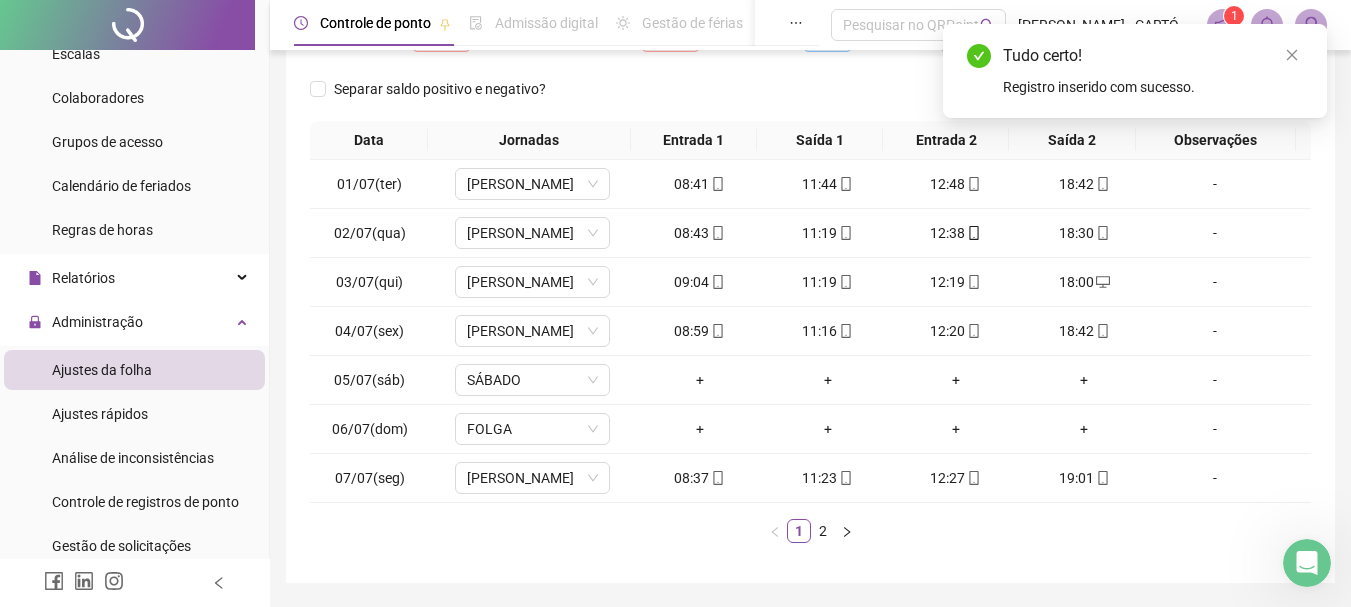 scroll, scrollTop: 347, scrollLeft: 0, axis: vertical 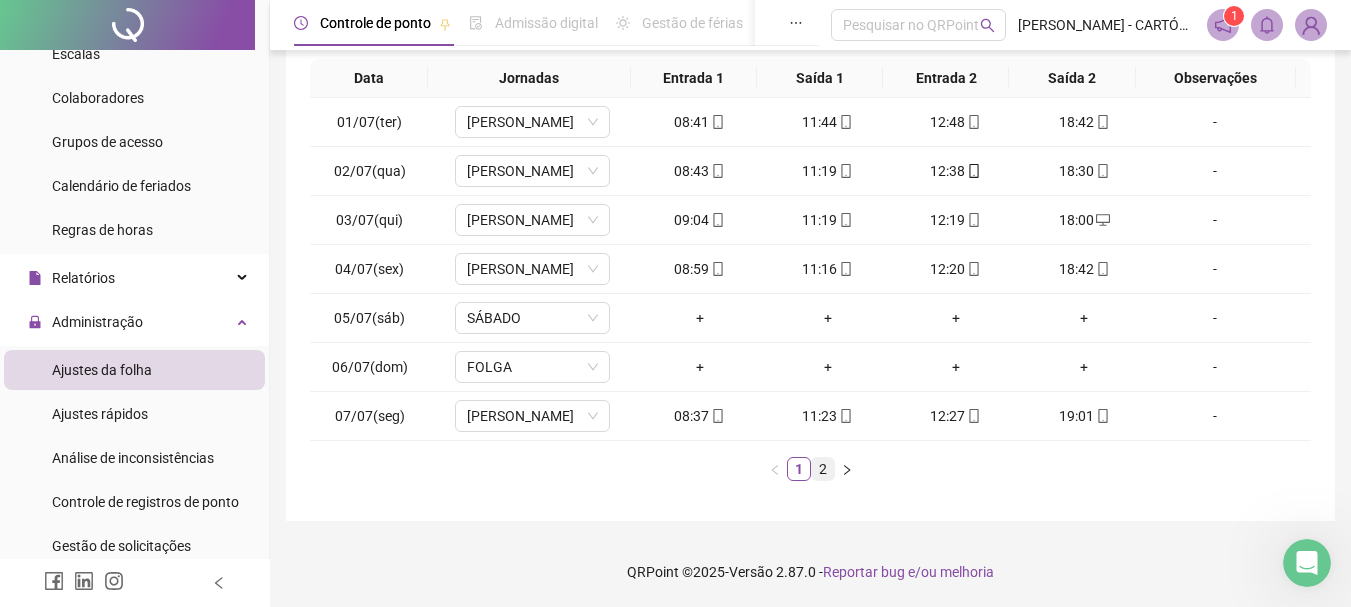 click on "2" at bounding box center (823, 469) 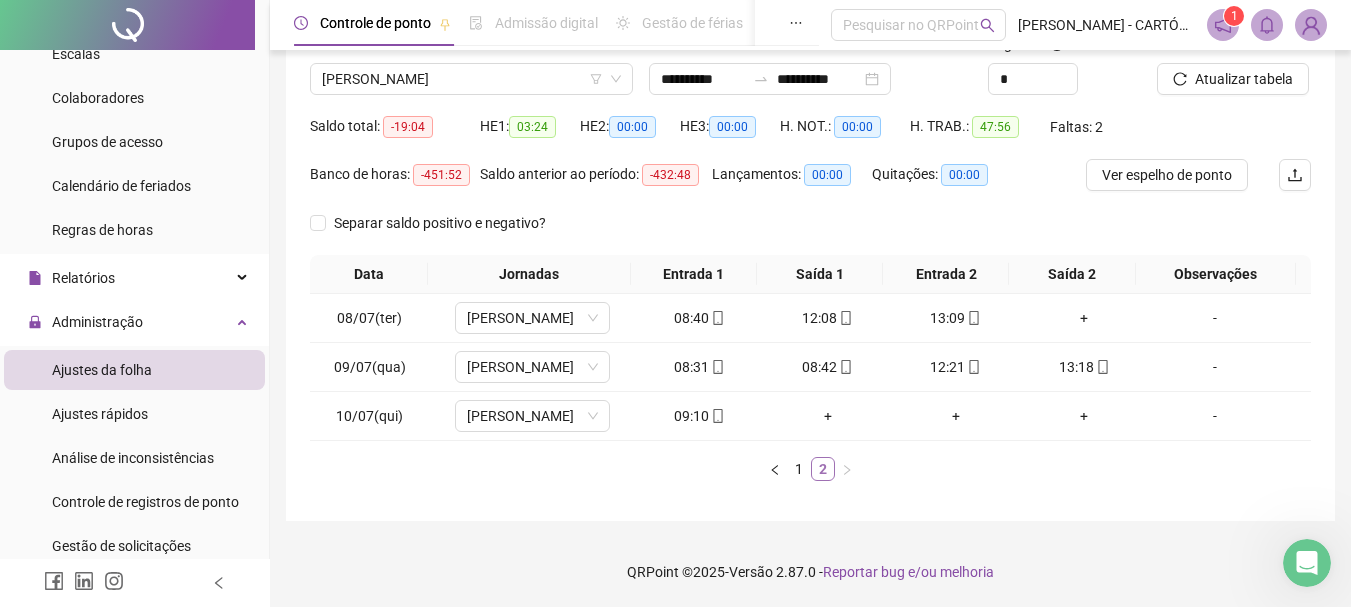 scroll, scrollTop: 151, scrollLeft: 0, axis: vertical 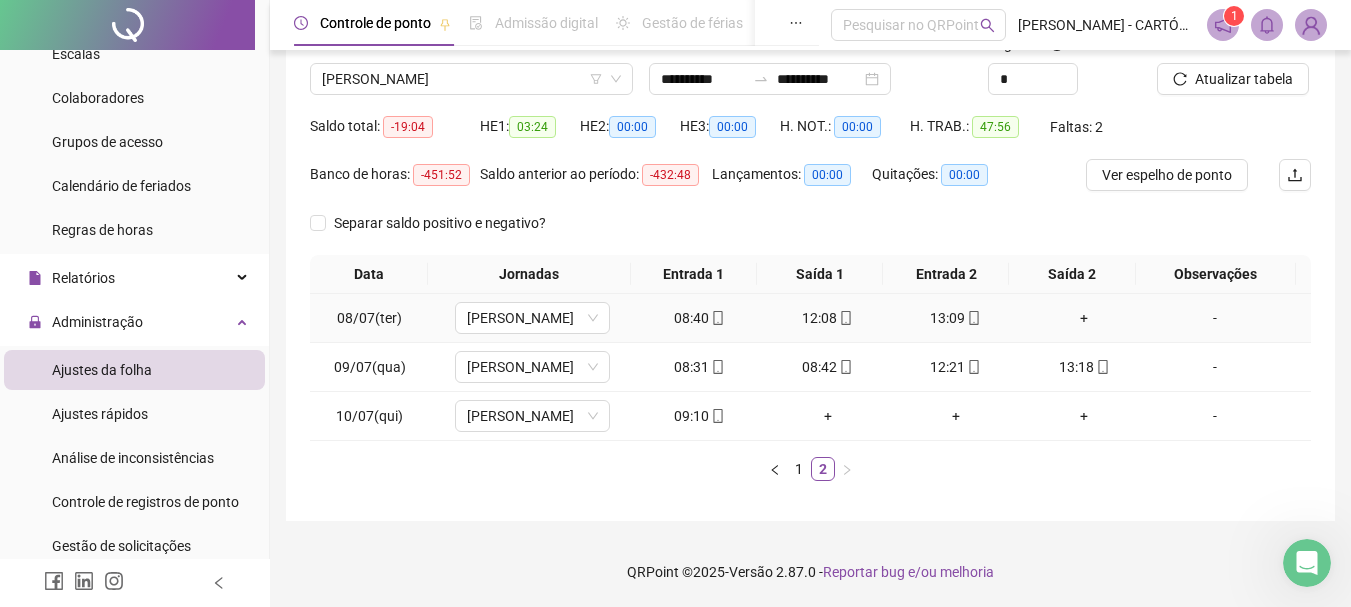 click on "+" at bounding box center (1084, 318) 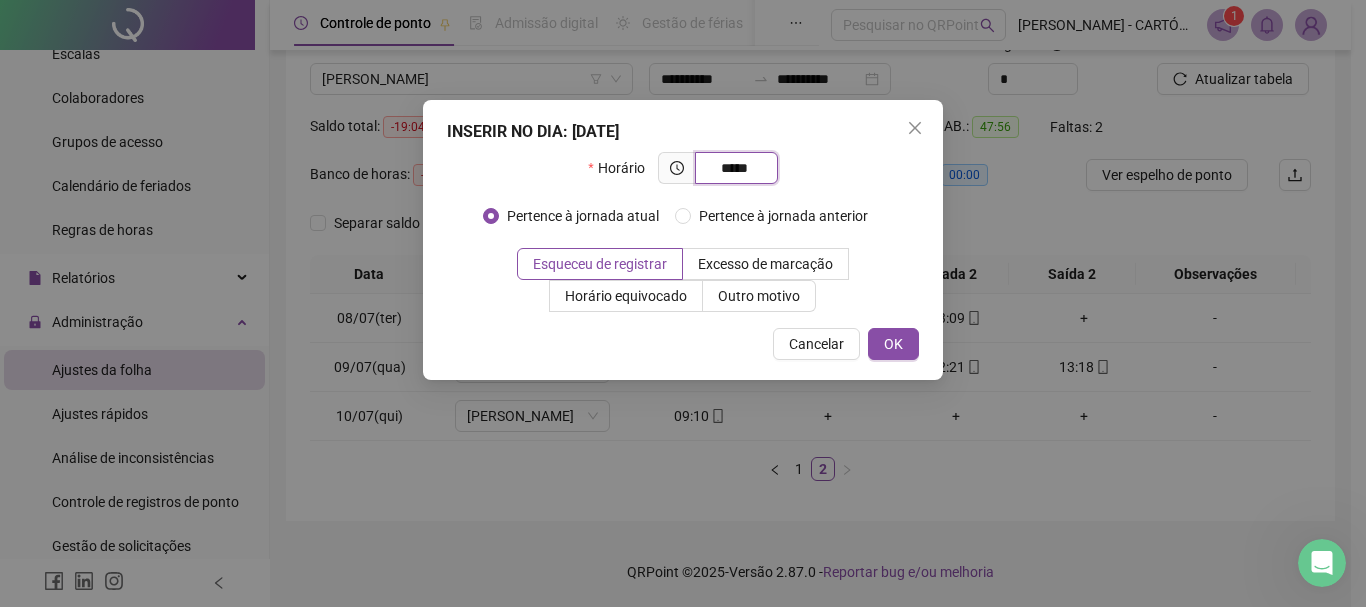 type on "*****" 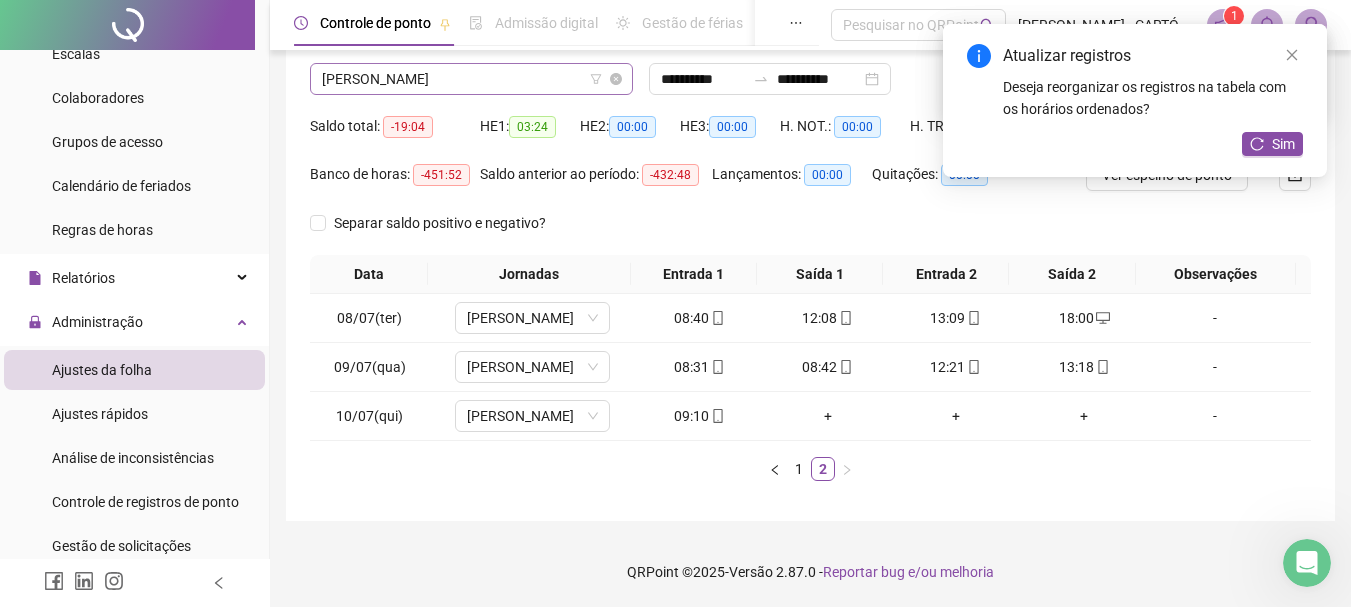 click on "[PERSON_NAME]" at bounding box center [471, 79] 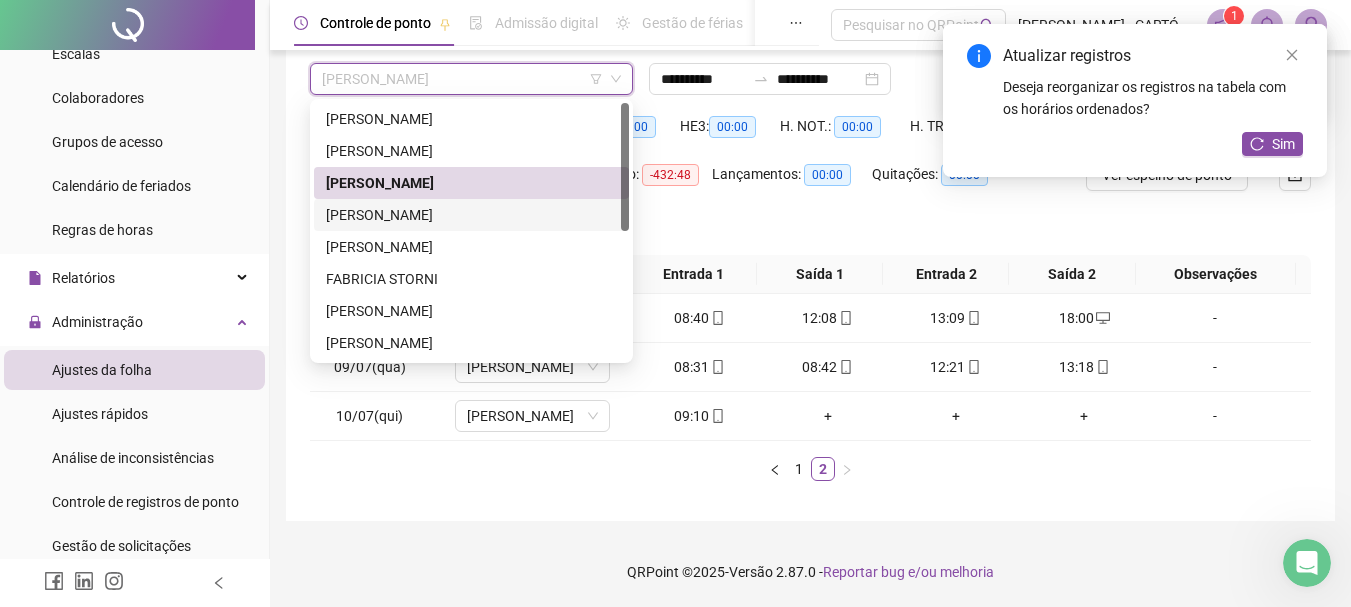 click on "[PERSON_NAME]" at bounding box center [471, 215] 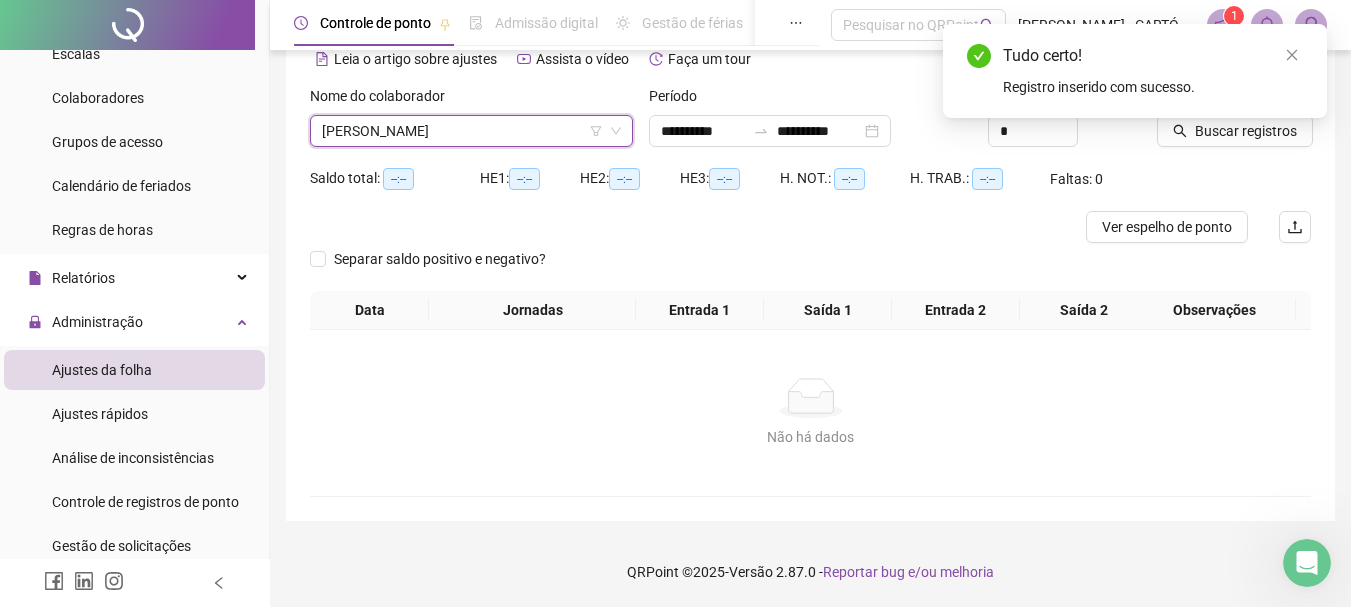 scroll, scrollTop: 99, scrollLeft: 0, axis: vertical 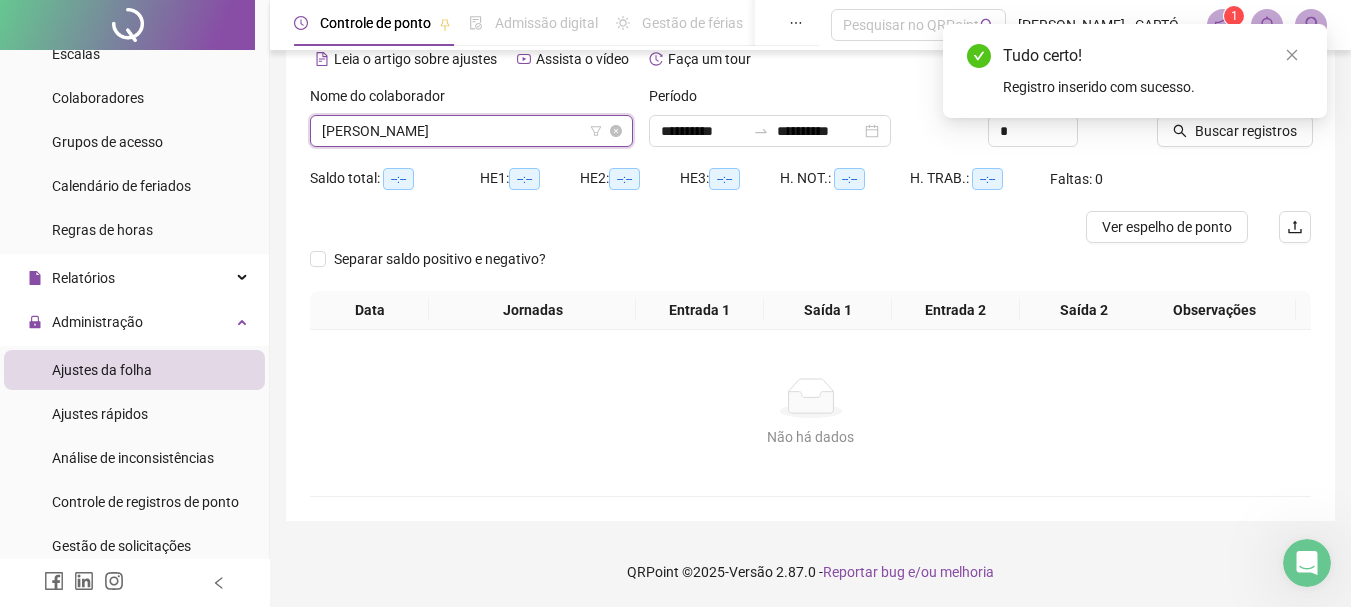 click on "[PERSON_NAME]" at bounding box center (471, 131) 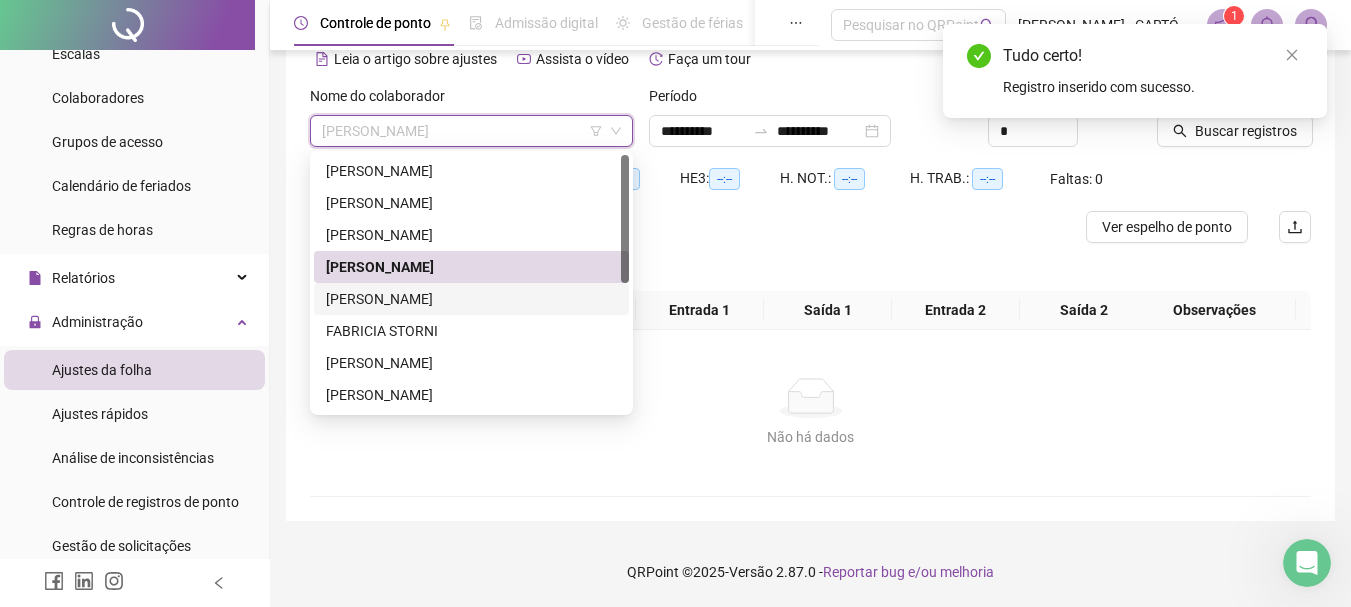 drag, startPoint x: 365, startPoint y: 300, endPoint x: 445, endPoint y: 301, distance: 80.00625 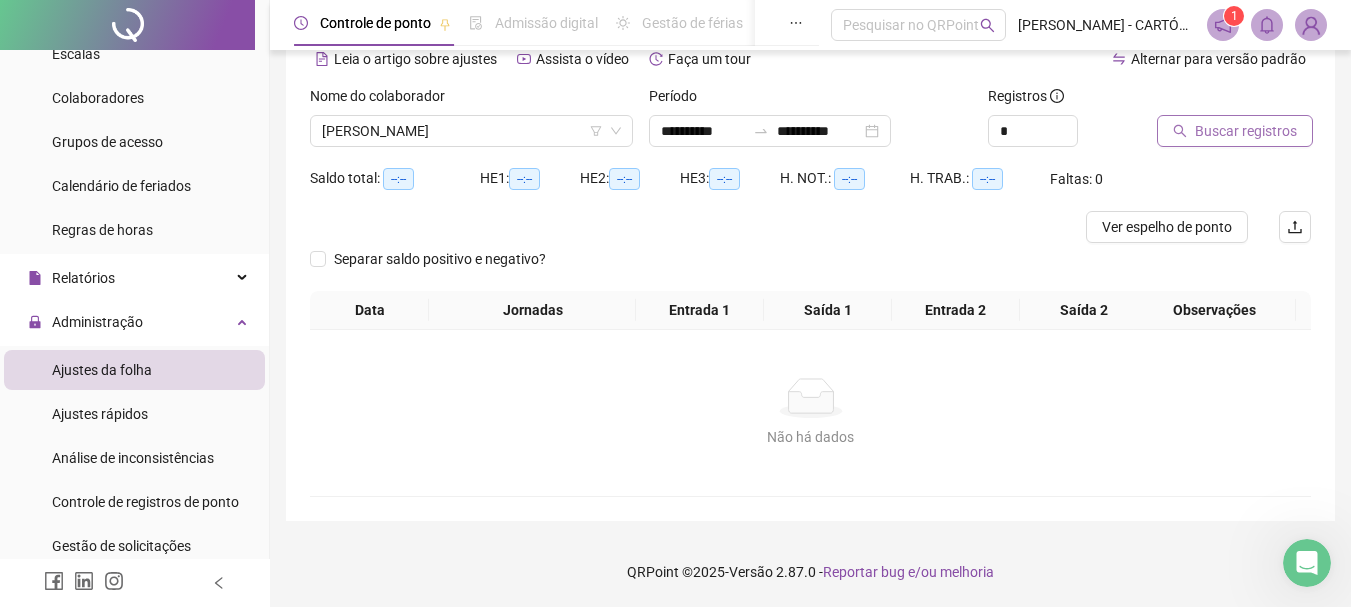 click on "Buscar registros" at bounding box center (1246, 131) 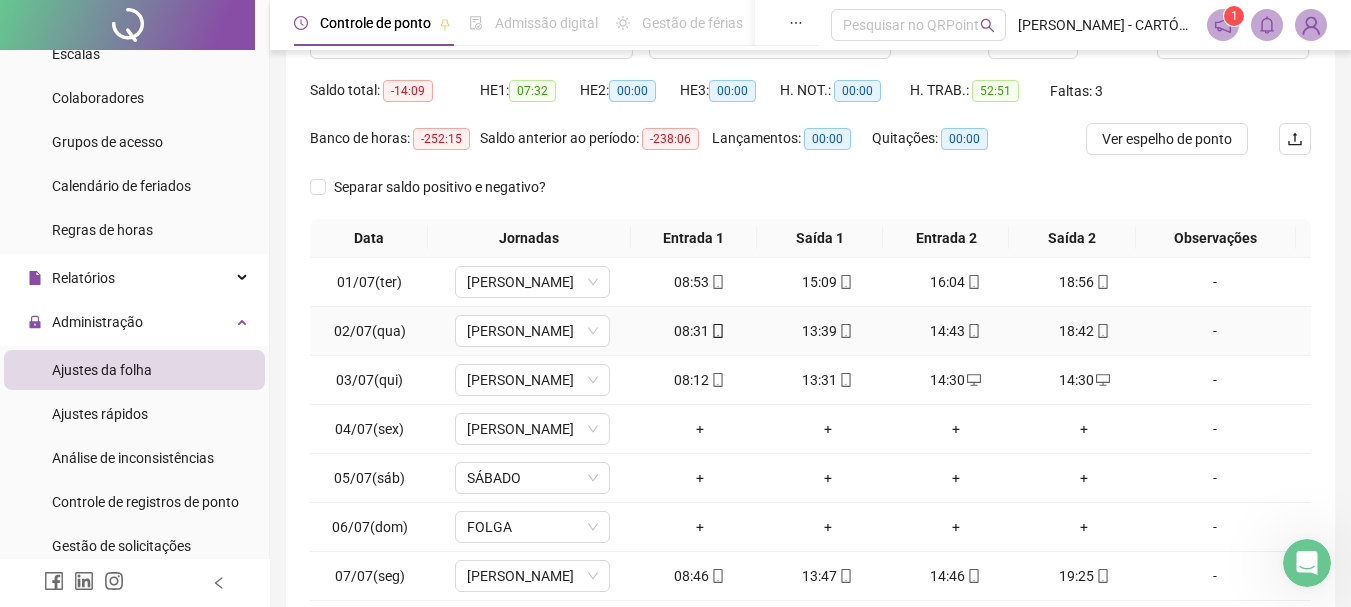 scroll, scrollTop: 299, scrollLeft: 0, axis: vertical 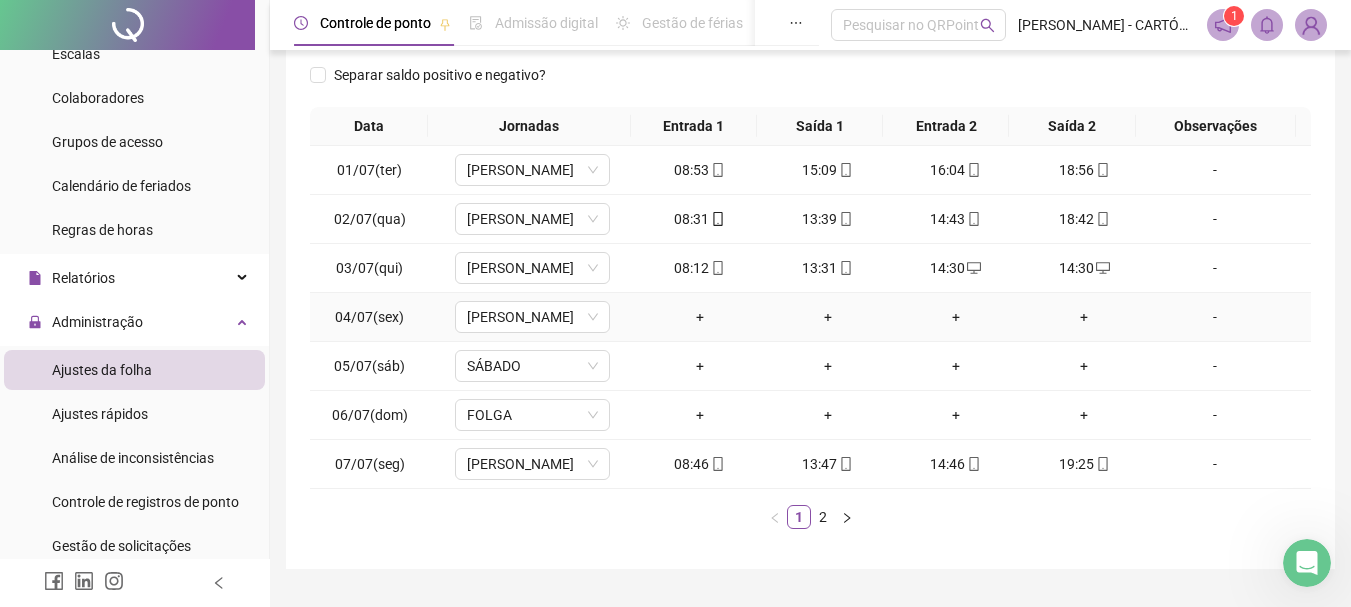 click on "+" at bounding box center (700, 317) 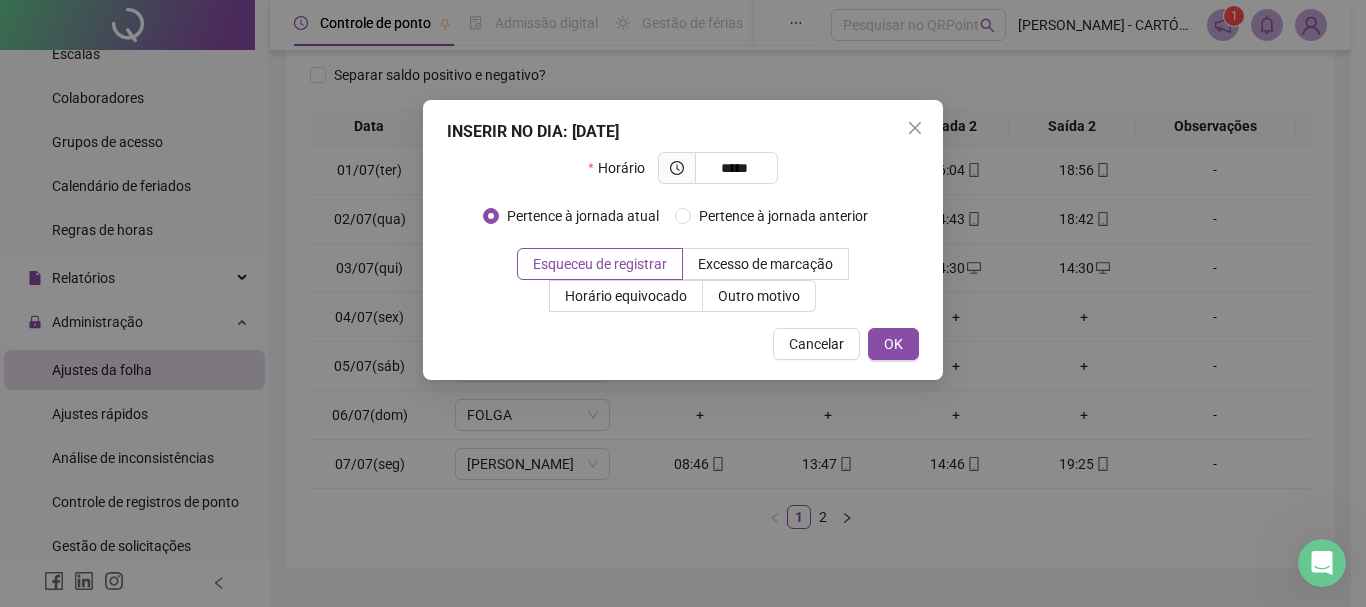 type on "*****" 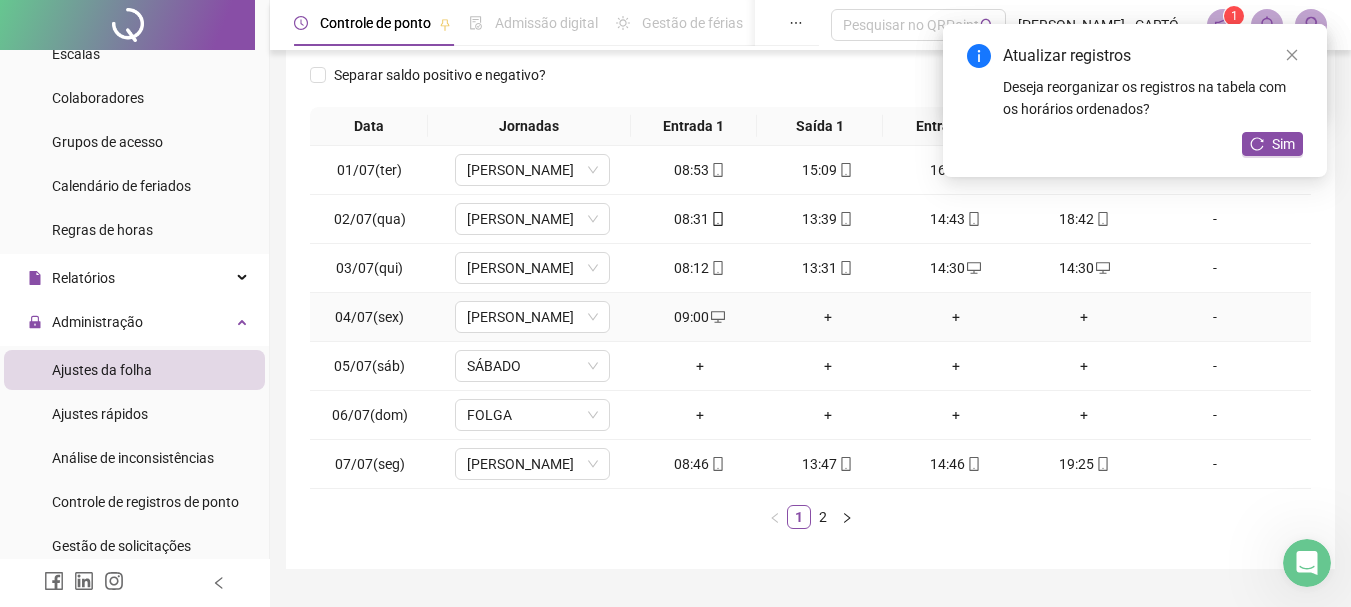click on "+" at bounding box center (828, 317) 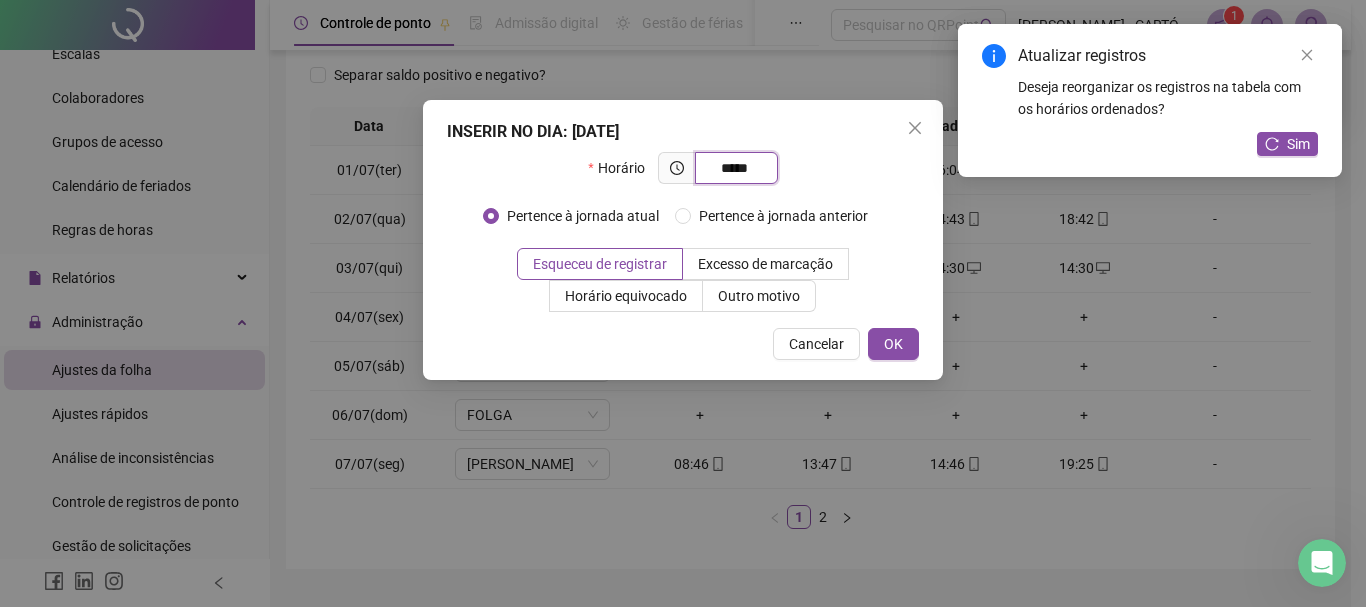 type on "*****" 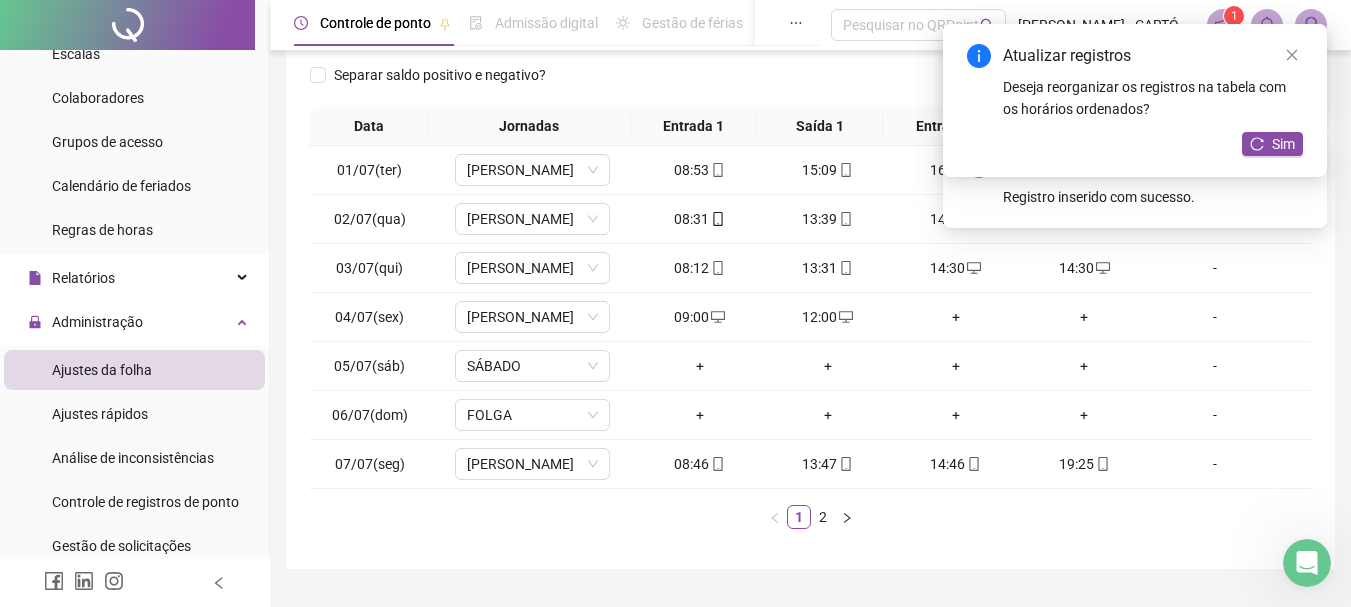 click on "+" at bounding box center [956, 317] 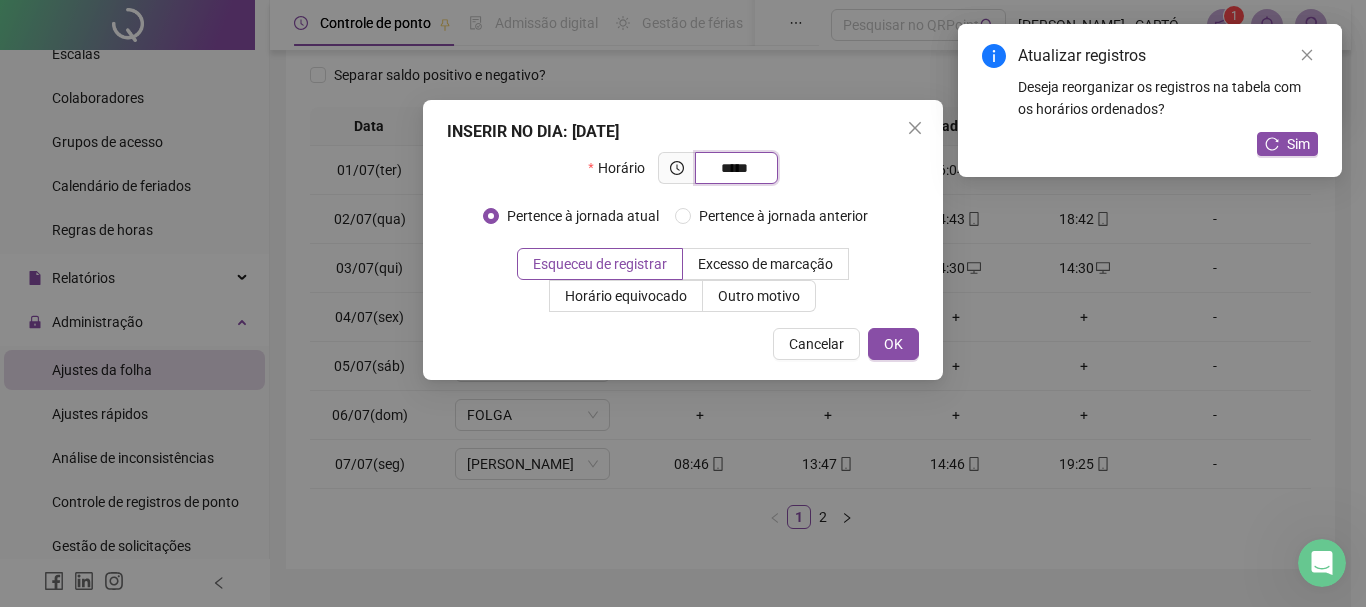 type on "*****" 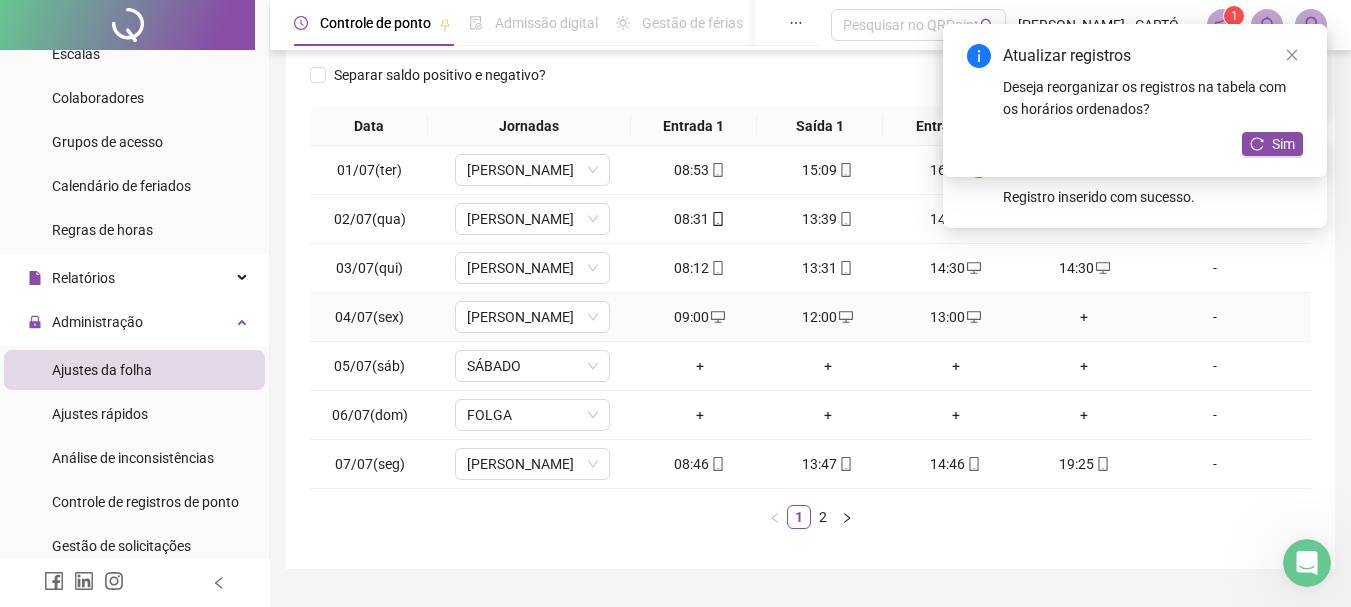 click on "+" at bounding box center [1084, 317] 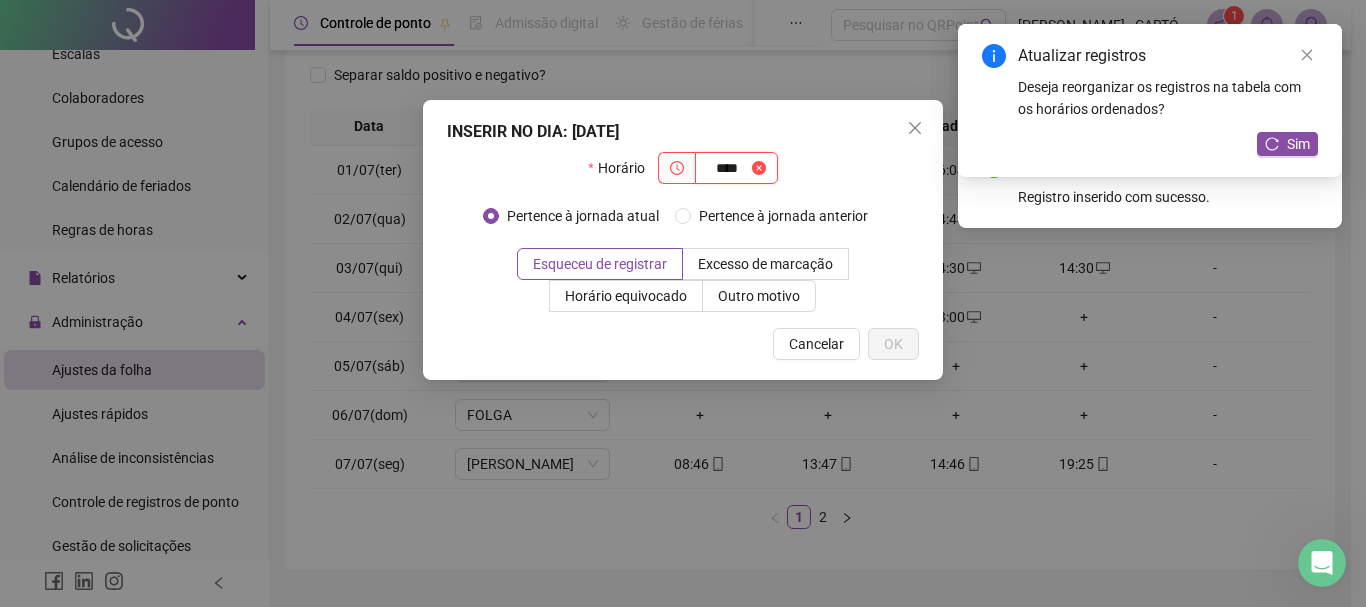 type on "****" 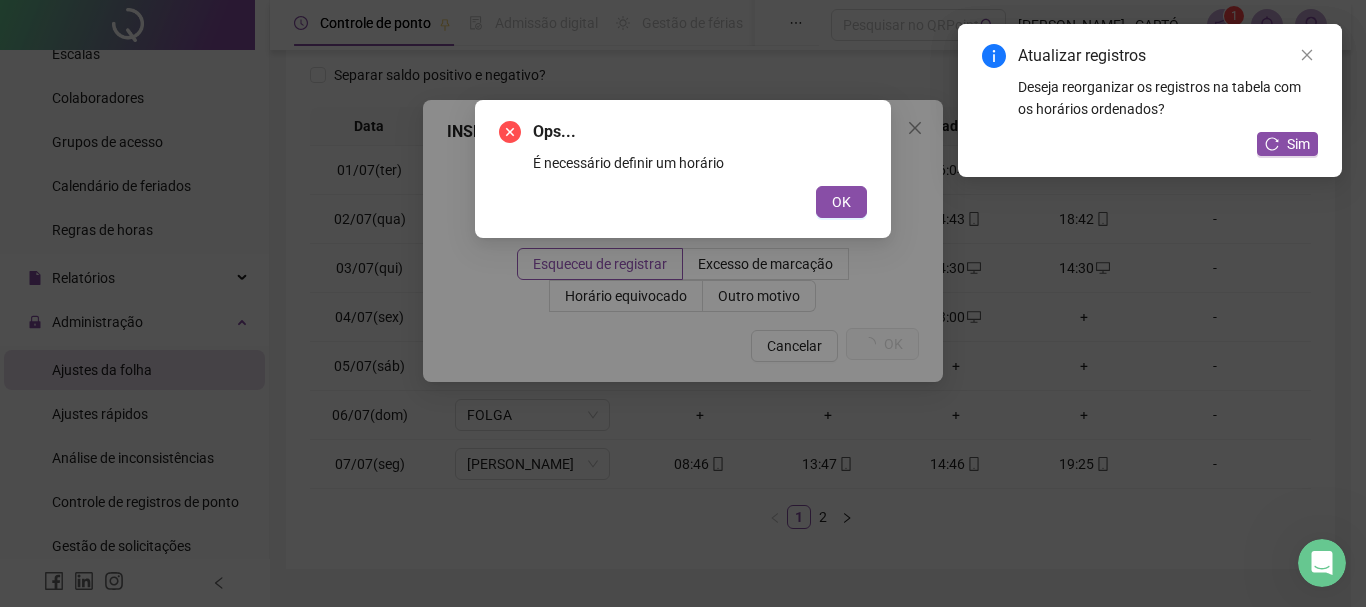 type 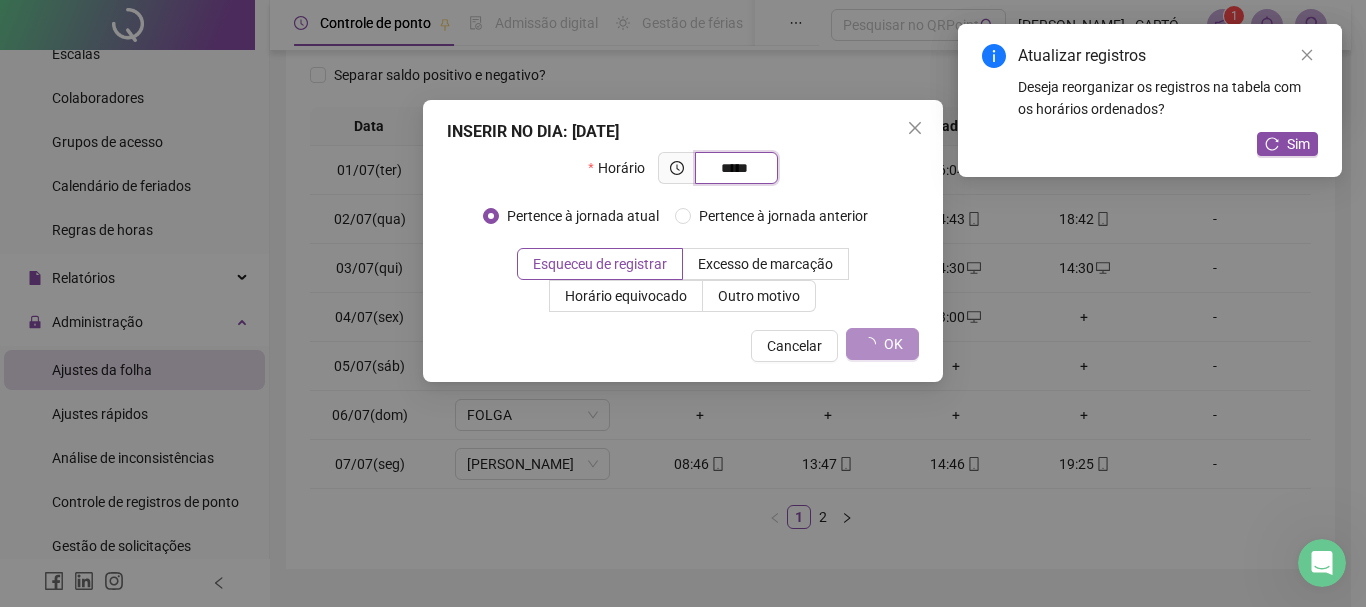 type on "*****" 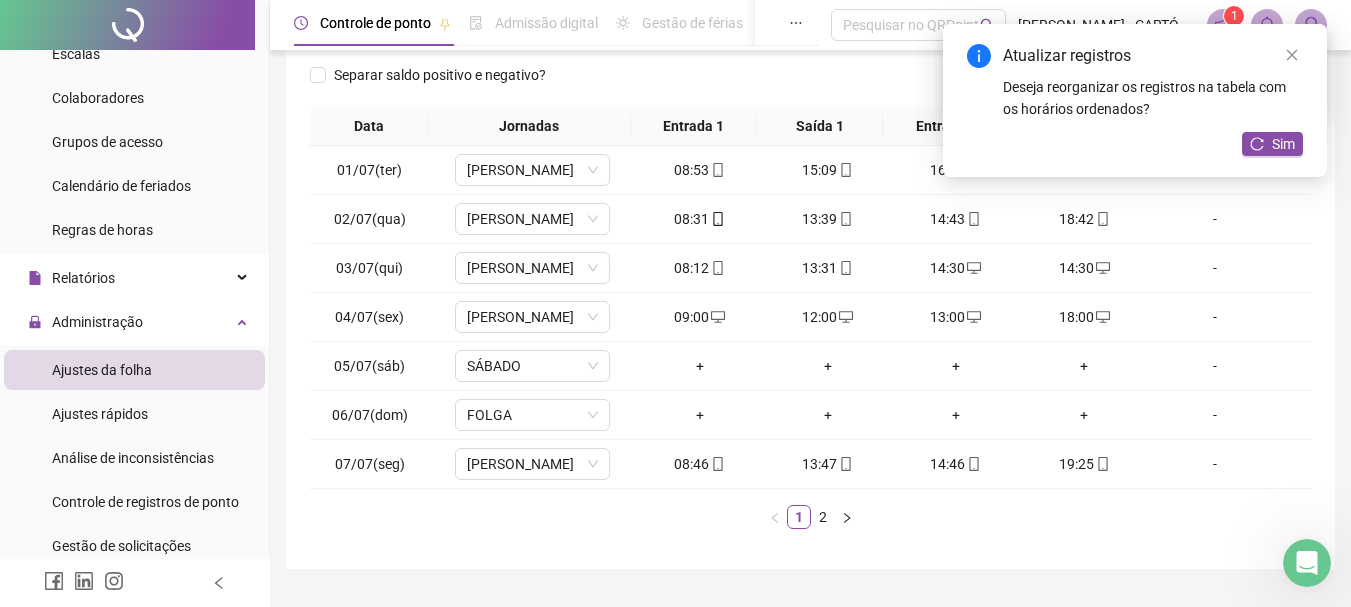 drag, startPoint x: 822, startPoint y: 517, endPoint x: 833, endPoint y: 505, distance: 16.27882 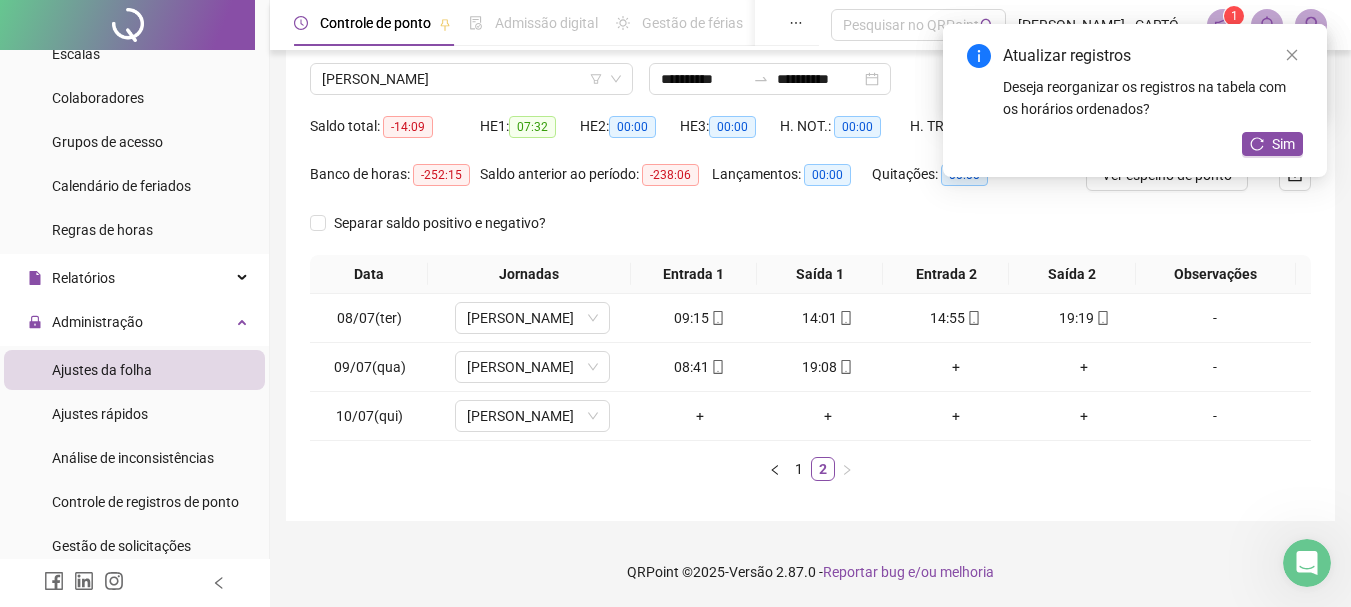 scroll, scrollTop: 151, scrollLeft: 0, axis: vertical 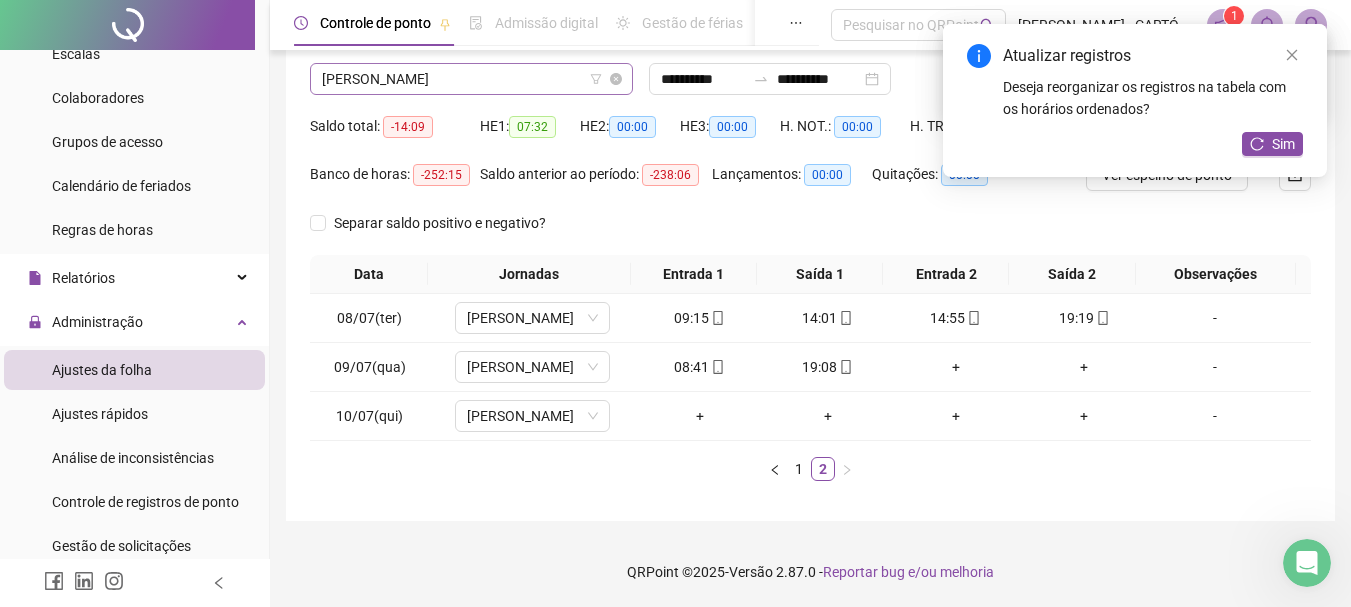 click on "[PERSON_NAME]" at bounding box center [471, 79] 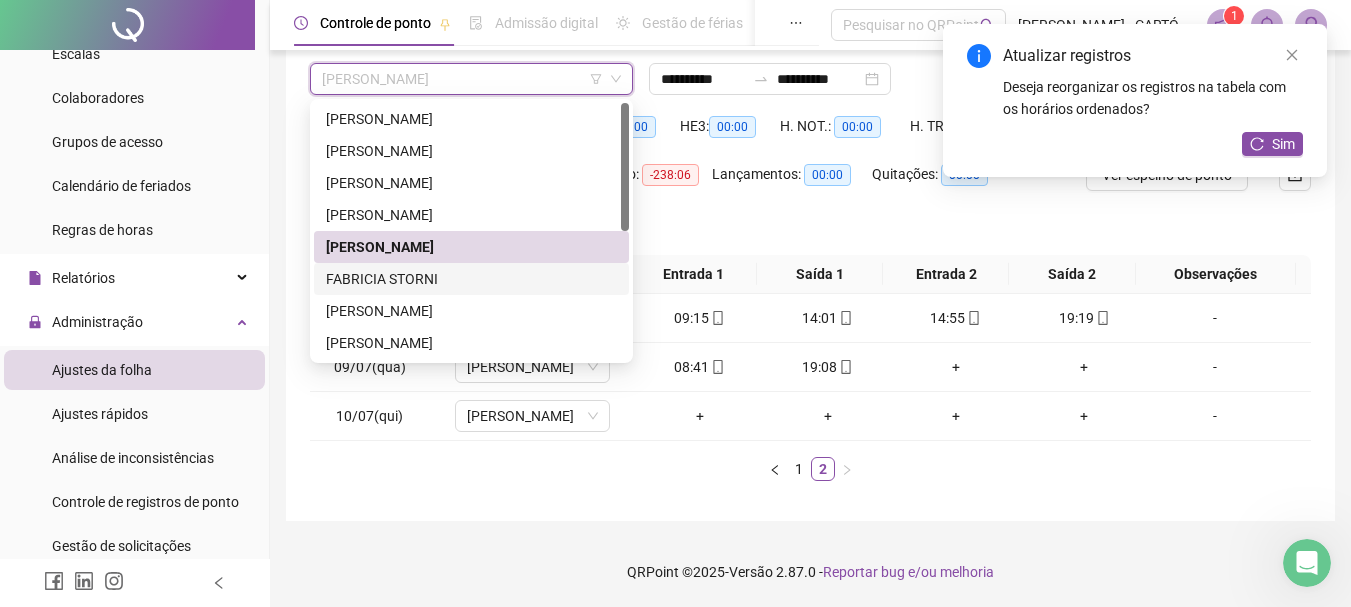 drag, startPoint x: 360, startPoint y: 286, endPoint x: 591, endPoint y: 280, distance: 231.07791 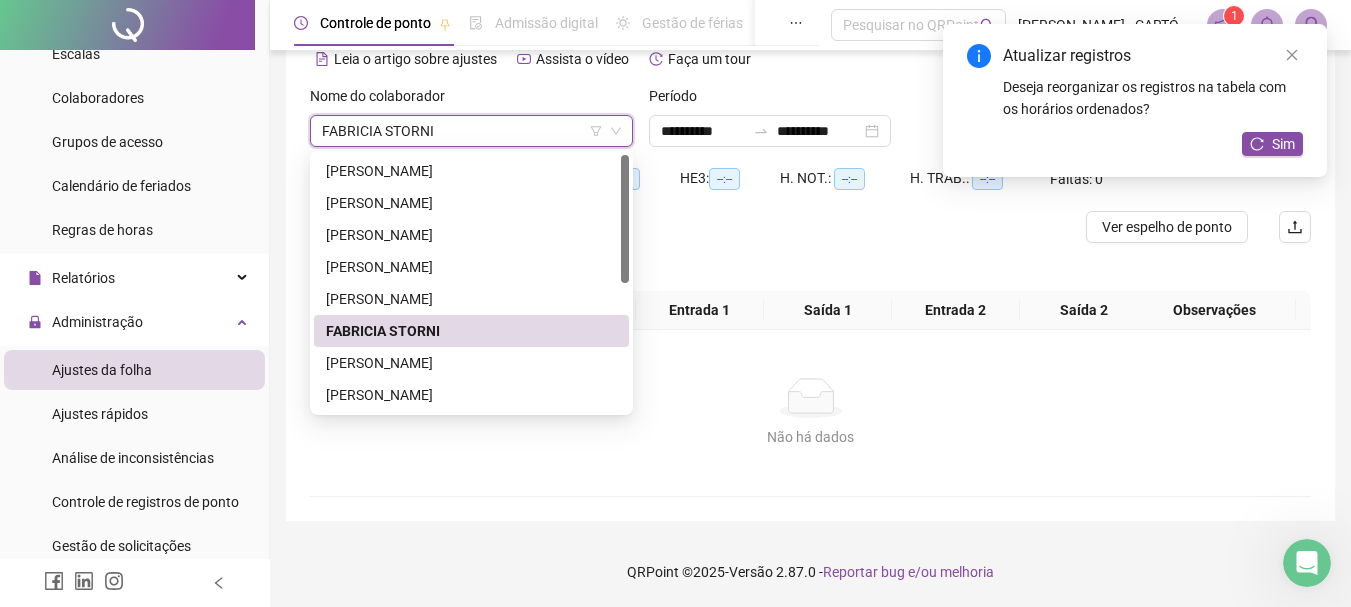 scroll, scrollTop: 99, scrollLeft: 0, axis: vertical 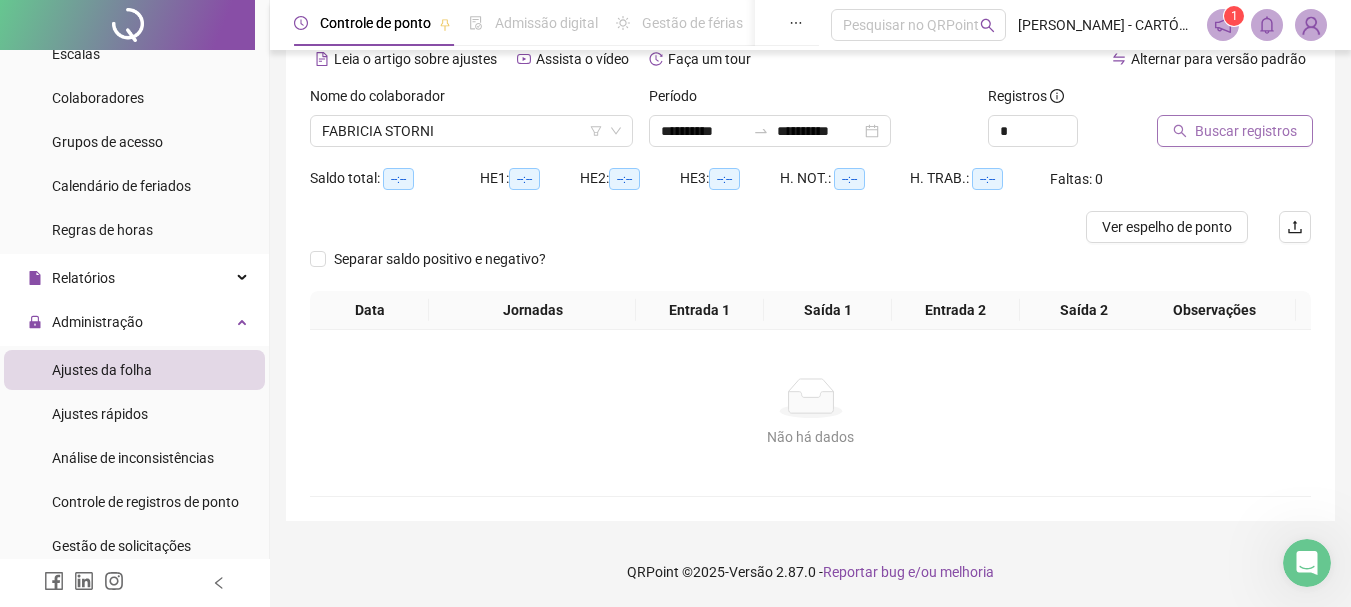 click on "Buscar registros" at bounding box center [1246, 131] 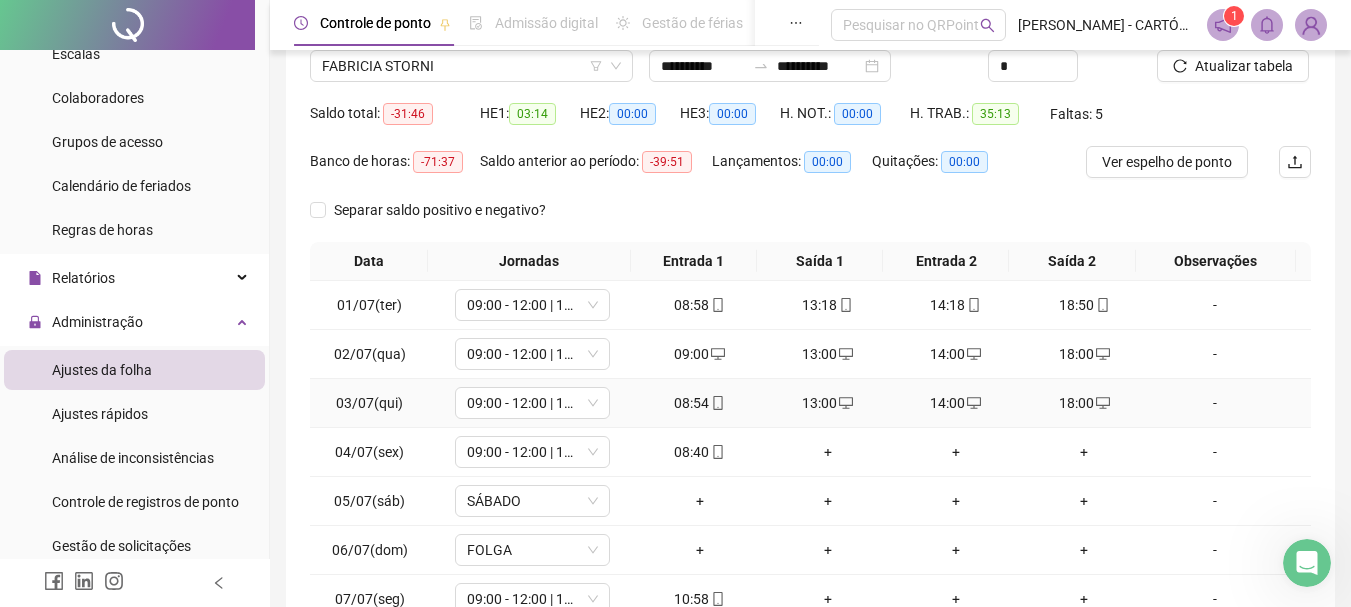 scroll, scrollTop: 199, scrollLeft: 0, axis: vertical 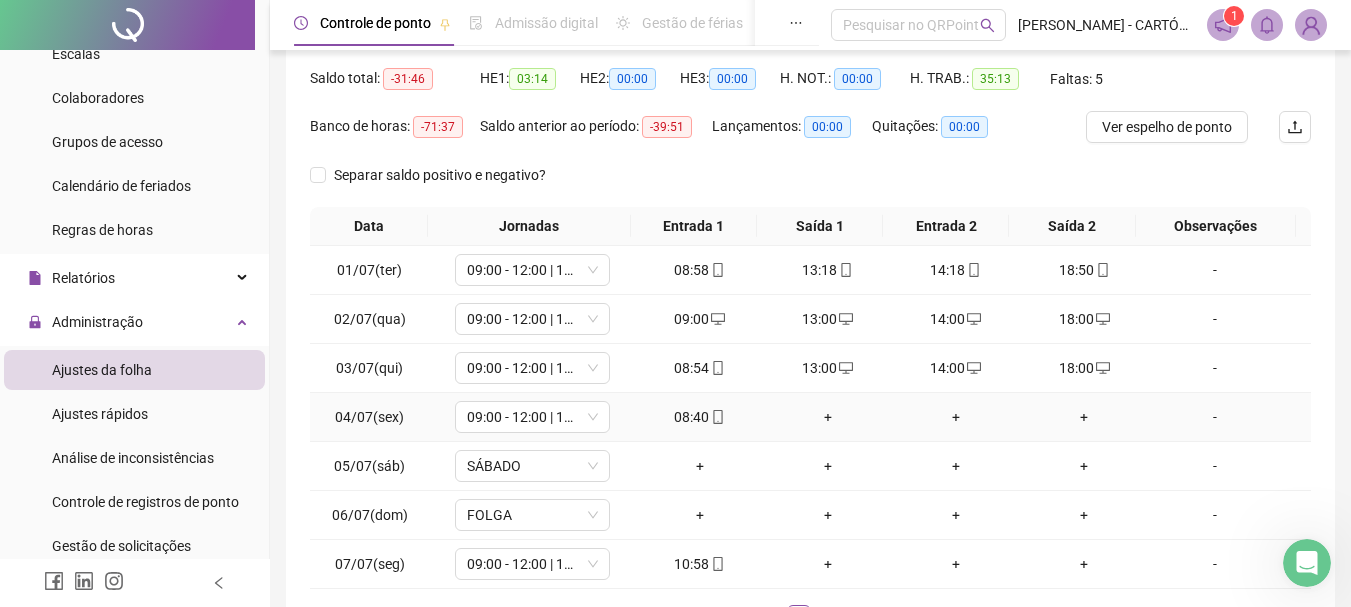 click on "+" at bounding box center [828, 417] 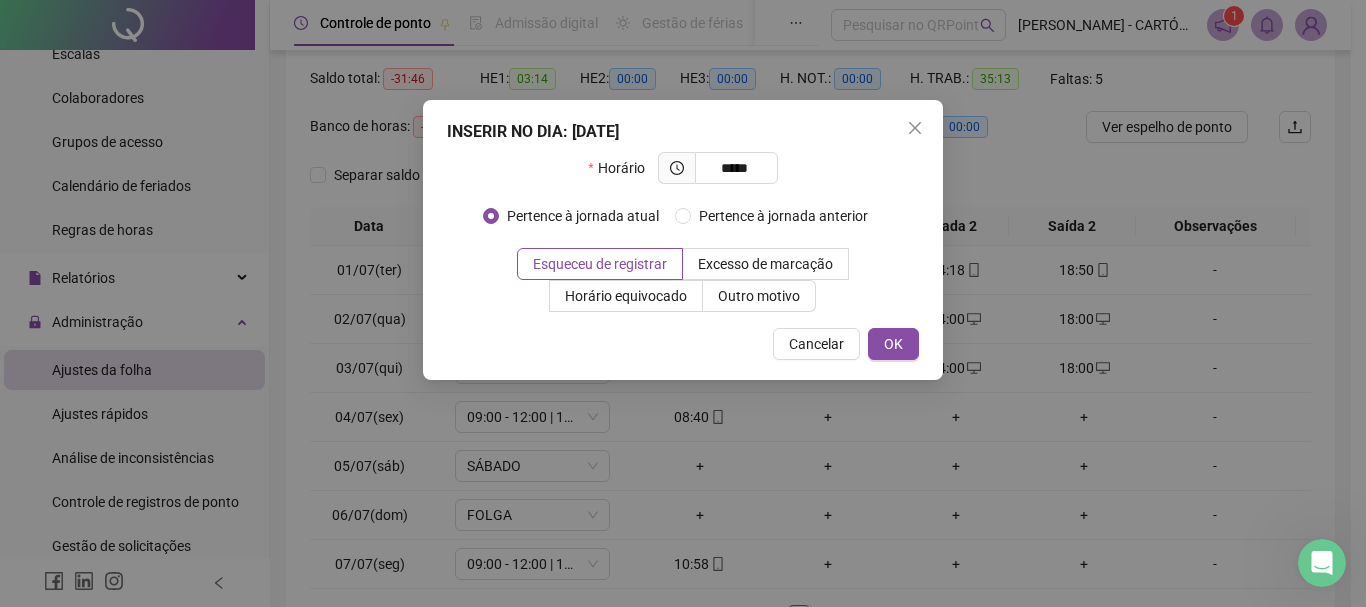 type on "*****" 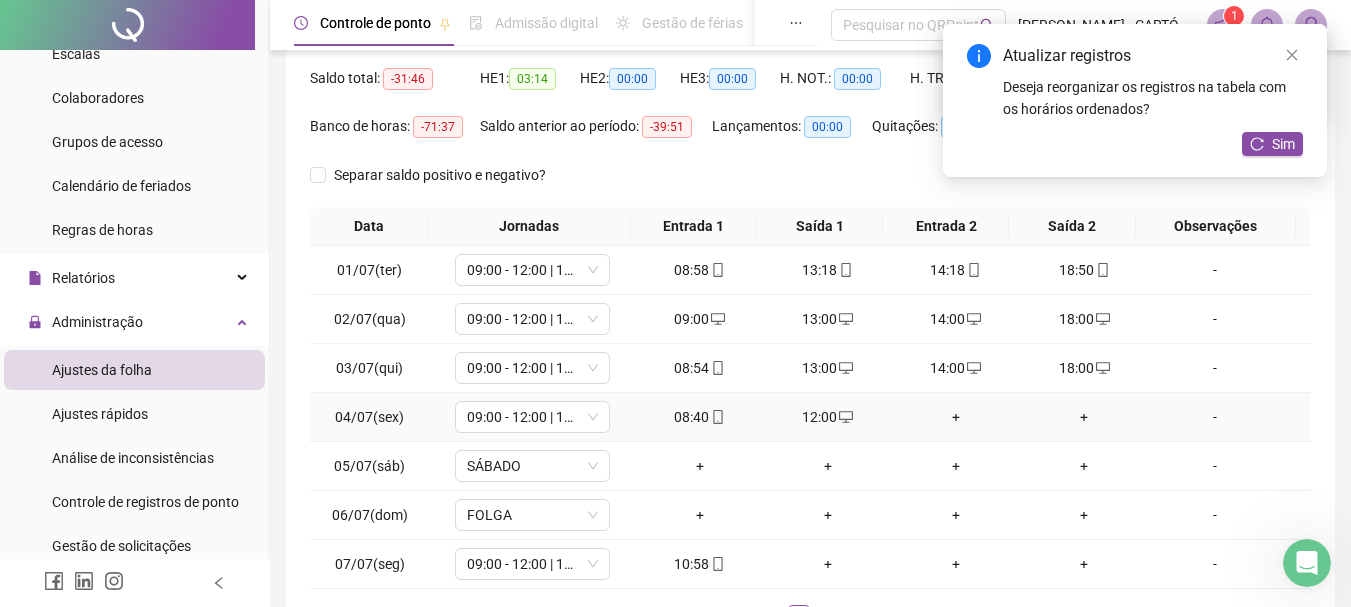 click on "+" at bounding box center [956, 417] 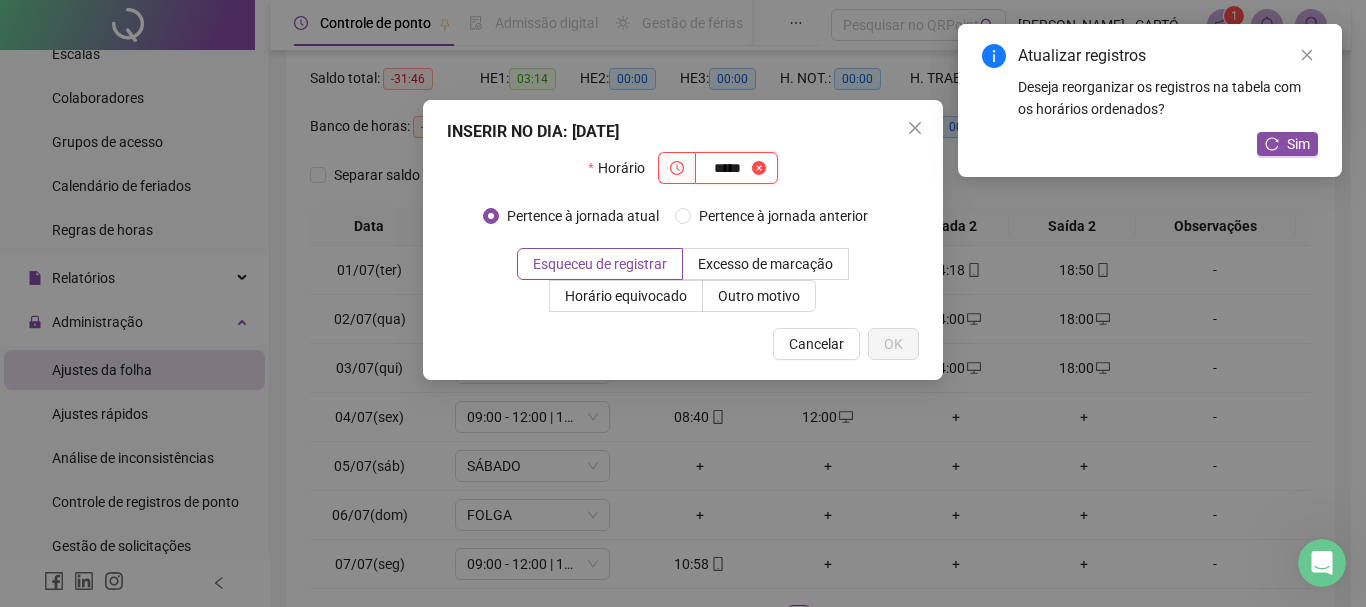 type on "*****" 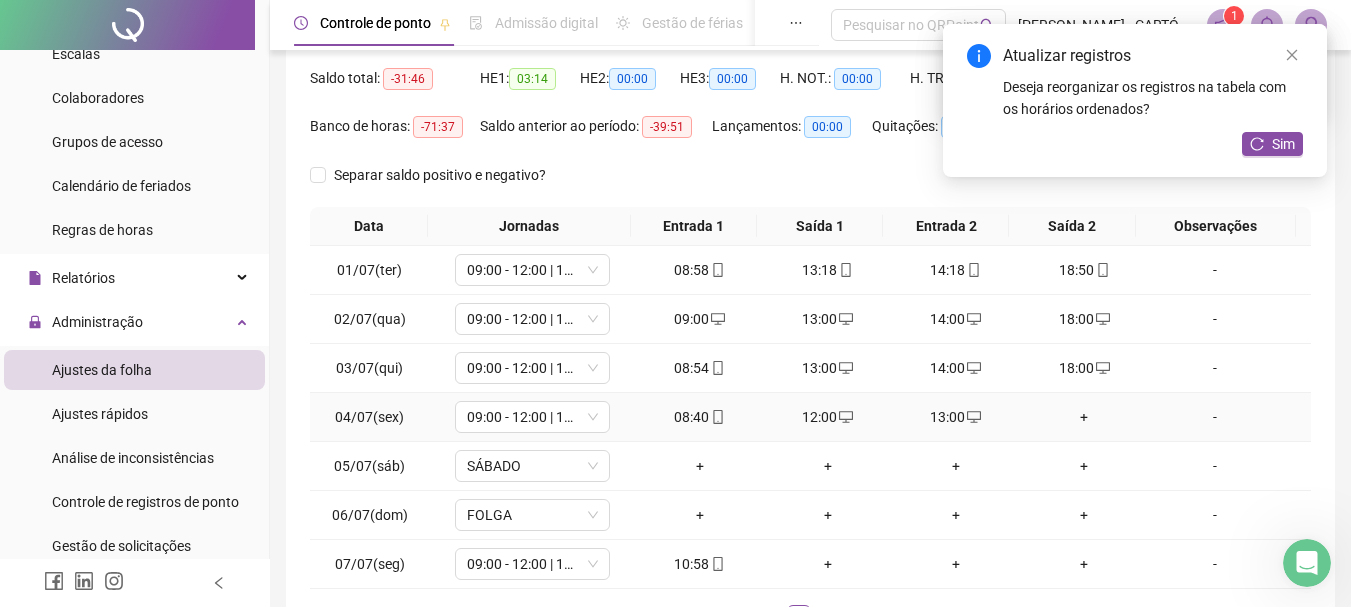 click on "+" at bounding box center [1084, 417] 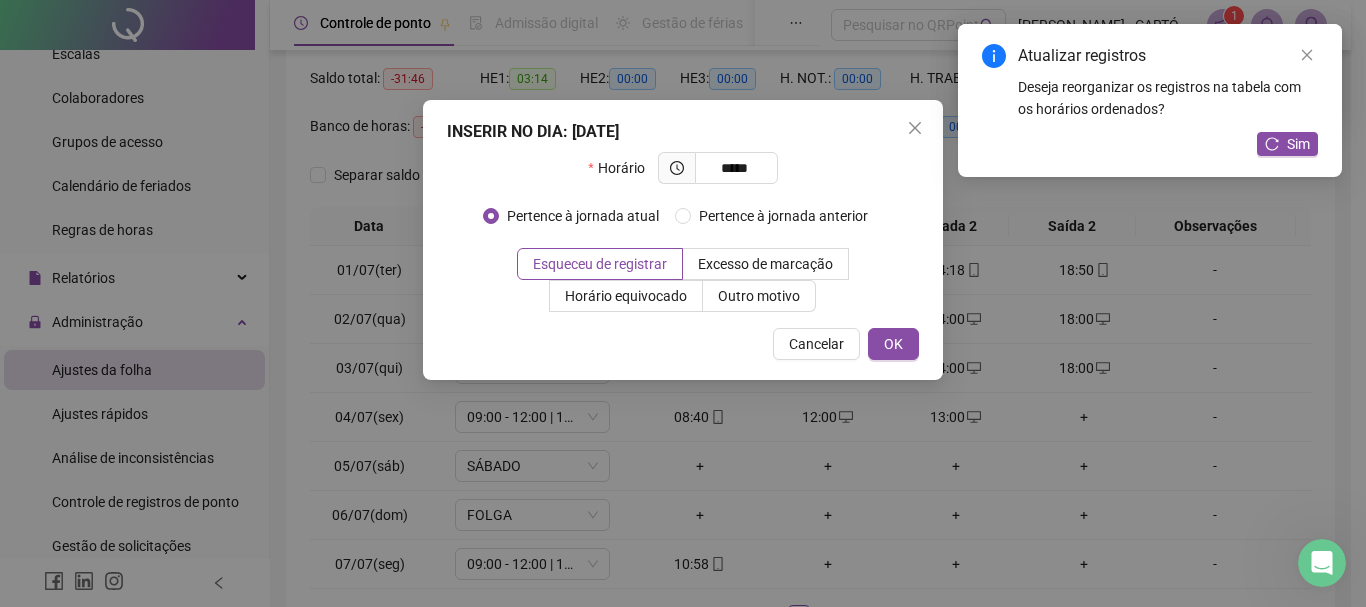 type on "*****" 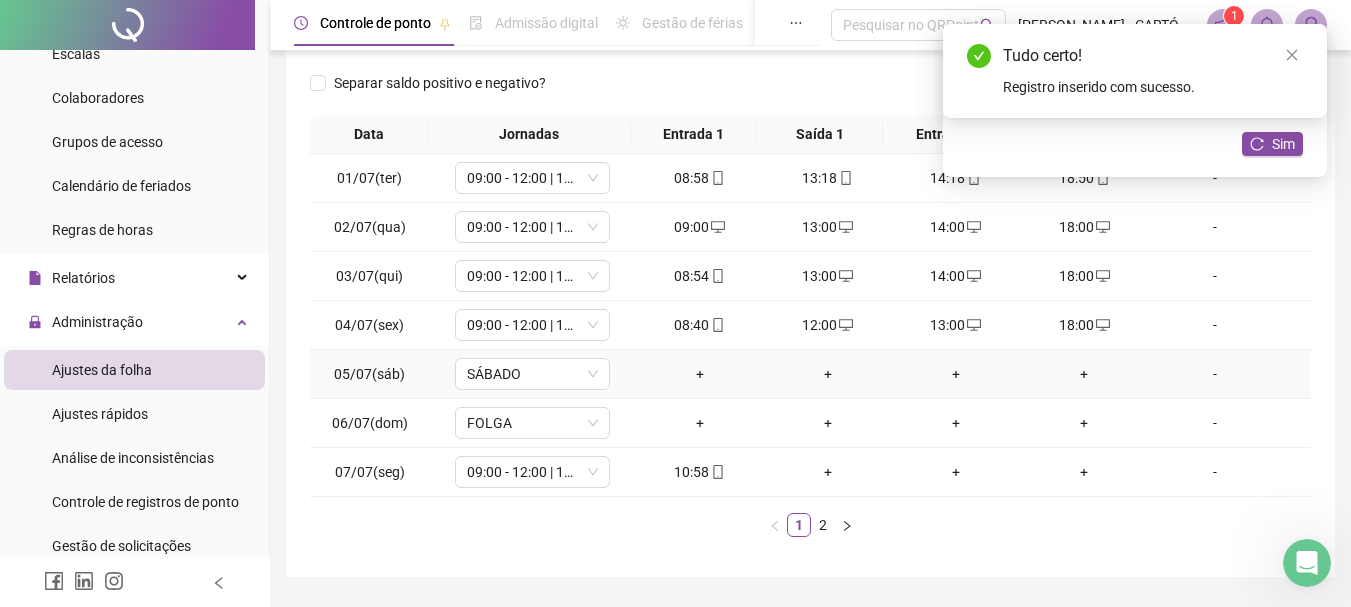 scroll, scrollTop: 347, scrollLeft: 0, axis: vertical 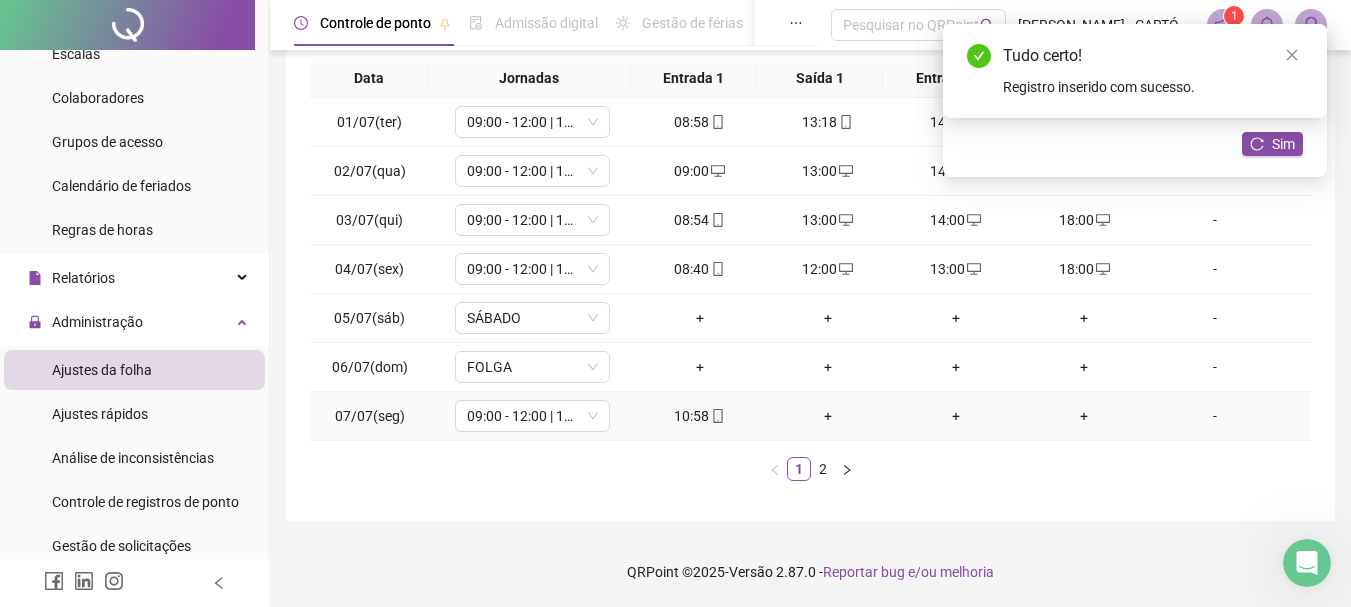 click on "+" at bounding box center (828, 416) 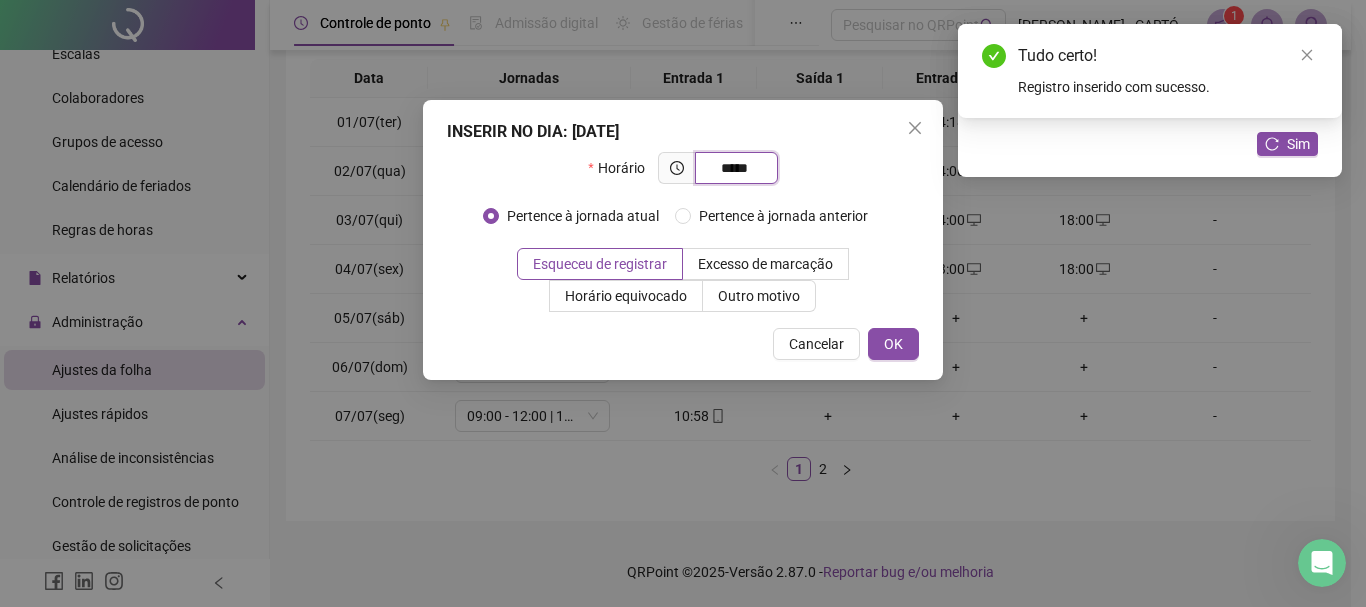 type on "*****" 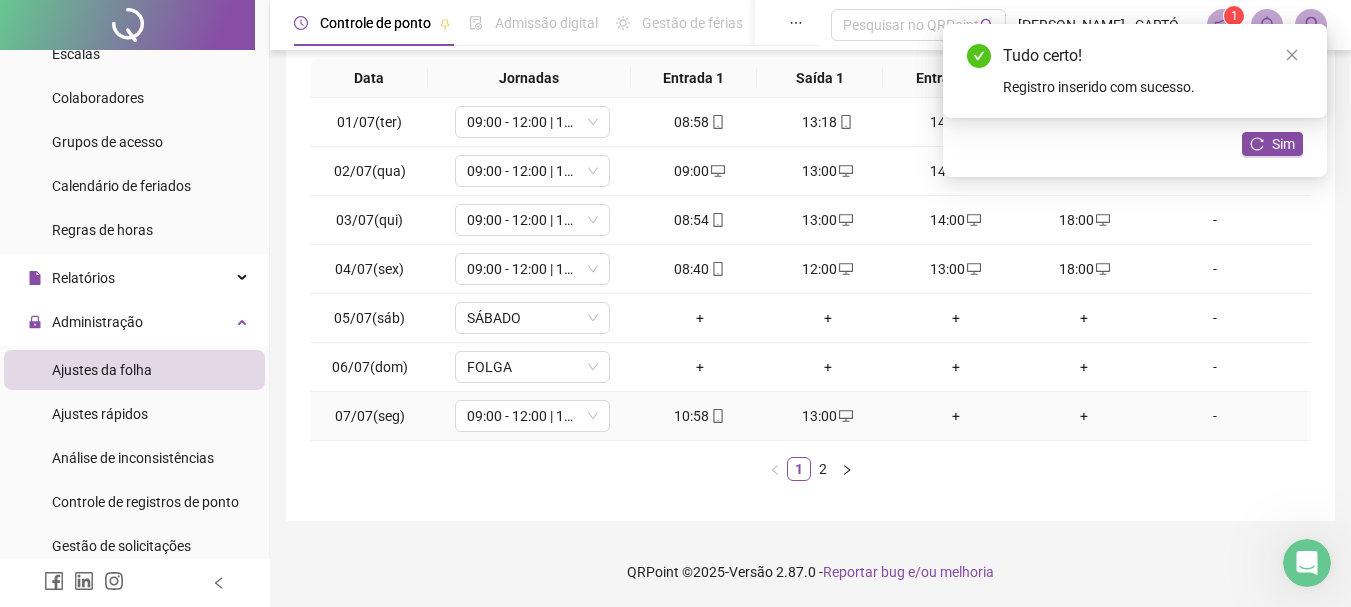 drag, startPoint x: 941, startPoint y: 408, endPoint x: 952, endPoint y: 403, distance: 12.083046 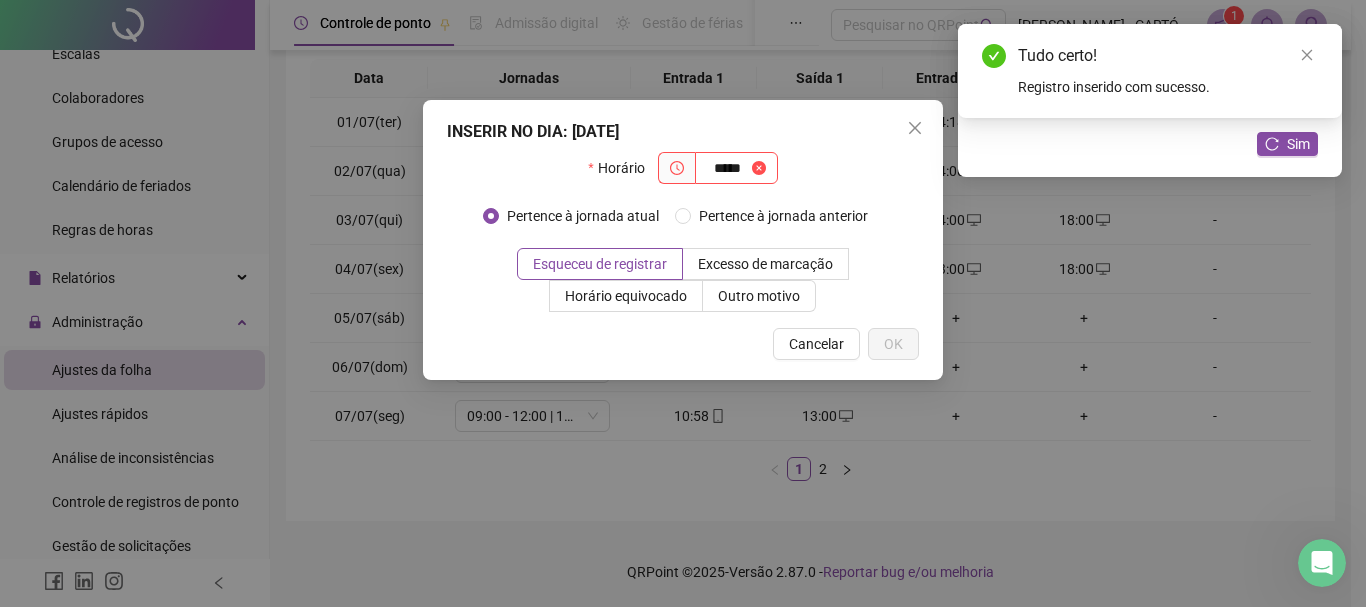 type on "*****" 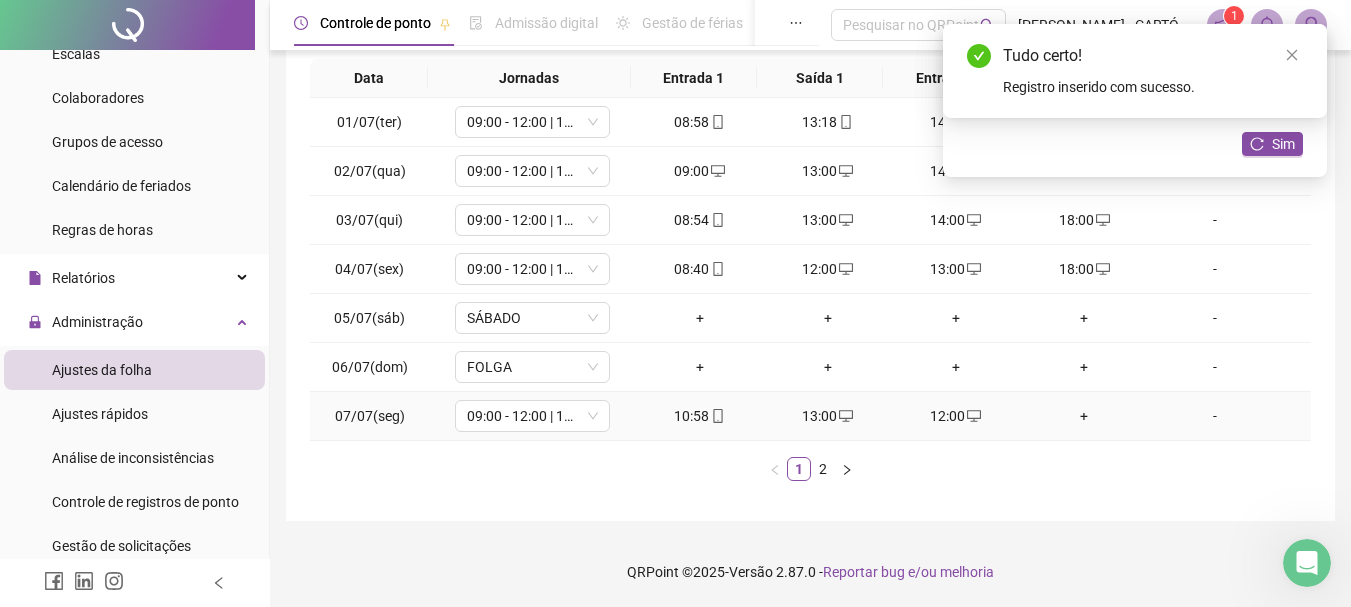 click on "+" at bounding box center [1084, 416] 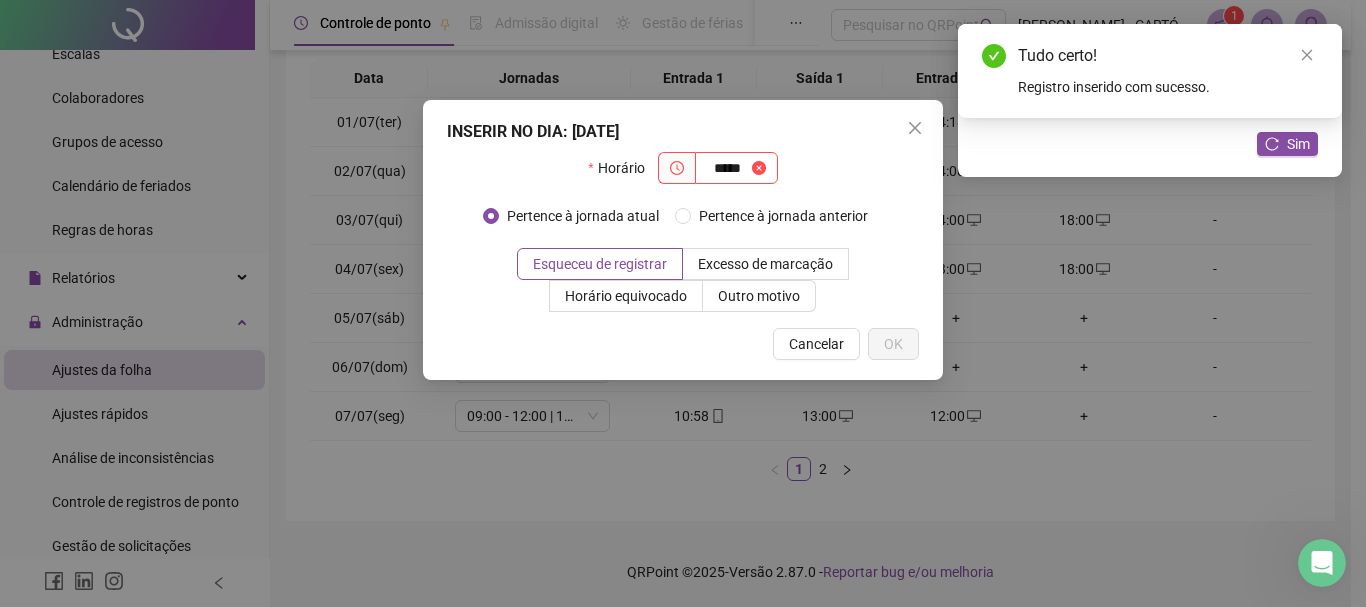 type on "*****" 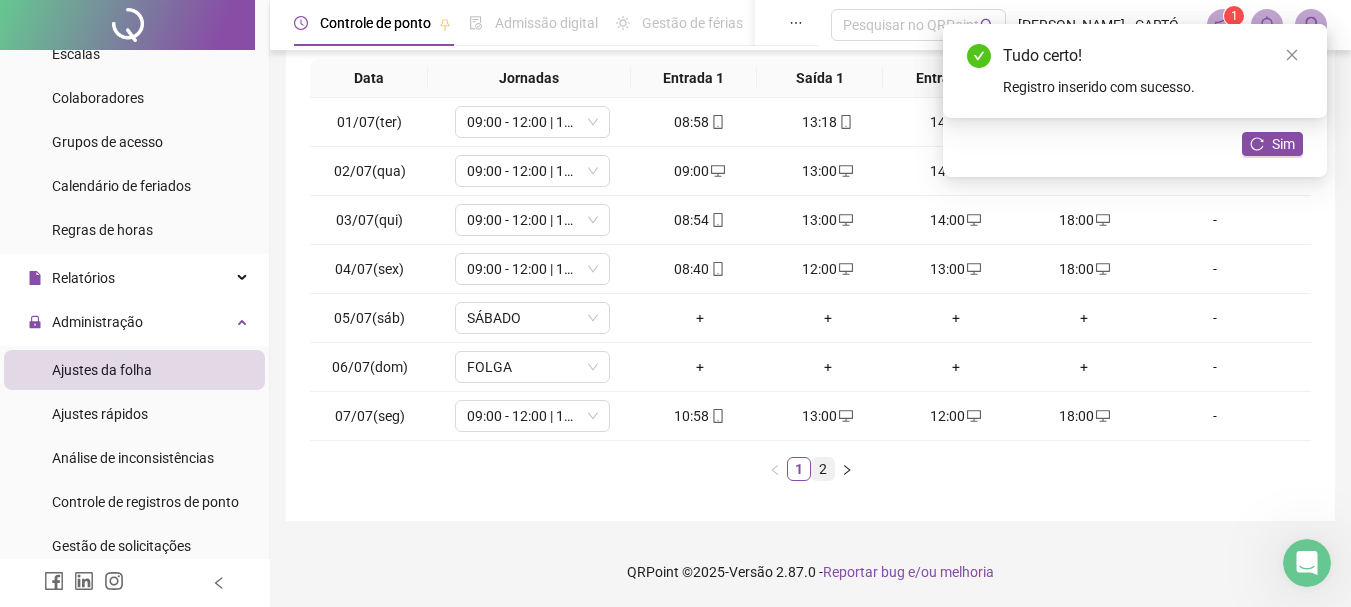 click on "2" at bounding box center (823, 469) 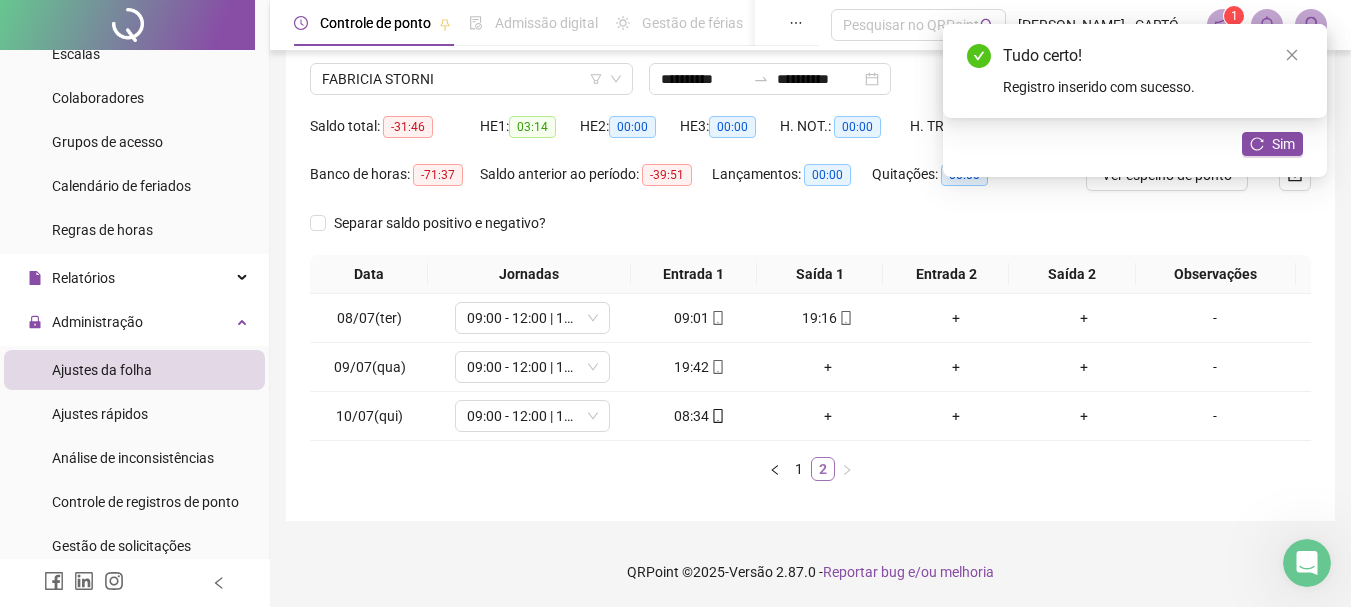 scroll, scrollTop: 151, scrollLeft: 0, axis: vertical 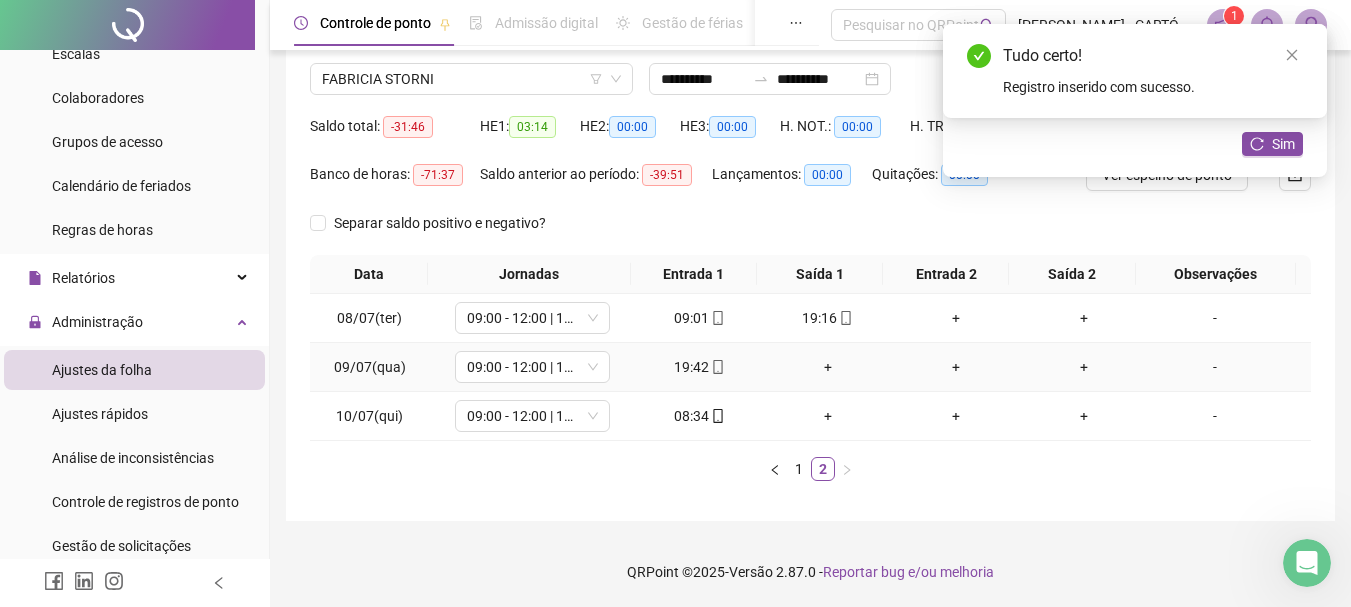 click on "+" at bounding box center (828, 367) 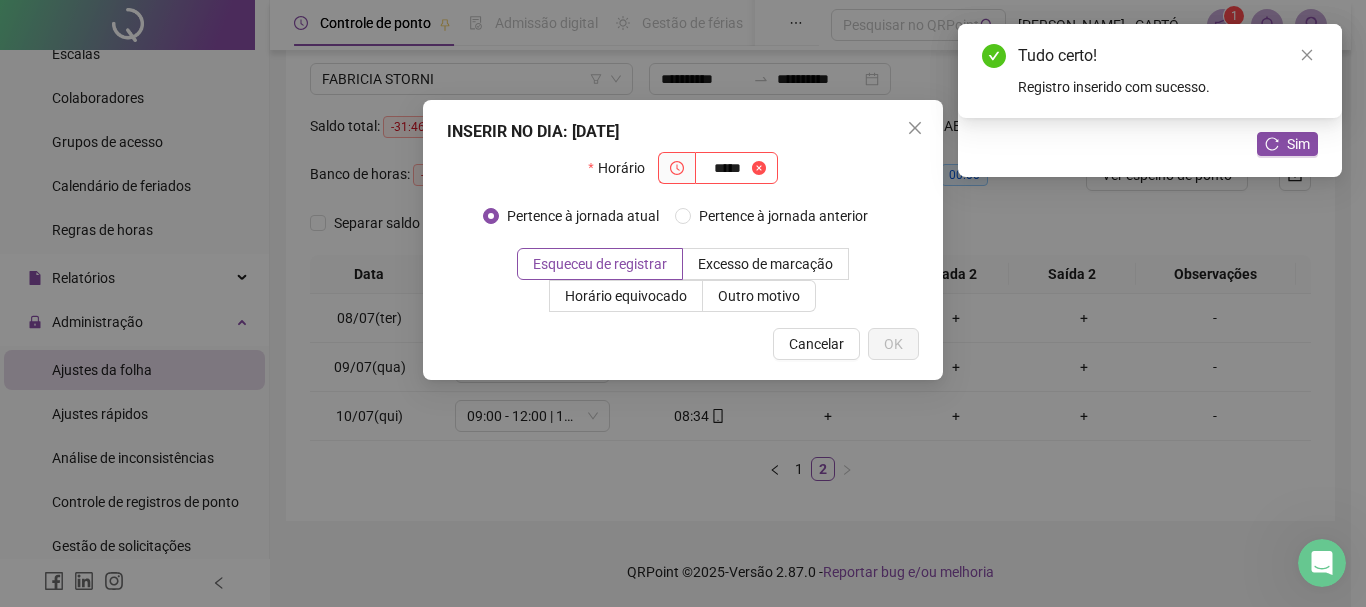 type on "*****" 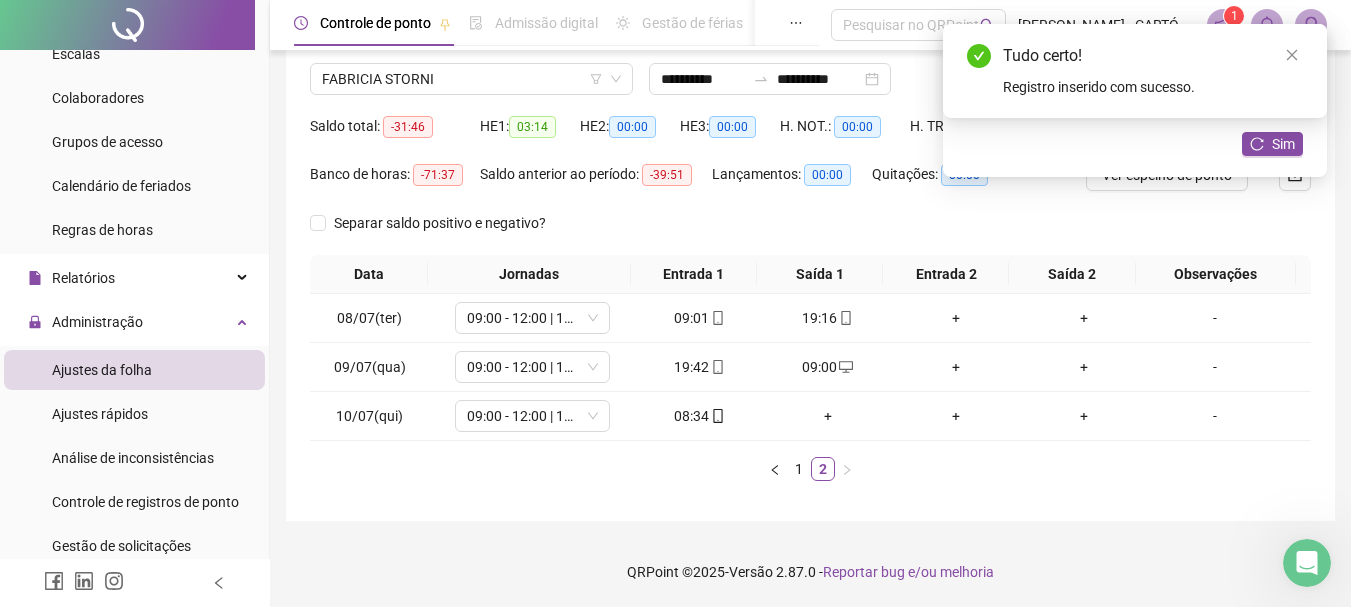 click on "+" at bounding box center (956, 367) 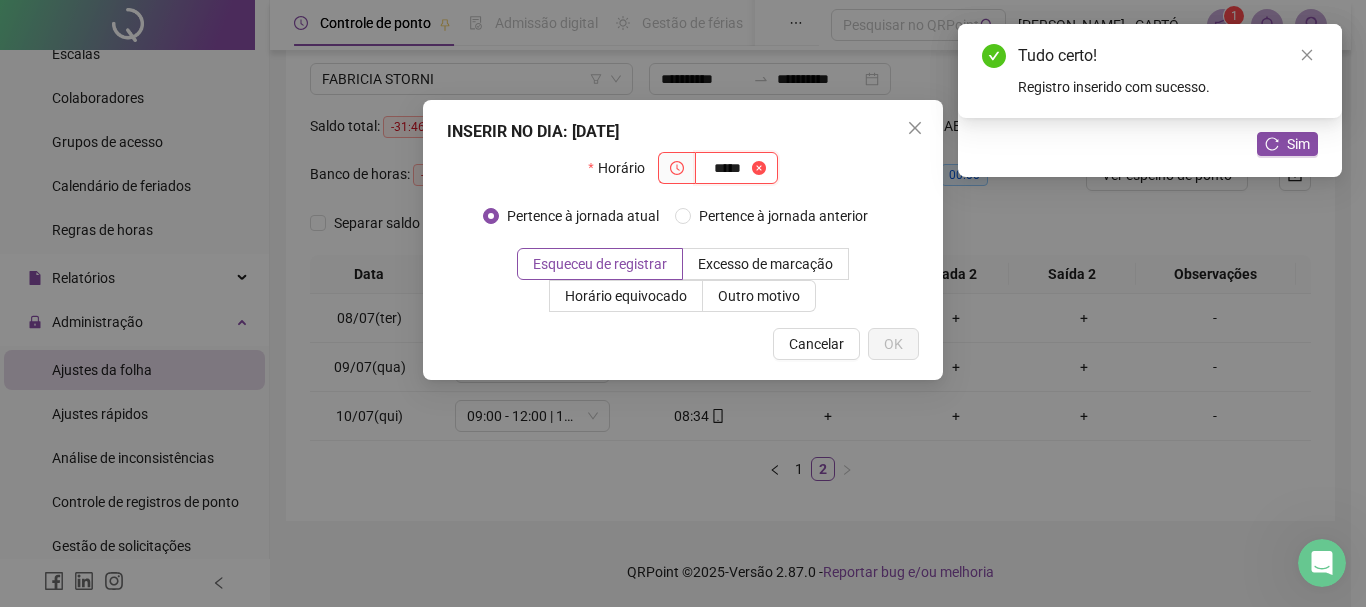 type on "*****" 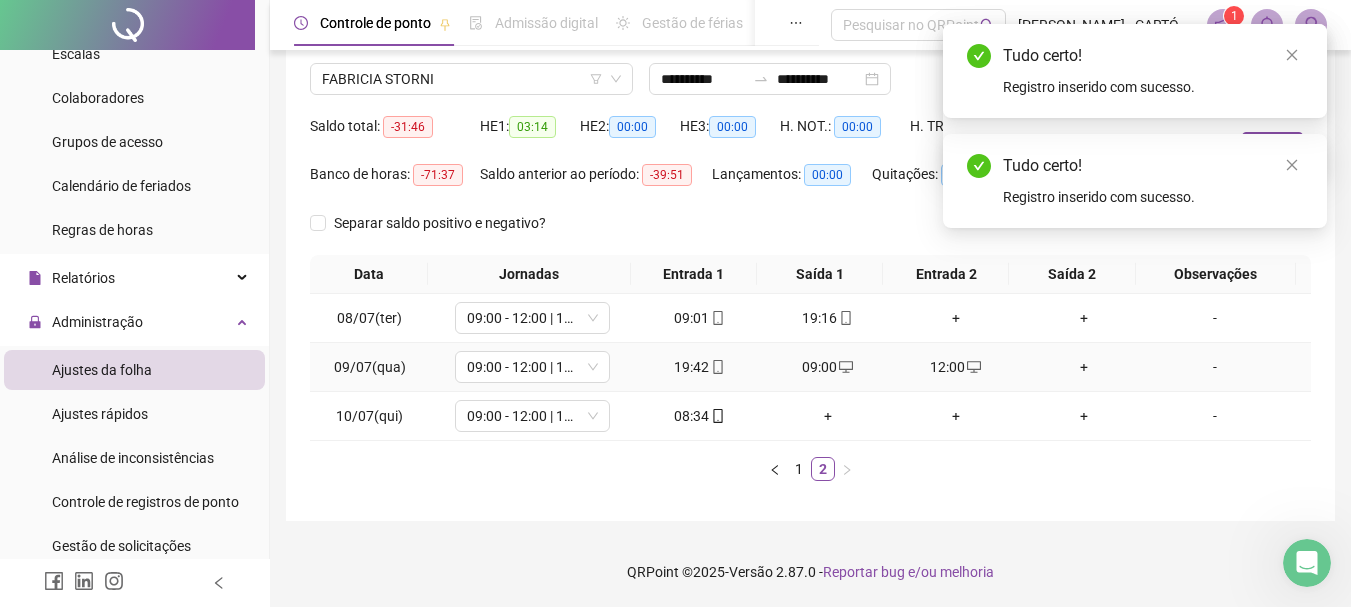 click on "+" at bounding box center [1084, 367] 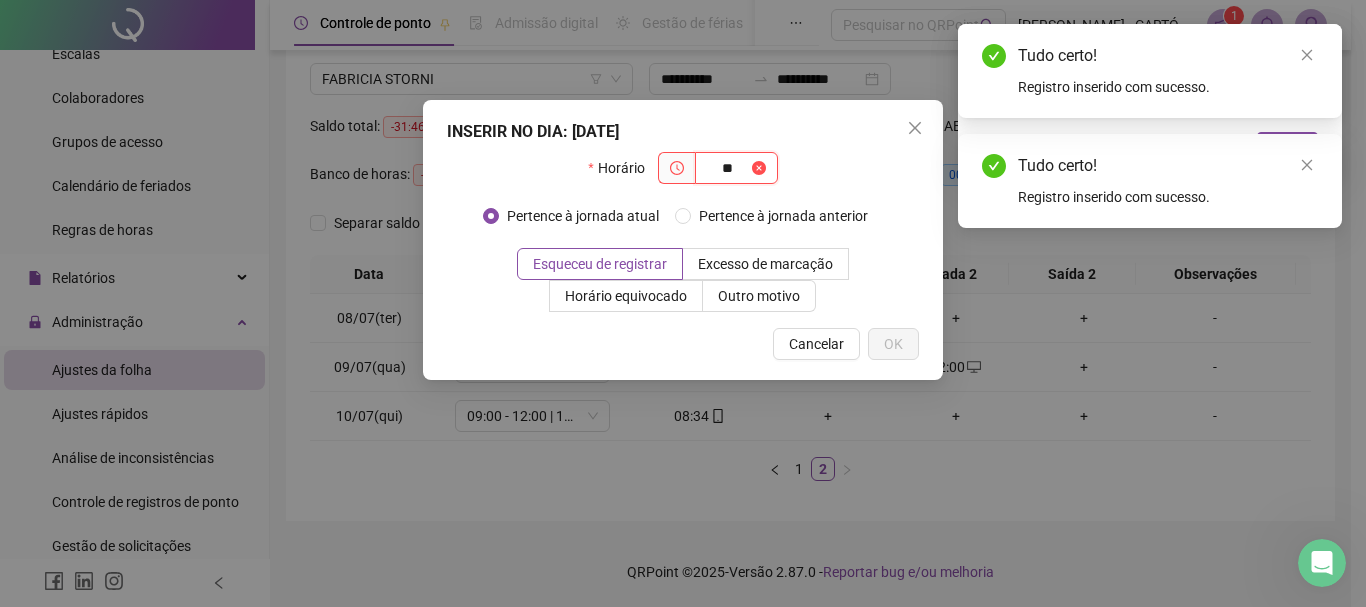 type on "*" 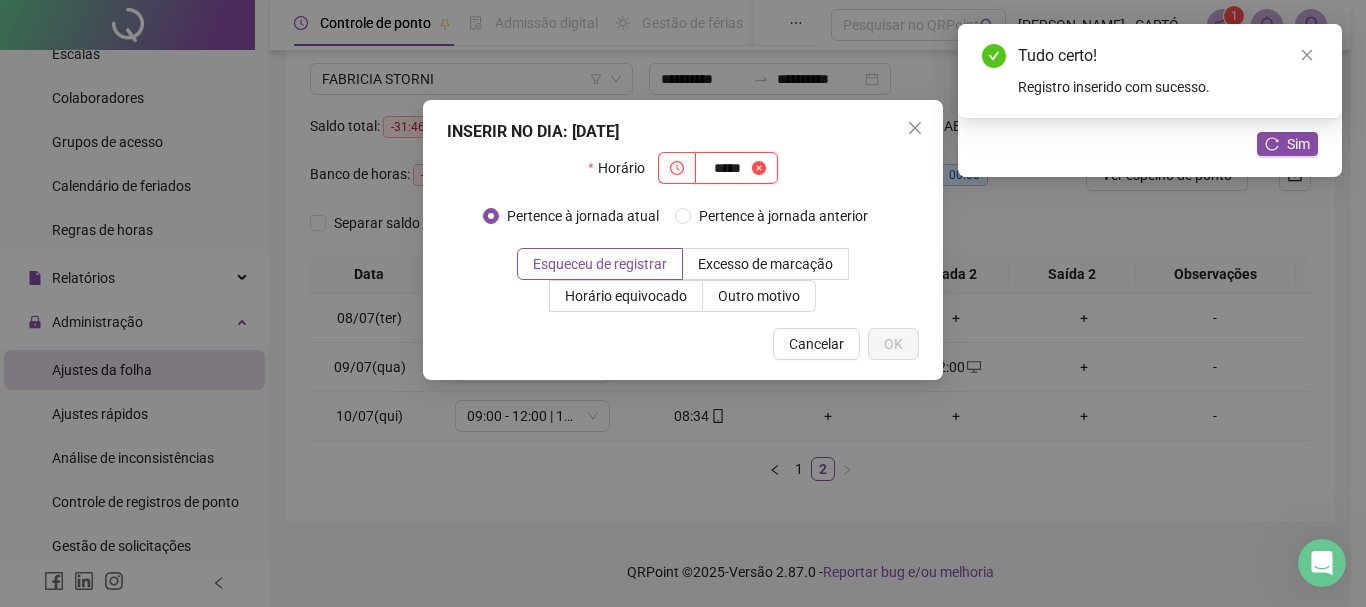 type on "*****" 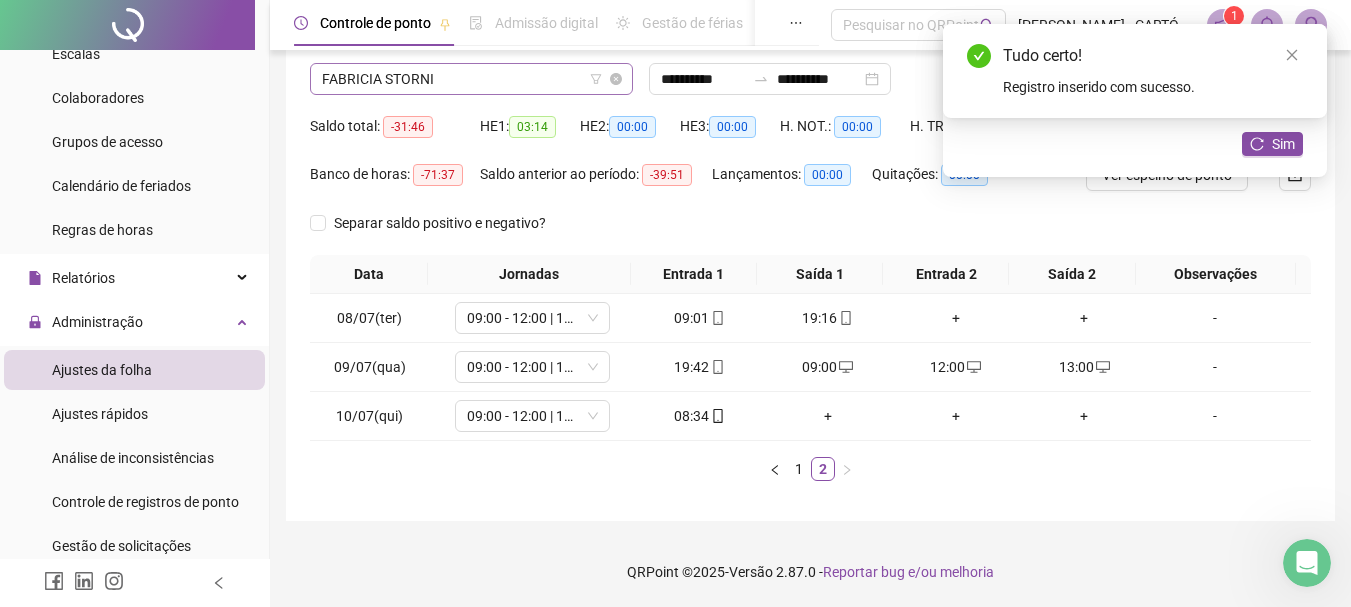 click on "Nome do colaborador [PERSON_NAME]" at bounding box center (471, 64) 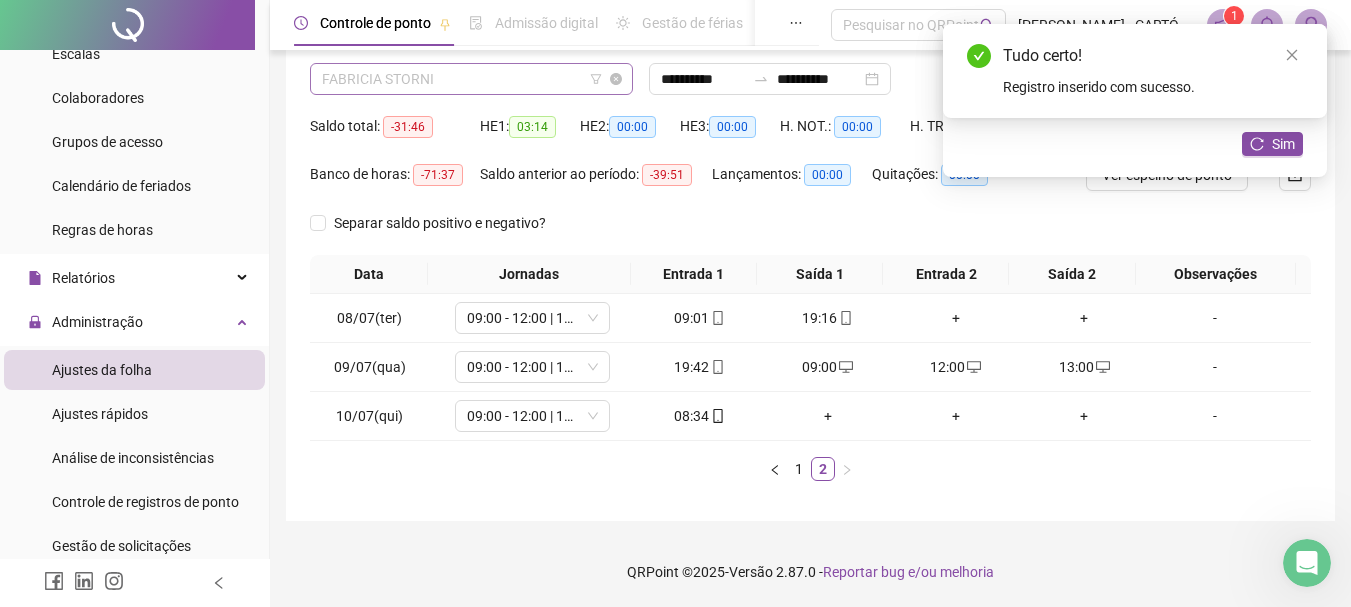 click on "FABRICIA STORNI" at bounding box center (471, 79) 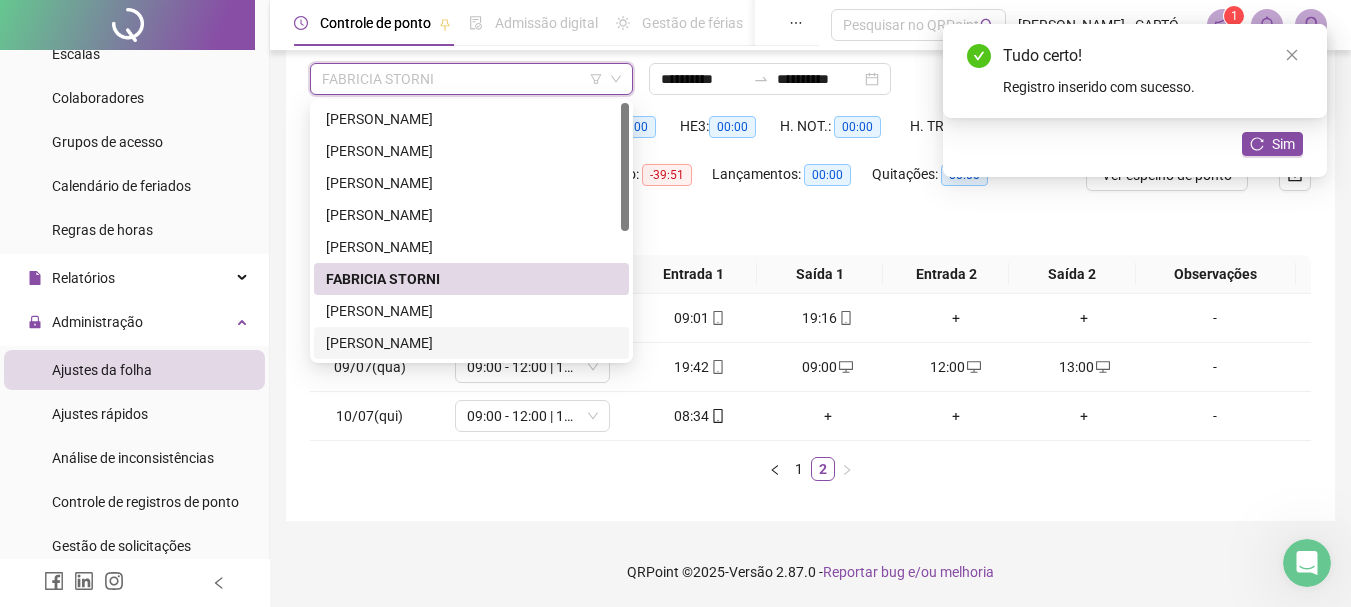 click on "[PERSON_NAME]" at bounding box center [471, 343] 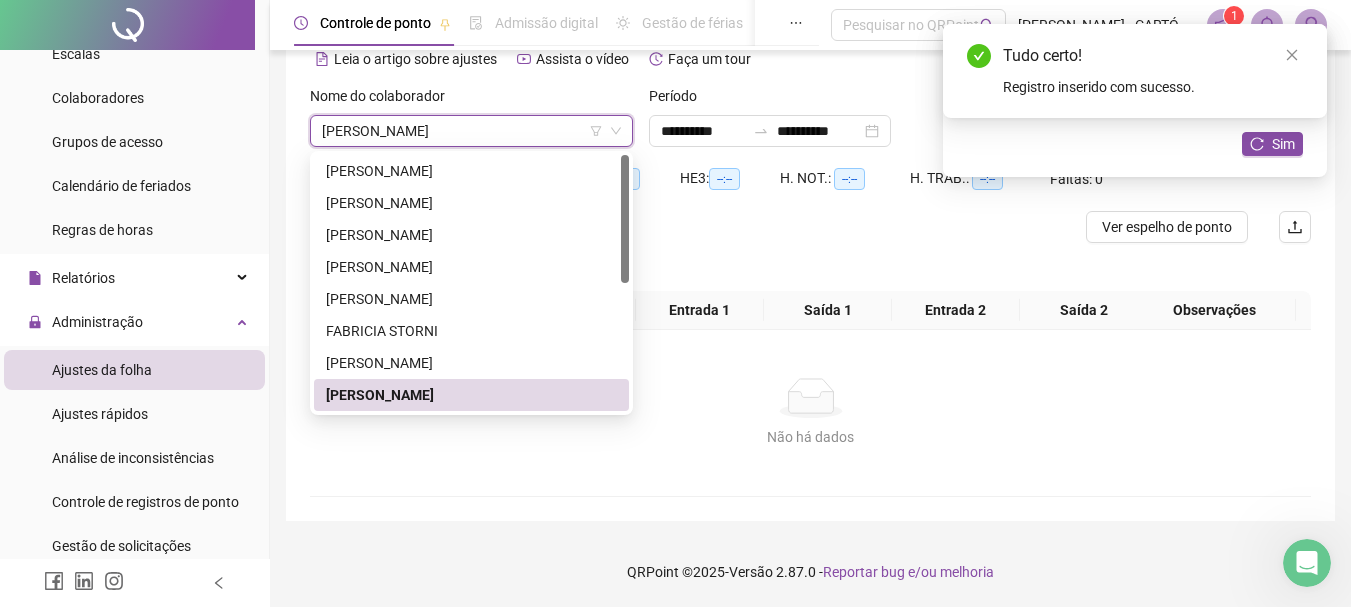 scroll, scrollTop: 99, scrollLeft: 0, axis: vertical 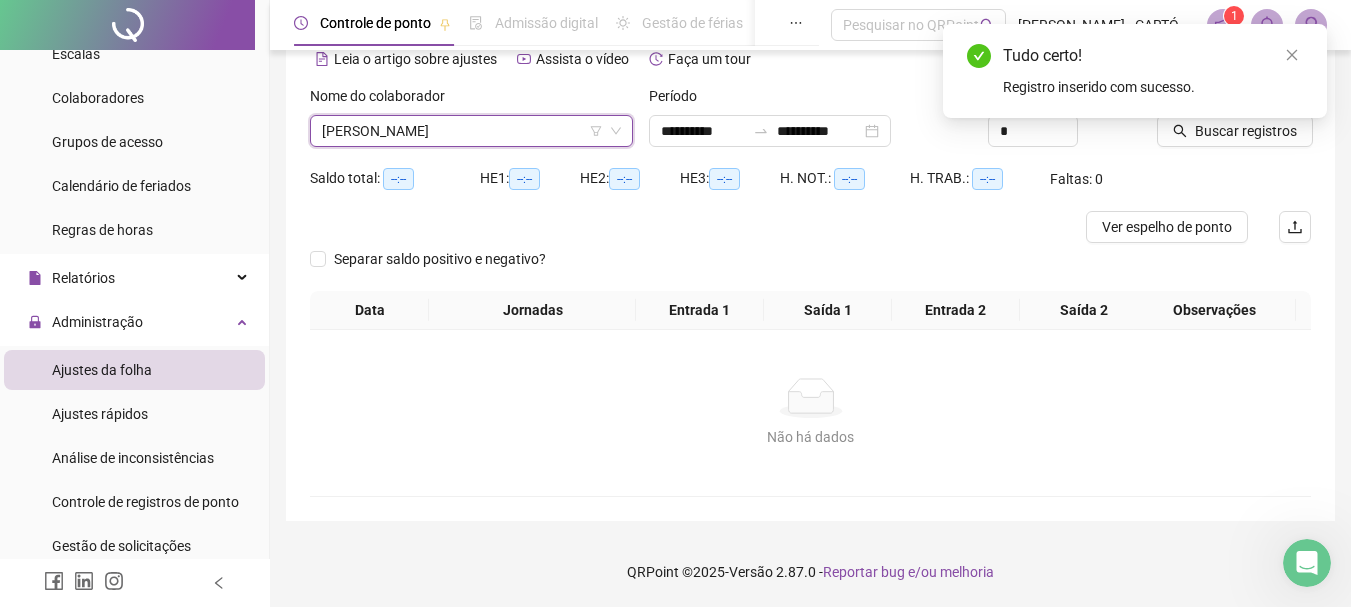 click on "Tudo certo! Registro inserido com sucesso." at bounding box center [1135, 71] 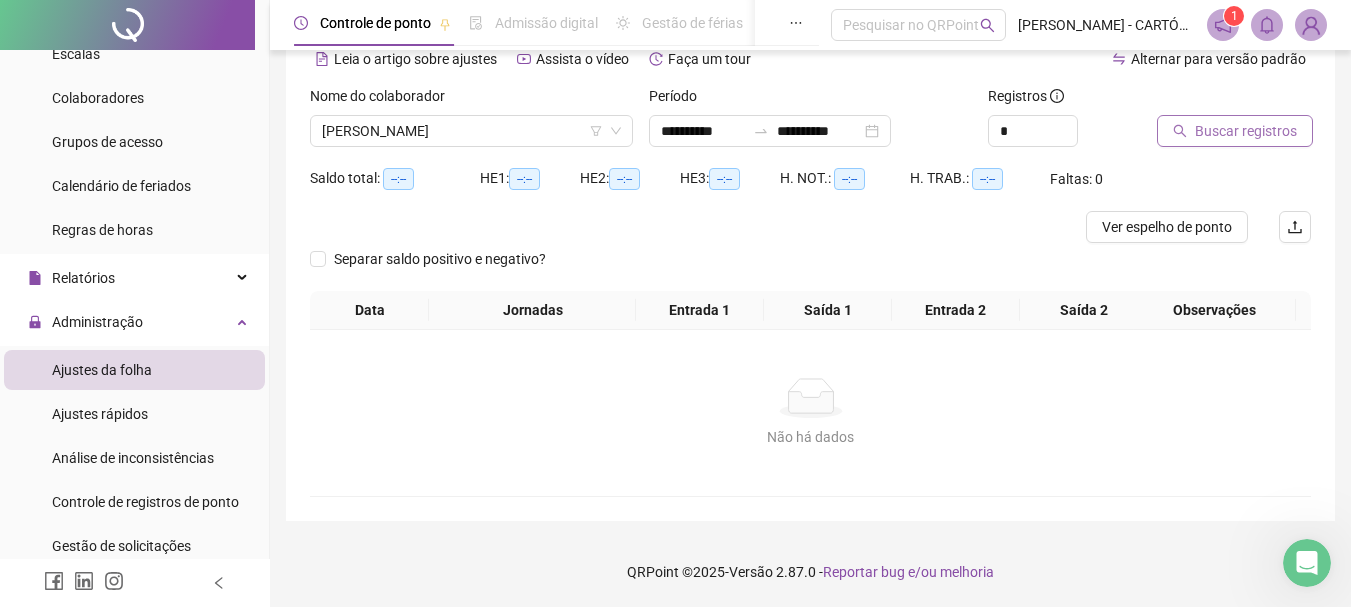 click on "Buscar registros" at bounding box center (1246, 131) 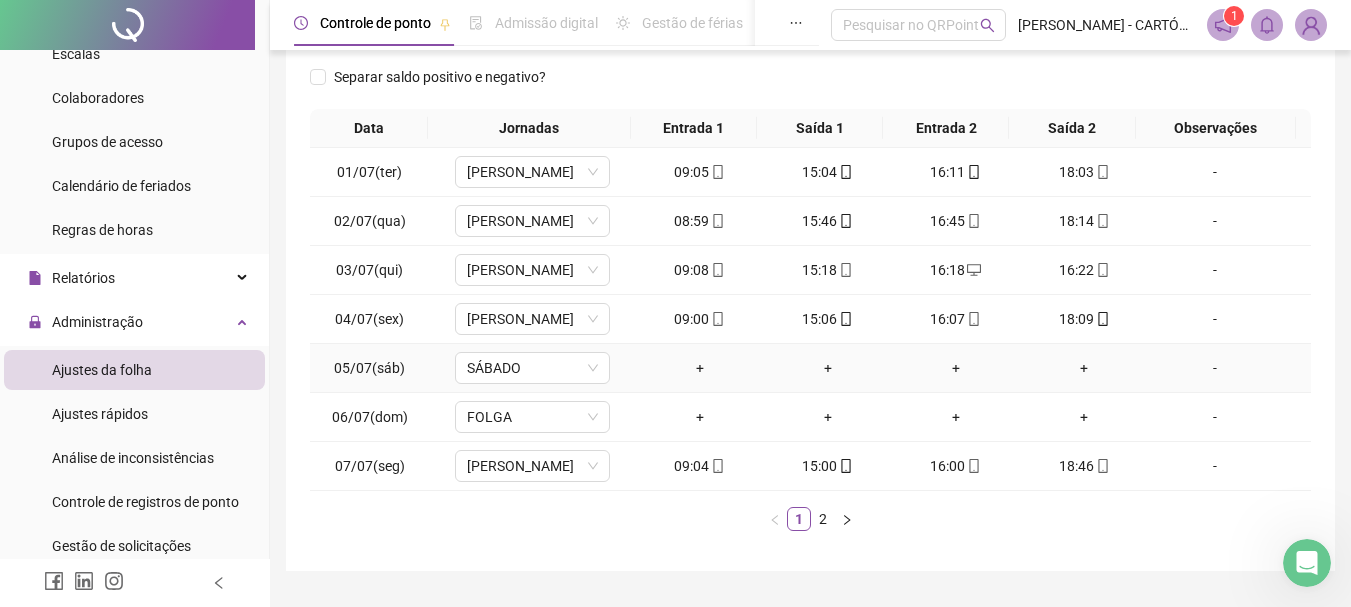 scroll, scrollTop: 299, scrollLeft: 0, axis: vertical 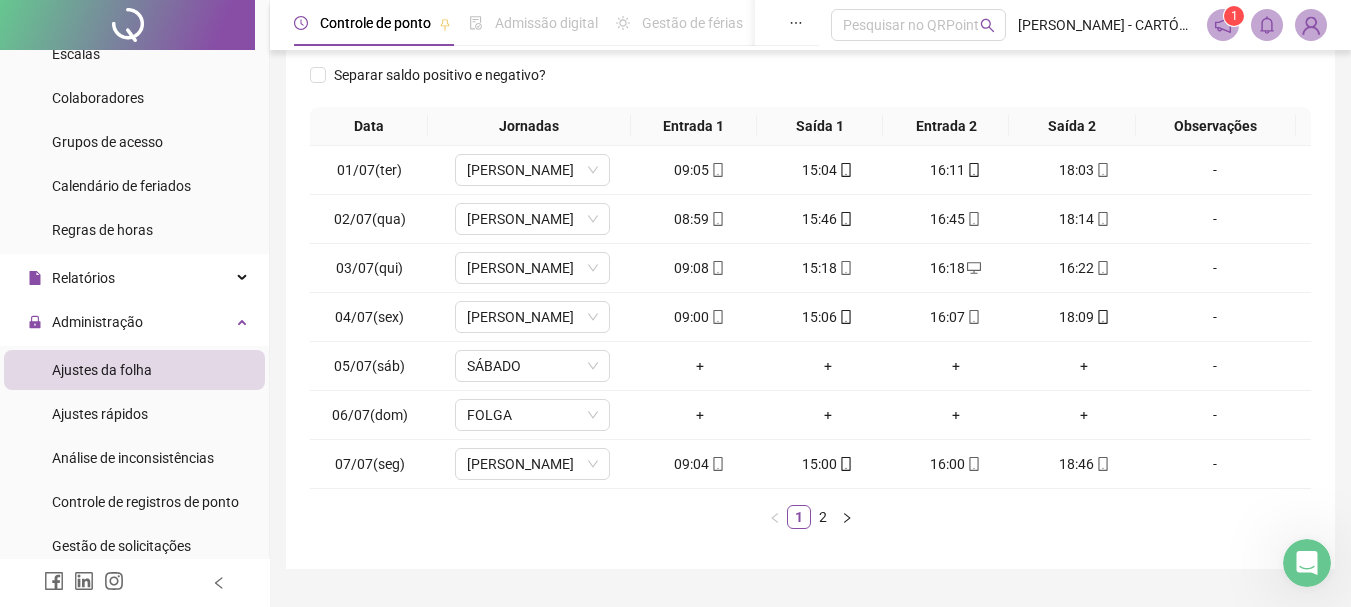 click on "2" at bounding box center [823, 517] 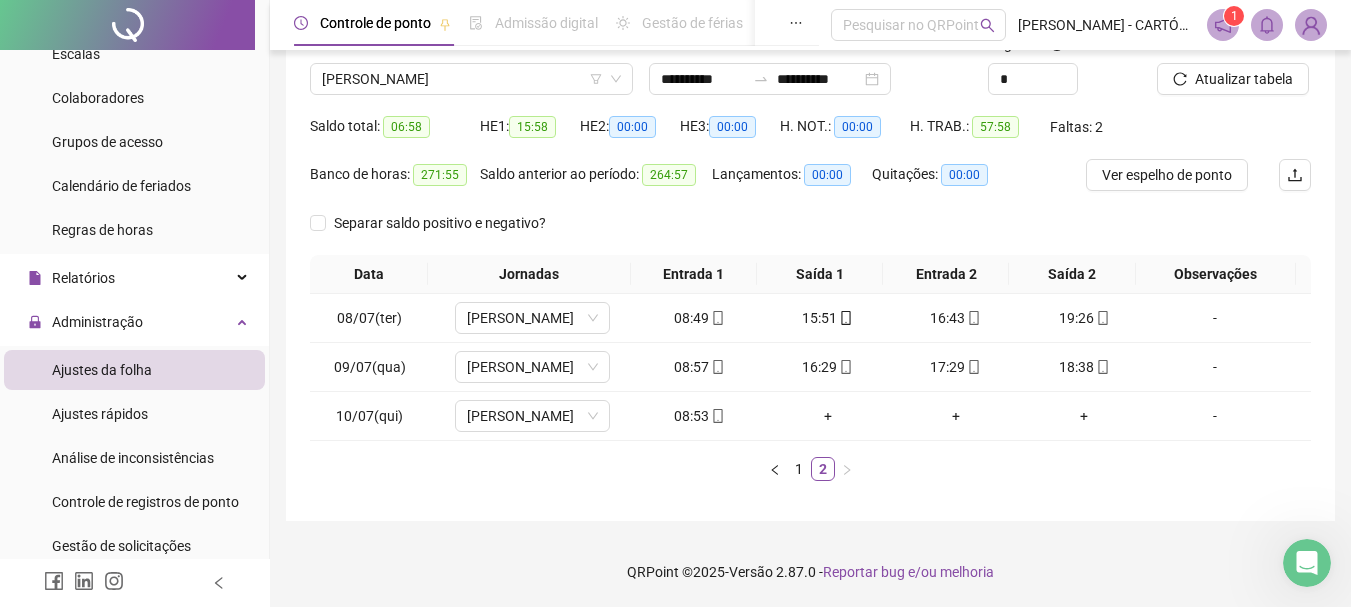 scroll, scrollTop: 151, scrollLeft: 0, axis: vertical 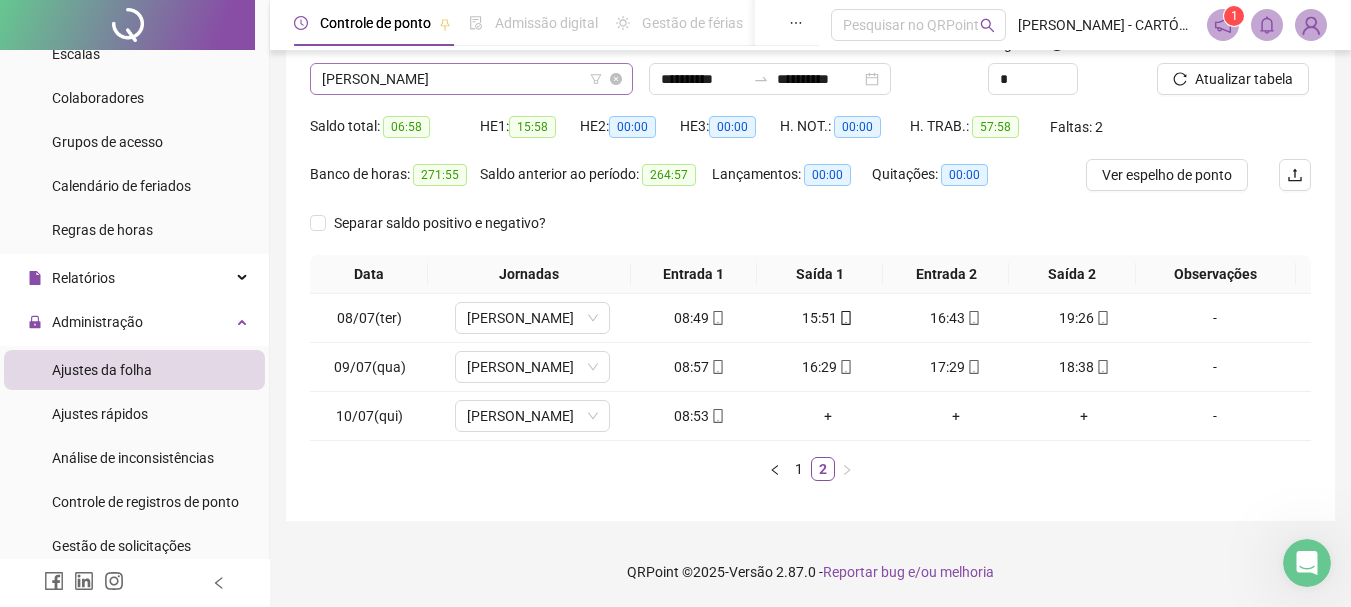 click on "[PERSON_NAME]" at bounding box center (471, 79) 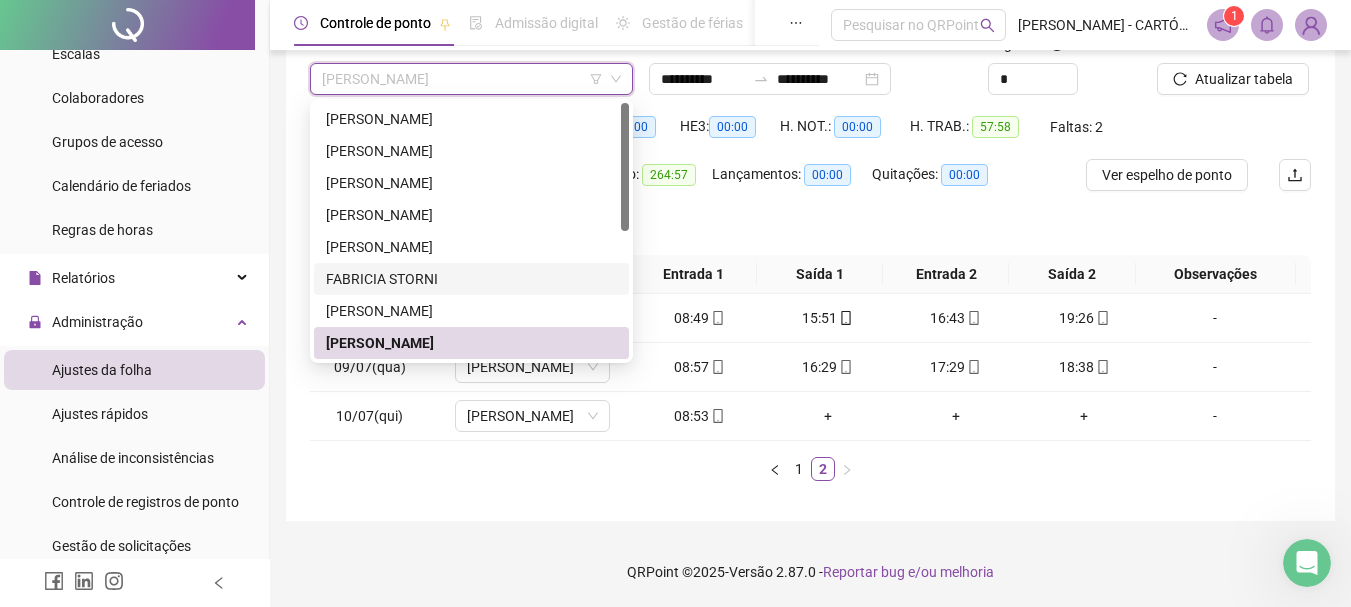 scroll, scrollTop: 100, scrollLeft: 0, axis: vertical 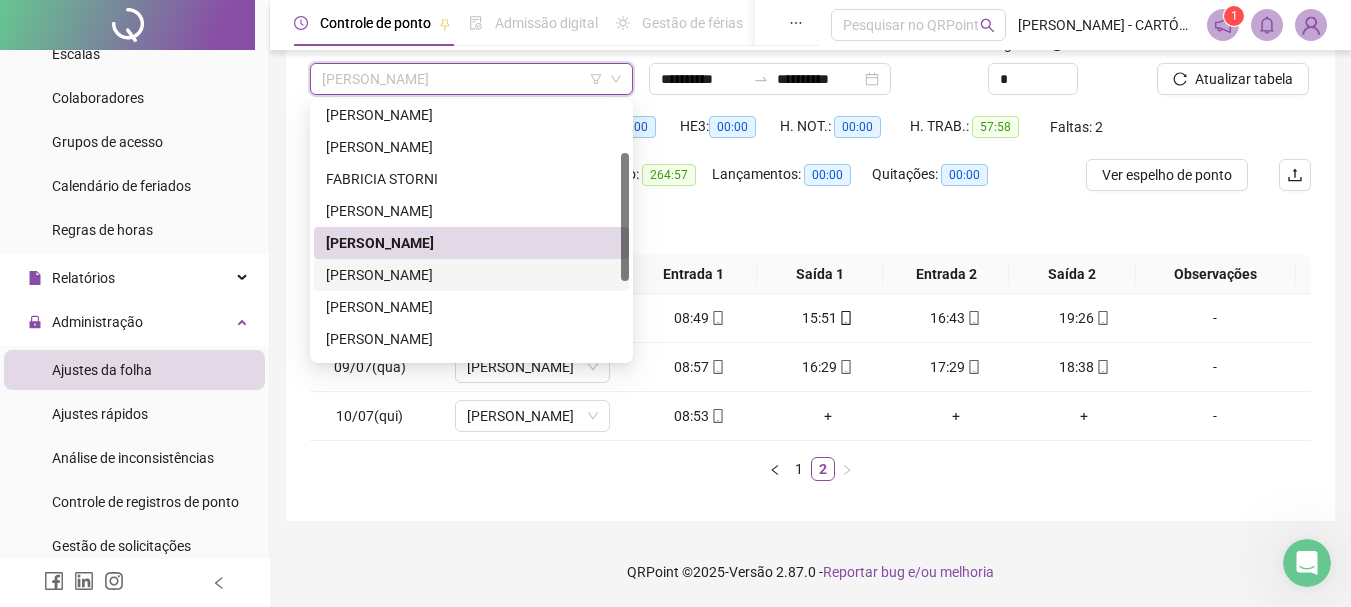 drag, startPoint x: 395, startPoint y: 271, endPoint x: 456, endPoint y: 277, distance: 61.294373 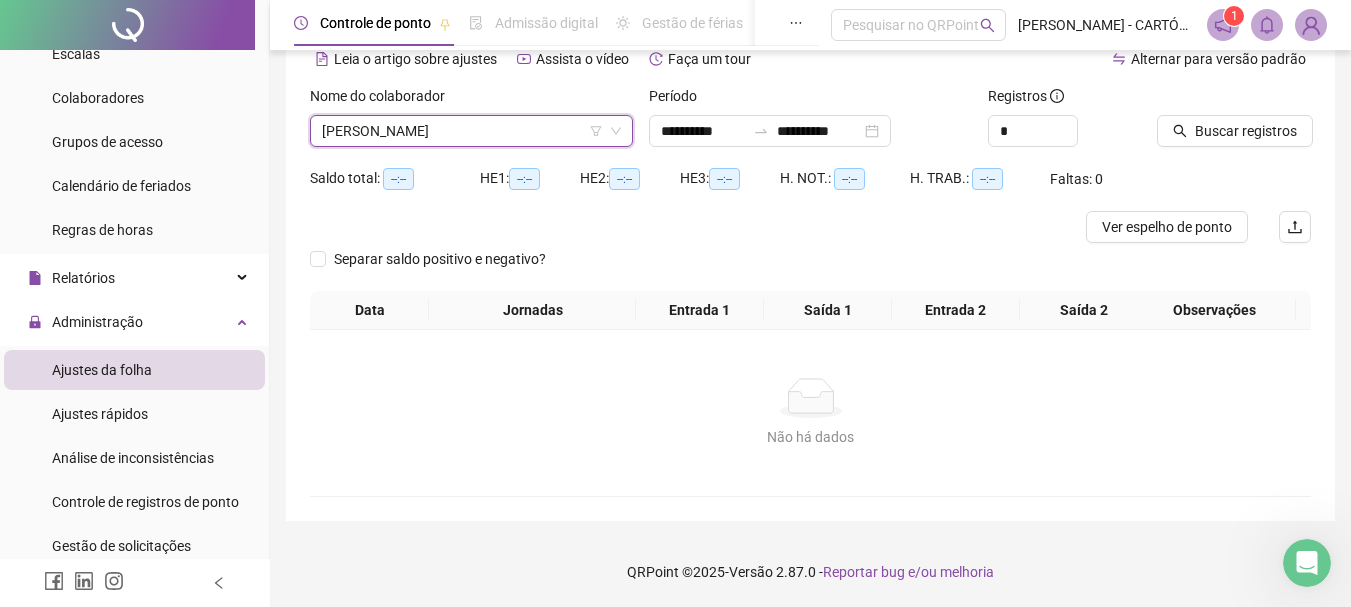 scroll, scrollTop: 99, scrollLeft: 0, axis: vertical 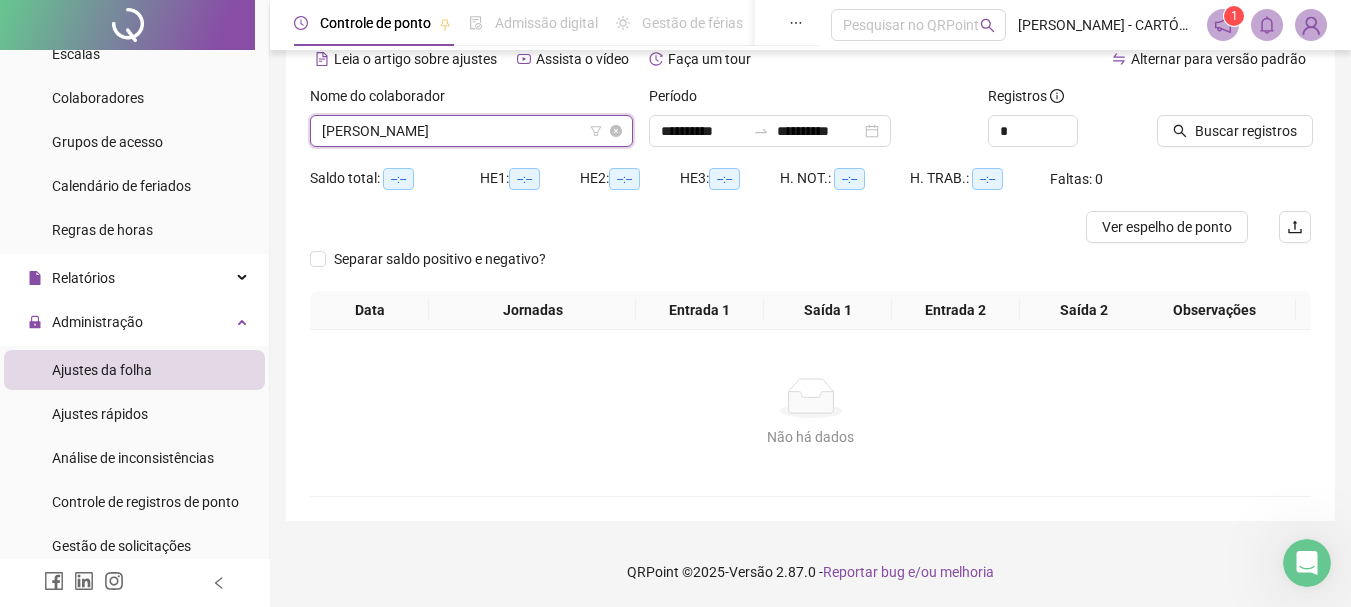 click on "[PERSON_NAME]" at bounding box center [471, 131] 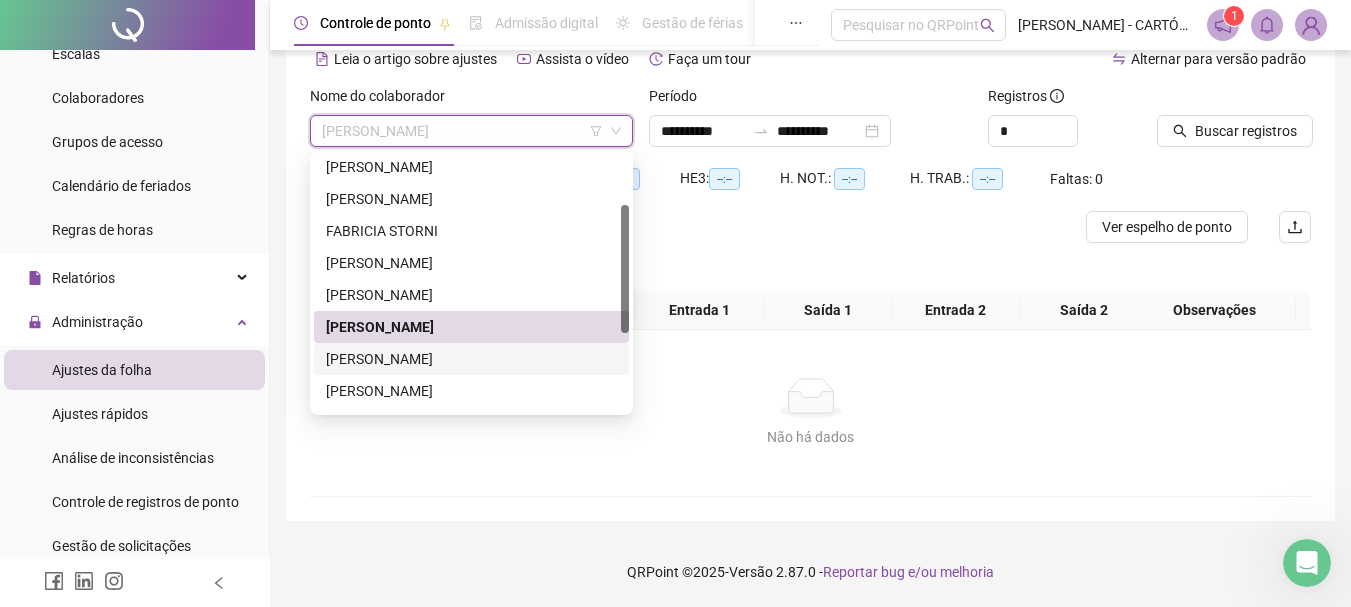 click on "[PERSON_NAME]" at bounding box center (471, 359) 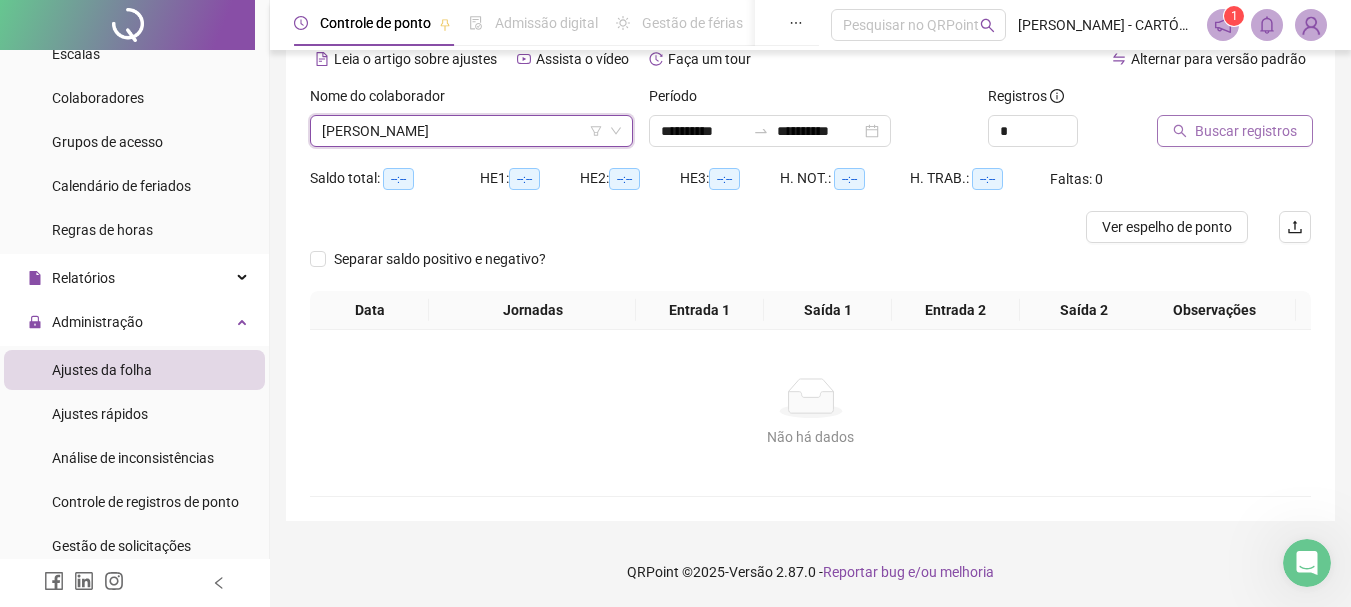 click on "Buscar registros" at bounding box center [1246, 131] 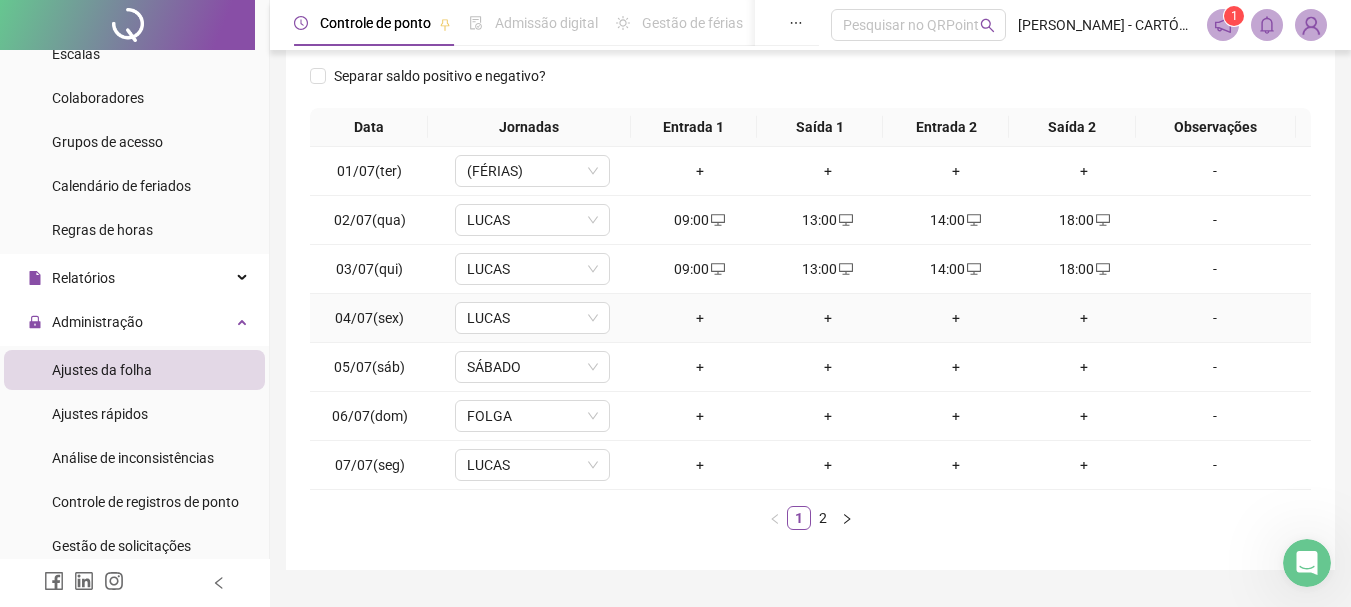 scroll, scrollTop: 299, scrollLeft: 0, axis: vertical 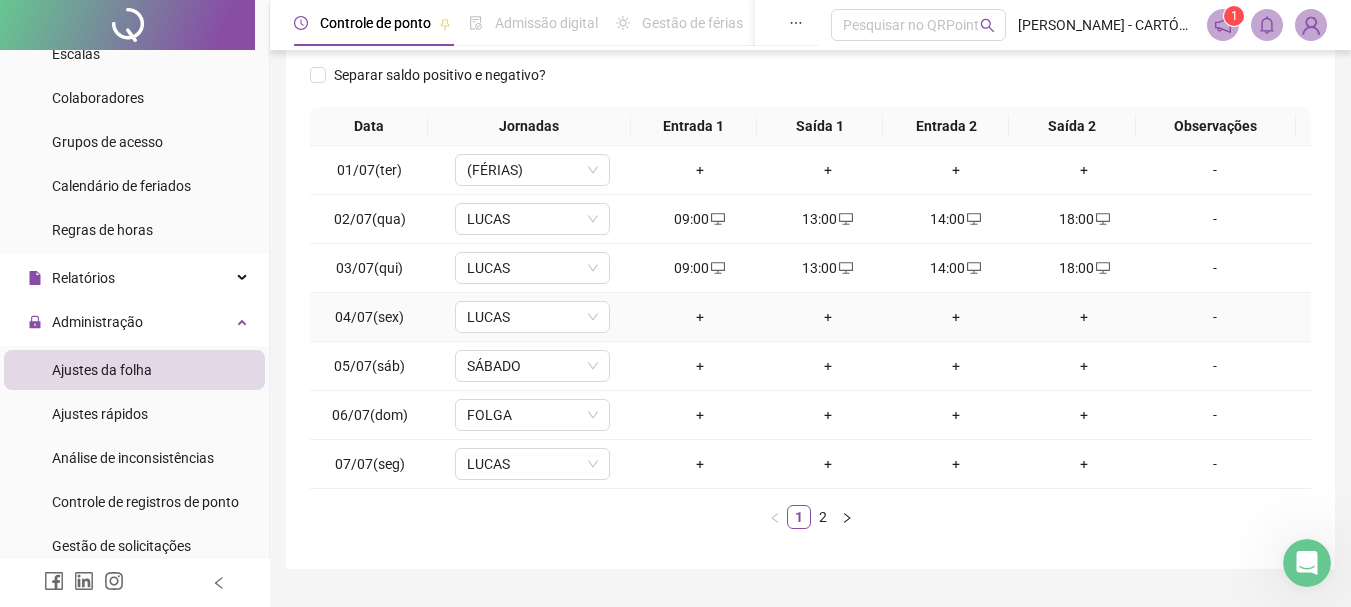 drag, startPoint x: 699, startPoint y: 314, endPoint x: 708, endPoint y: 320, distance: 10.816654 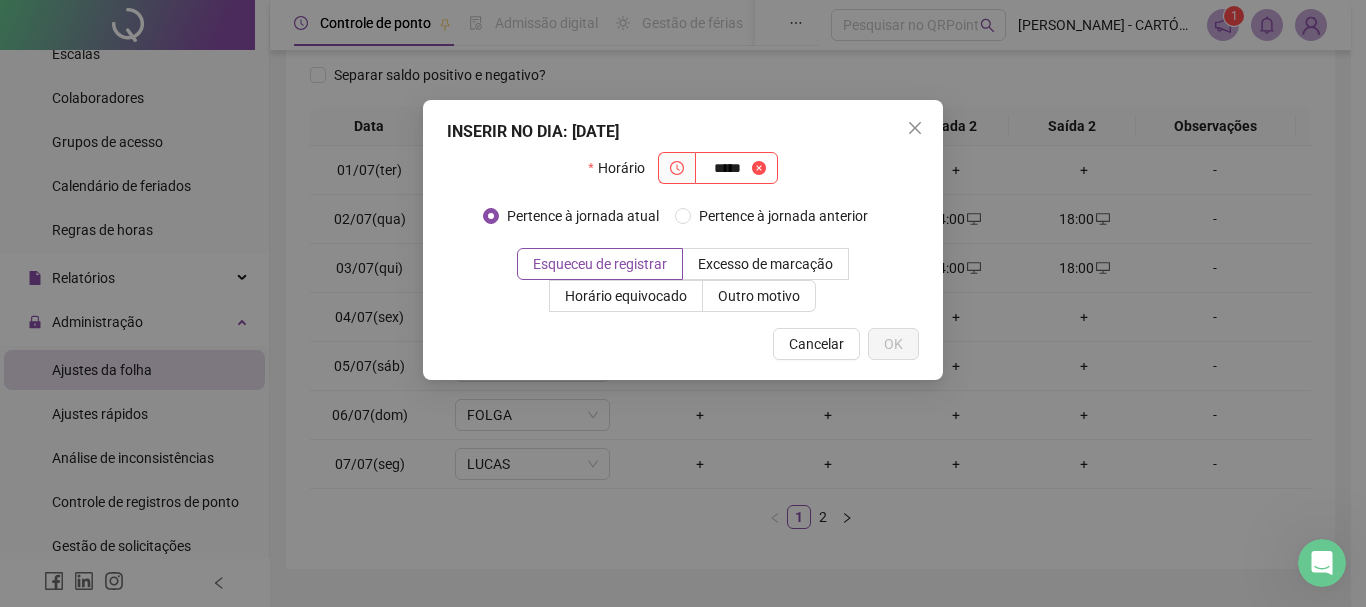 type on "*****" 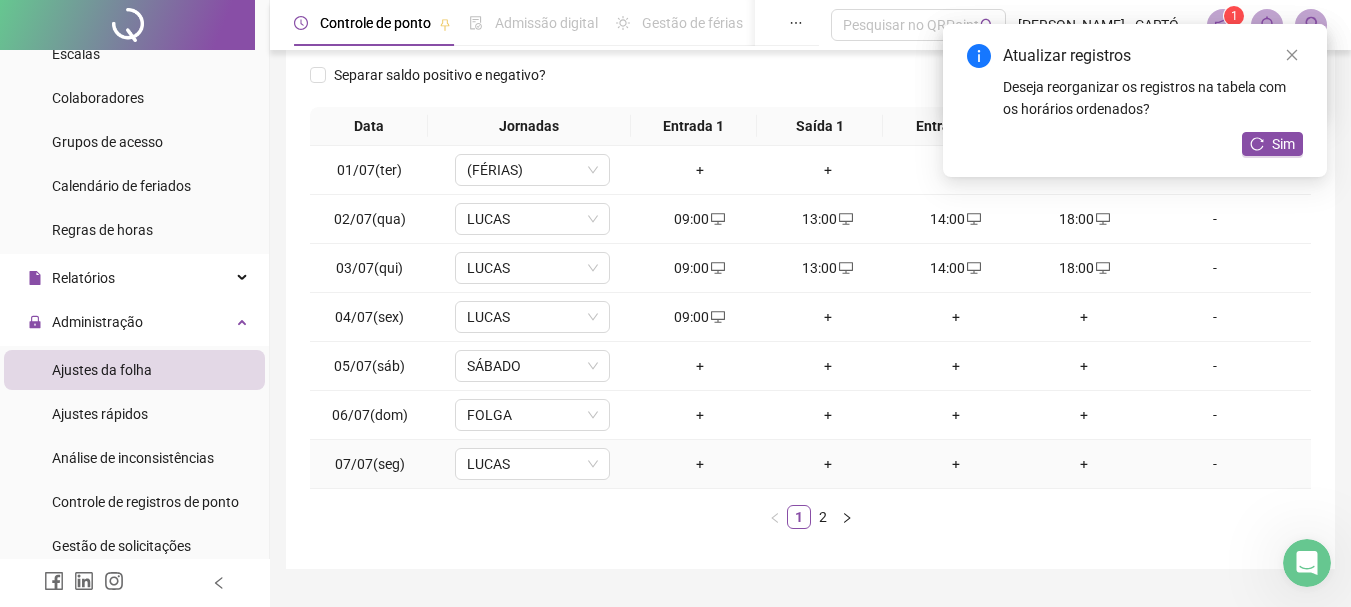 click on "+" at bounding box center [700, 464] 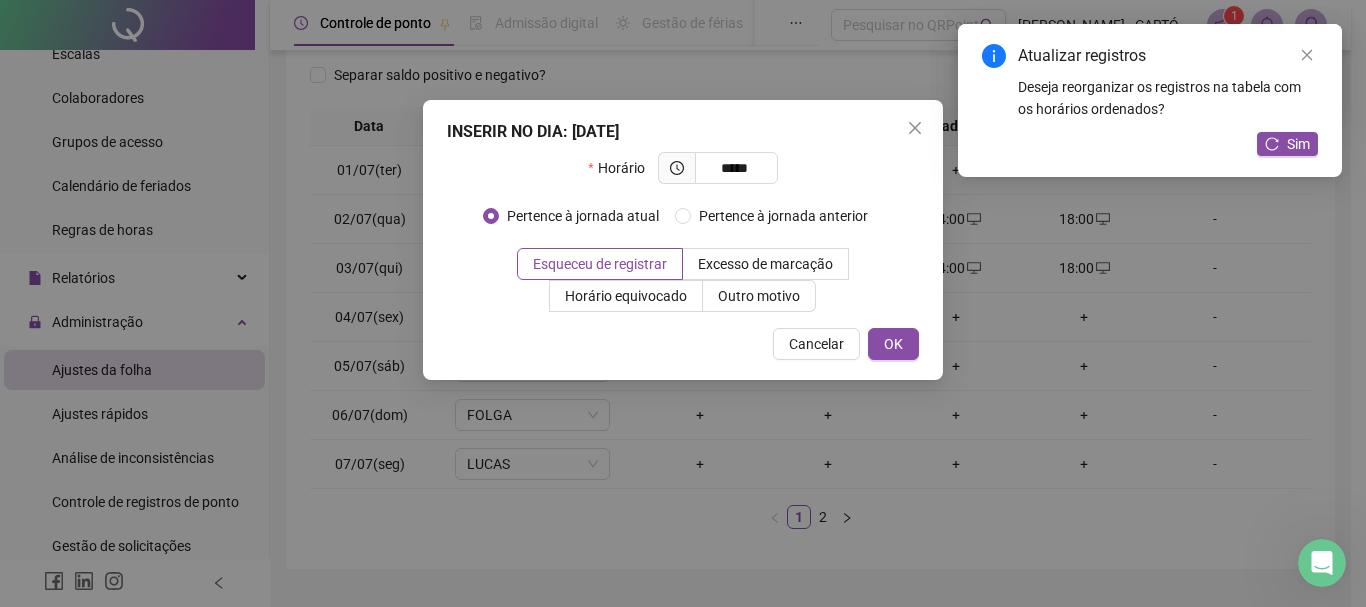 type on "*****" 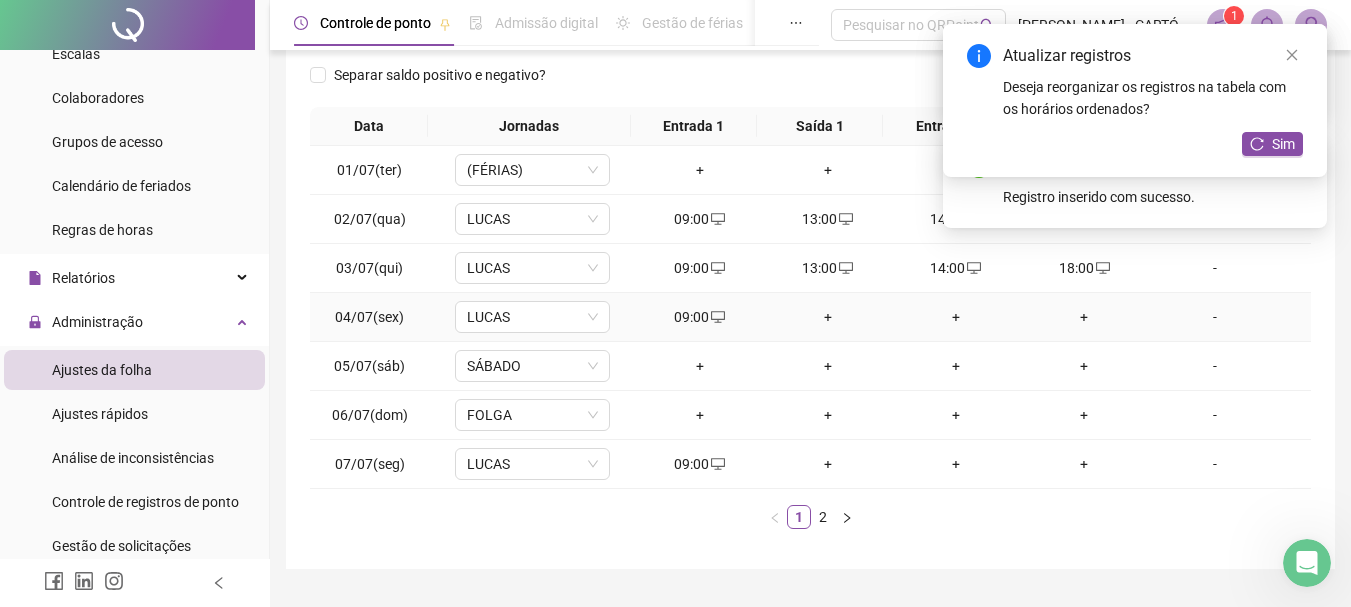 click on "+" at bounding box center (828, 317) 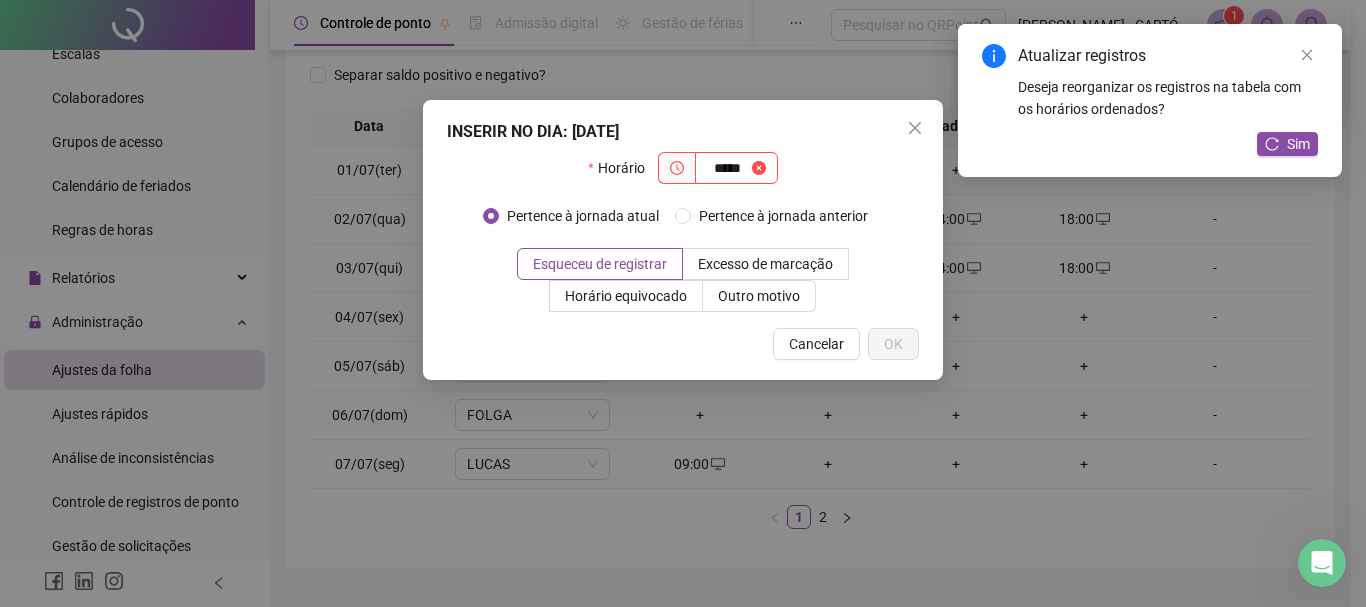 type on "*****" 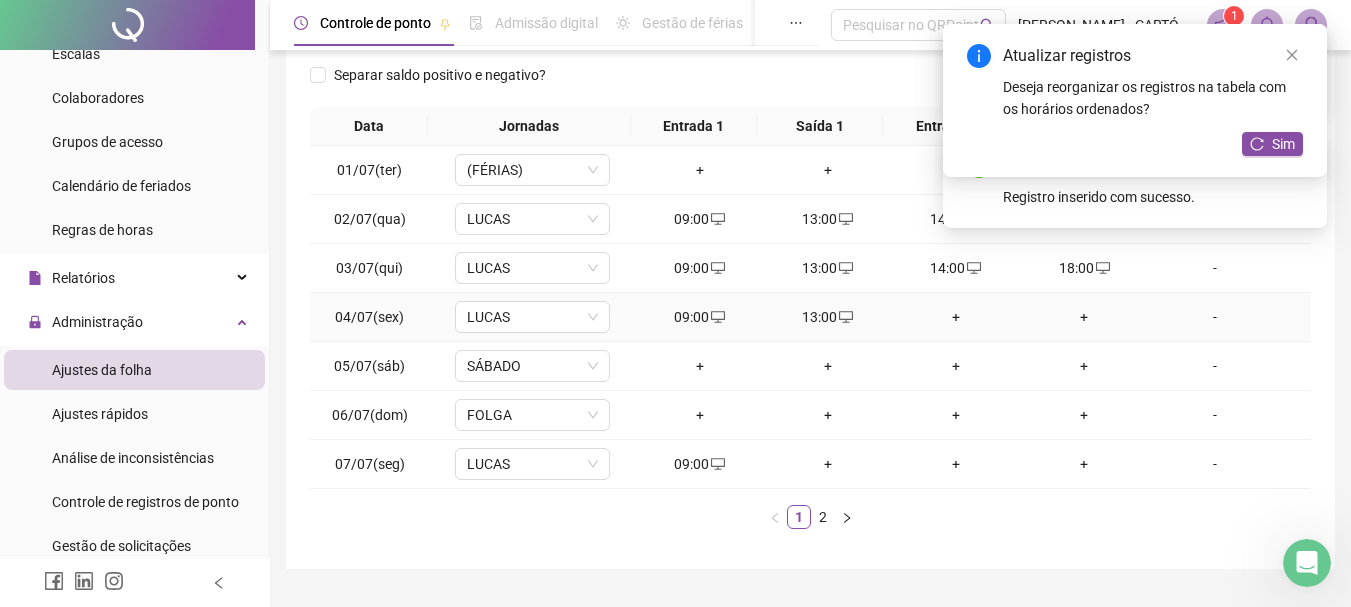 click on "+" at bounding box center (956, 317) 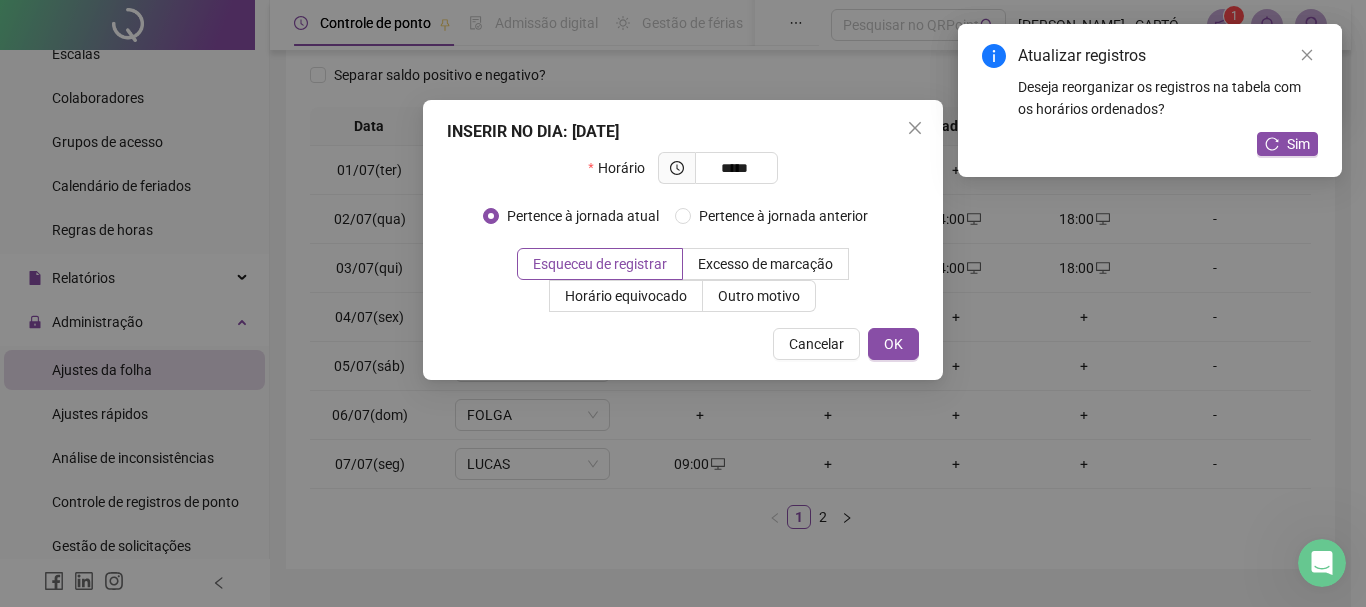type on "*****" 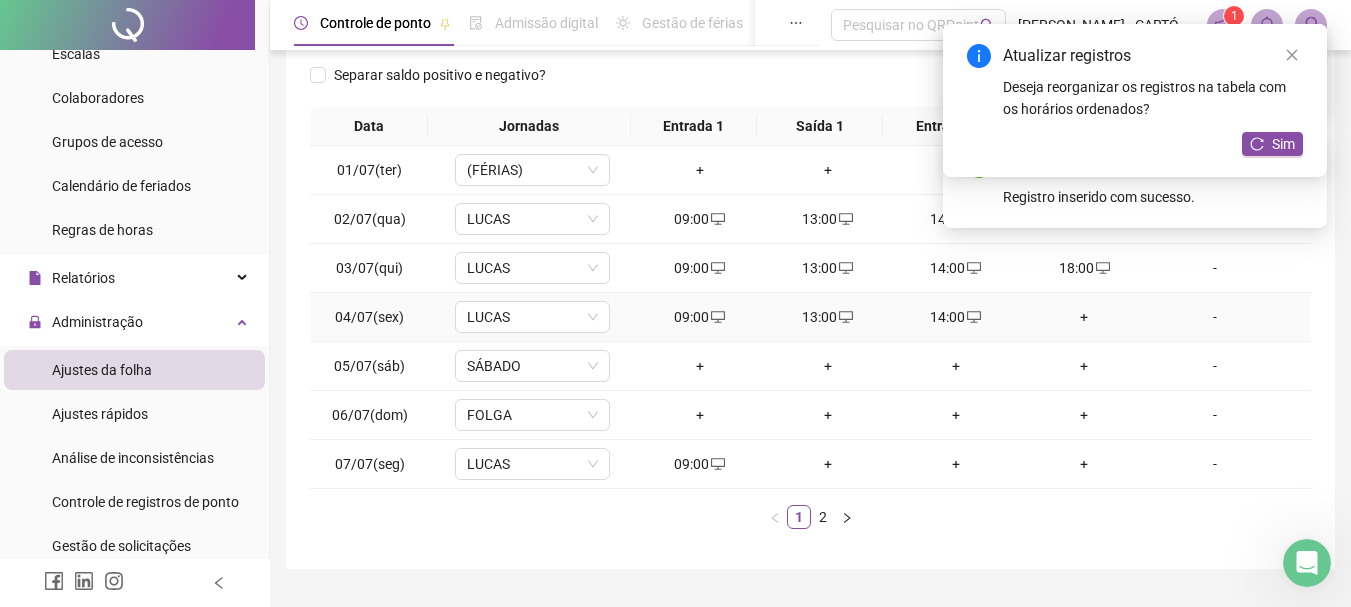 click on "+" at bounding box center (1084, 317) 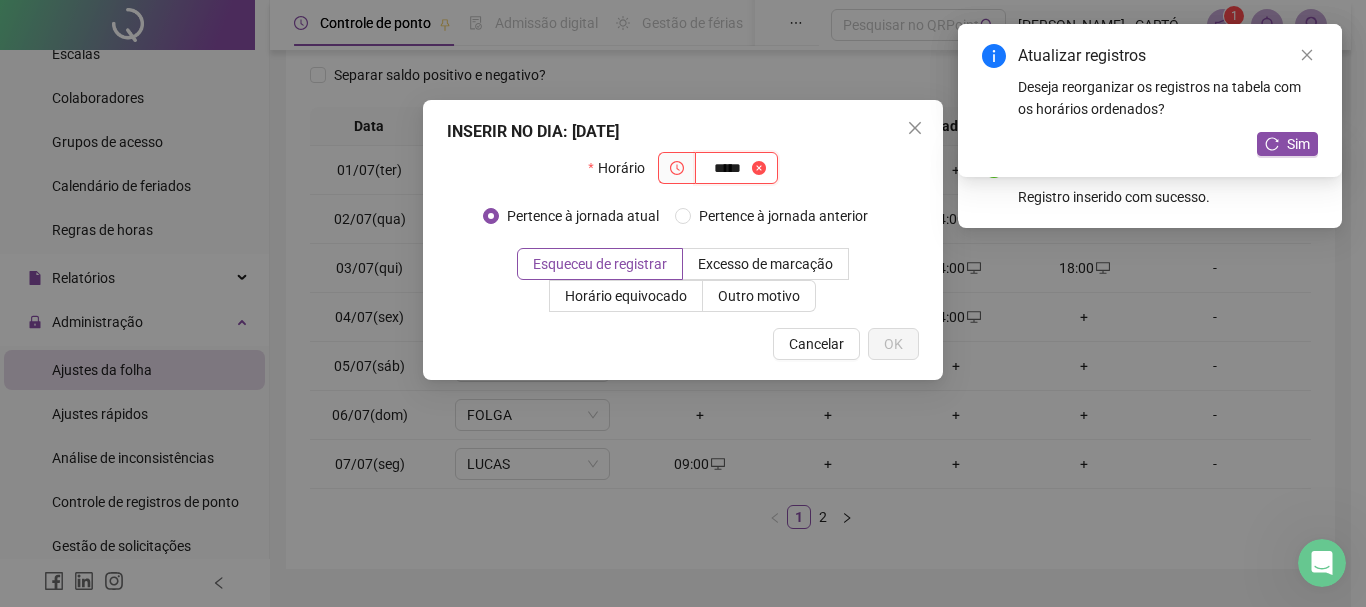 type on "*****" 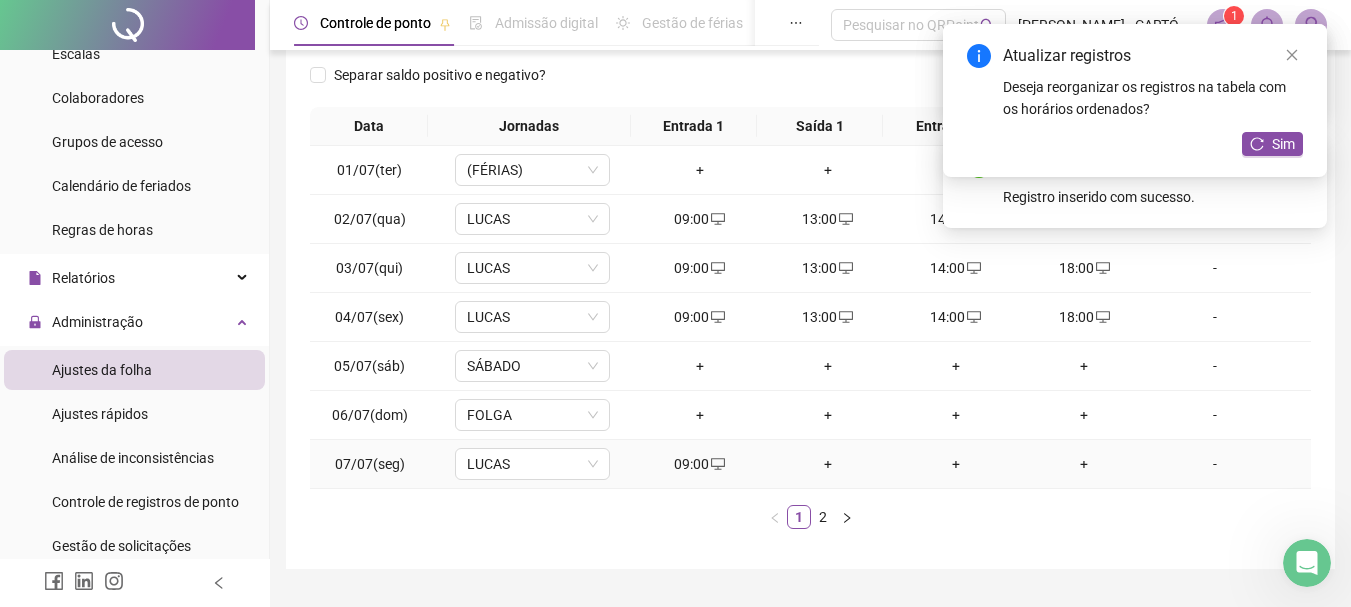 click on "+" at bounding box center (828, 464) 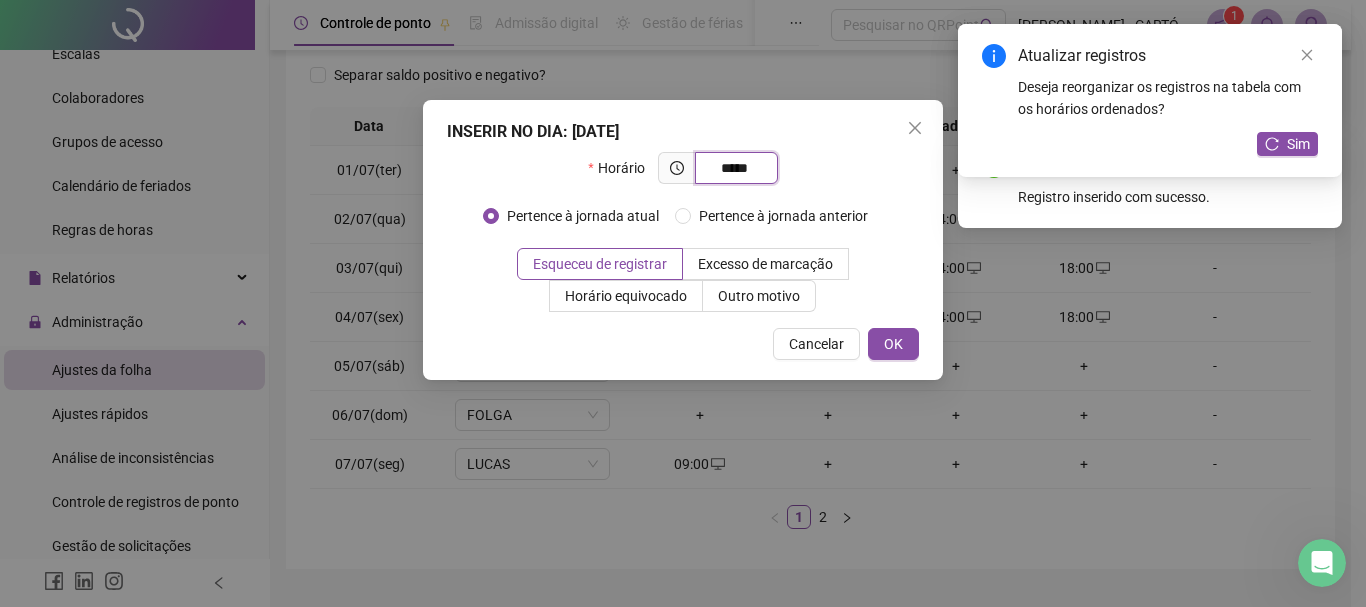type on "*****" 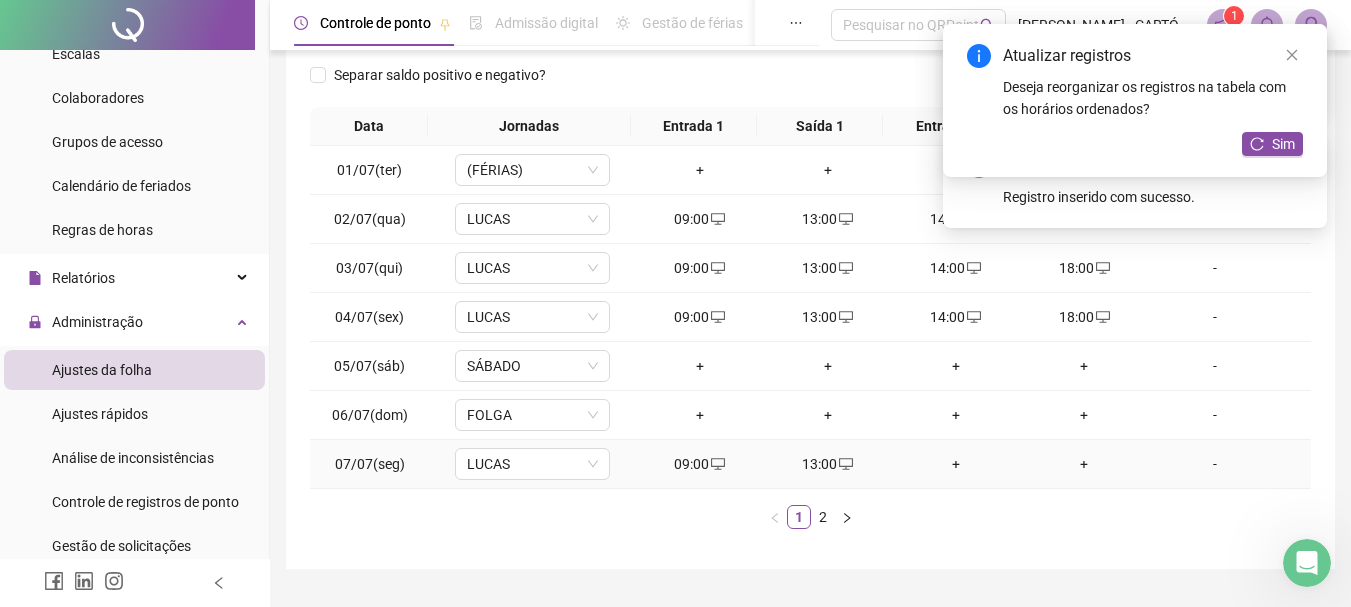 drag, startPoint x: 948, startPoint y: 461, endPoint x: 926, endPoint y: 454, distance: 23.086792 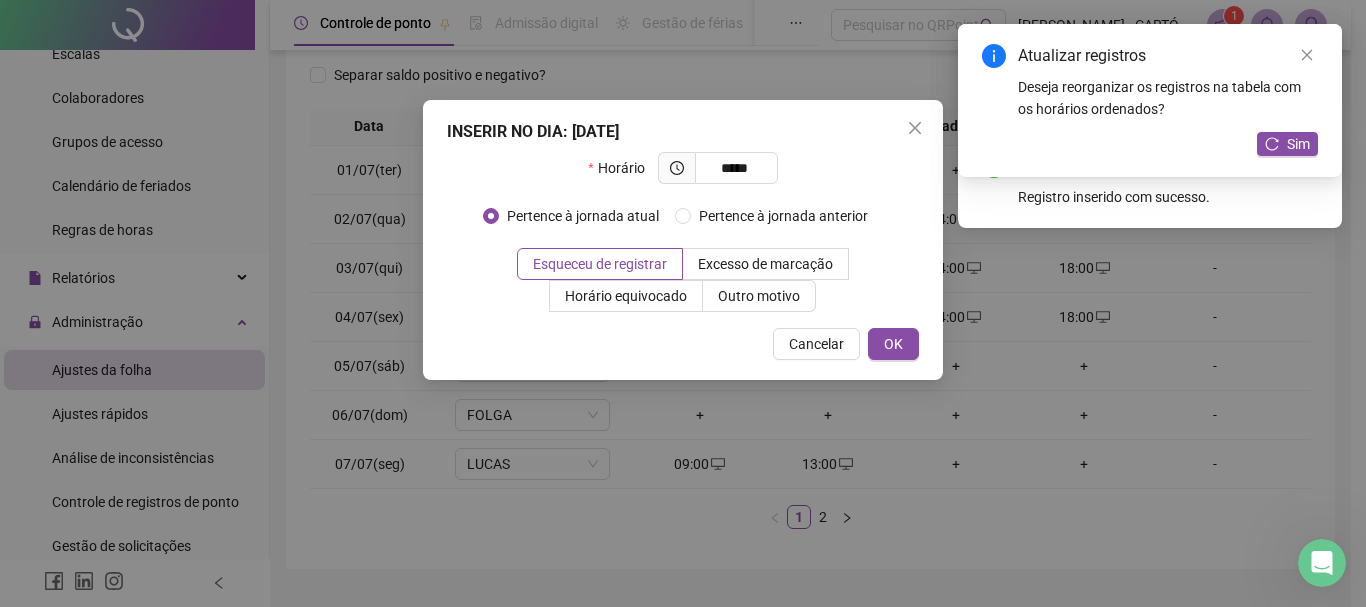 type on "*****" 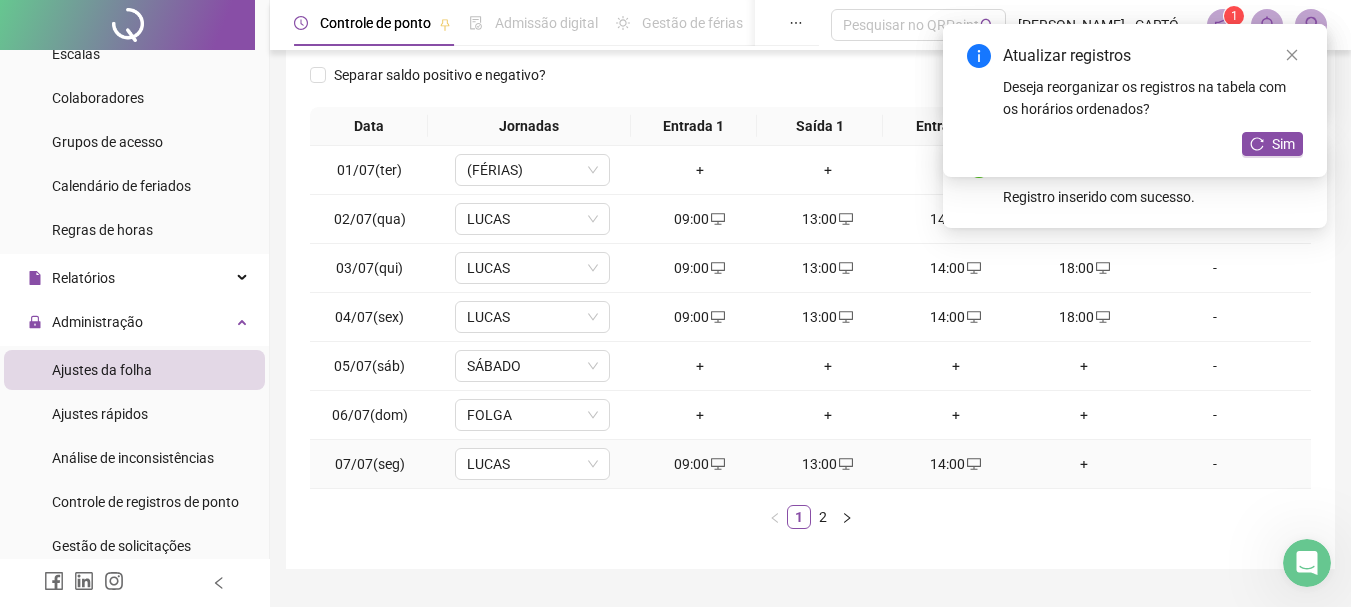 click on "+" at bounding box center [1084, 464] 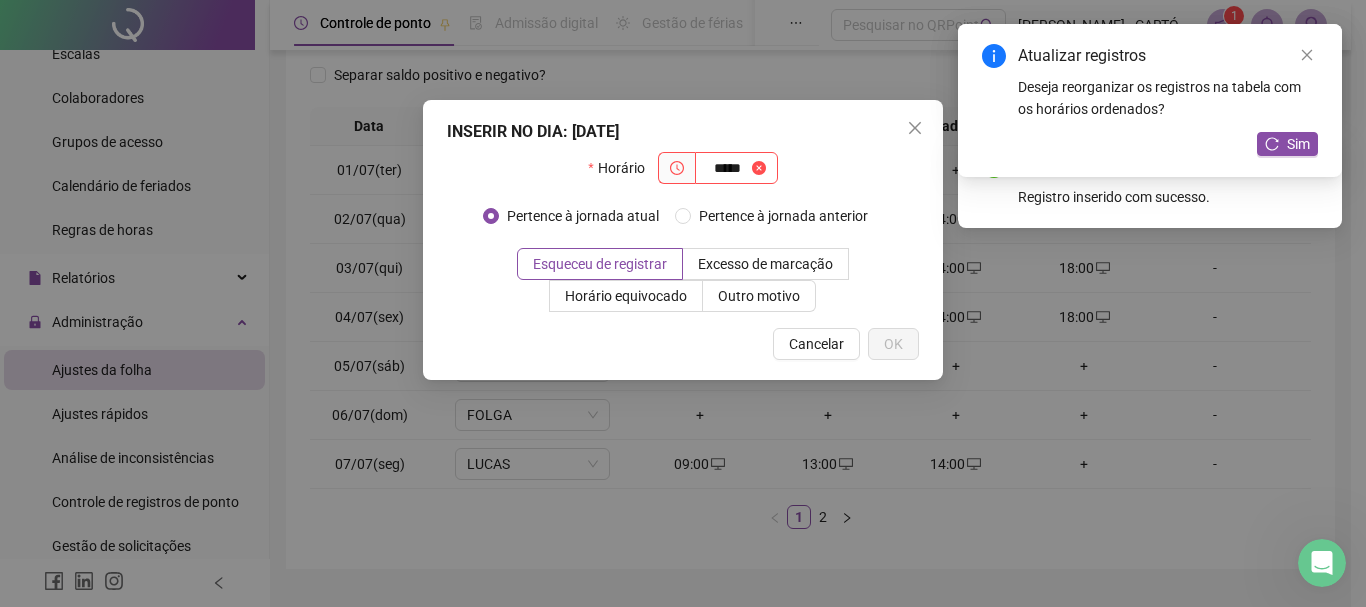 type on "*****" 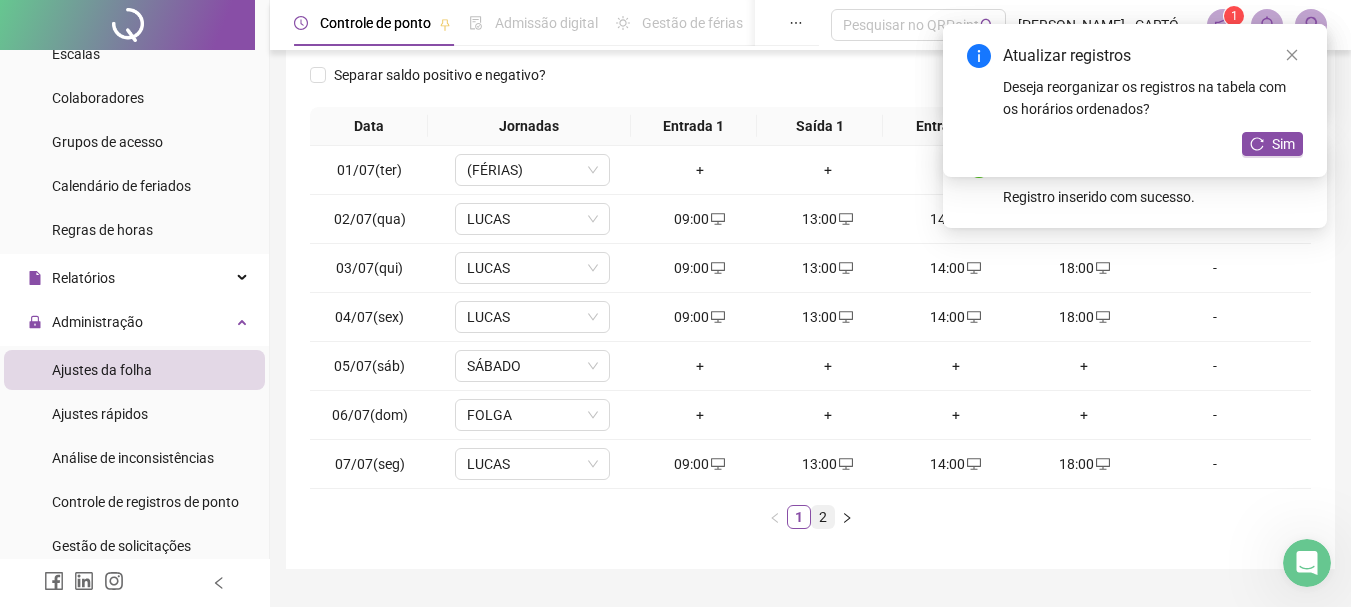 click on "2" at bounding box center [823, 517] 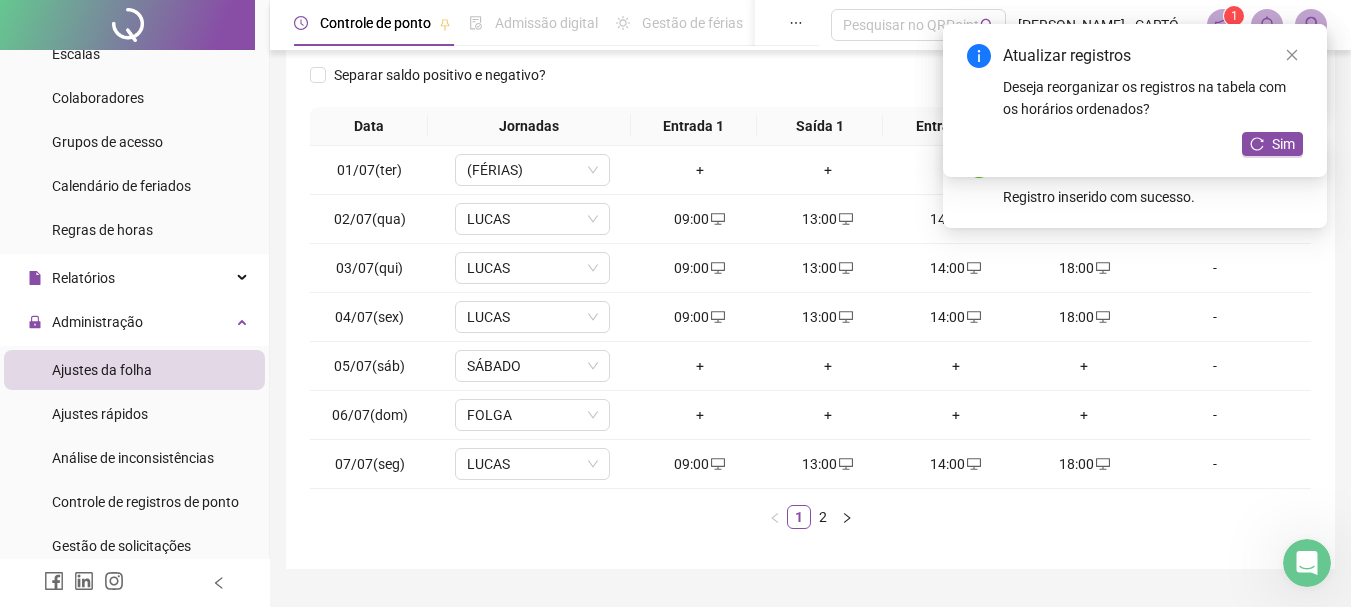 scroll, scrollTop: 151, scrollLeft: 0, axis: vertical 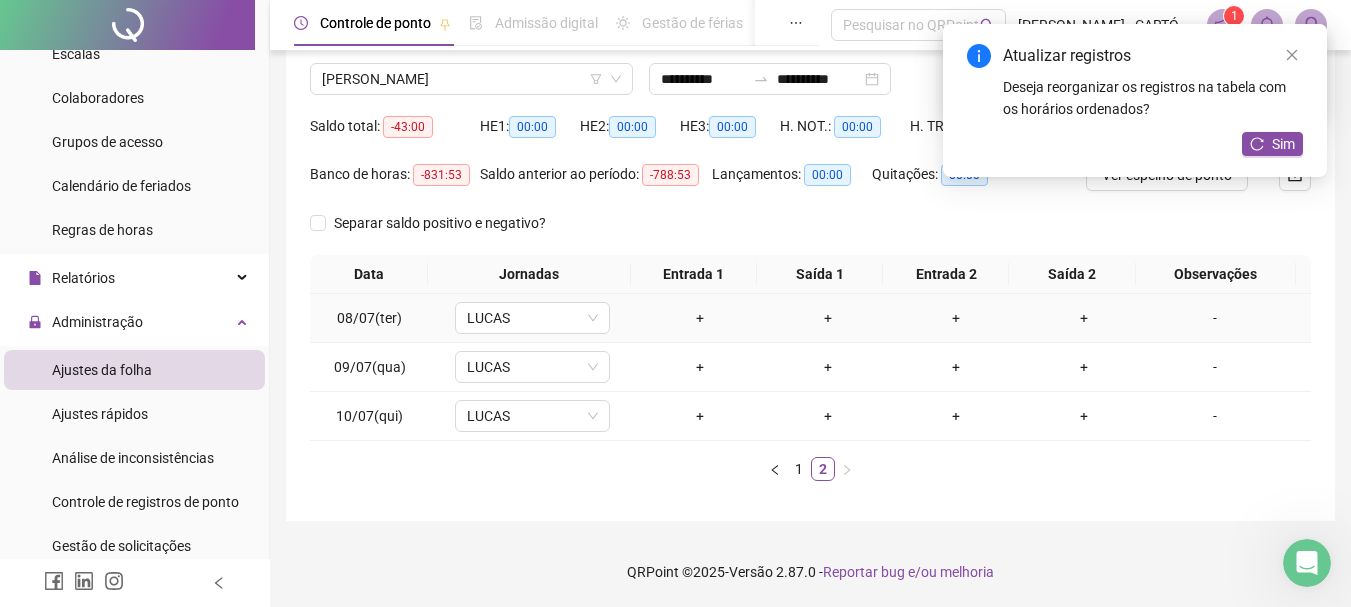 drag, startPoint x: 704, startPoint y: 322, endPoint x: 694, endPoint y: 321, distance: 10.049875 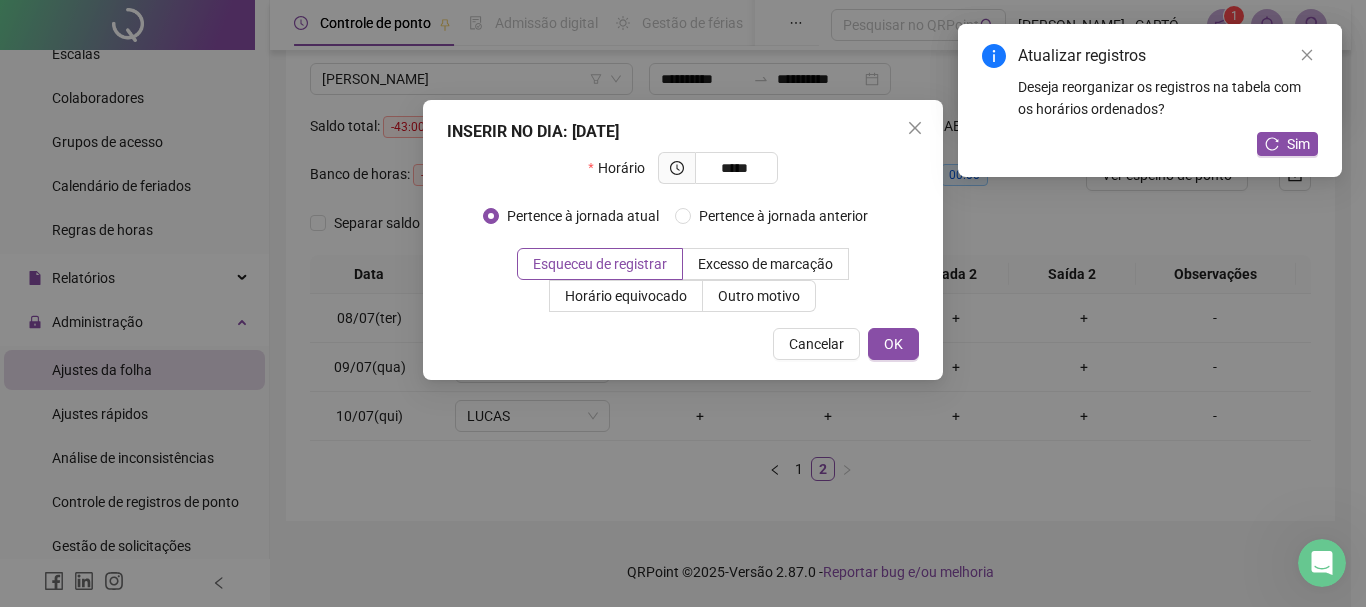 type on "*****" 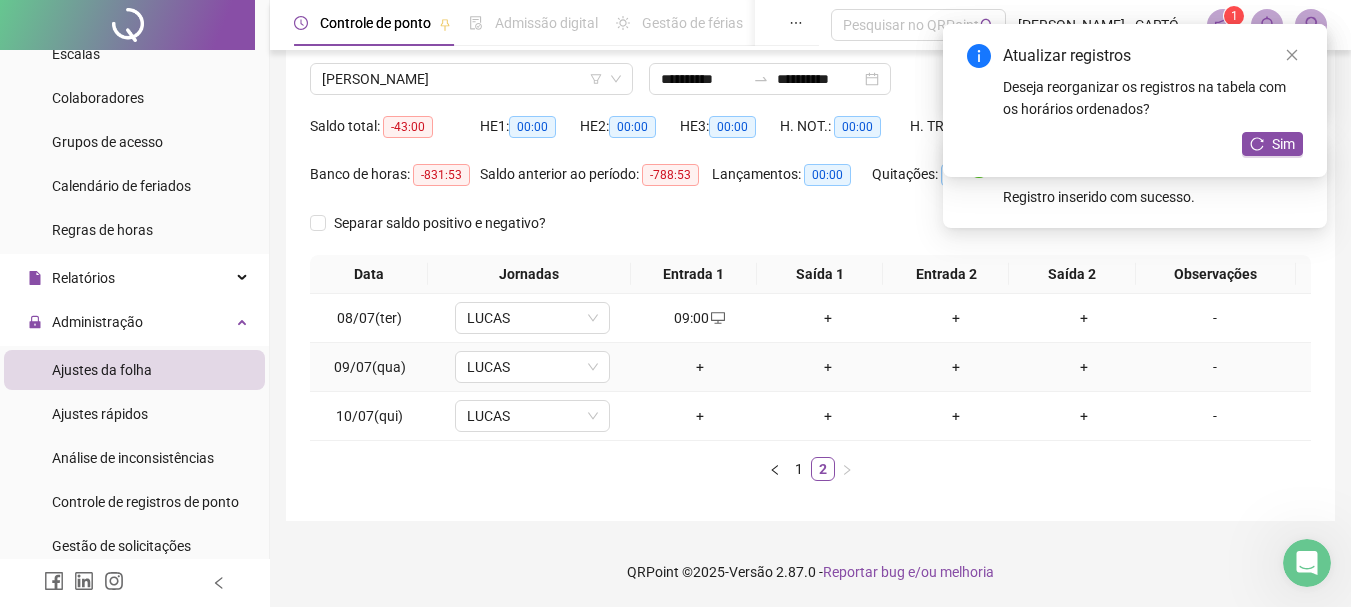 click on "+" at bounding box center (700, 367) 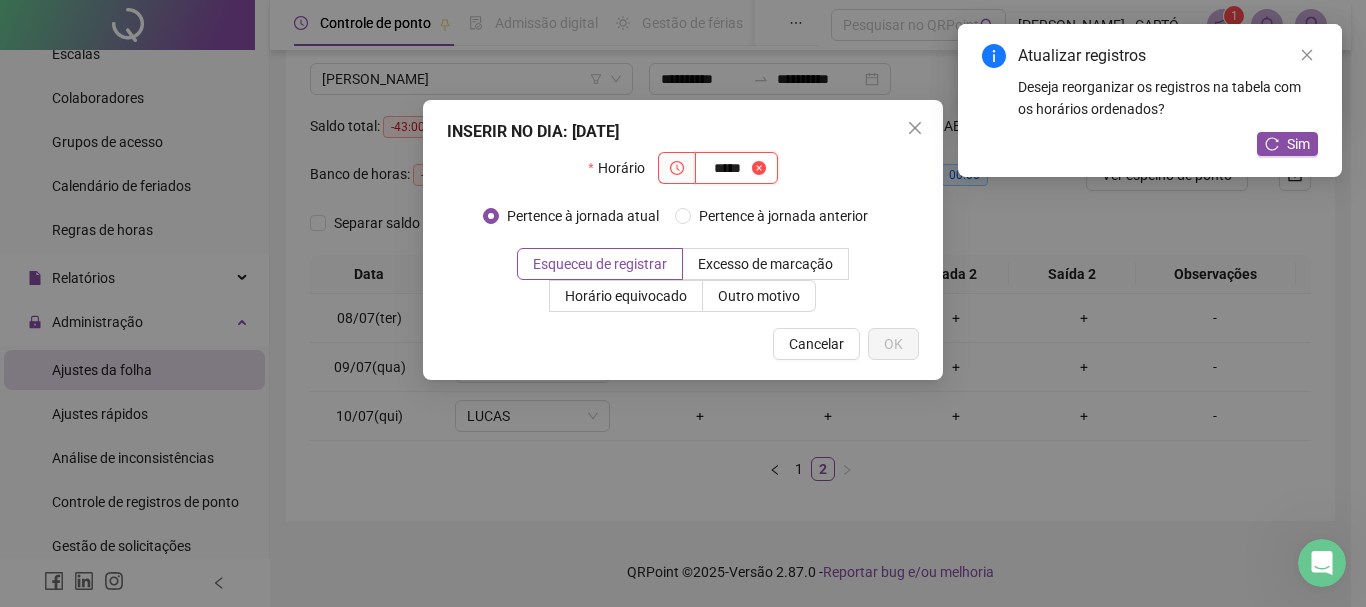 type on "*****" 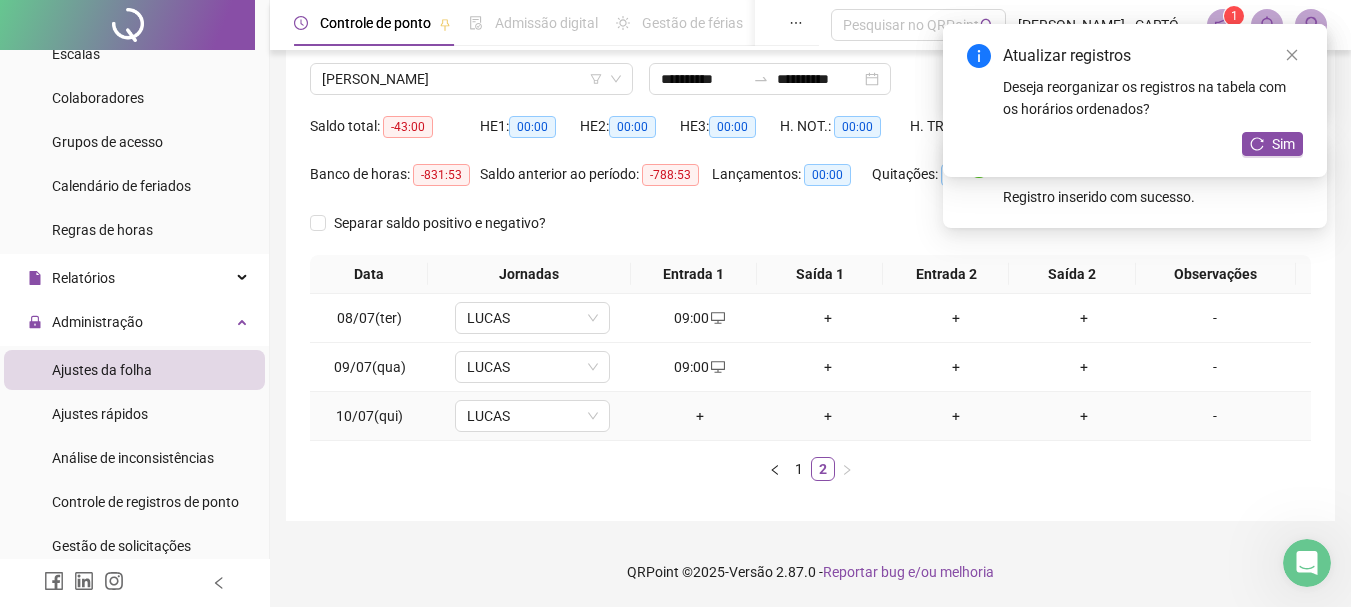 click on "+" at bounding box center [700, 416] 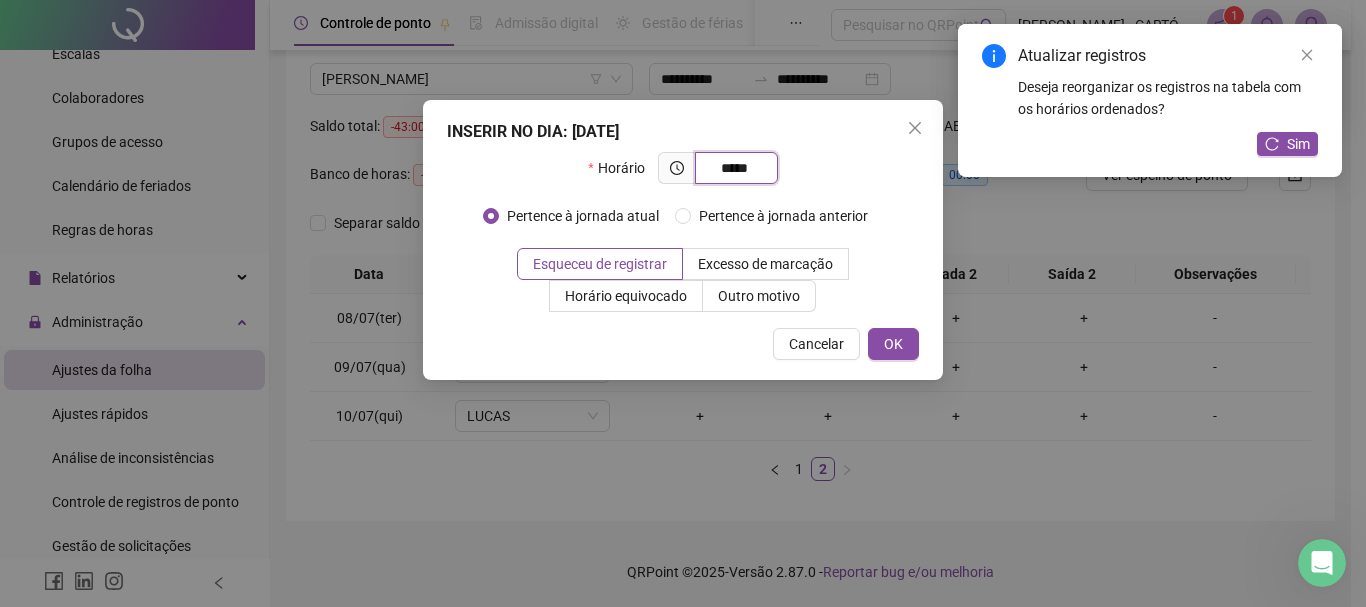 type on "*****" 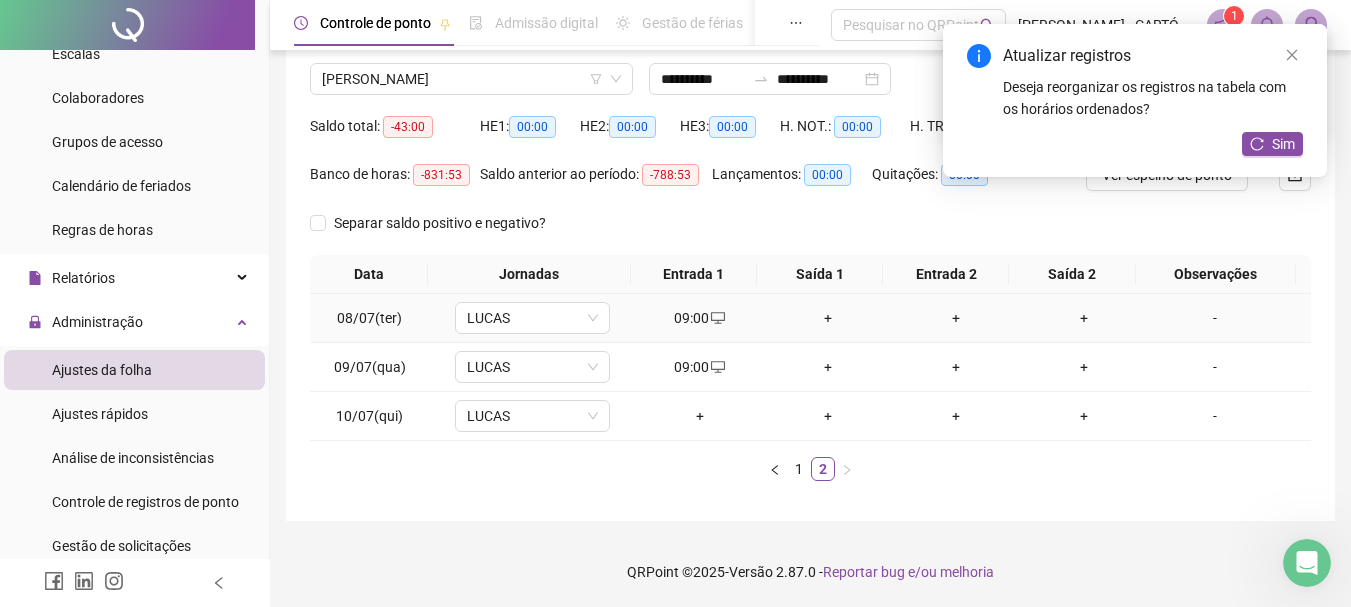 drag, startPoint x: 821, startPoint y: 320, endPoint x: 799, endPoint y: 321, distance: 22.022715 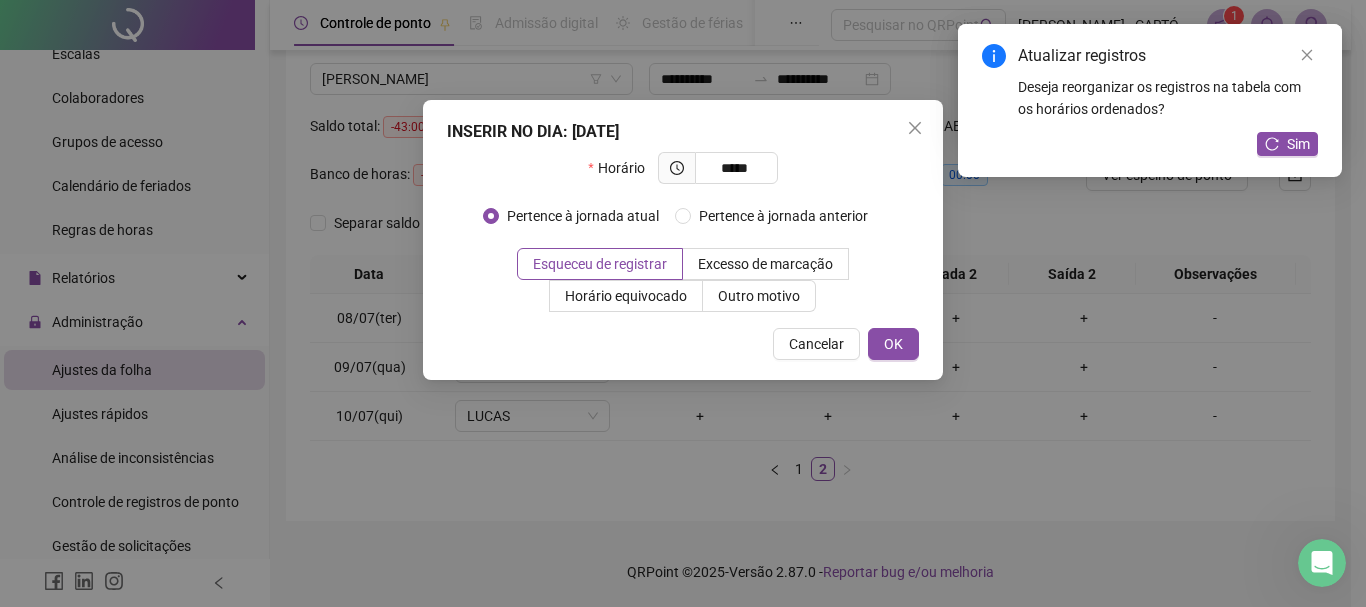 type on "*****" 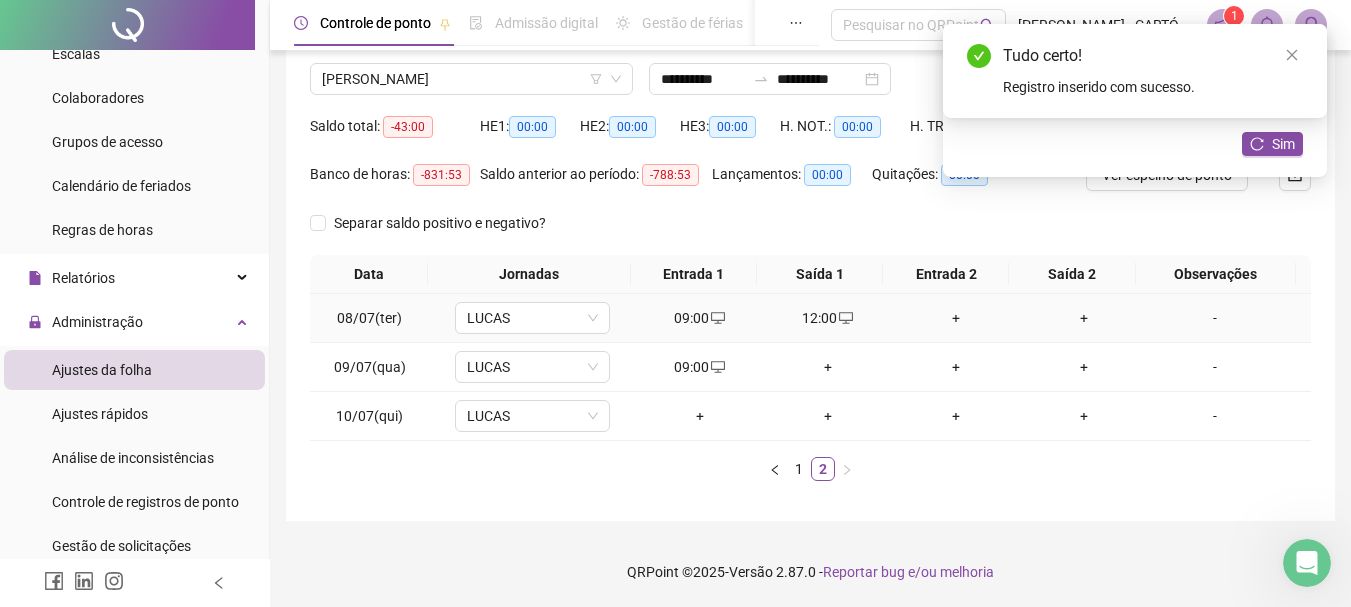 click on "+" at bounding box center (956, 318) 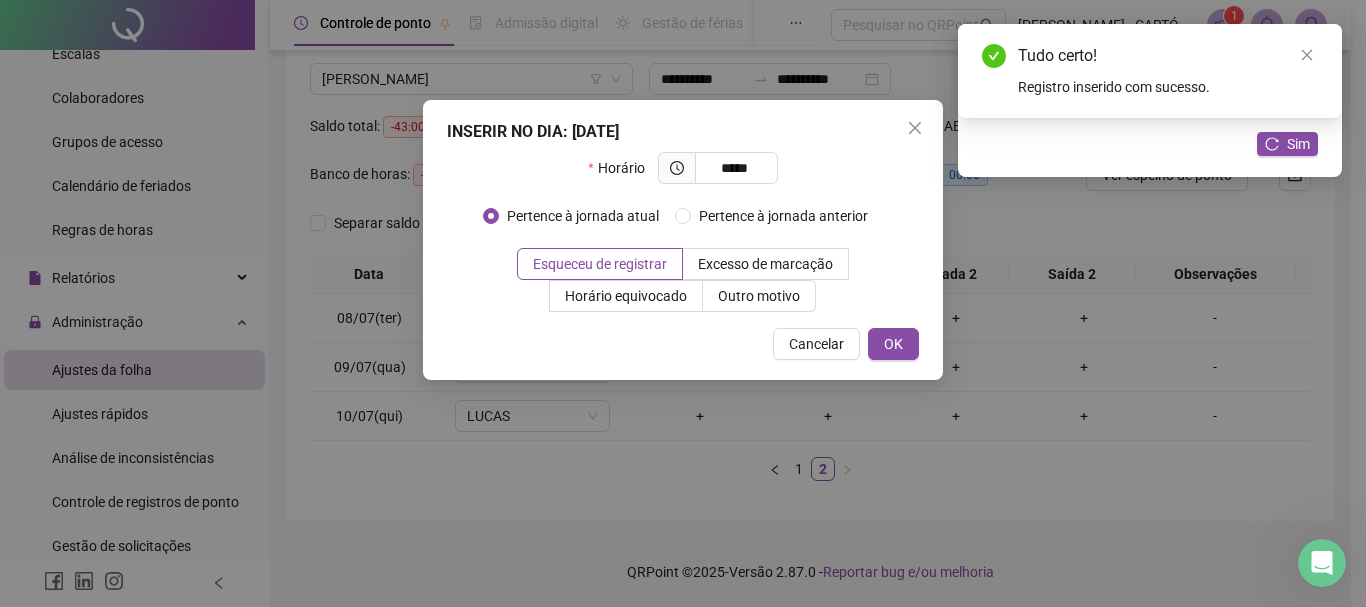 type on "*****" 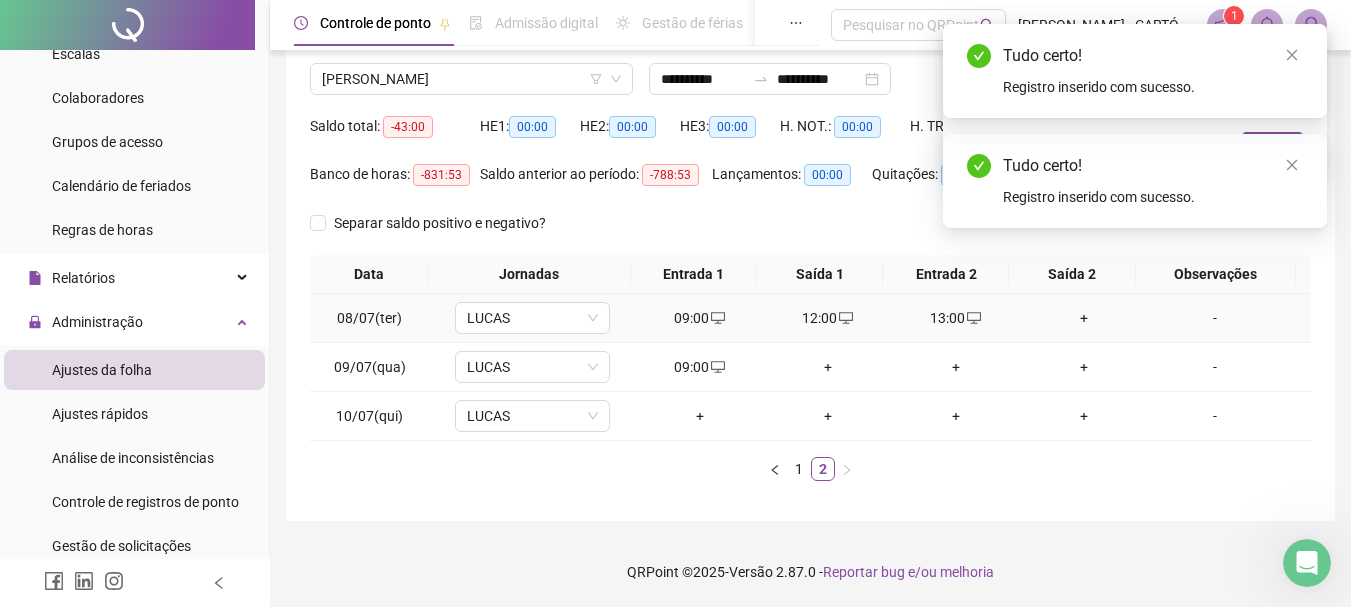 click on "+" at bounding box center [1084, 318] 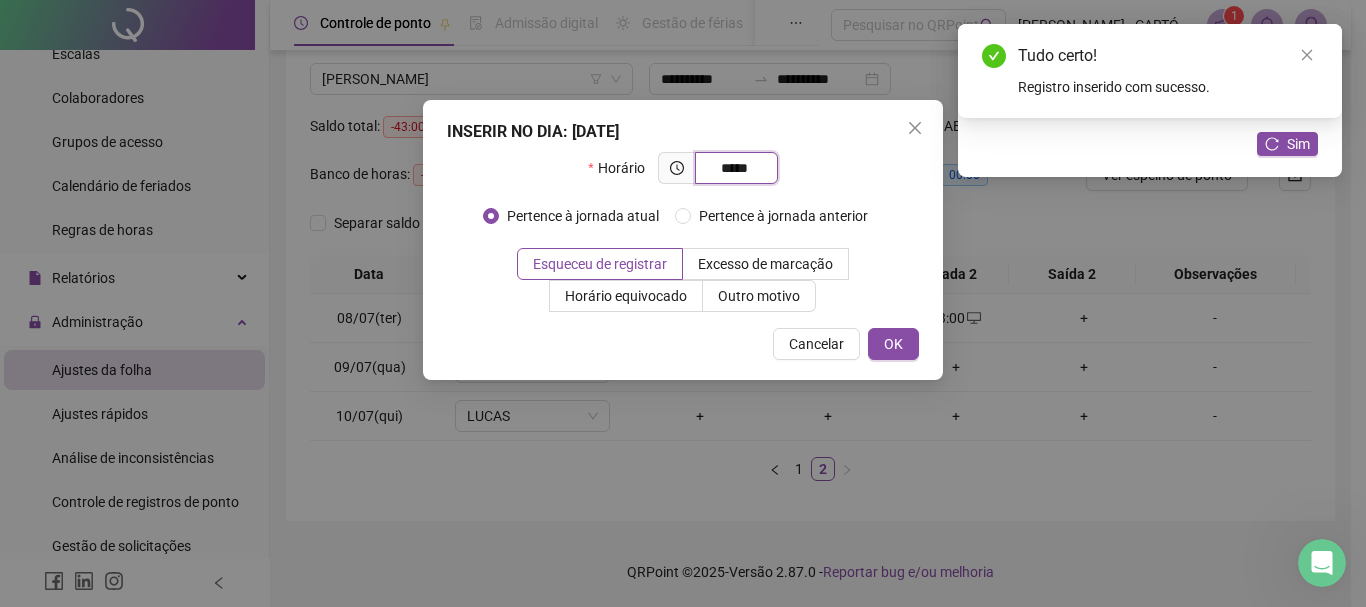 type on "*****" 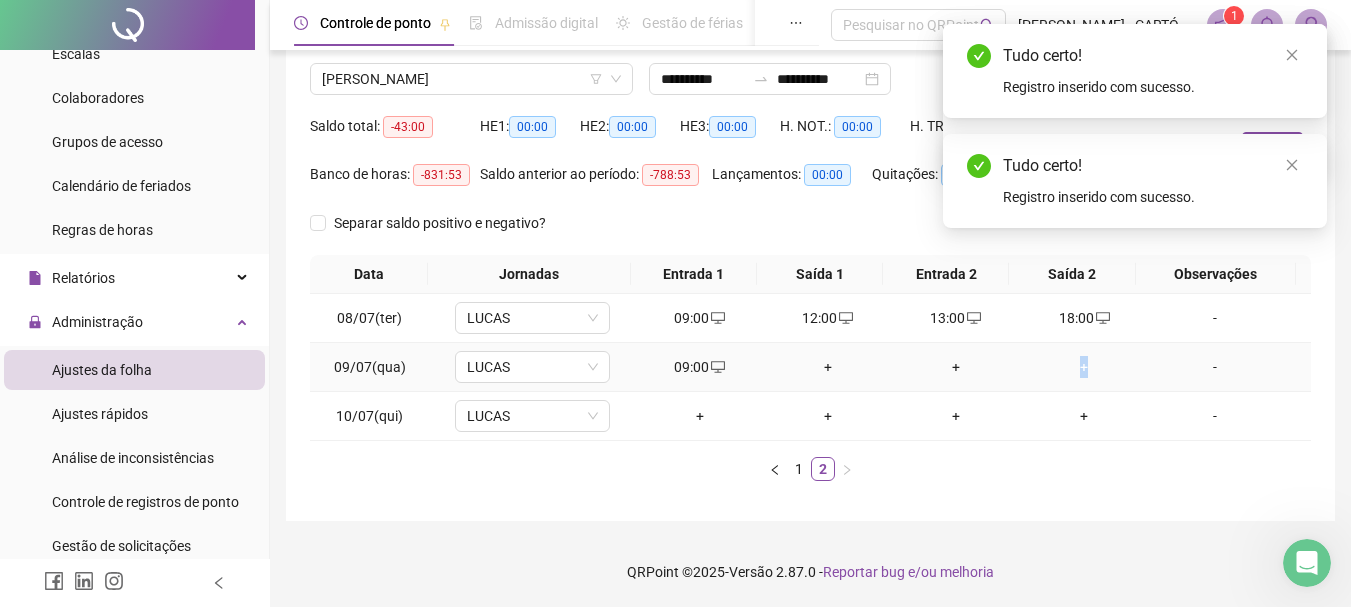 click on "+" at bounding box center [1084, 367] 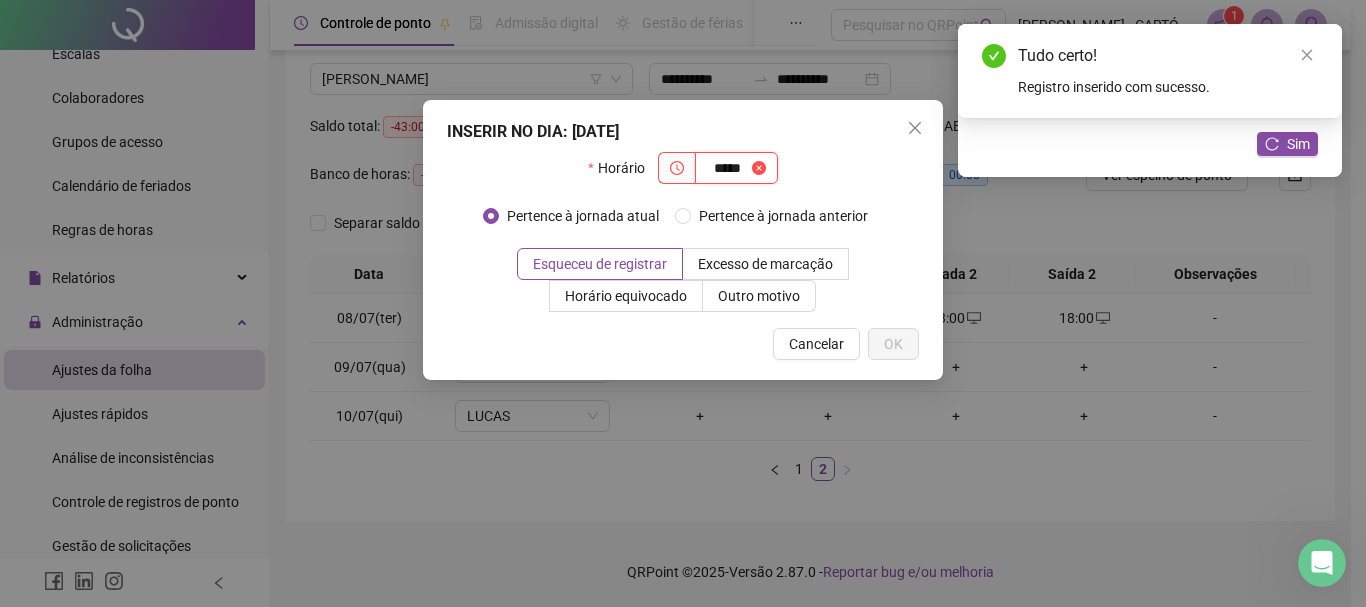 type on "*****" 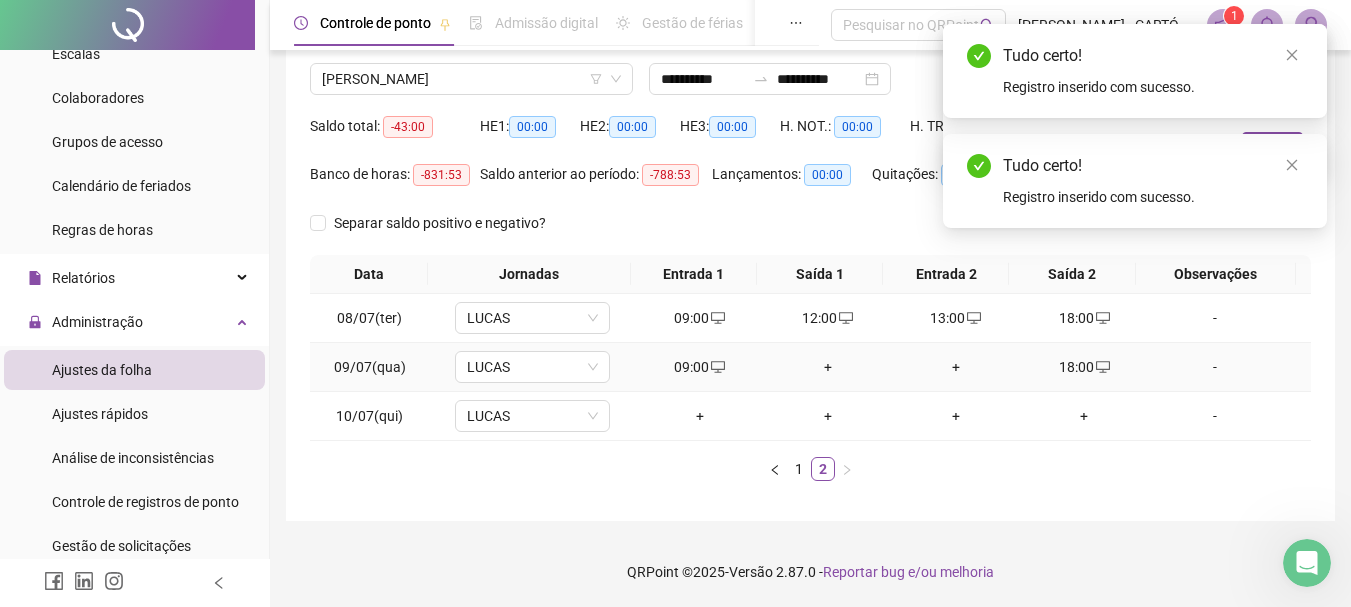 click on "+" at bounding box center (956, 367) 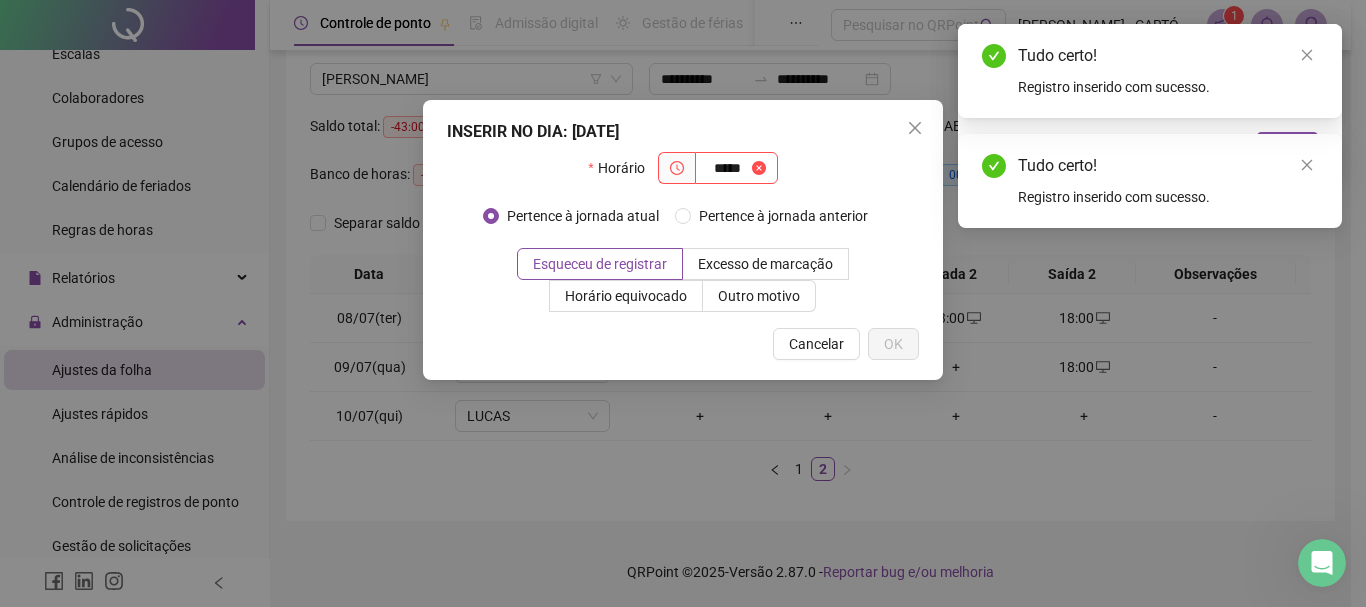 type on "*****" 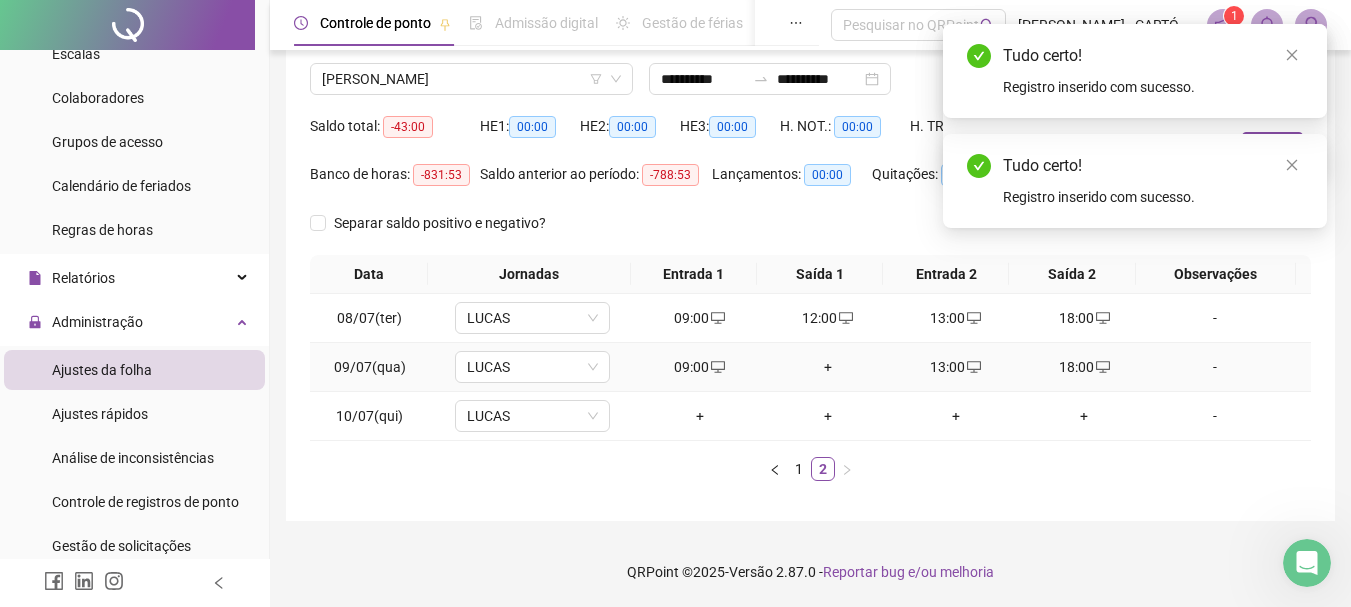 click on "+" at bounding box center (828, 367) 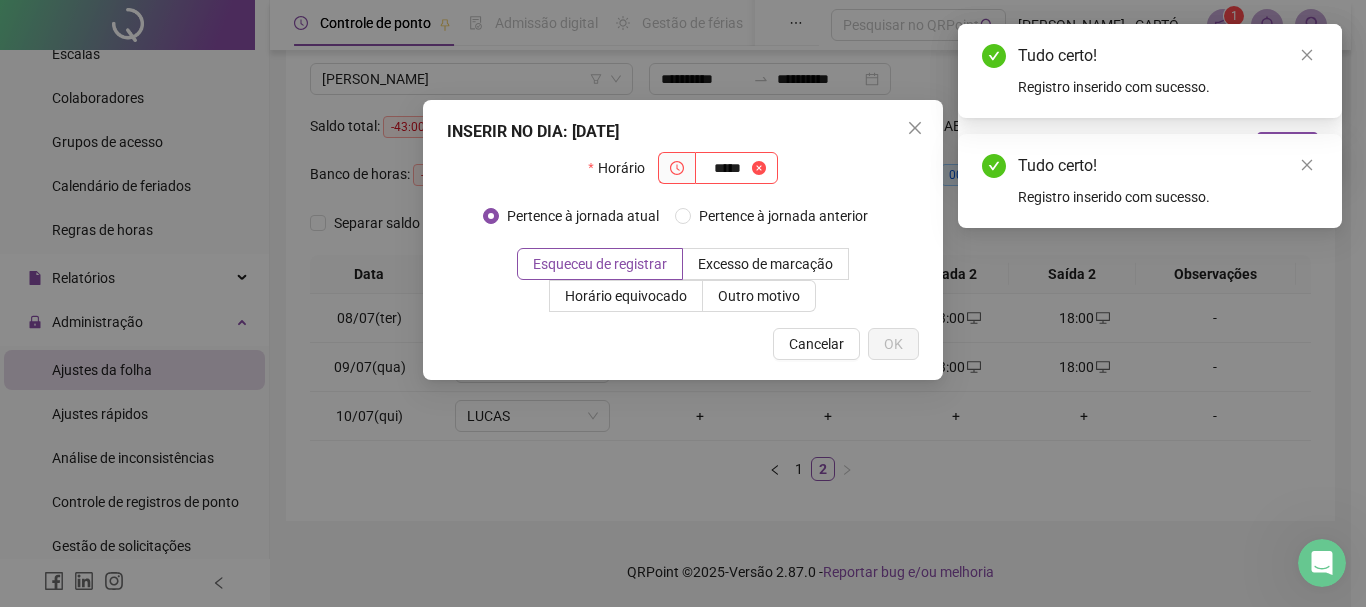 type on "*****" 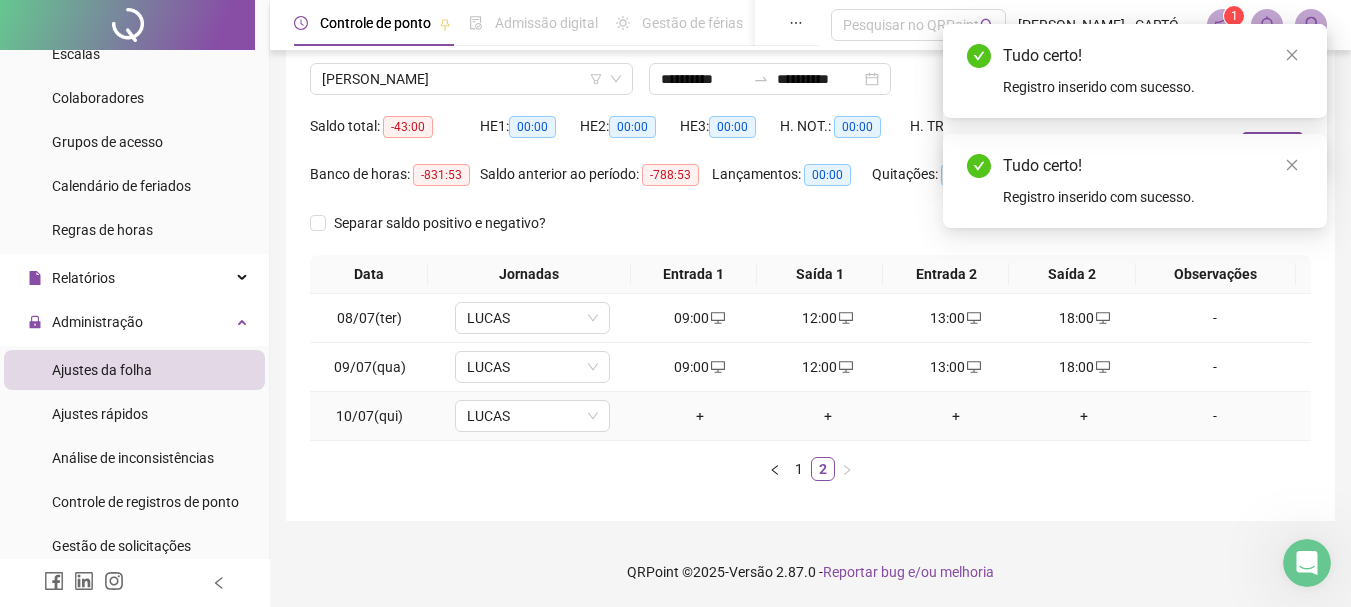 click on "+" at bounding box center [700, 416] 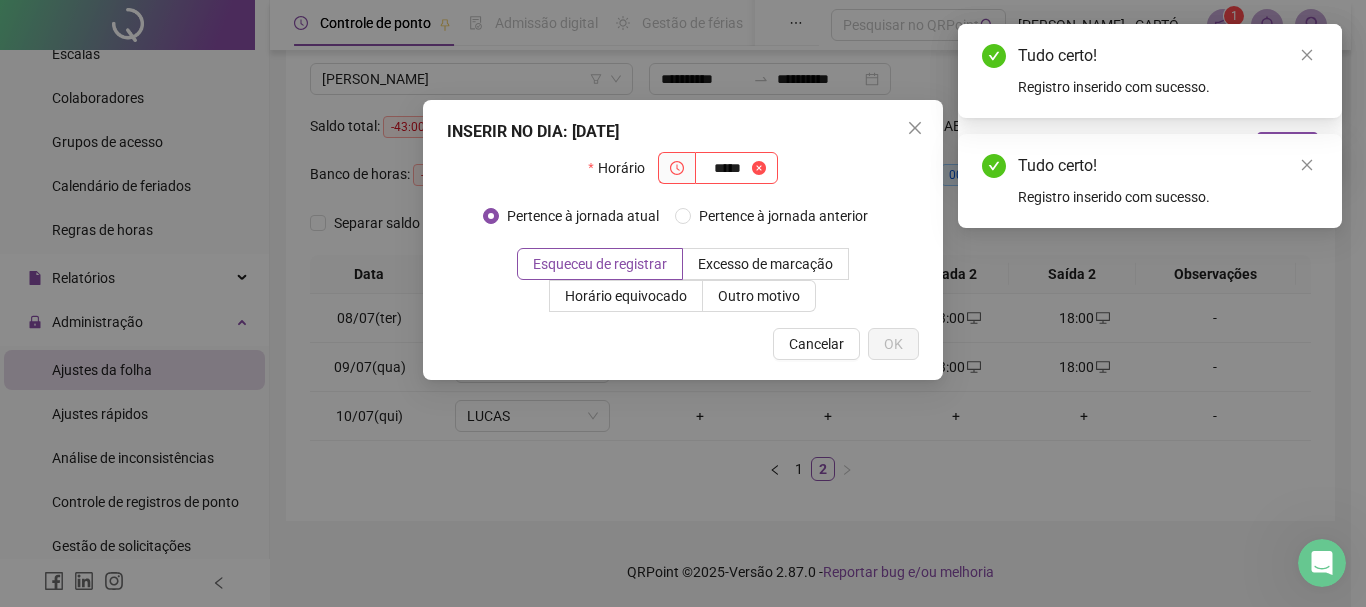 type on "*****" 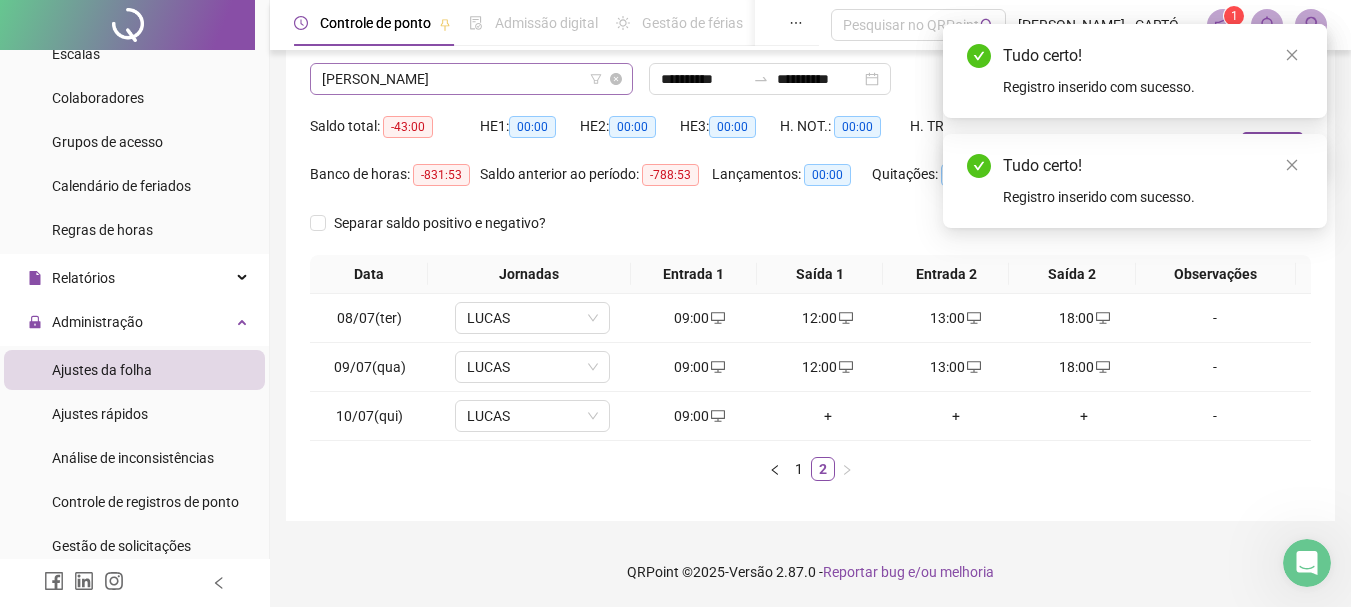 drag, startPoint x: 432, startPoint y: 81, endPoint x: 442, endPoint y: 89, distance: 12.806249 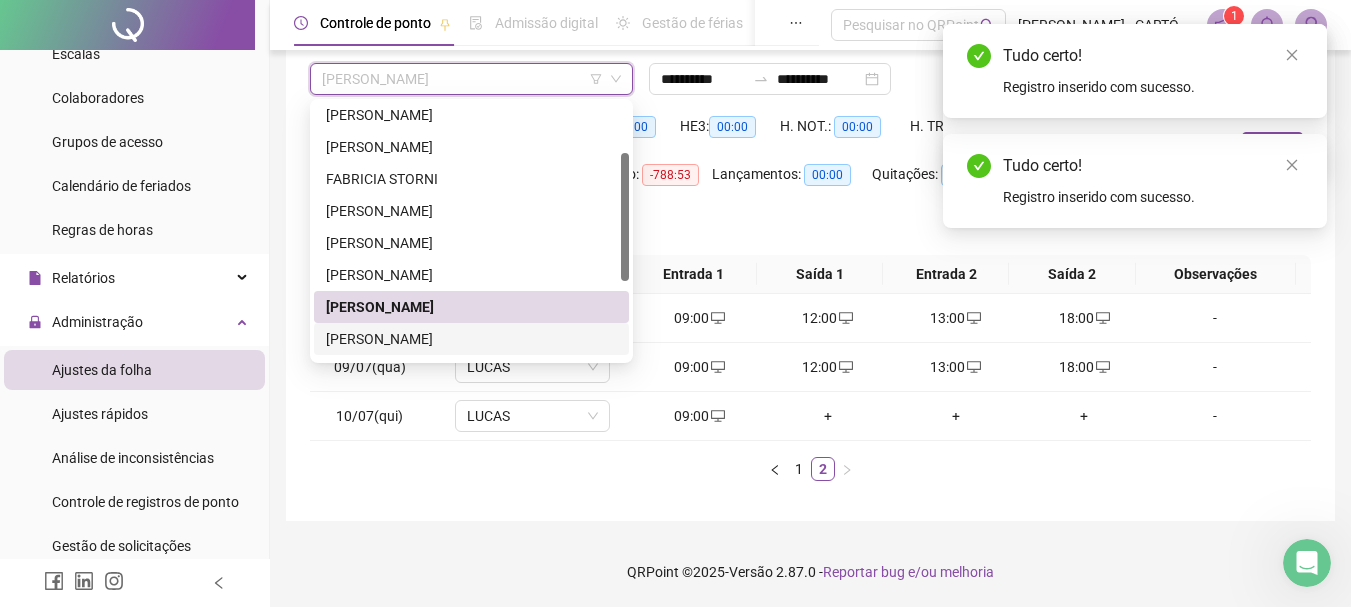 click on "[PERSON_NAME]" at bounding box center (471, 339) 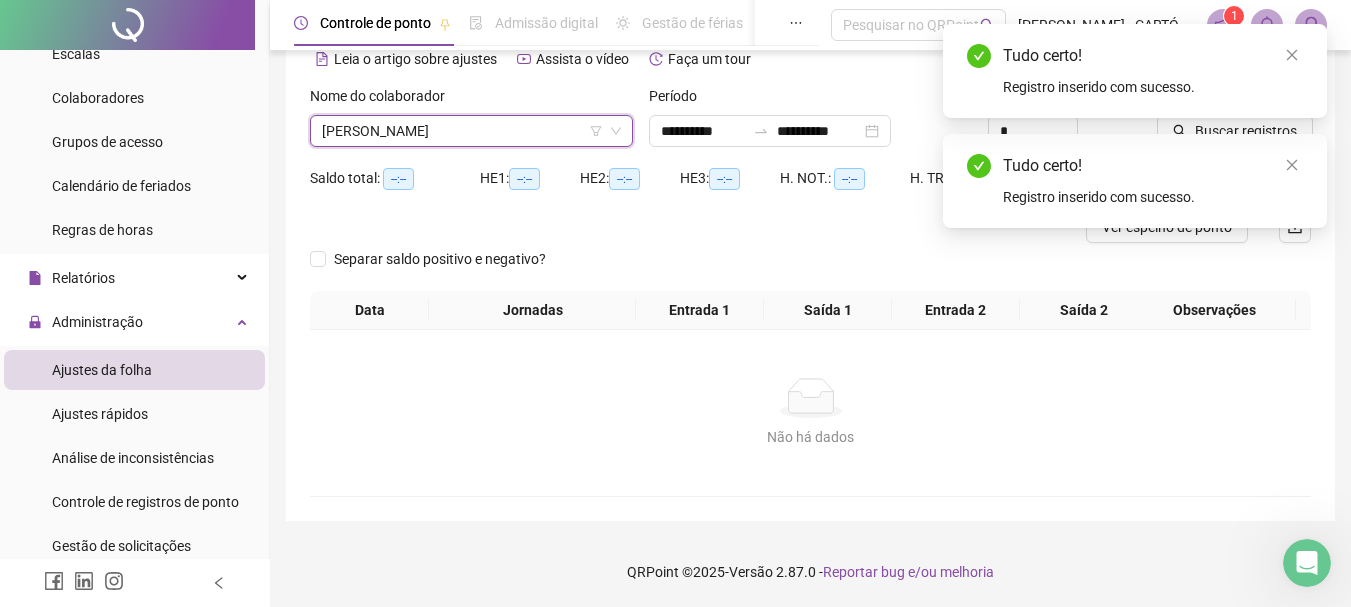 scroll, scrollTop: 99, scrollLeft: 0, axis: vertical 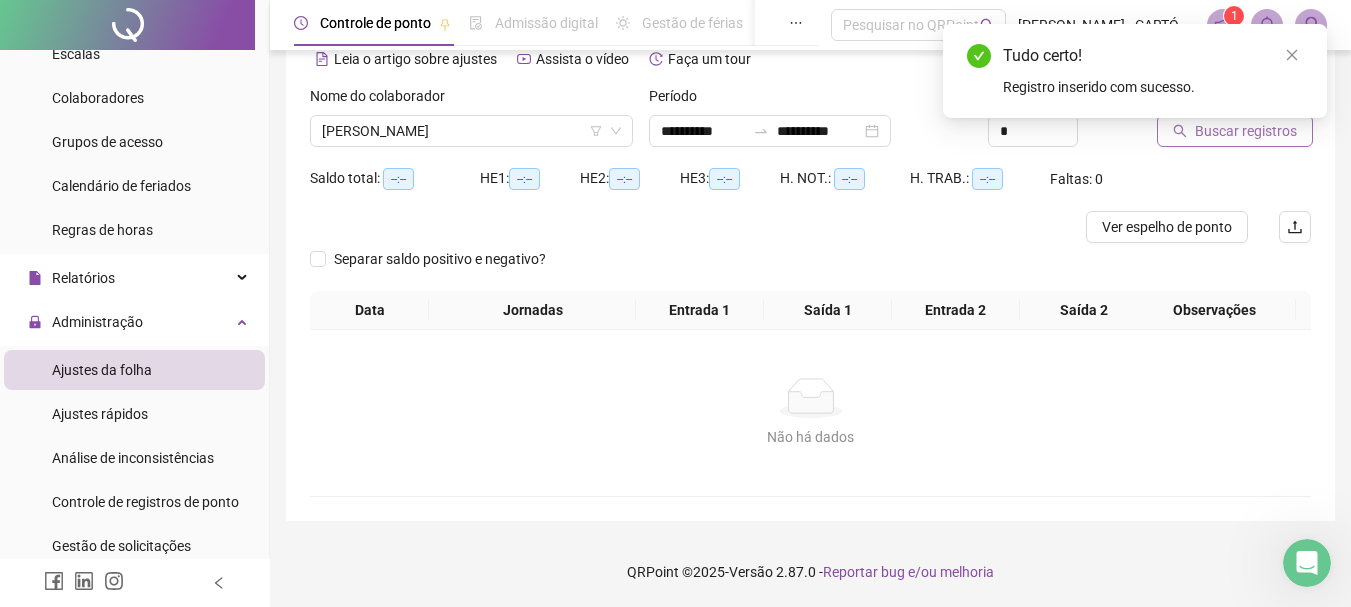 click on "Buscar registros" at bounding box center [1246, 131] 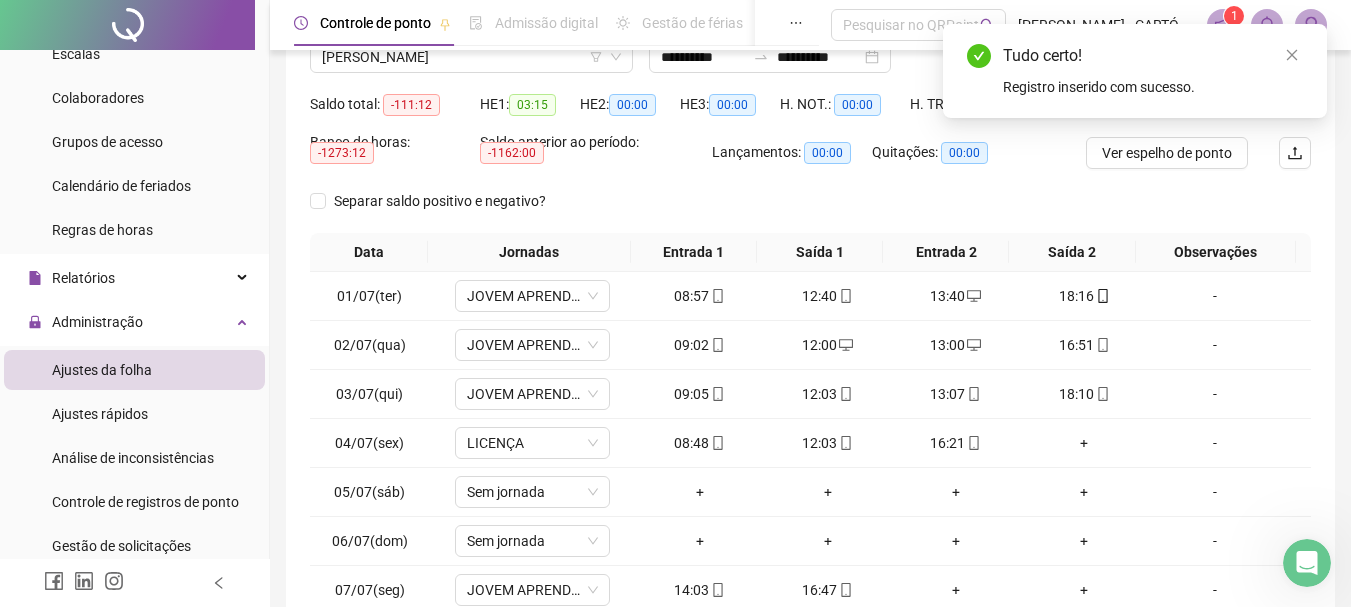 scroll, scrollTop: 299, scrollLeft: 0, axis: vertical 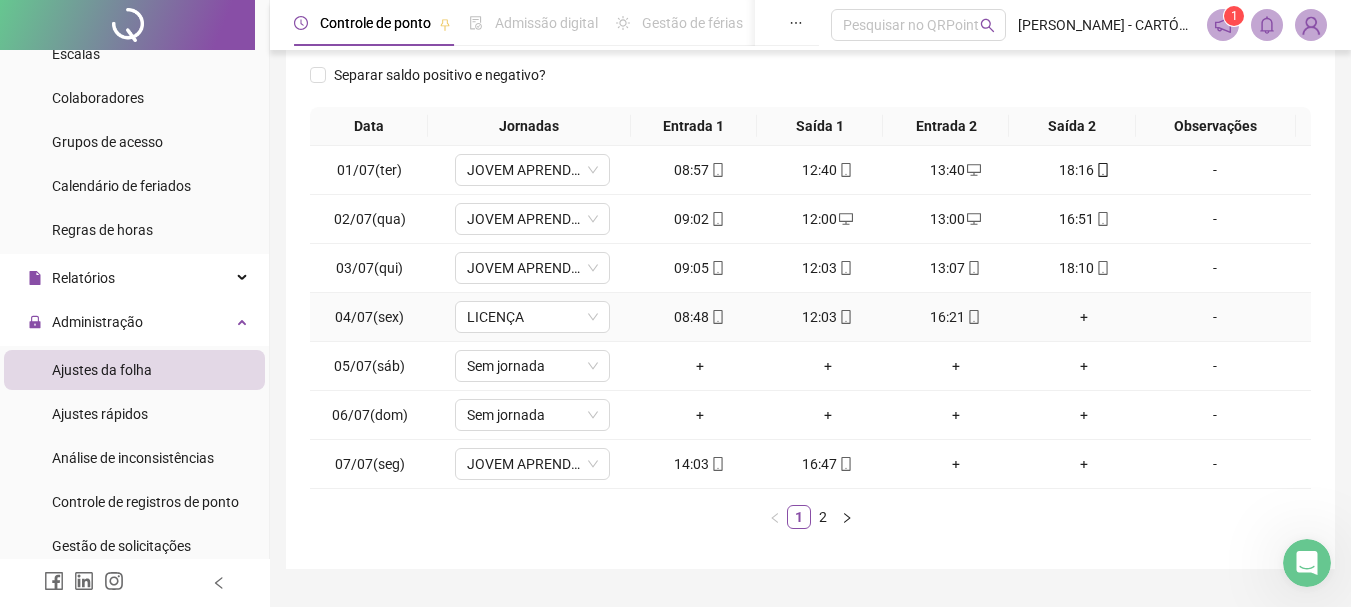 click on "+" at bounding box center [1084, 317] 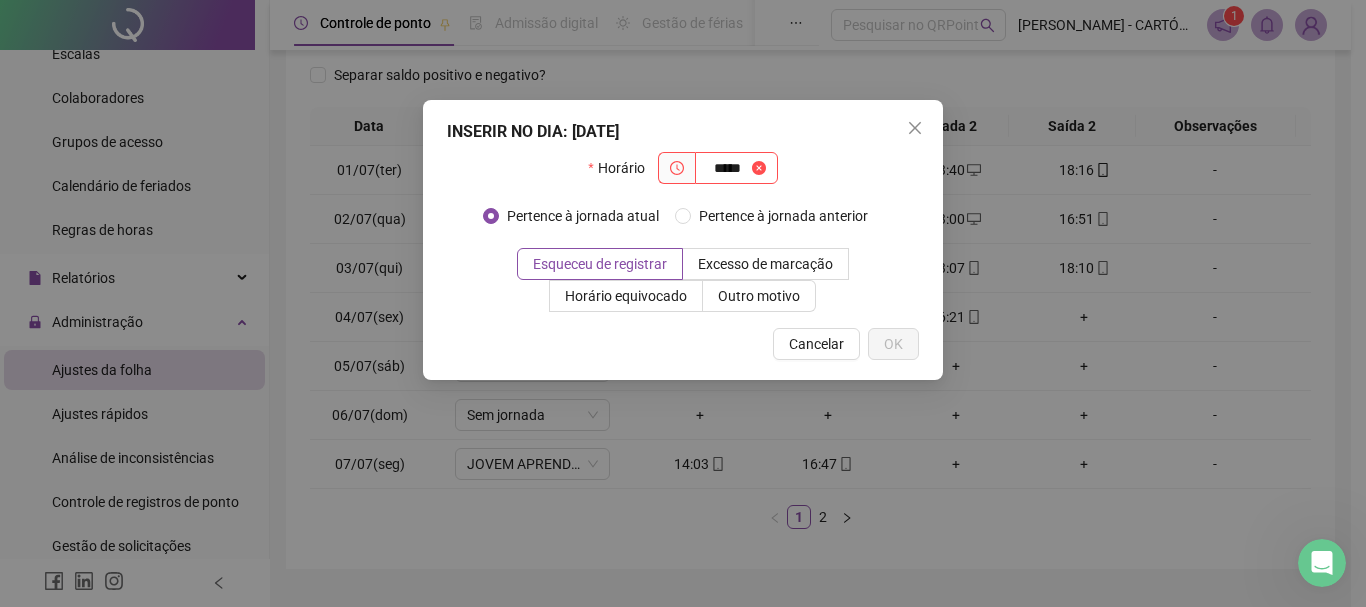 type on "*****" 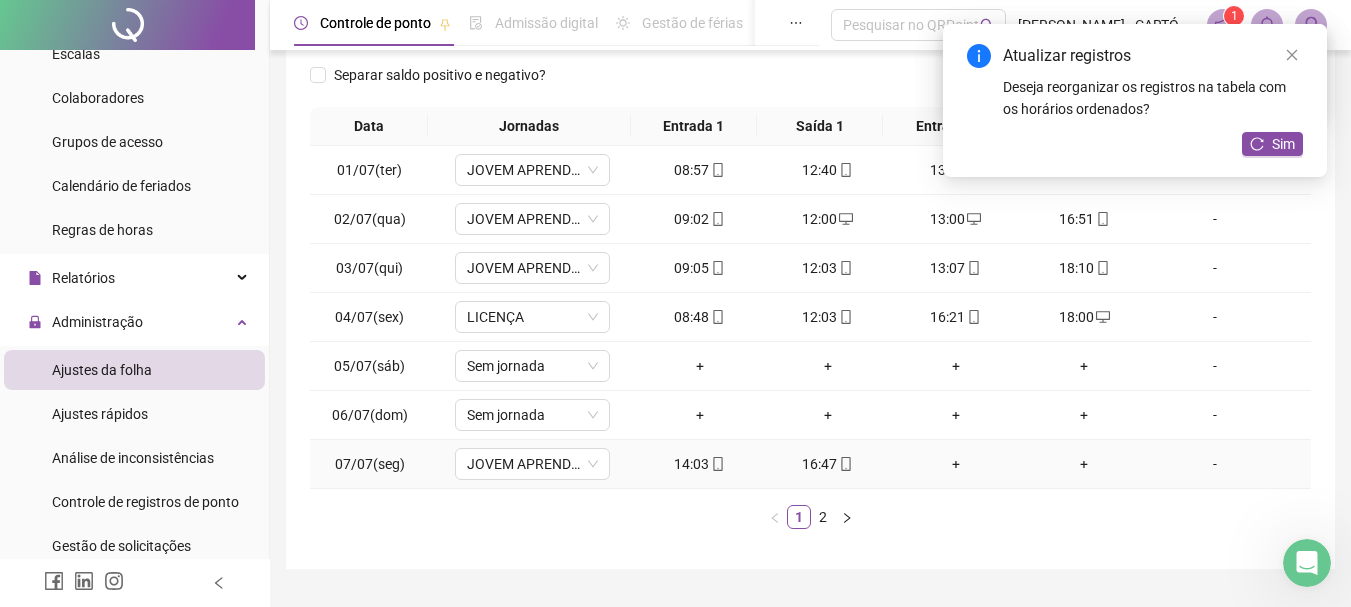 click on "+" at bounding box center (956, 464) 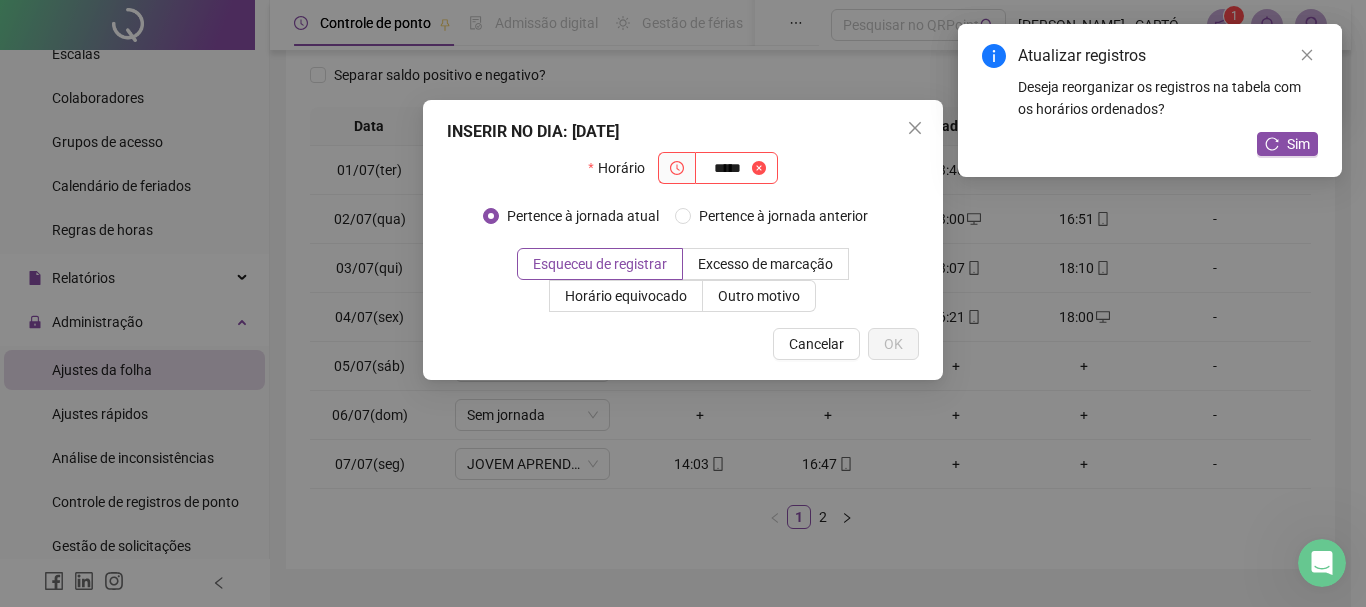 type on "*****" 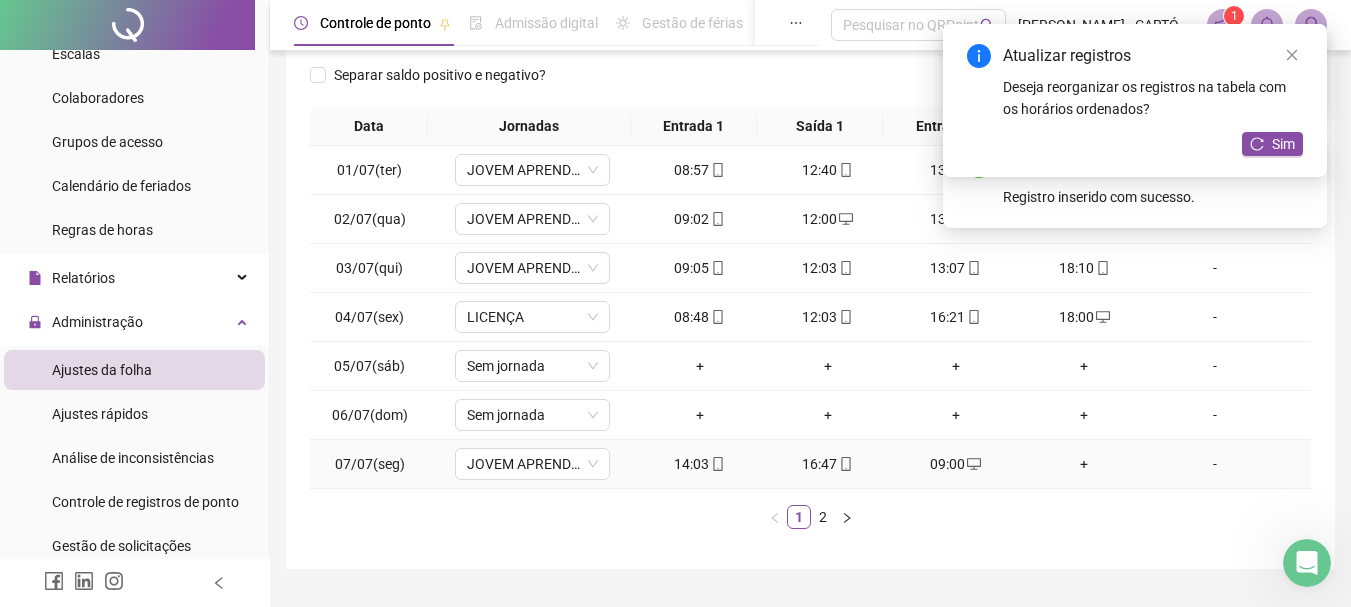 drag, startPoint x: 1062, startPoint y: 462, endPoint x: 1048, endPoint y: 463, distance: 14.035668 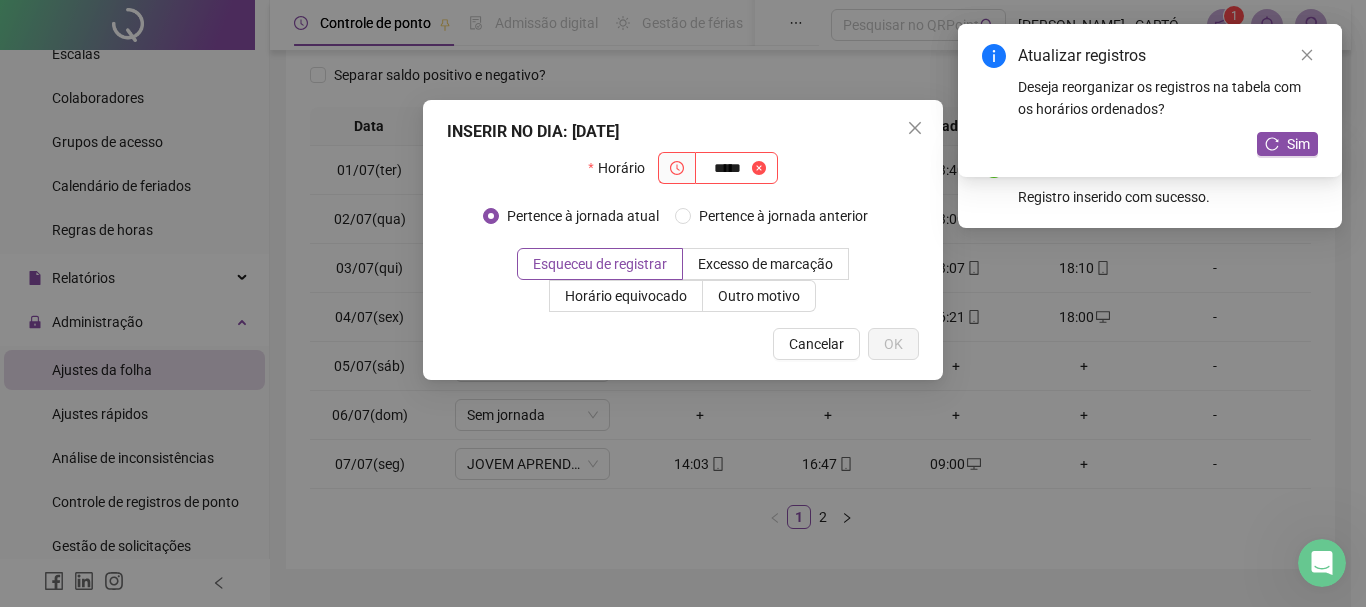 type on "*****" 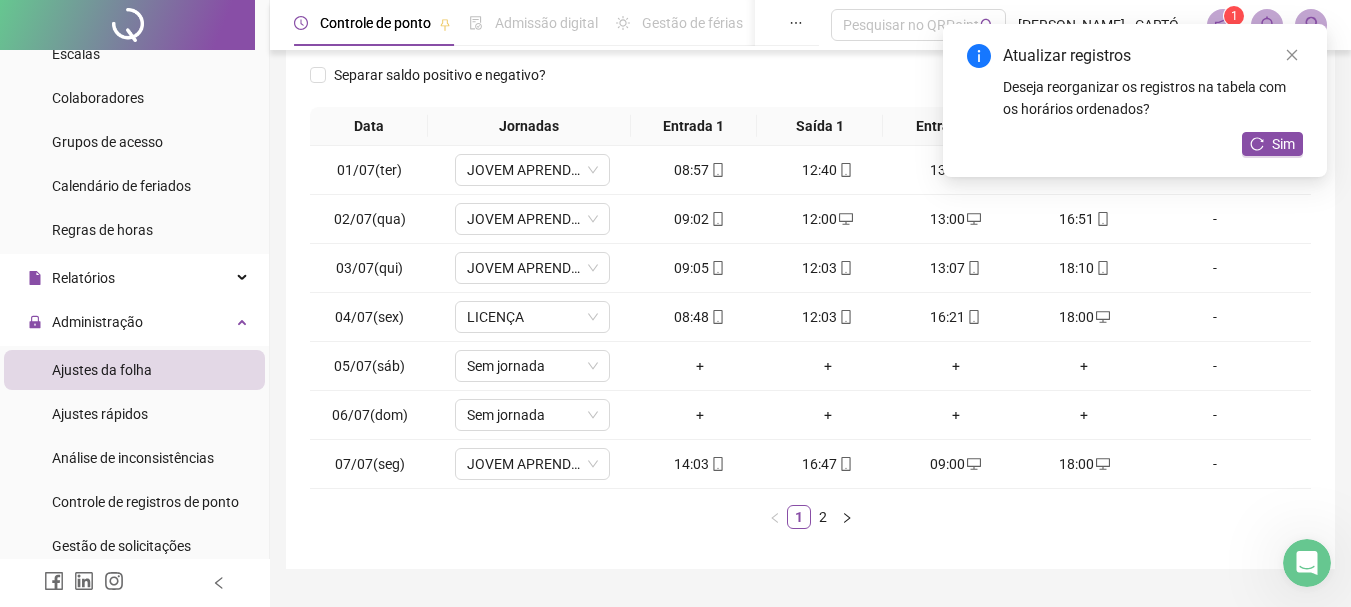 drag, startPoint x: 1245, startPoint y: 137, endPoint x: 1238, endPoint y: 123, distance: 15.652476 